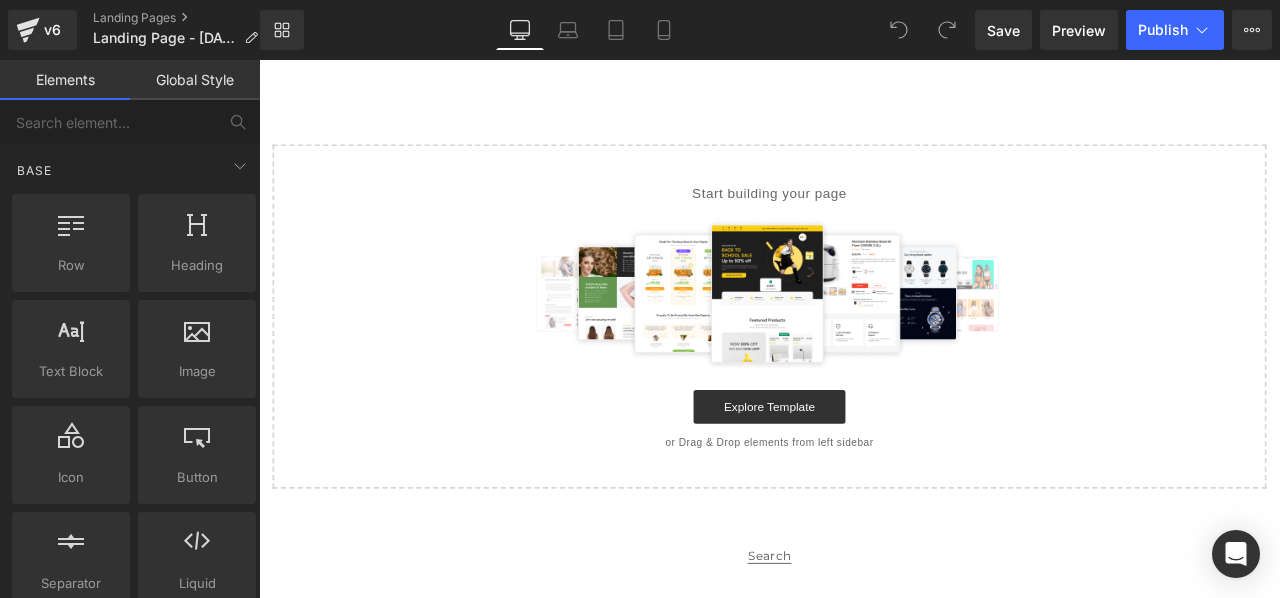 scroll, scrollTop: 0, scrollLeft: 0, axis: both 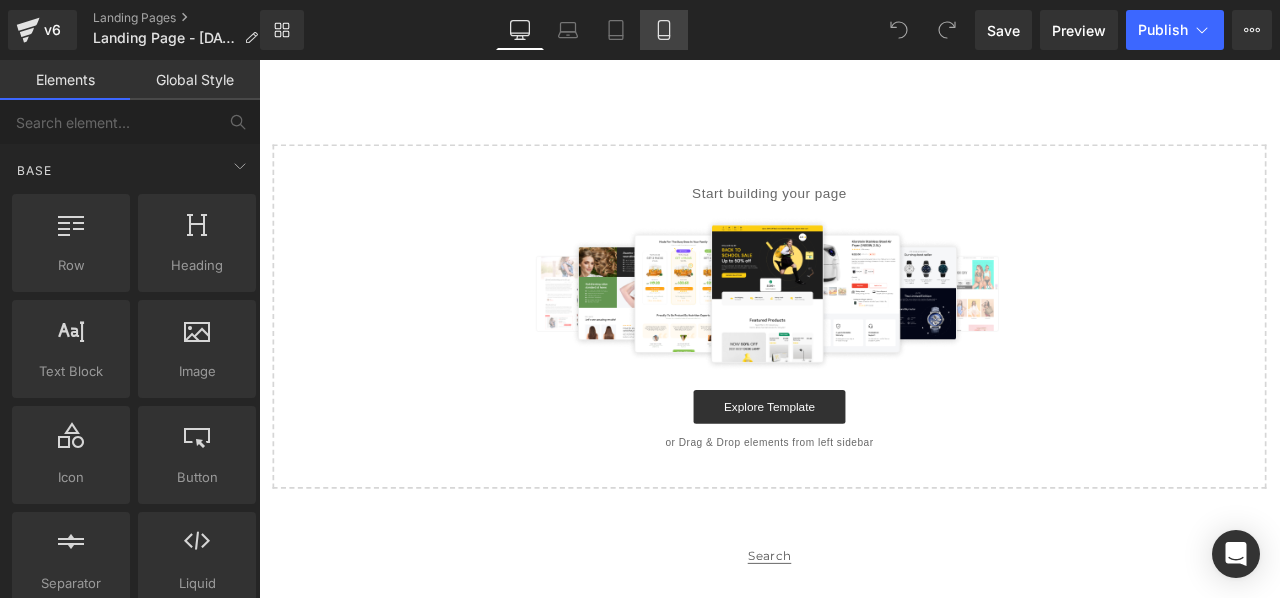 click on "Mobile" at bounding box center [664, 30] 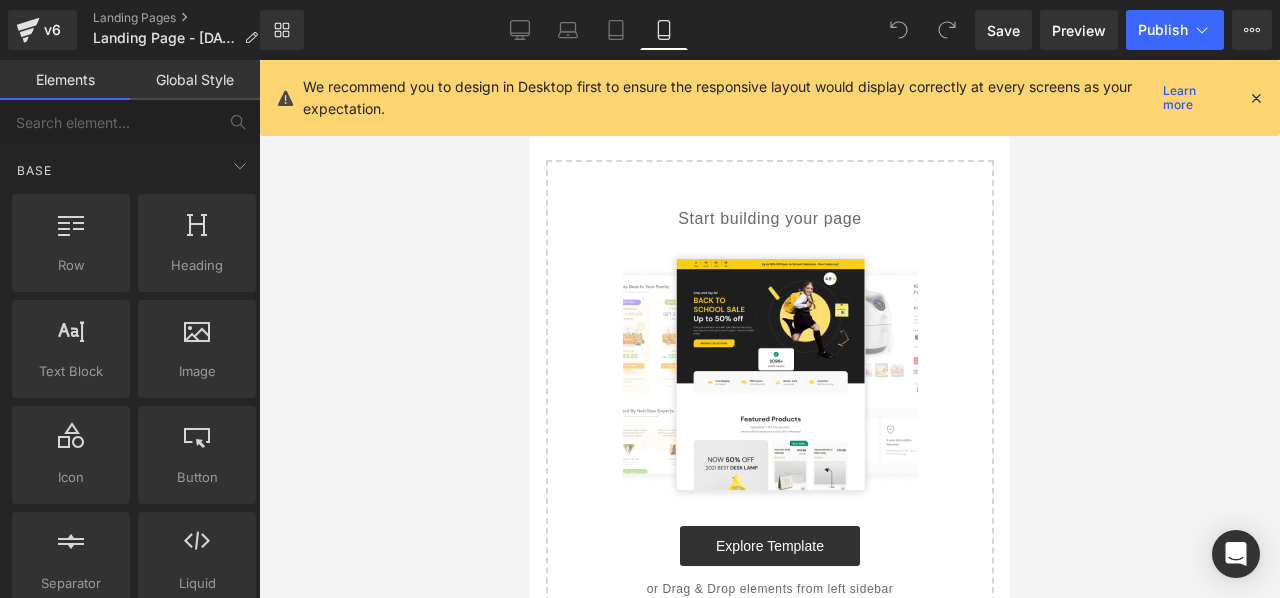 click at bounding box center [1256, 98] 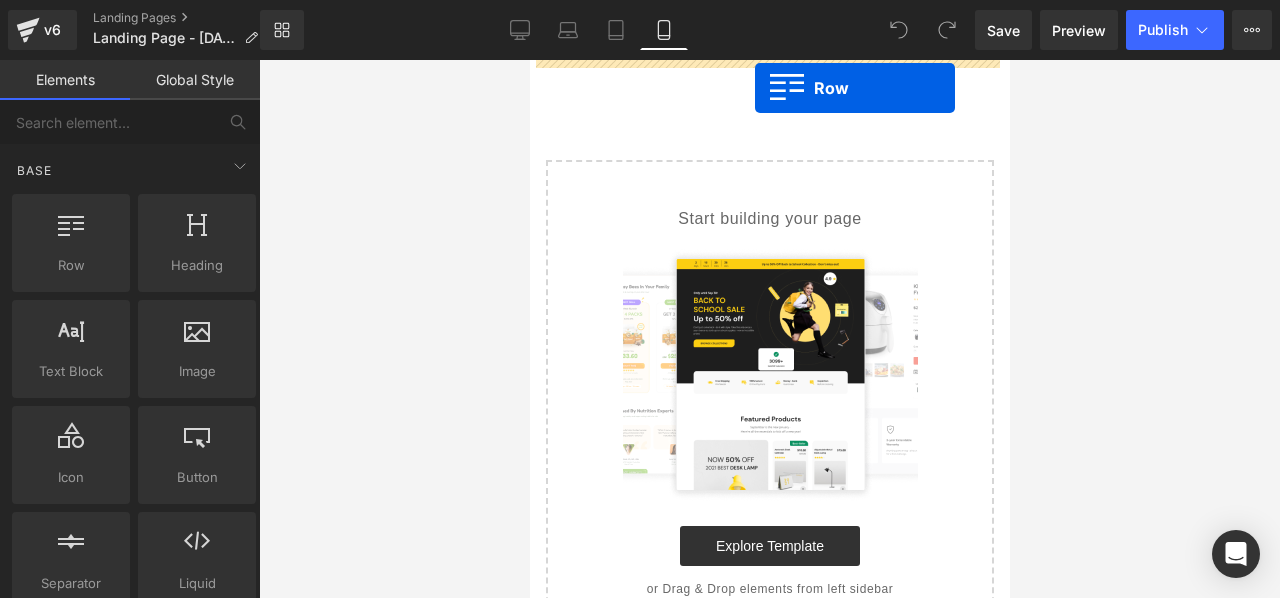 drag, startPoint x: 600, startPoint y: 311, endPoint x: 754, endPoint y: 88, distance: 271.0074 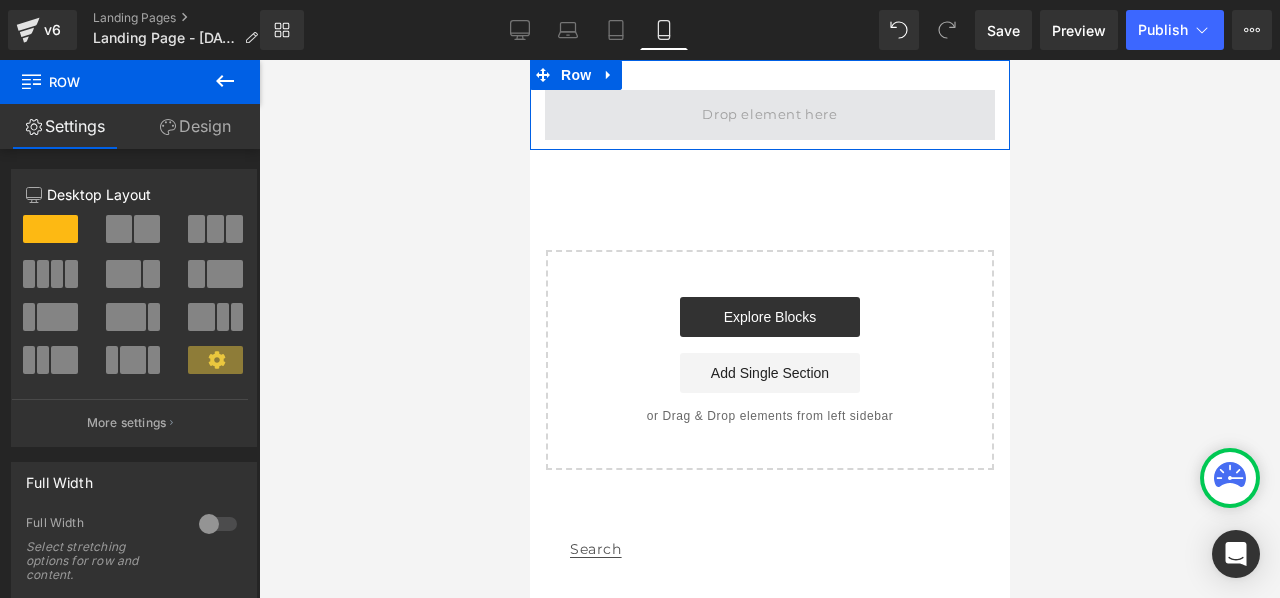 click at bounding box center (768, 114) 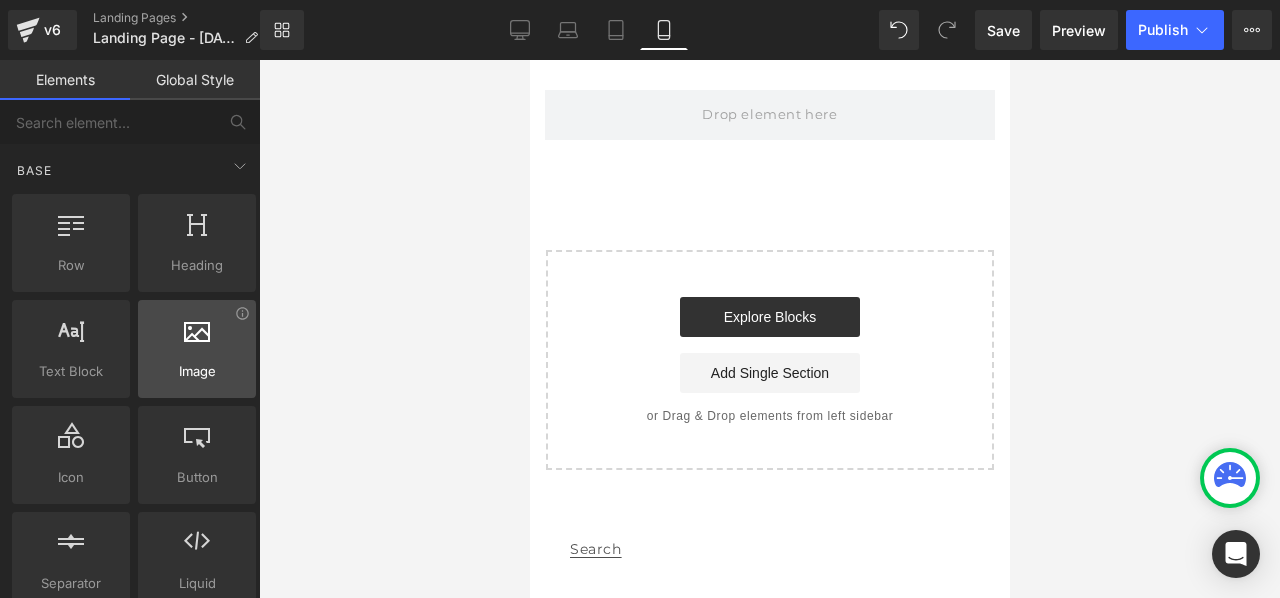 click at bounding box center (197, 338) 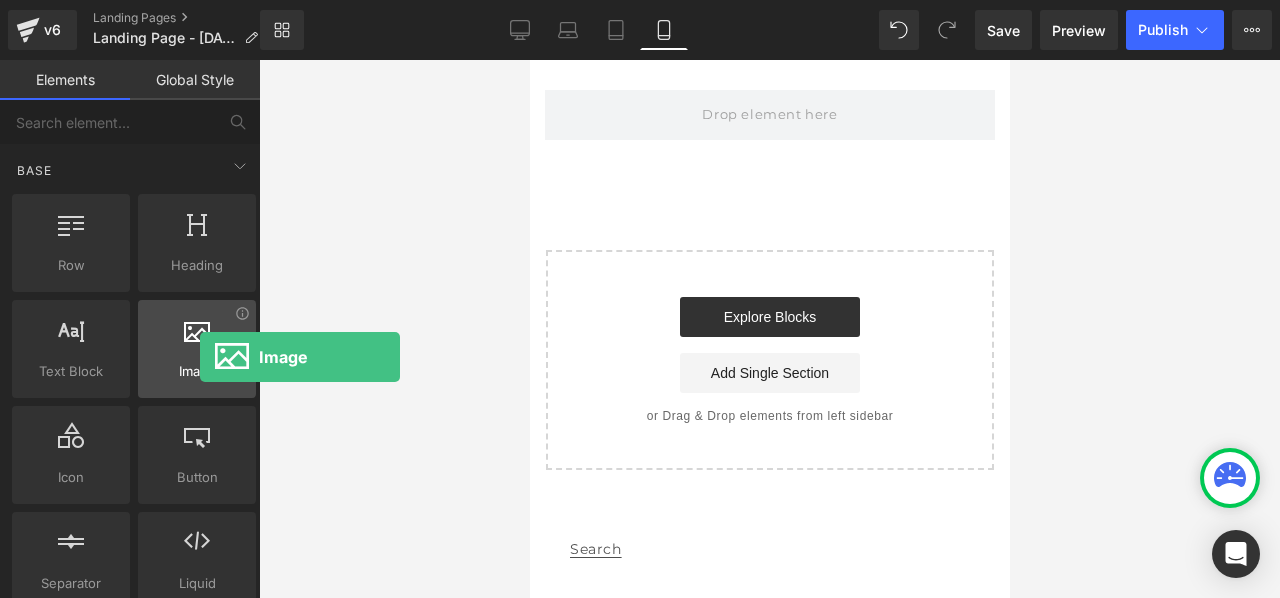 click at bounding box center [197, 338] 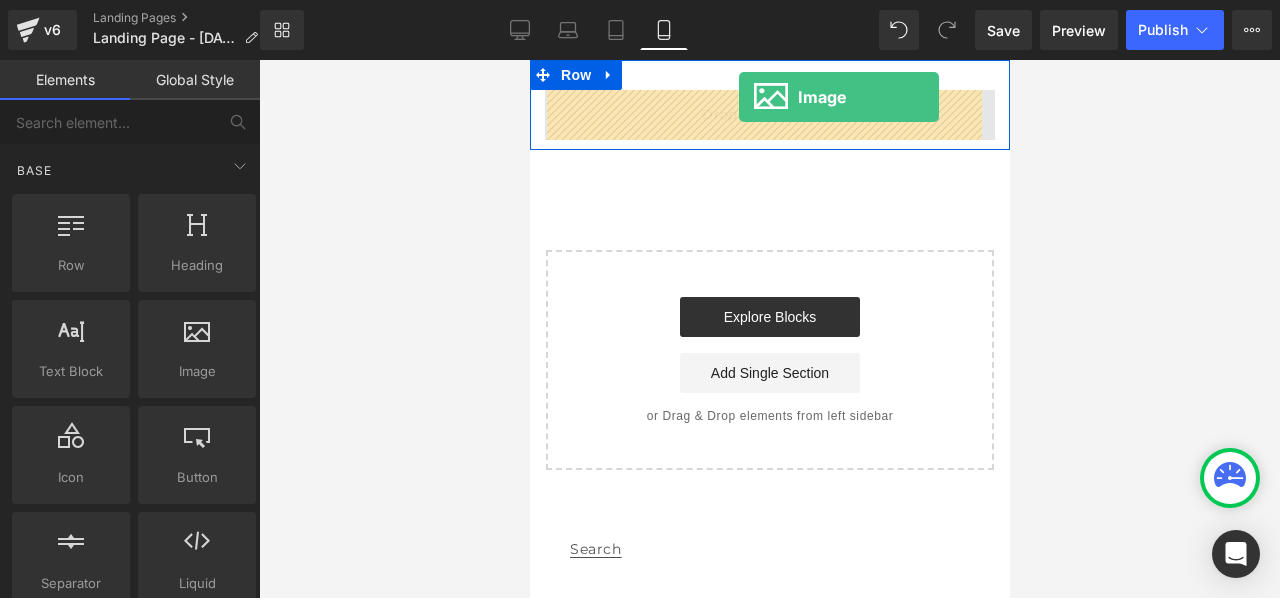 drag, startPoint x: 729, startPoint y: 417, endPoint x: 738, endPoint y: 97, distance: 320.12653 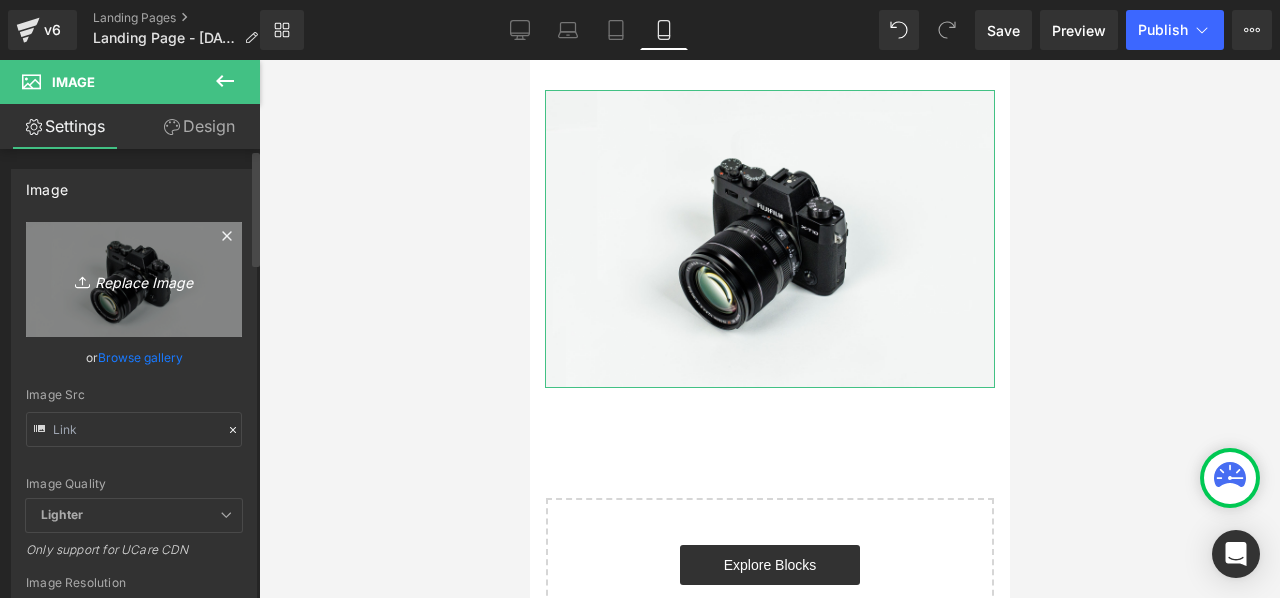 click on "Replace Image" at bounding box center (134, 279) 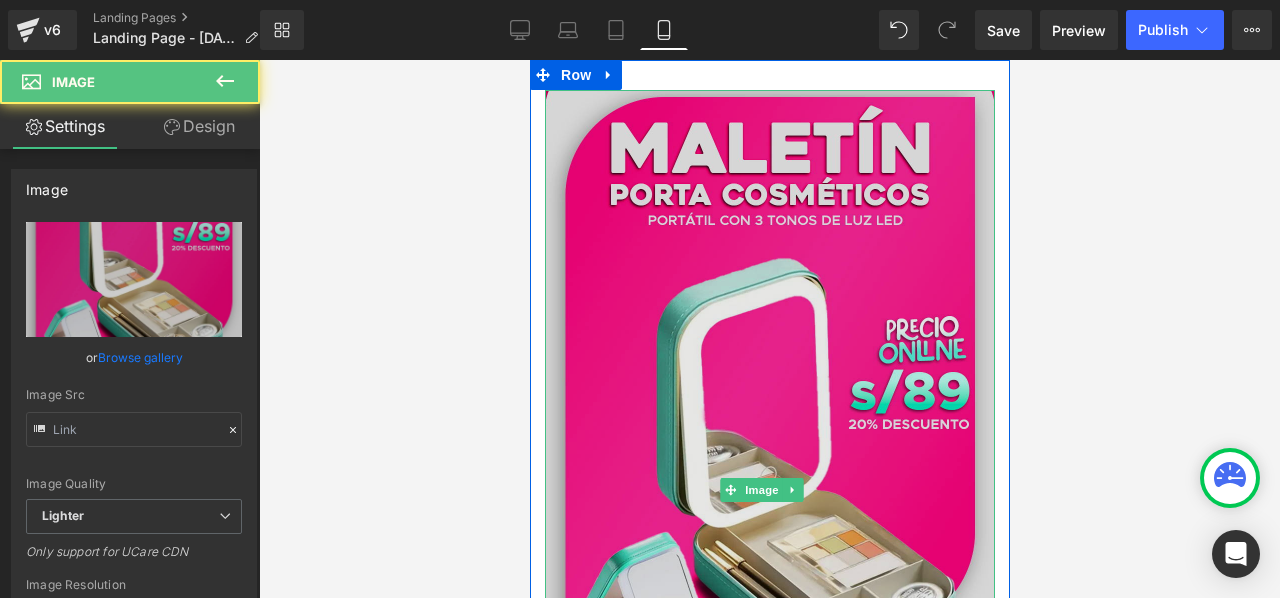 click at bounding box center (769, 490) 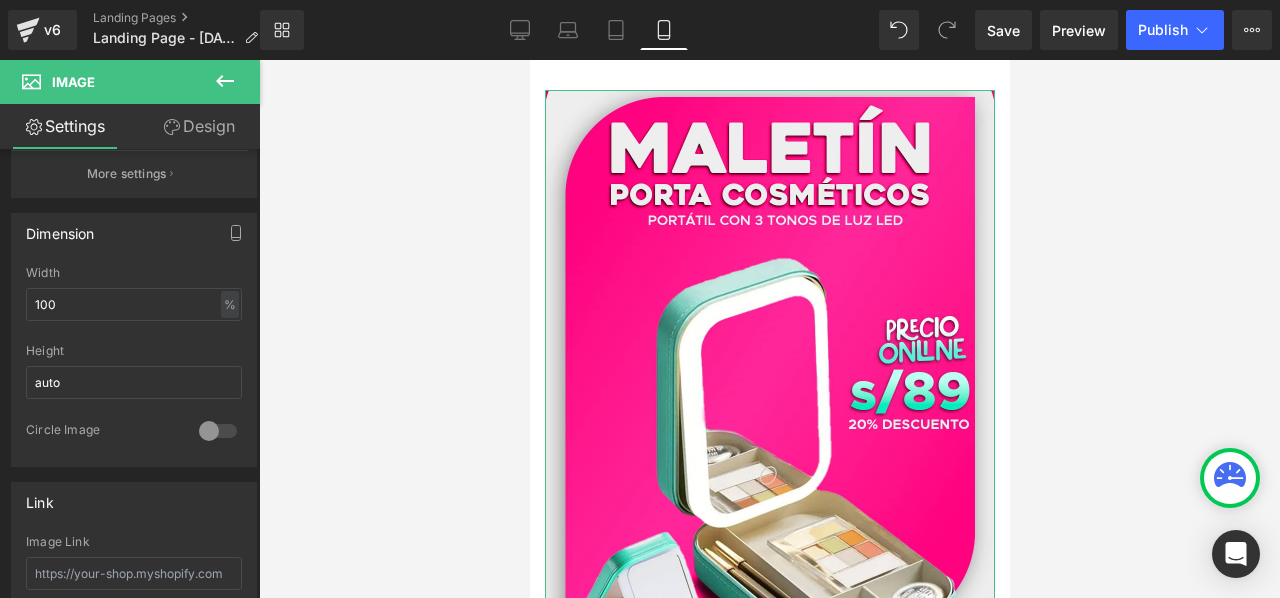 scroll, scrollTop: 100, scrollLeft: 0, axis: vertical 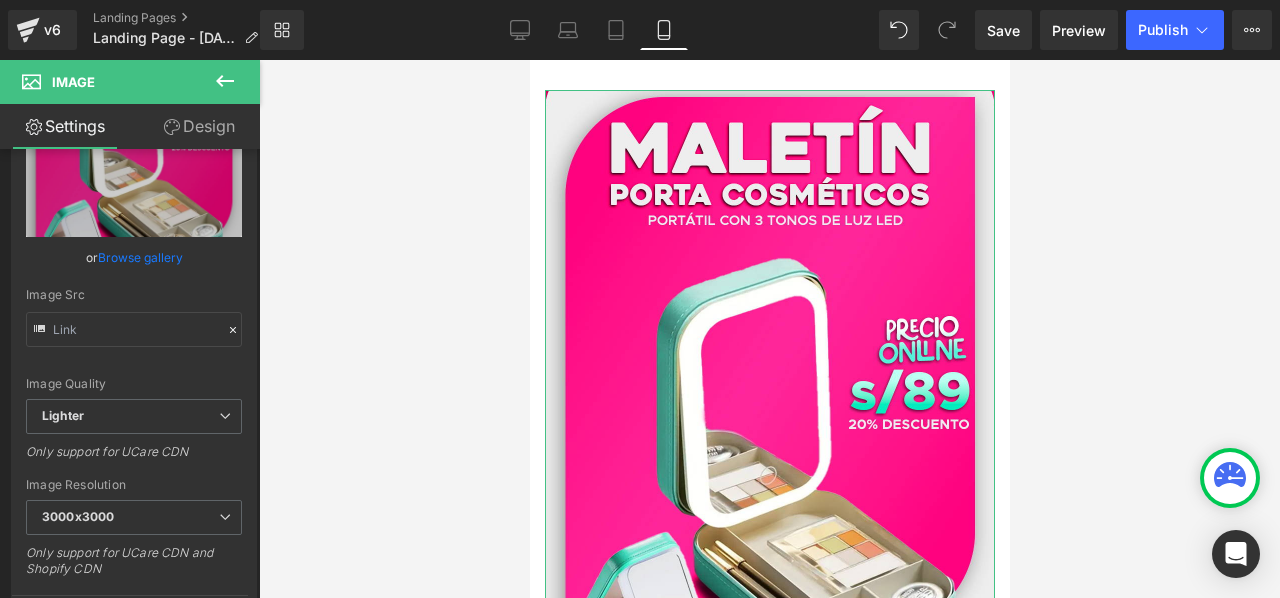 click on "Design" at bounding box center (199, 126) 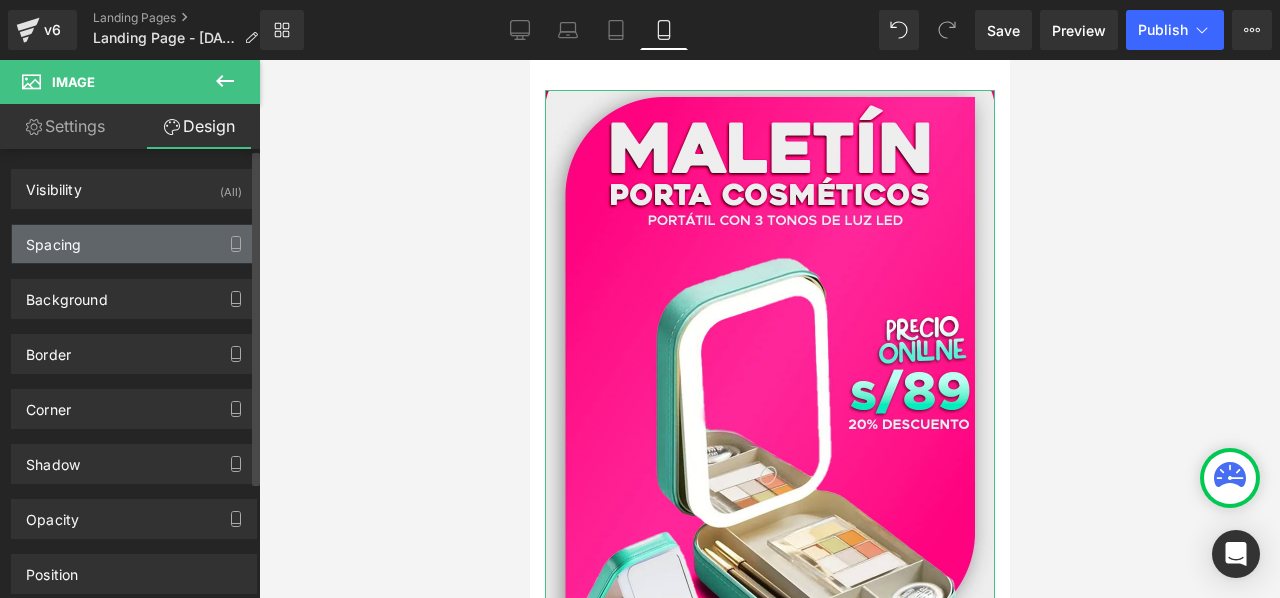 click on "Spacing" at bounding box center (134, 244) 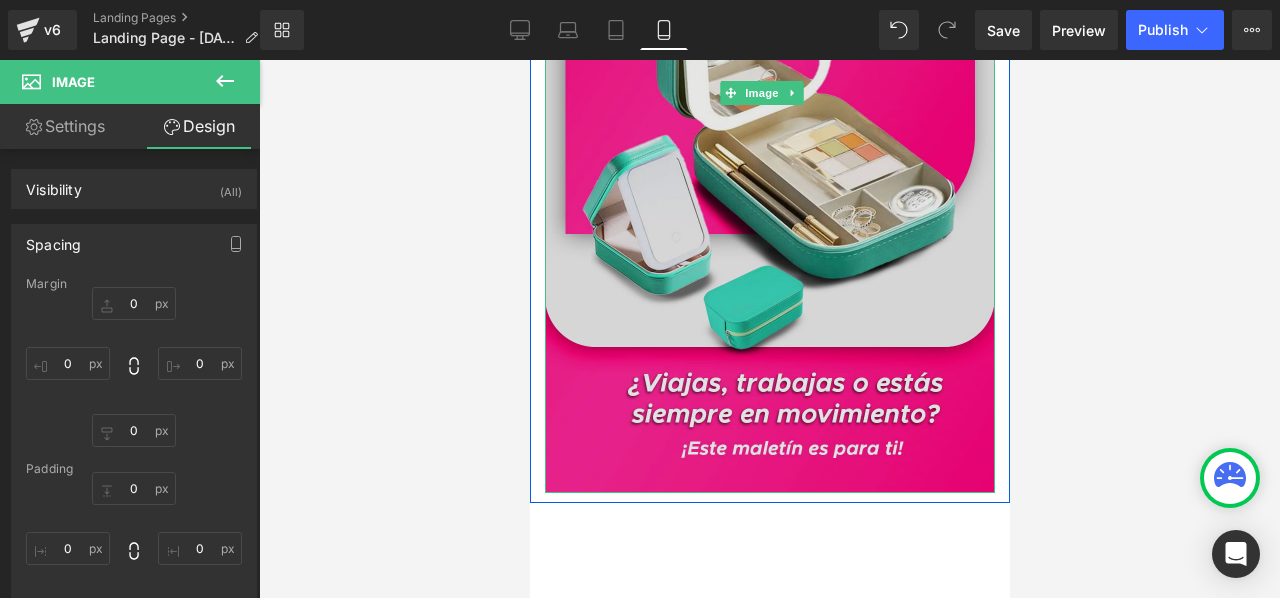 scroll, scrollTop: 400, scrollLeft: 0, axis: vertical 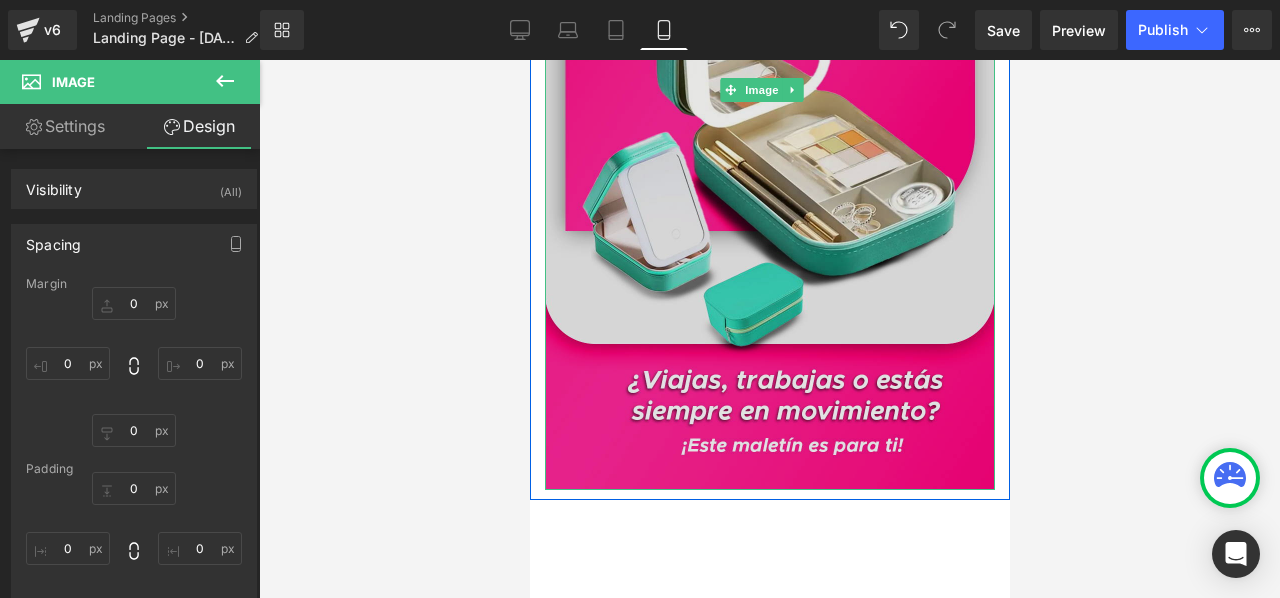 click at bounding box center [769, 90] 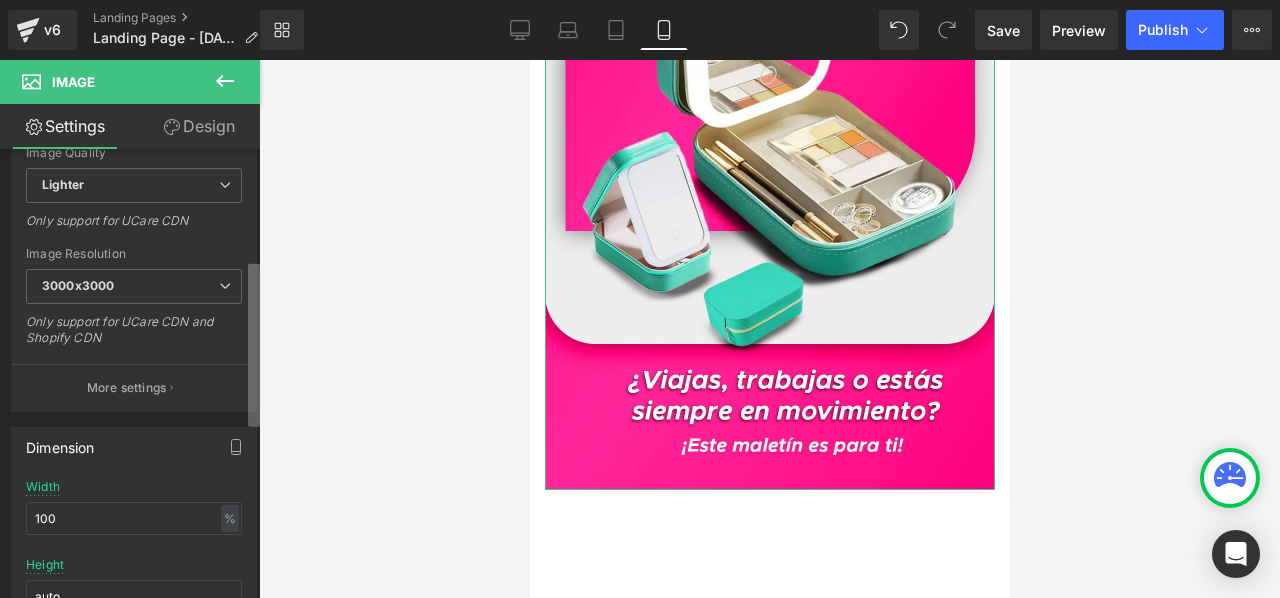 scroll, scrollTop: 300, scrollLeft: 0, axis: vertical 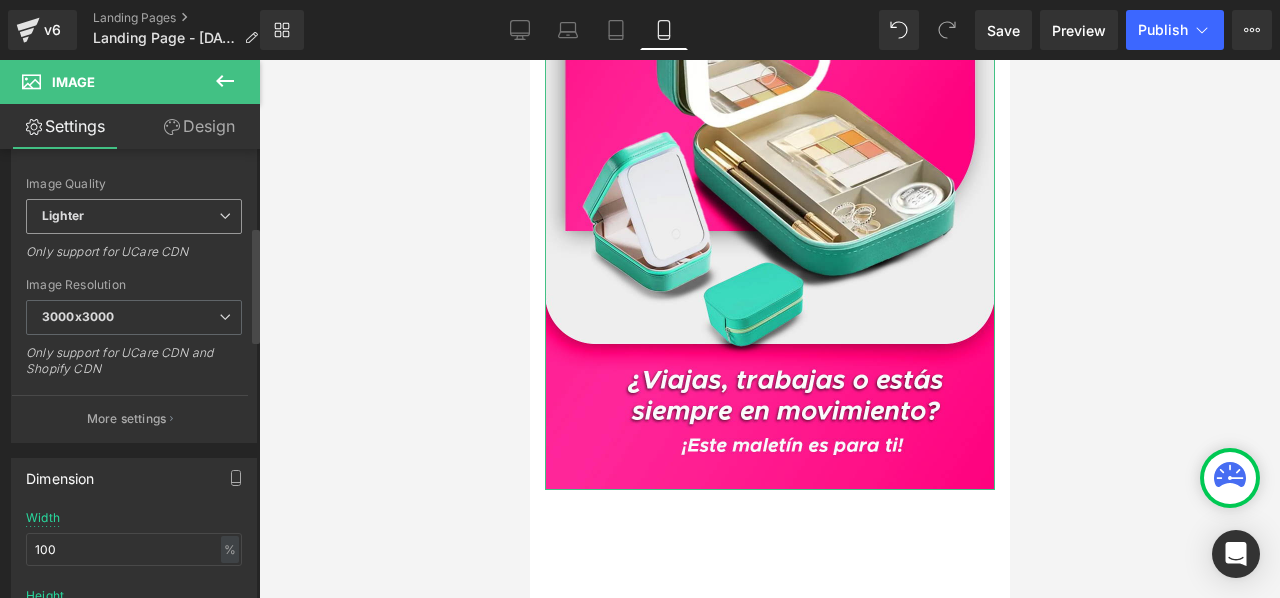 click on "Lighter" at bounding box center [134, 216] 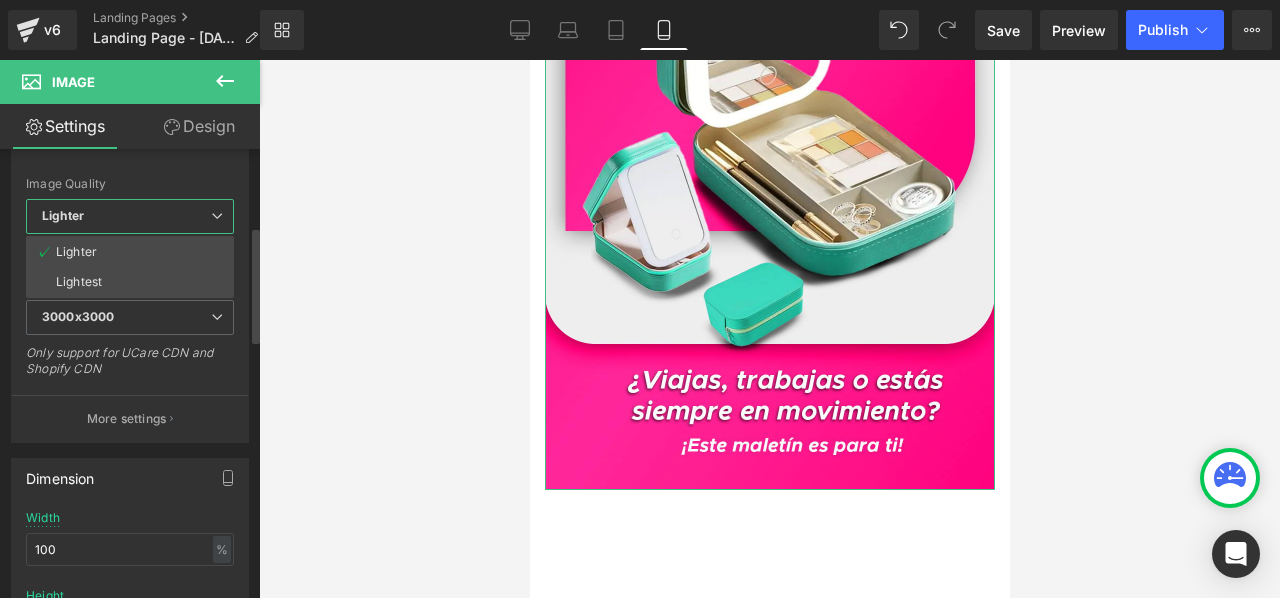 click on "Lighter" at bounding box center [130, 216] 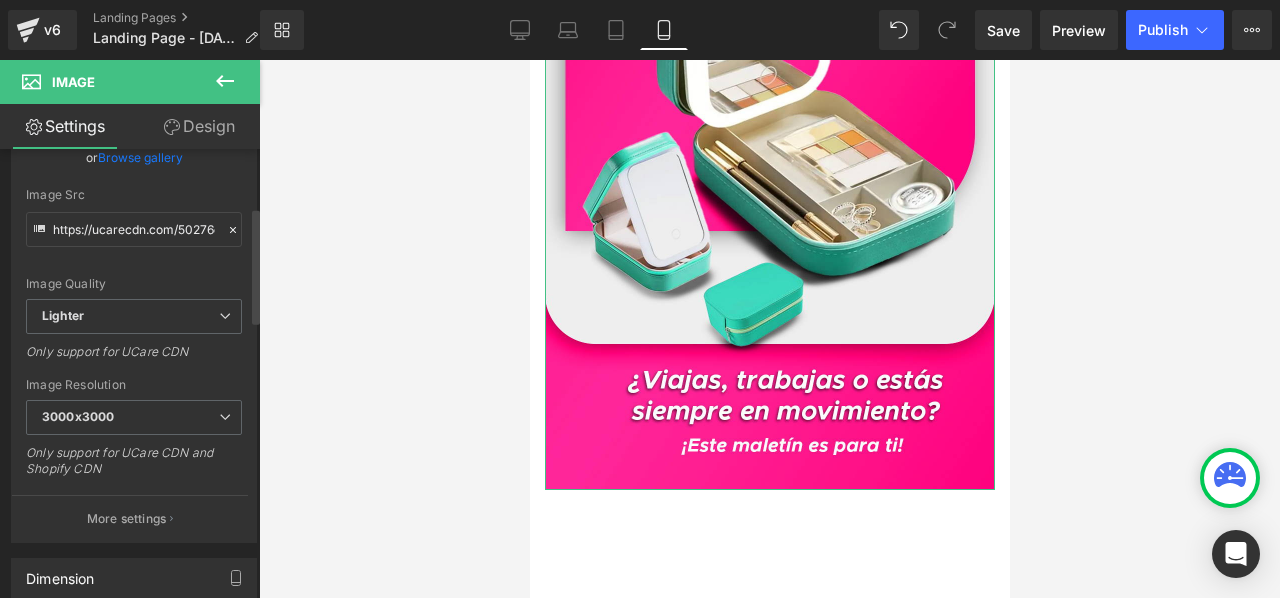 scroll, scrollTop: 300, scrollLeft: 0, axis: vertical 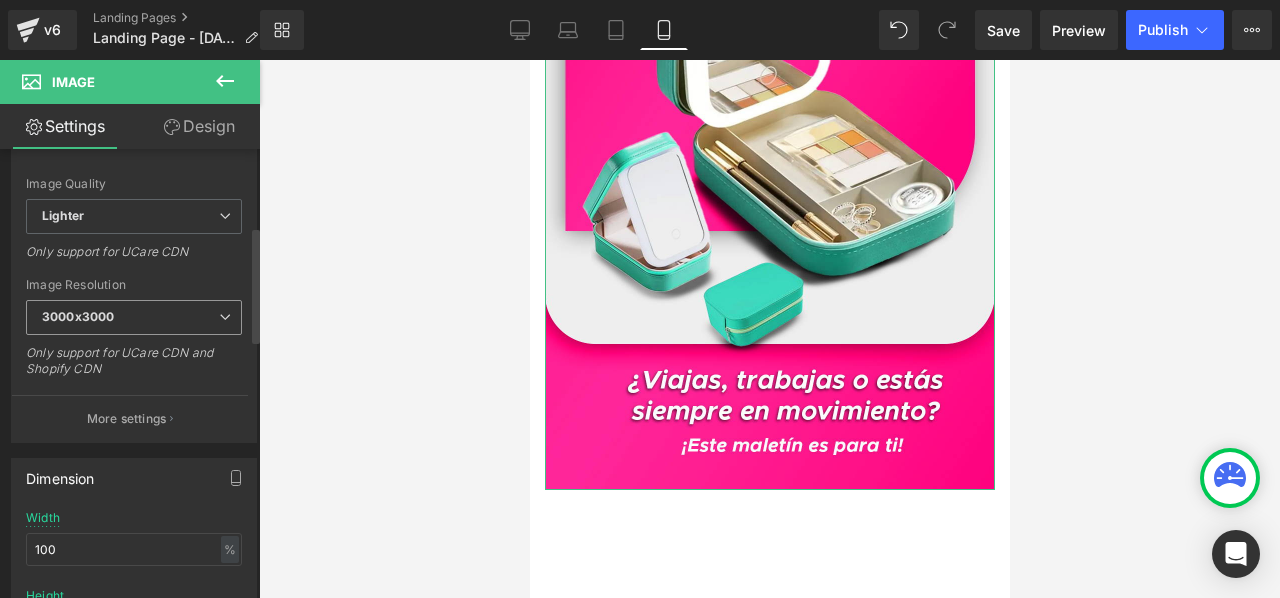 click on "3000x3000" at bounding box center [134, 317] 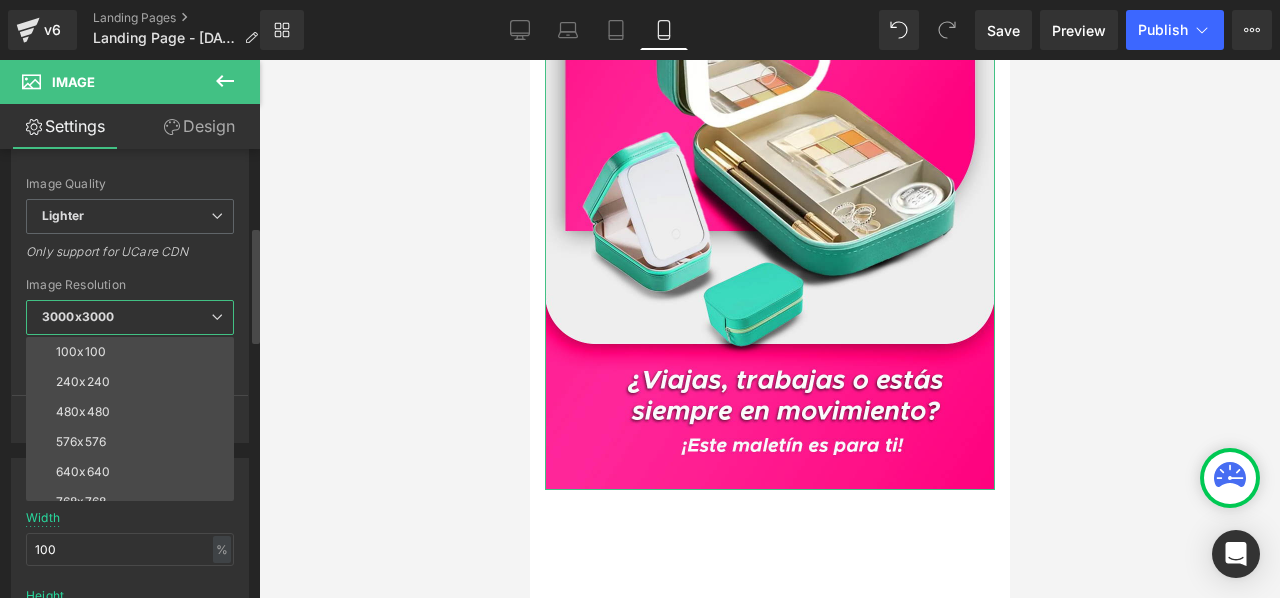 click on "3000x3000" at bounding box center [130, 317] 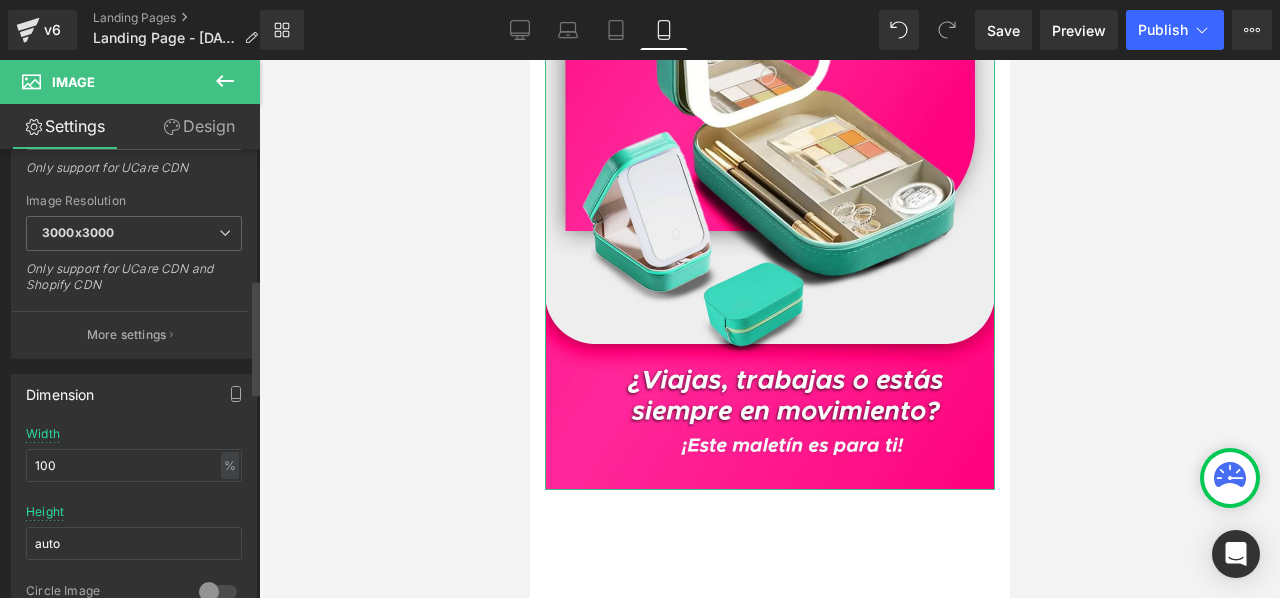 scroll, scrollTop: 600, scrollLeft: 0, axis: vertical 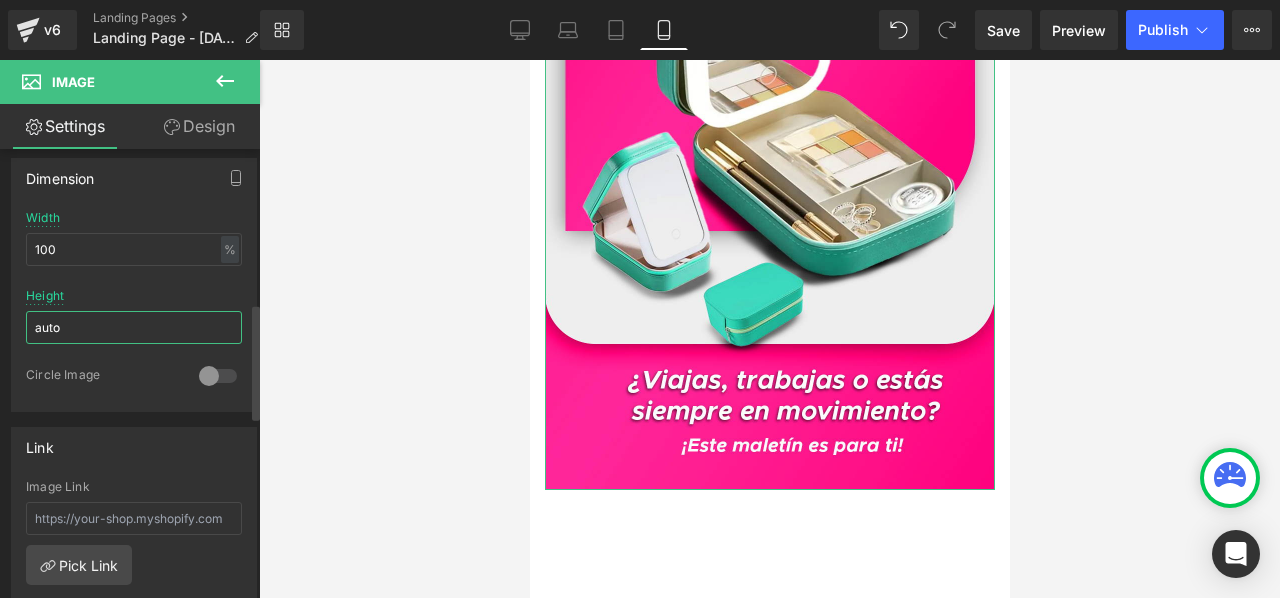click on "auto" at bounding box center [134, 327] 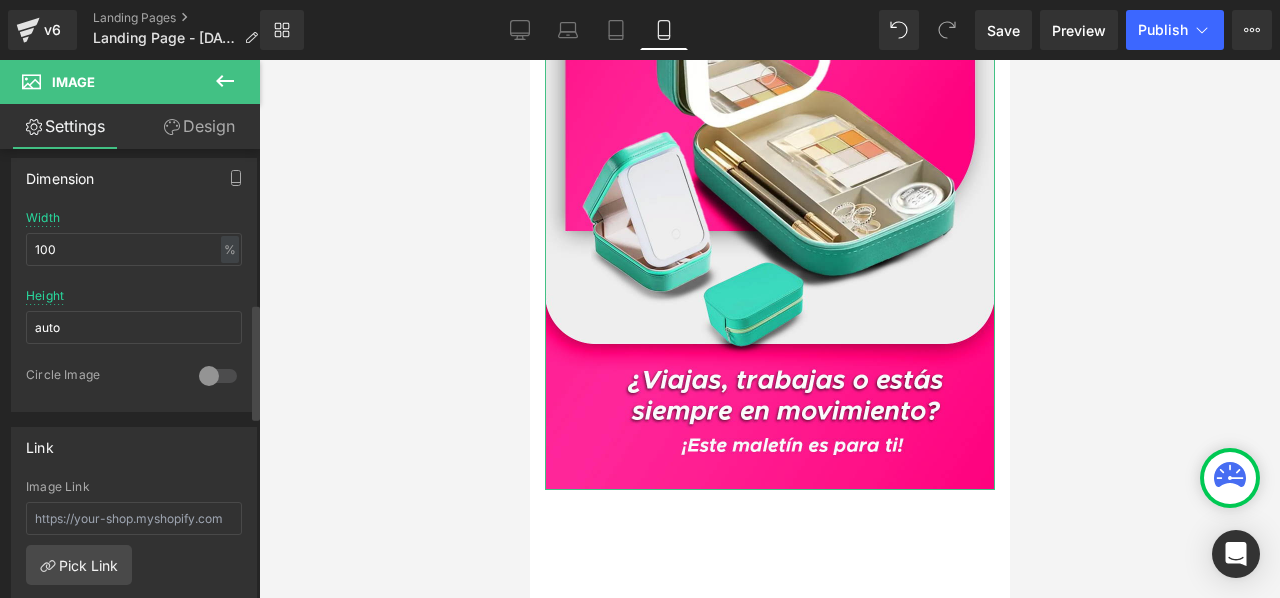 click on "Circle Image" at bounding box center (102, 377) 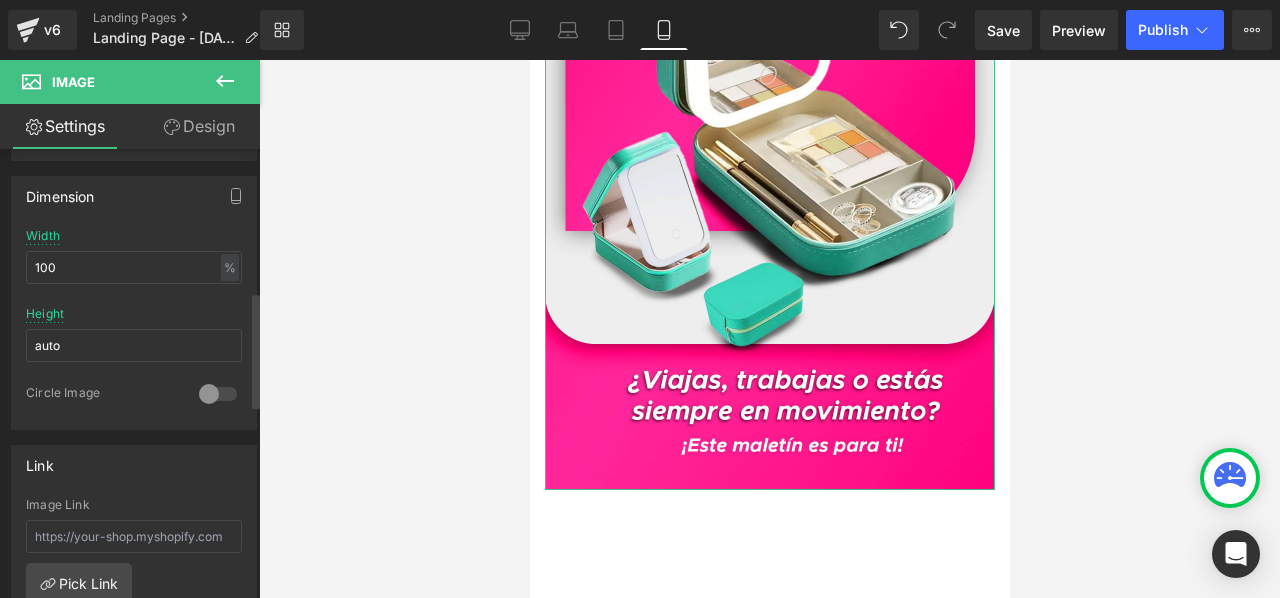 scroll, scrollTop: 512, scrollLeft: 0, axis: vertical 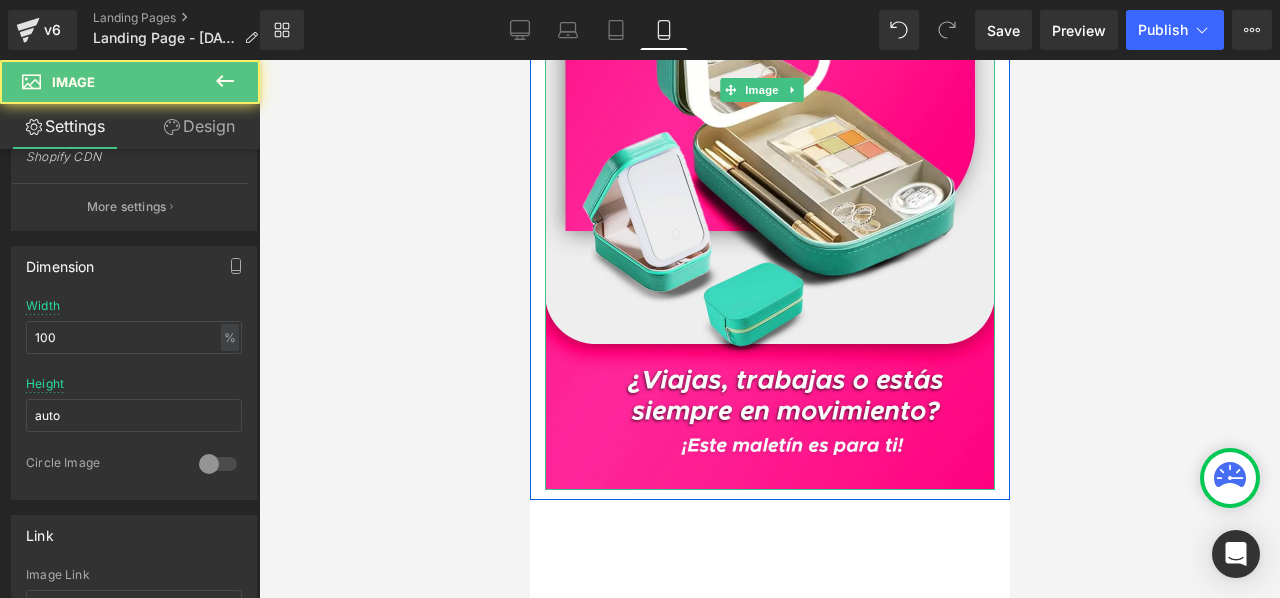 click at bounding box center [769, 90] 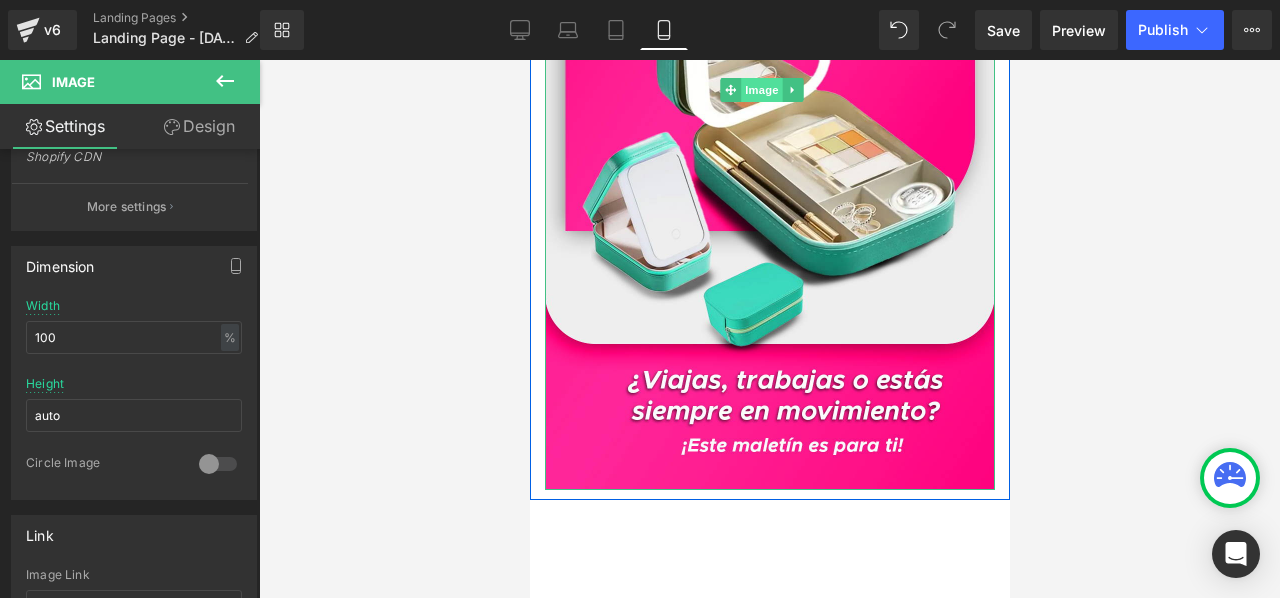 click on "Image" at bounding box center (762, 90) 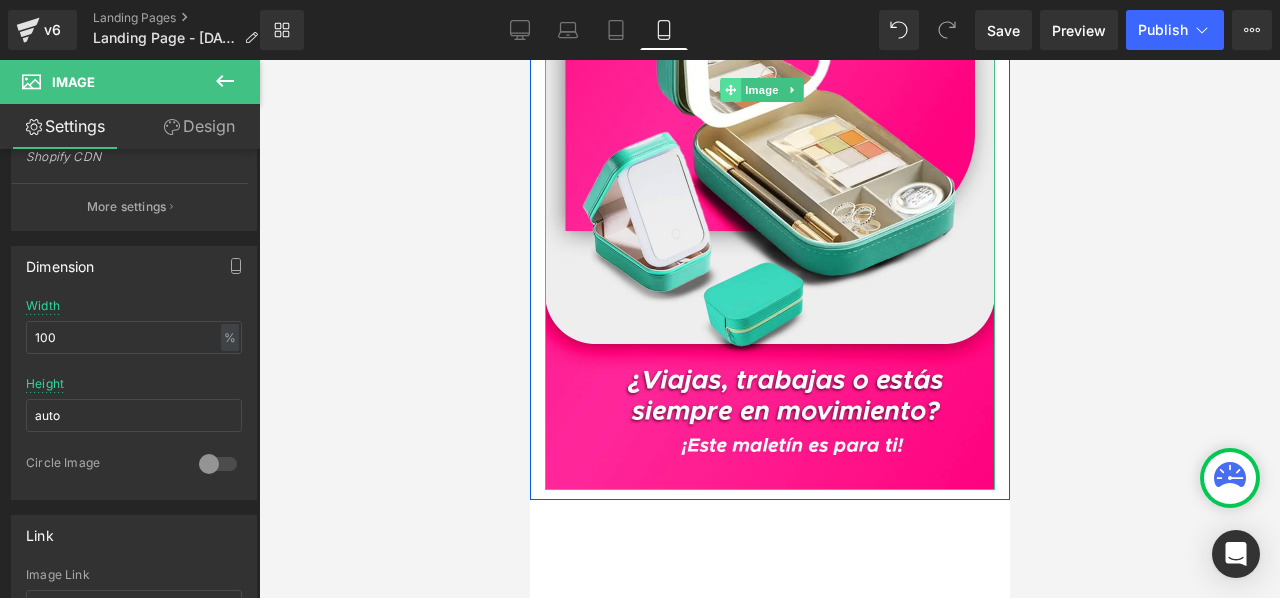 click 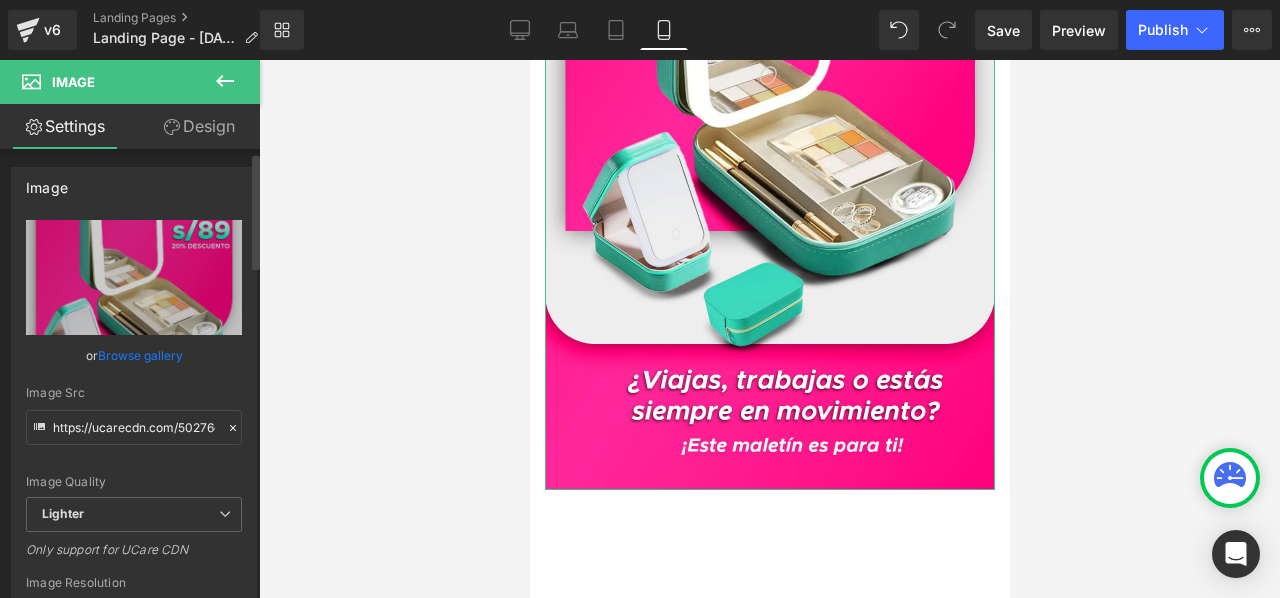 scroll, scrollTop: 0, scrollLeft: 0, axis: both 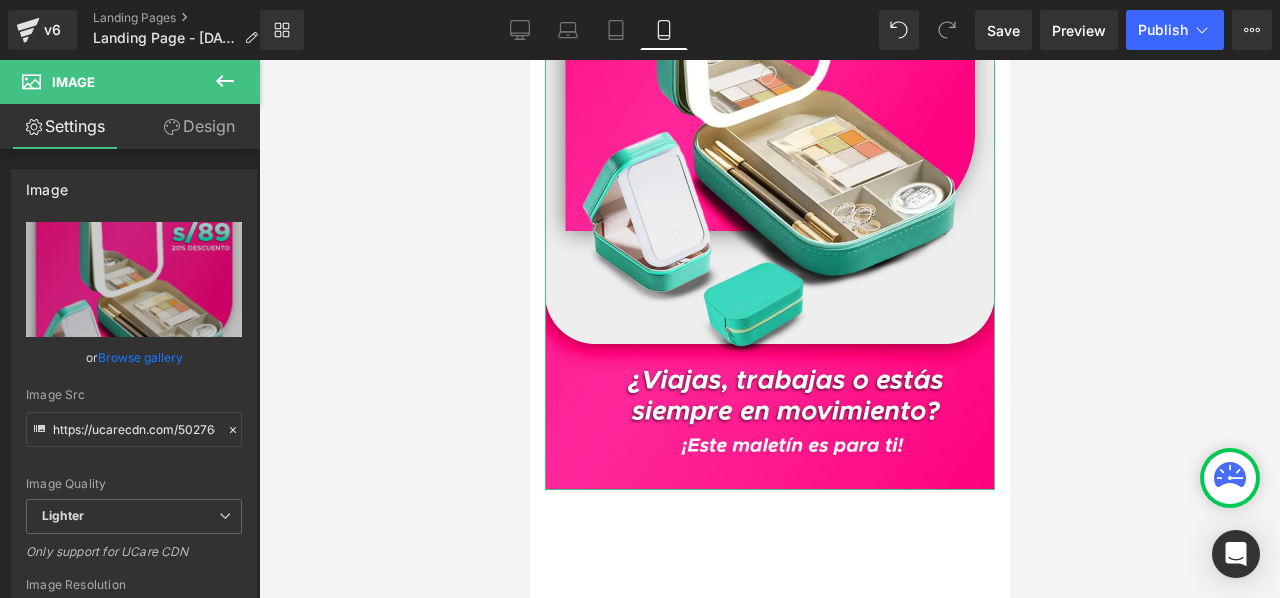 click on "Design" at bounding box center (199, 126) 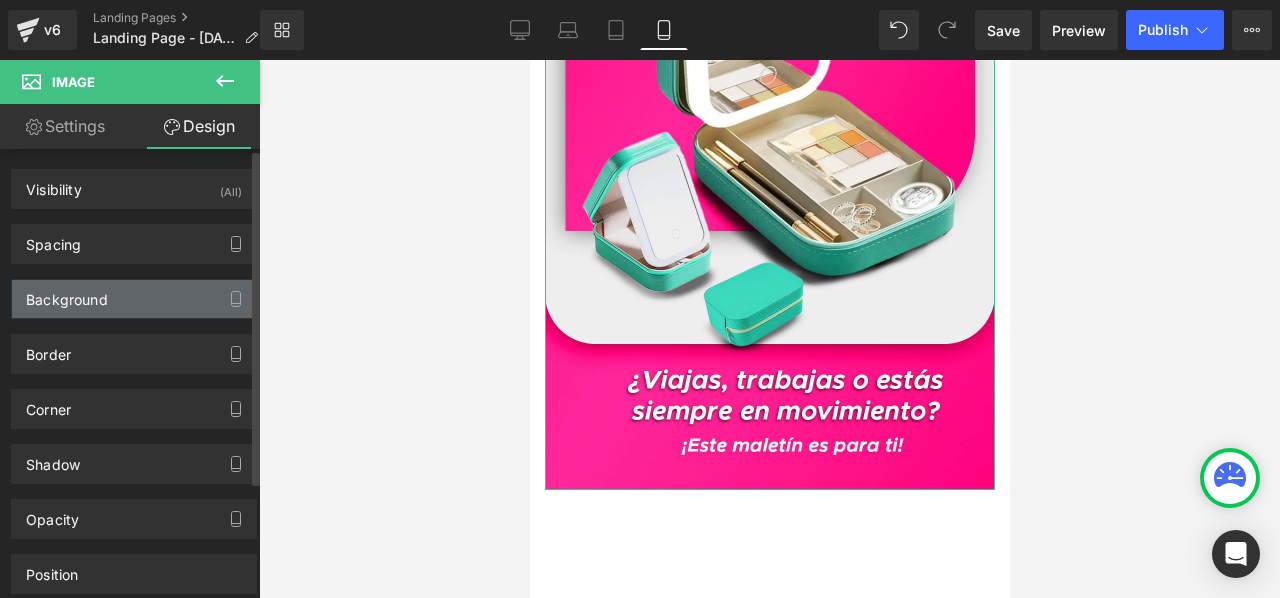 click on "Background" at bounding box center (67, 294) 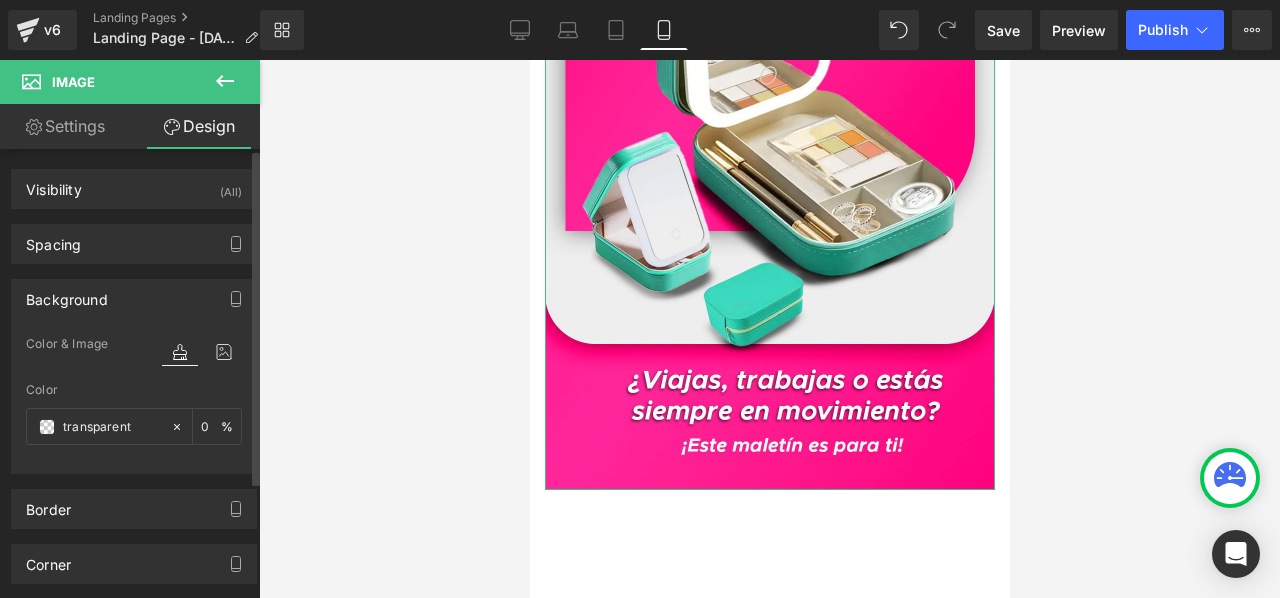 click on "Background" at bounding box center (134, 299) 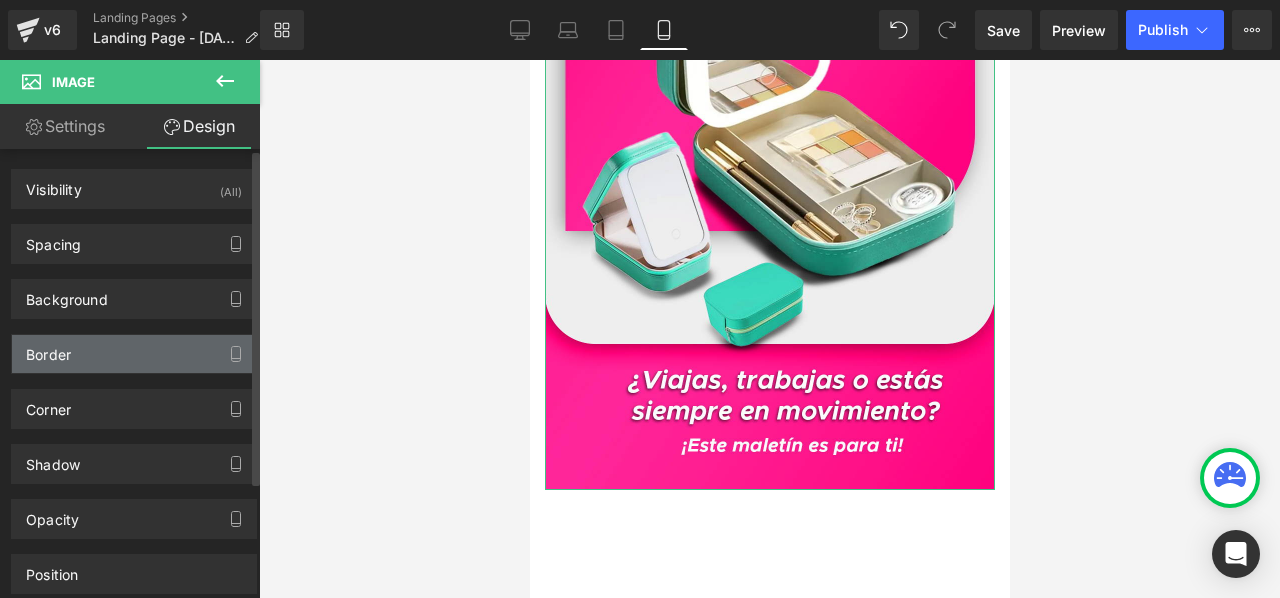 click on "Border" at bounding box center (134, 354) 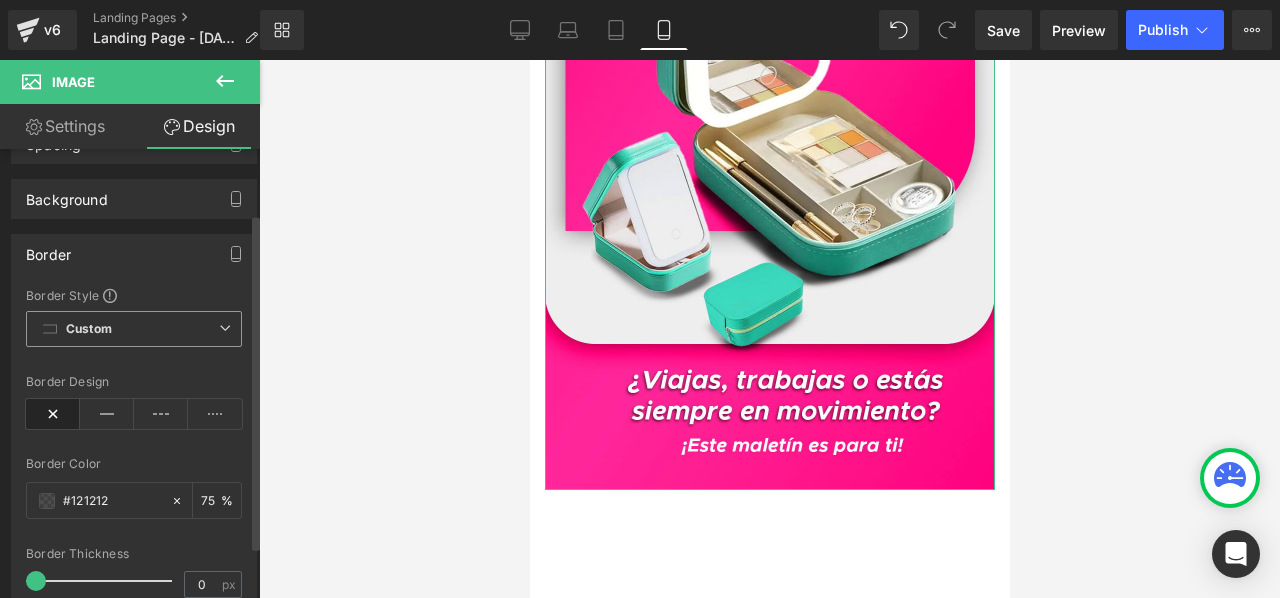 scroll, scrollTop: 0, scrollLeft: 0, axis: both 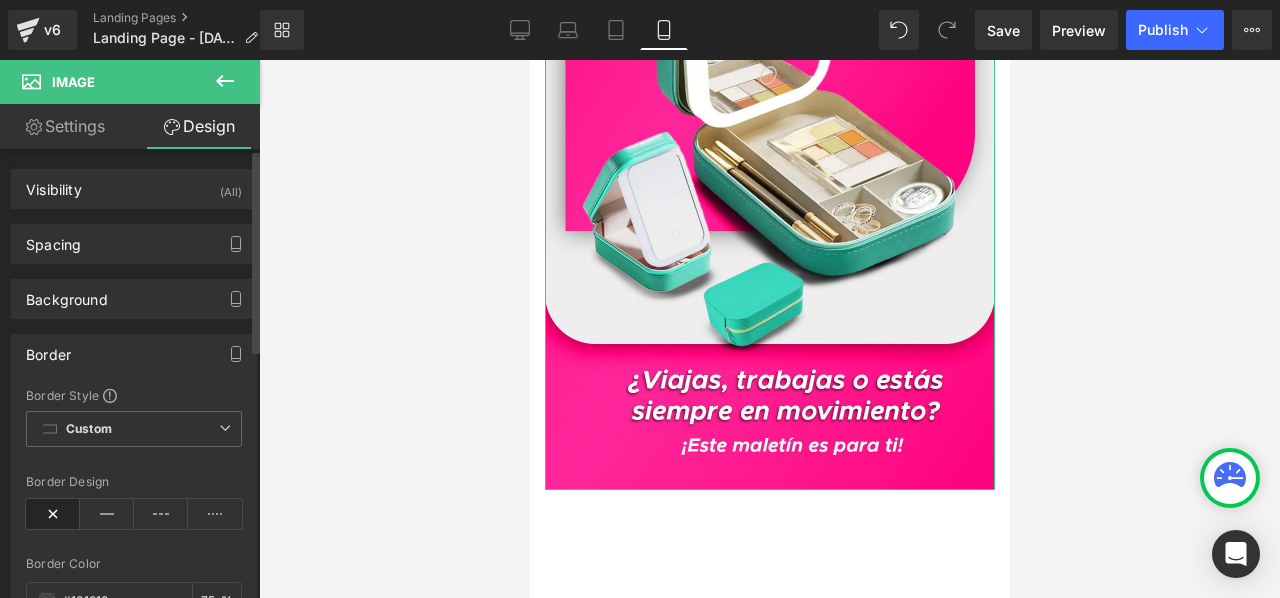 click on "Border" at bounding box center [134, 354] 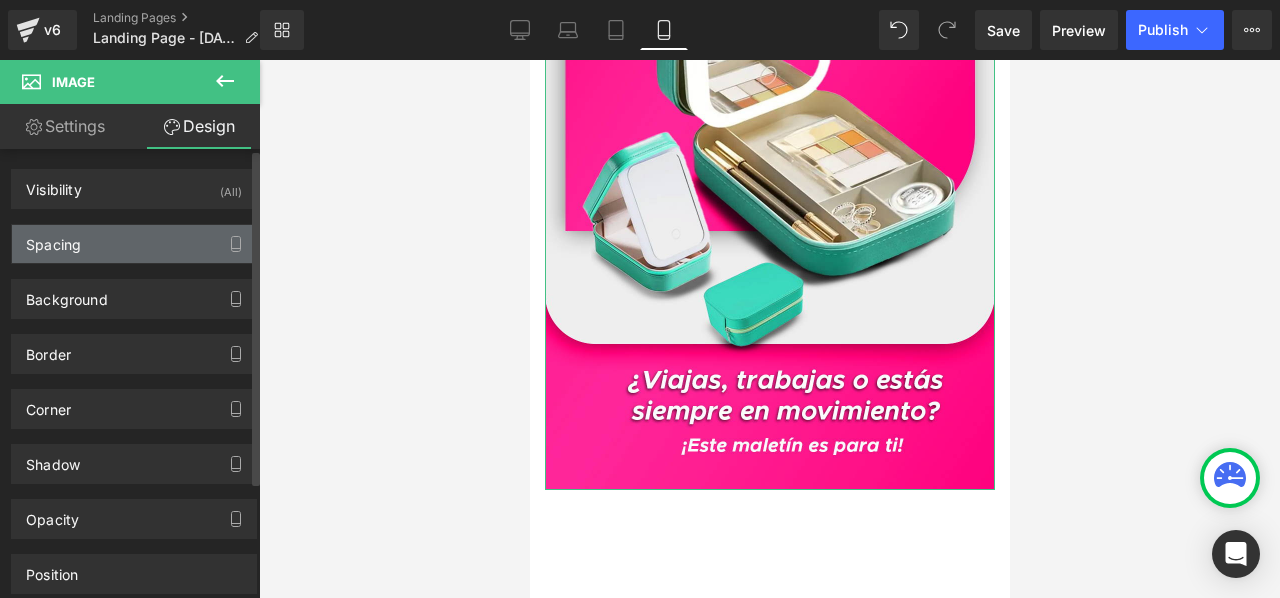 click on "Spacing" at bounding box center [134, 244] 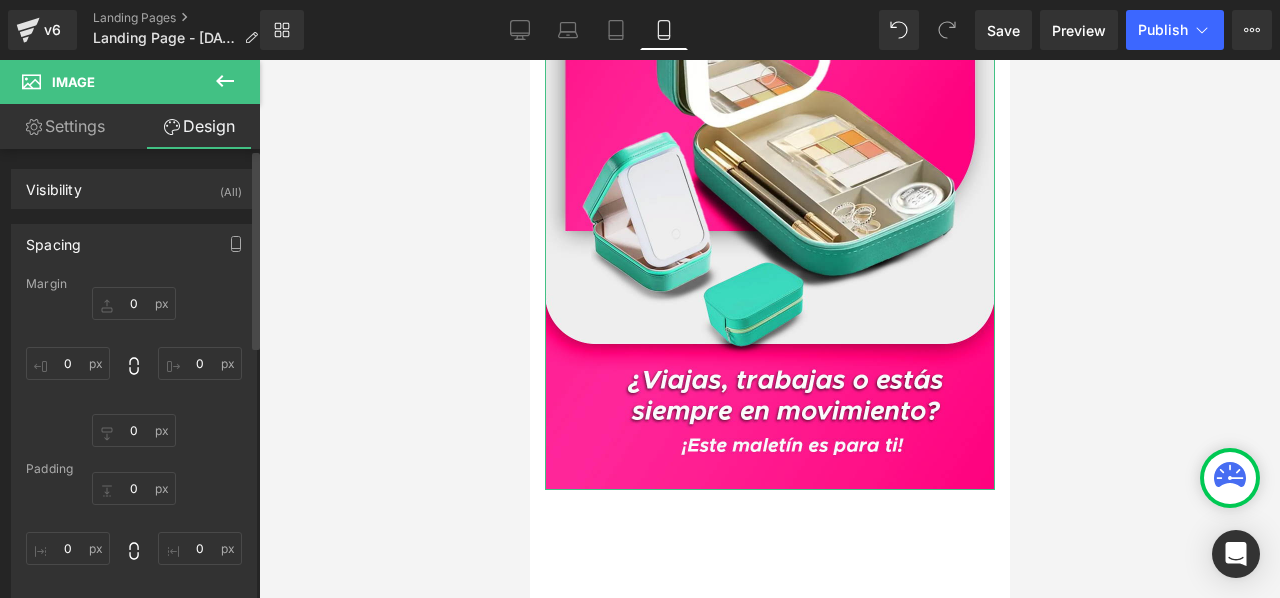 click on "Spacing" at bounding box center [134, 244] 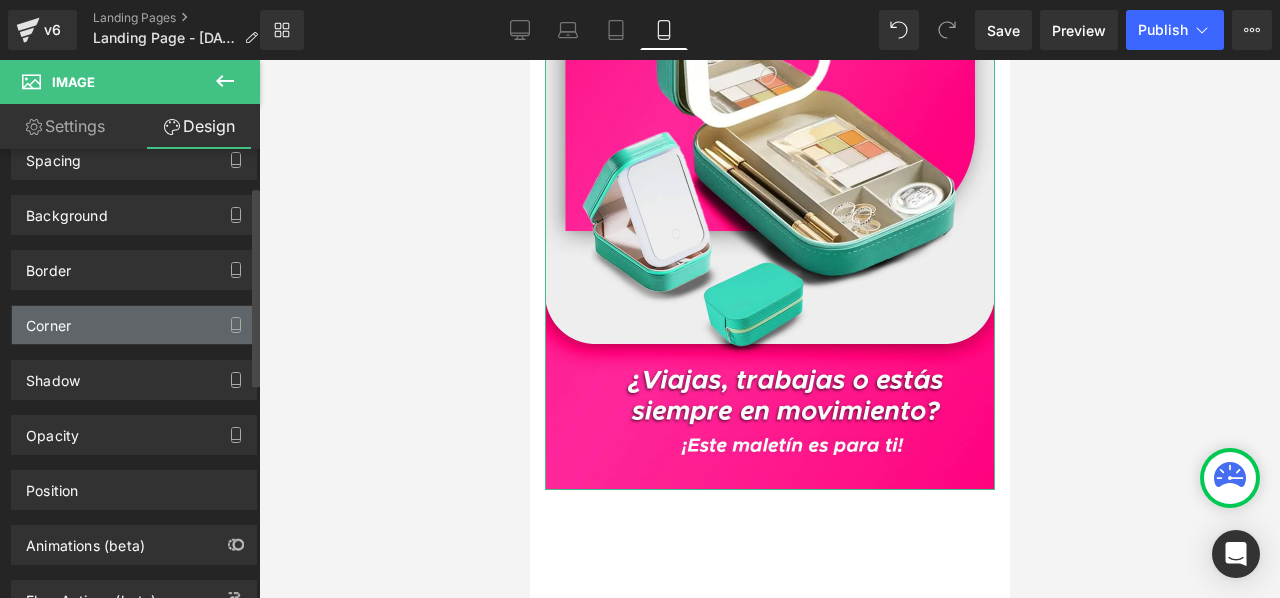 scroll, scrollTop: 155, scrollLeft: 0, axis: vertical 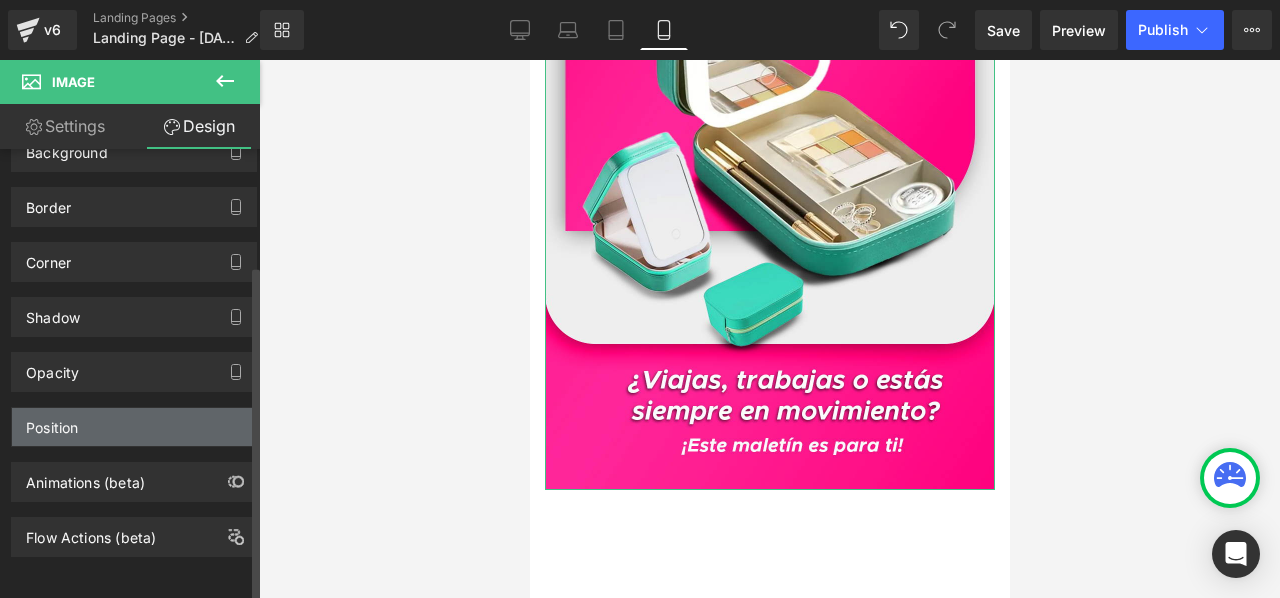 click on "Position" at bounding box center [134, 427] 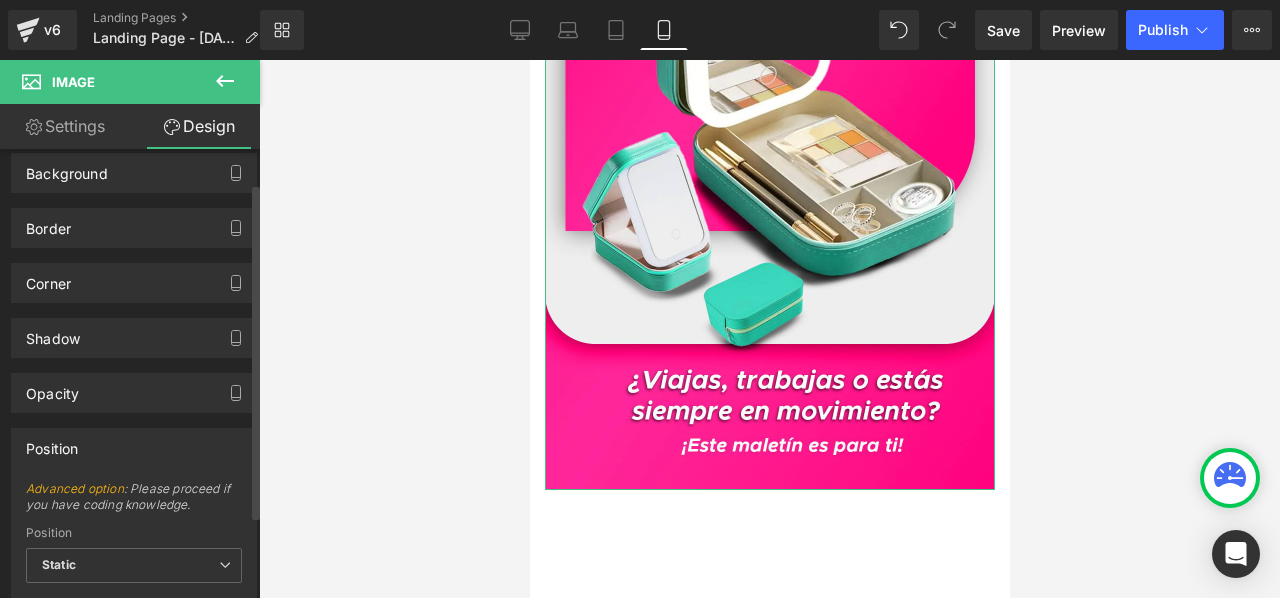 scroll, scrollTop: 45, scrollLeft: 0, axis: vertical 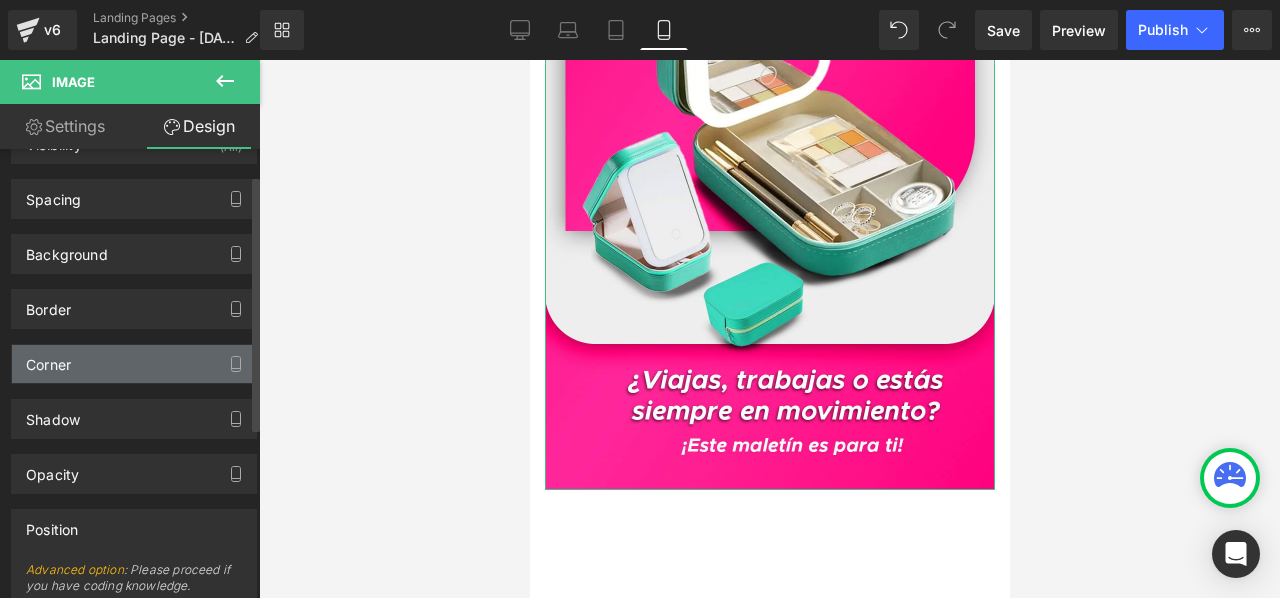 click on "Corner" at bounding box center (134, 364) 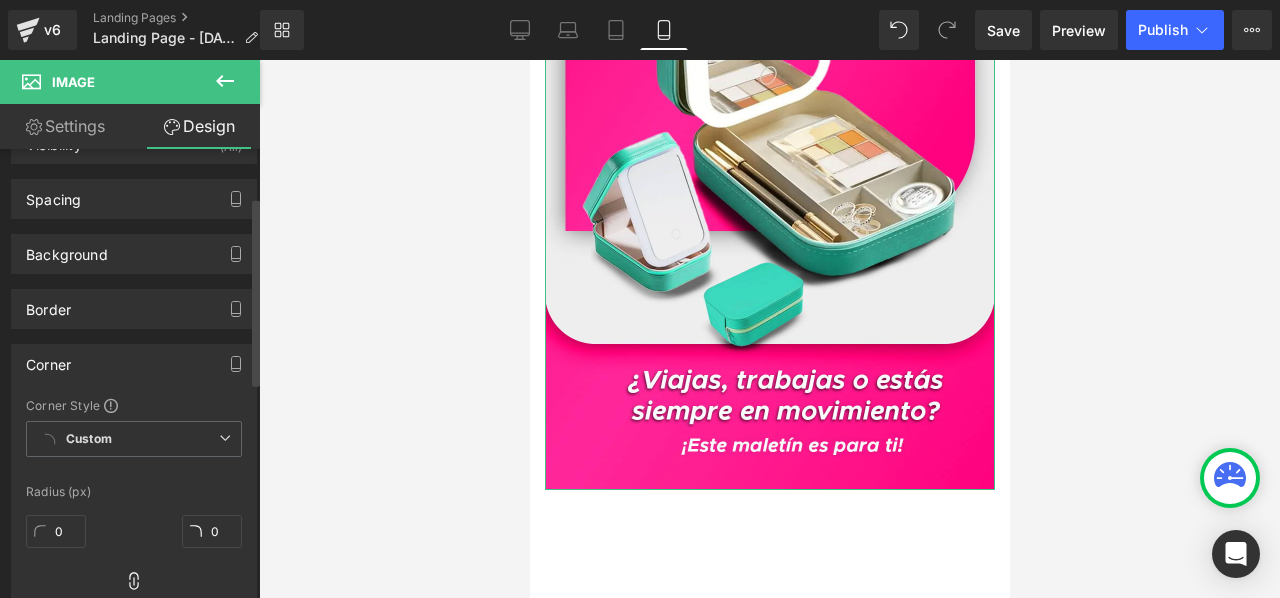 scroll, scrollTop: 145, scrollLeft: 0, axis: vertical 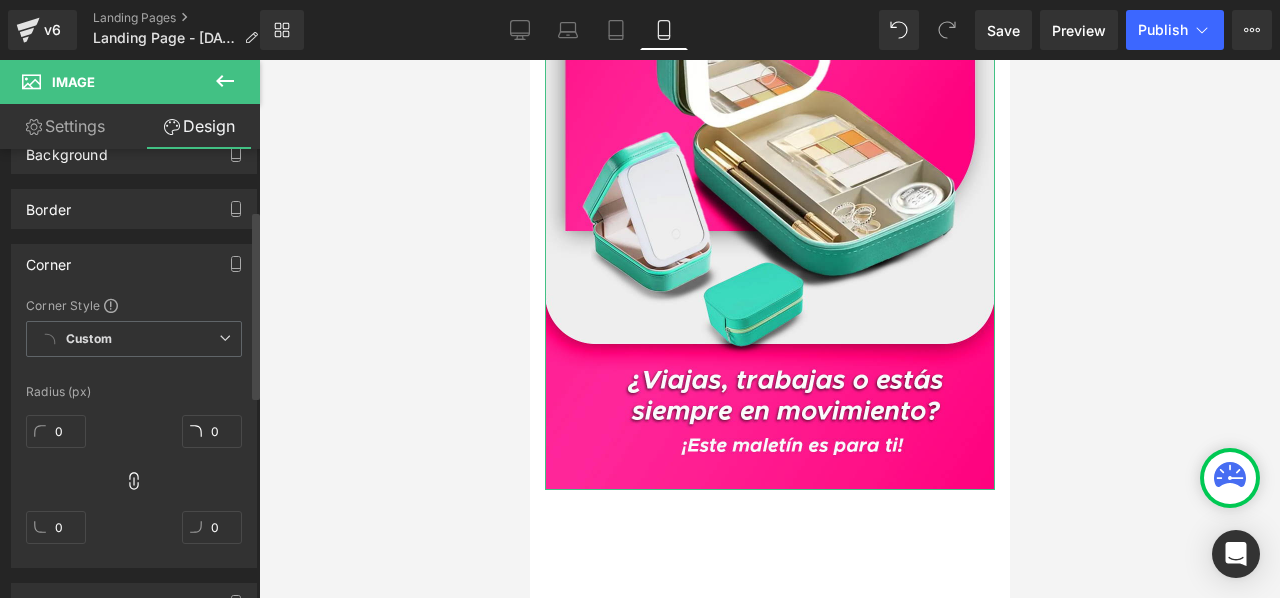 click on "Corner" at bounding box center (134, 264) 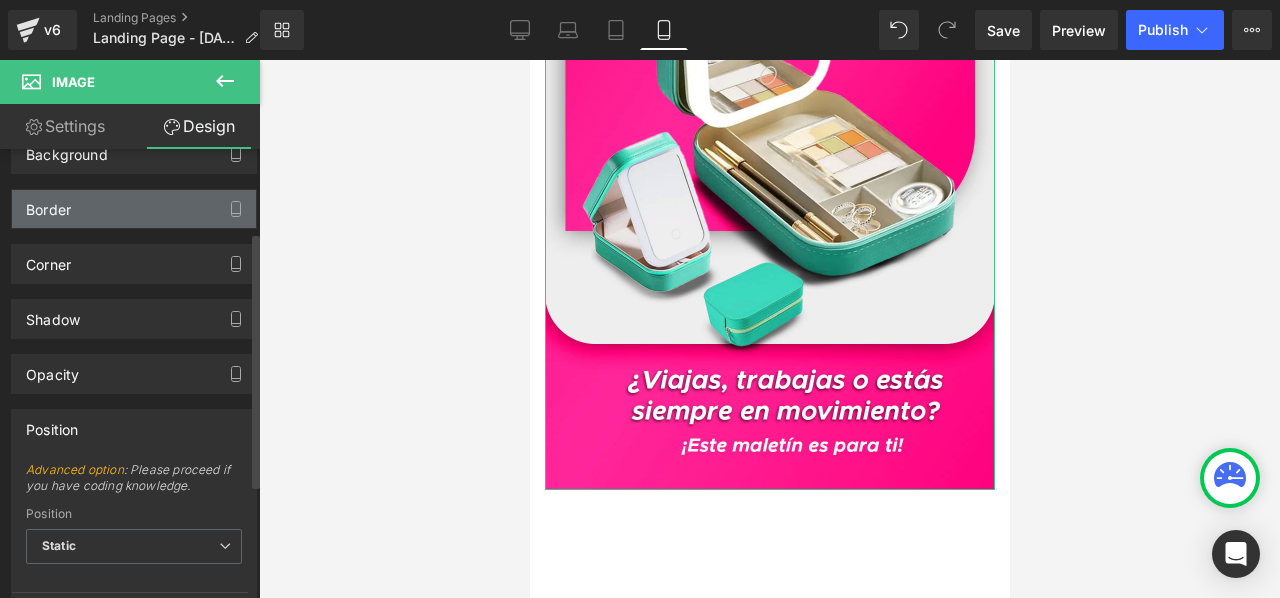 click on "Border" at bounding box center [134, 209] 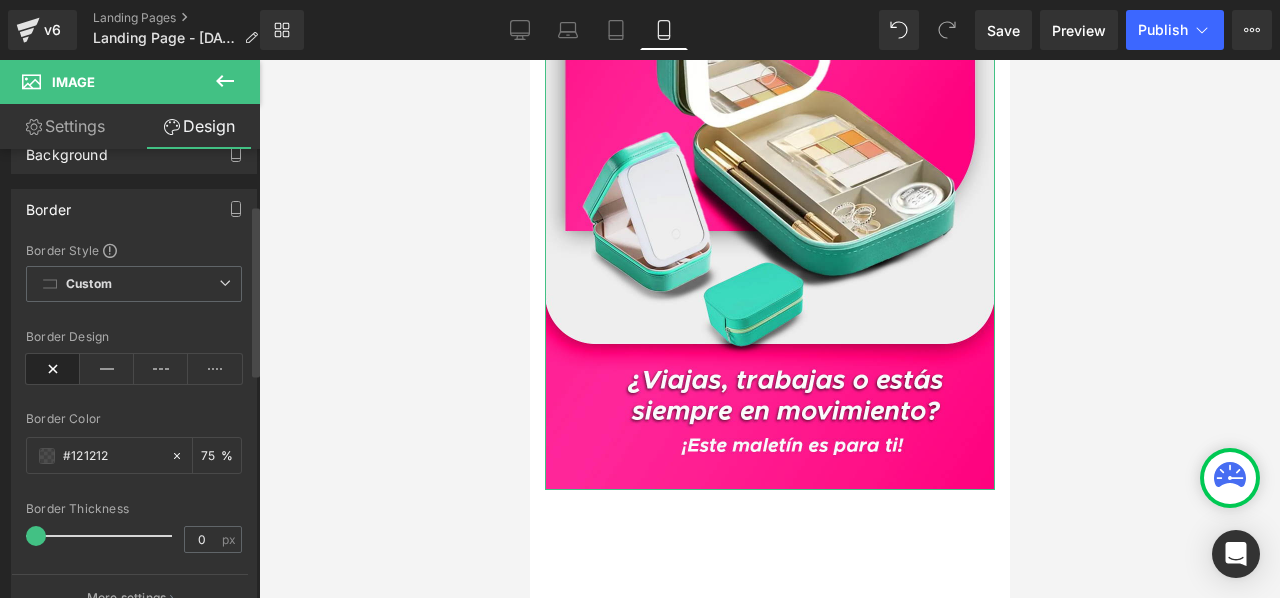 click on "Border" at bounding box center [134, 209] 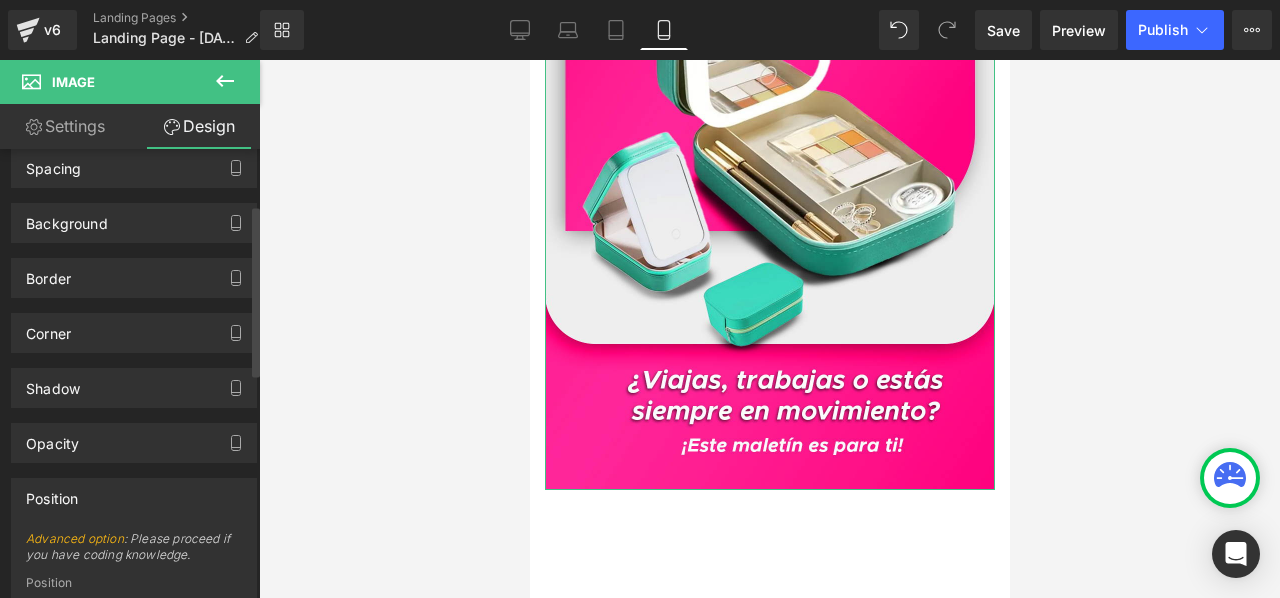 scroll, scrollTop: 45, scrollLeft: 0, axis: vertical 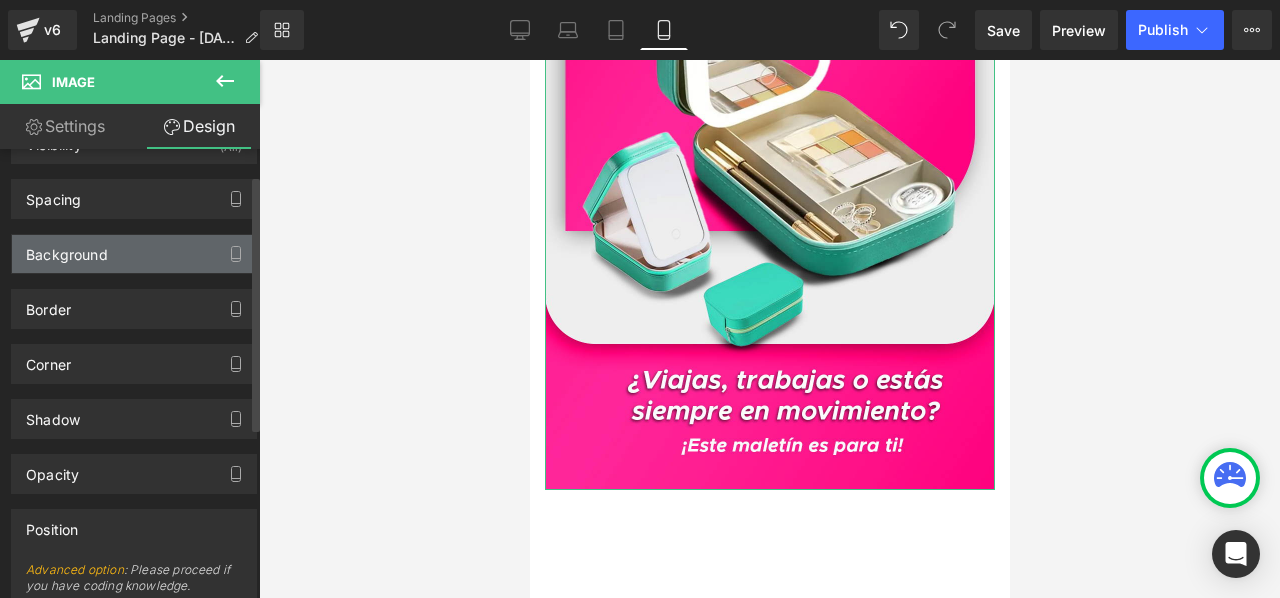 click on "Background" at bounding box center [67, 249] 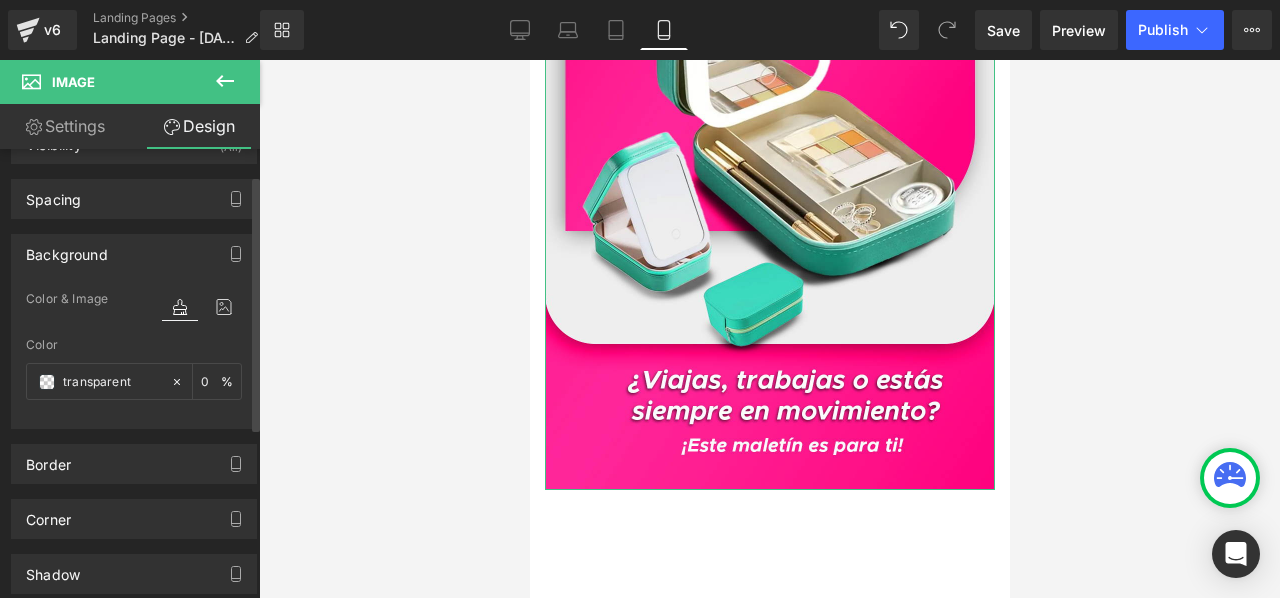 click on "Background" at bounding box center [67, 249] 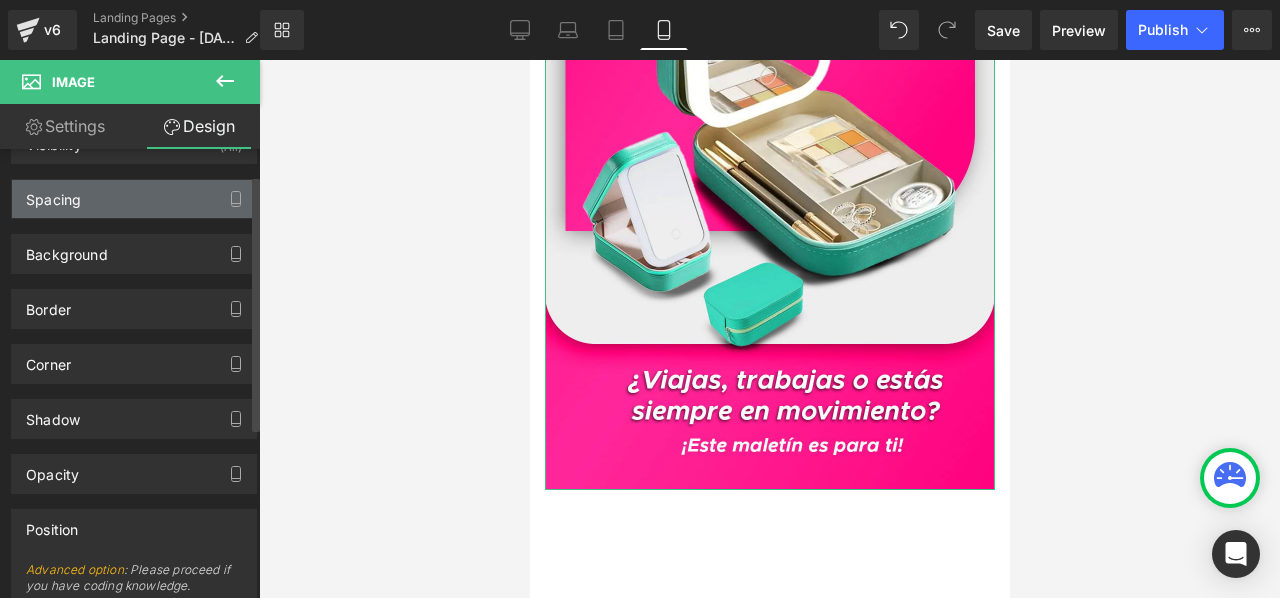 click on "Spacing" at bounding box center [53, 194] 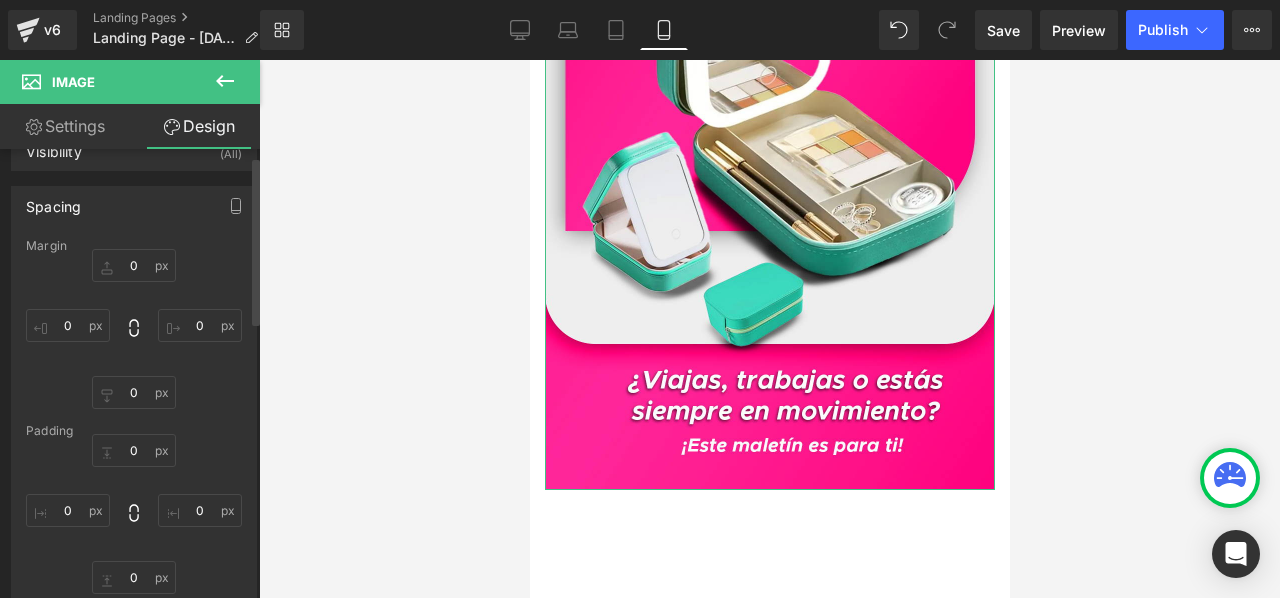 scroll, scrollTop: 0, scrollLeft: 0, axis: both 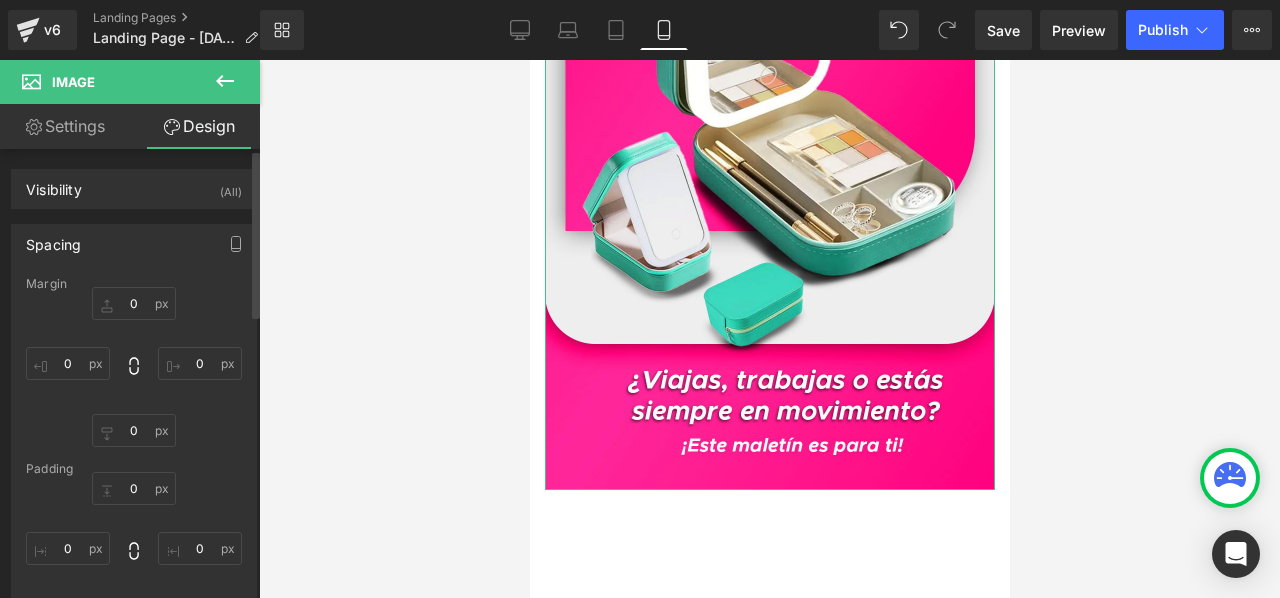 click on "Spacing" at bounding box center [134, 244] 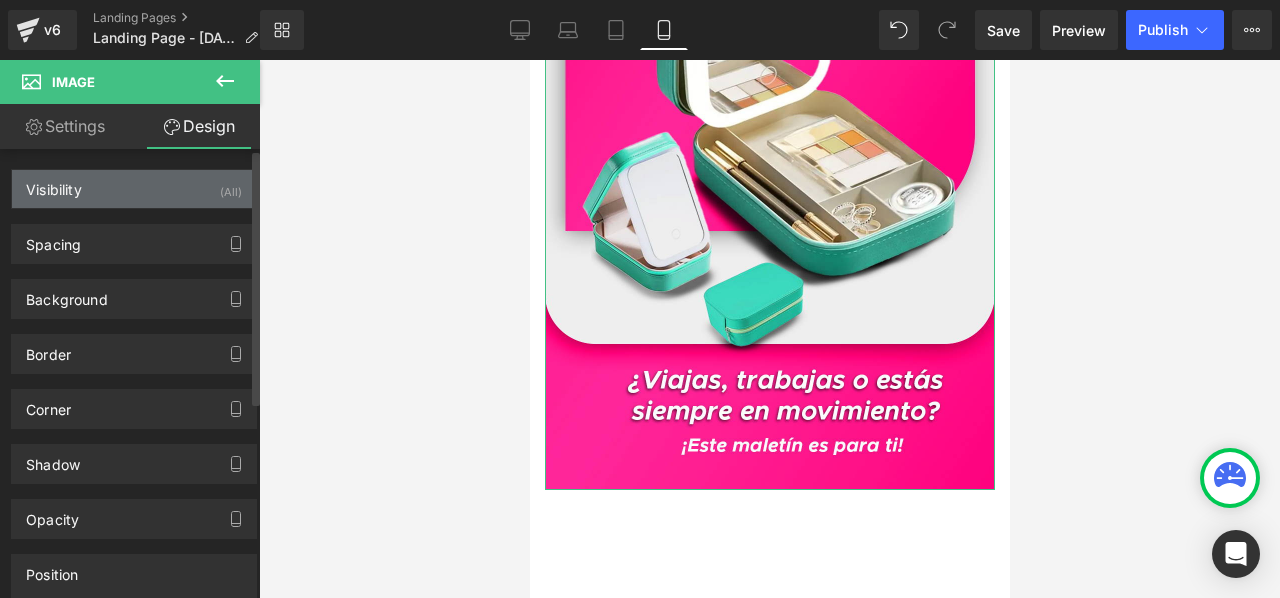 click on "Visibility
(All)" at bounding box center [134, 189] 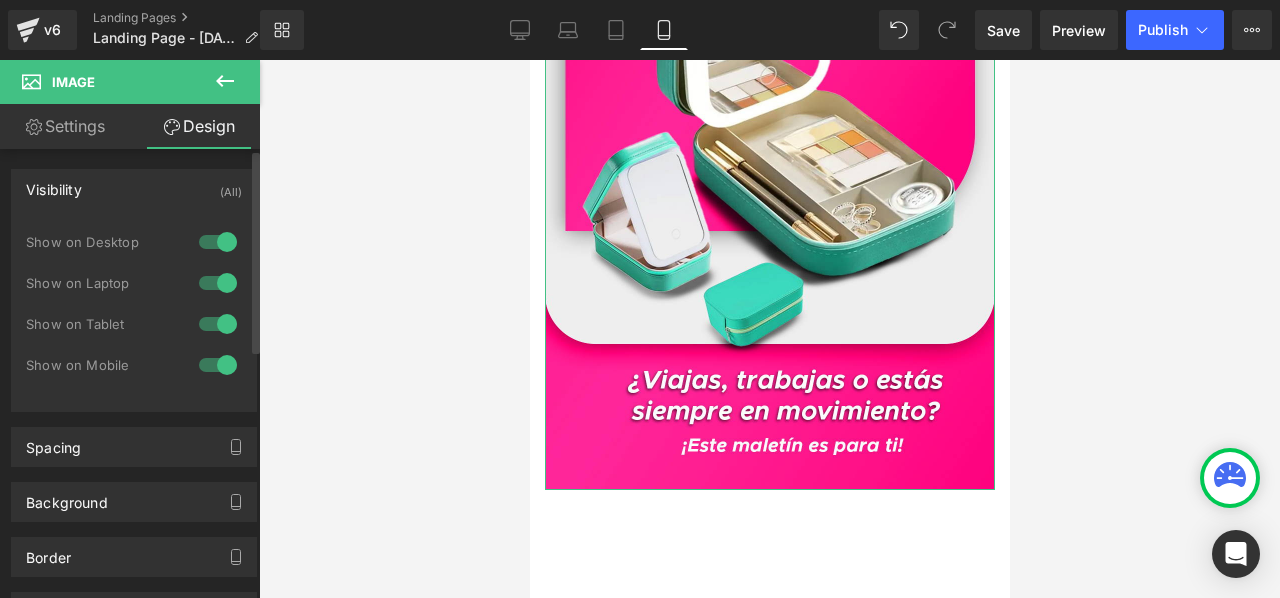 click on "Visibility
(All)" at bounding box center (134, 189) 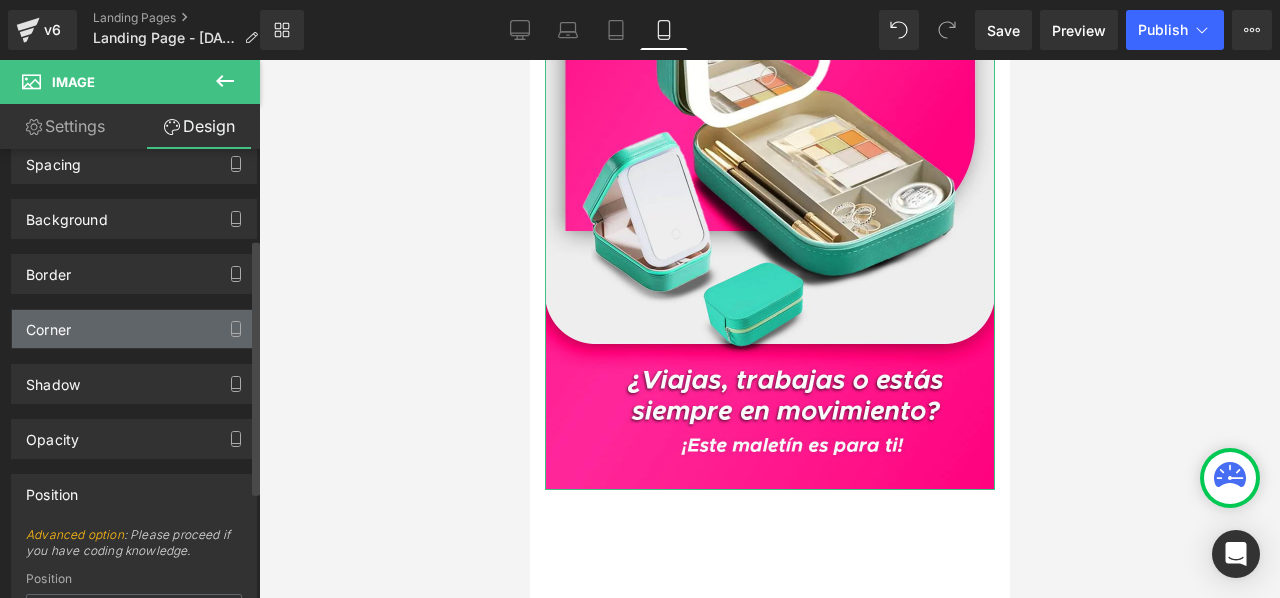 scroll, scrollTop: 200, scrollLeft: 0, axis: vertical 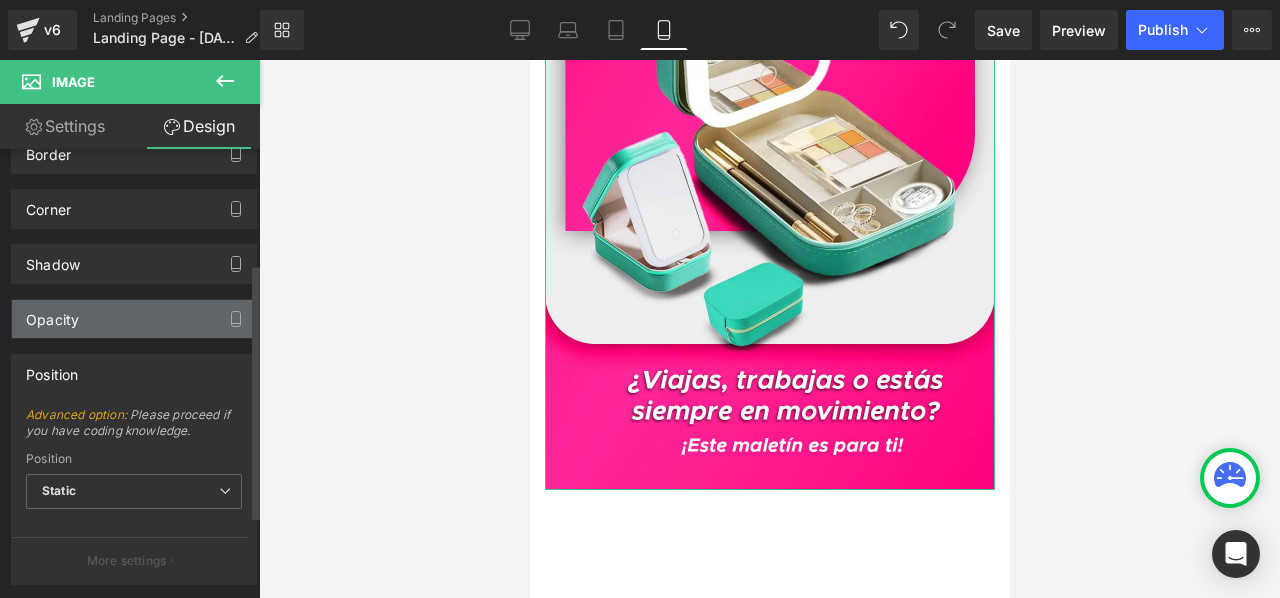 click on "Opacity" at bounding box center [134, 319] 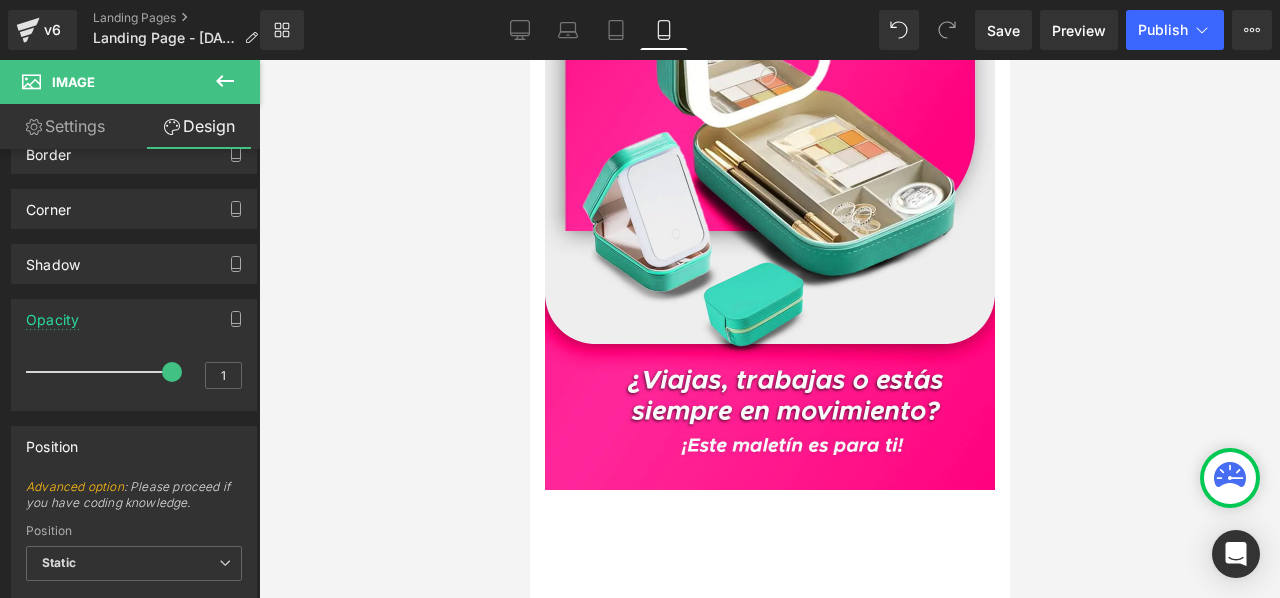 drag, startPoint x: 166, startPoint y: 365, endPoint x: 318, endPoint y: 381, distance: 152.83978 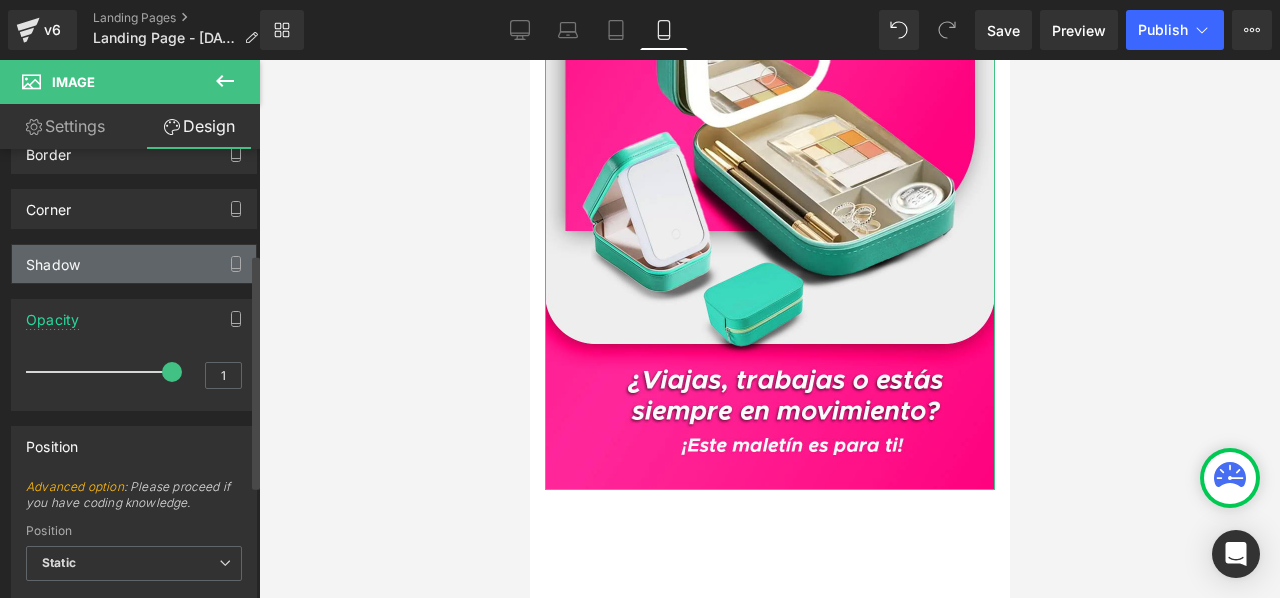 click on "Shadow" at bounding box center [53, 259] 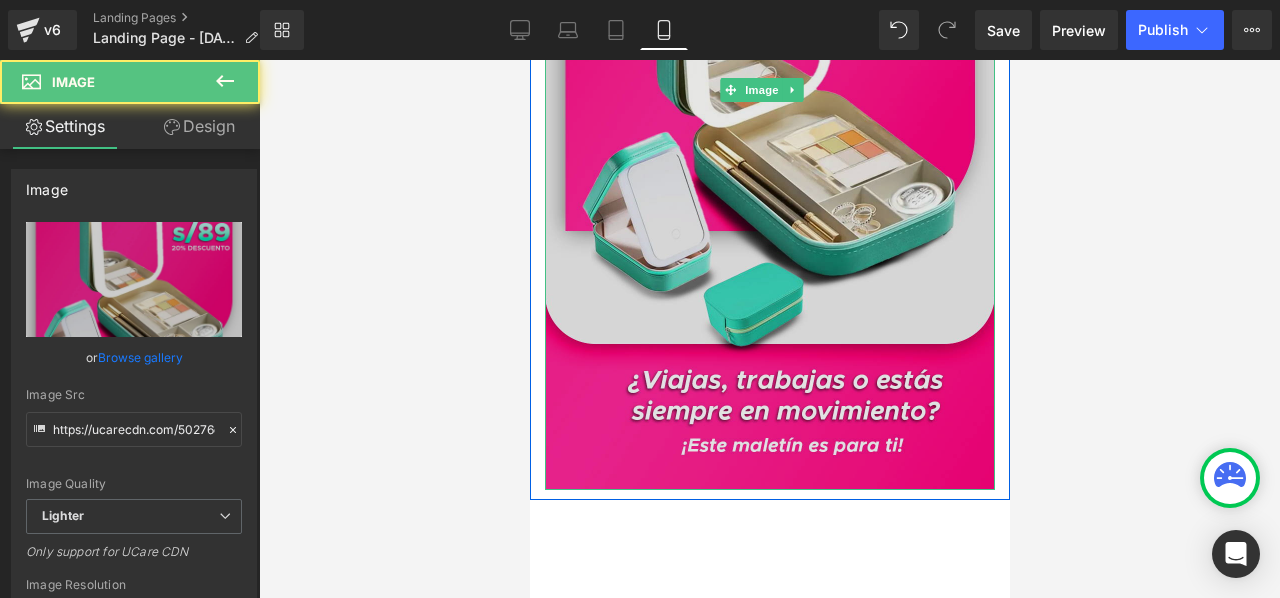 click at bounding box center (769, 90) 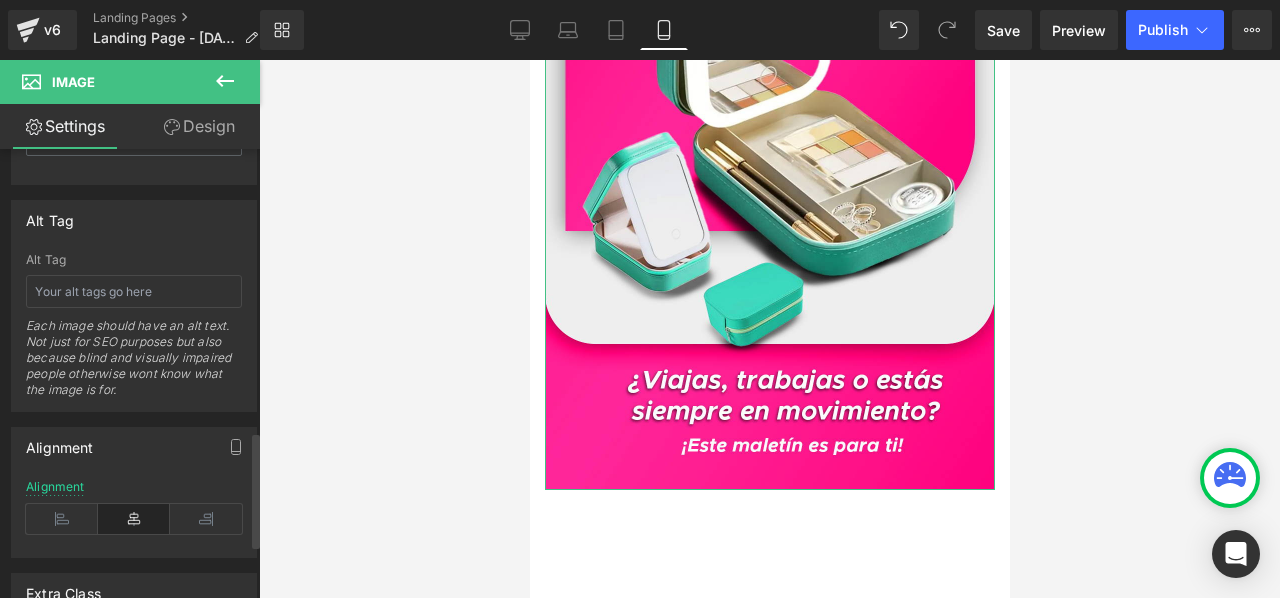 scroll, scrollTop: 1312, scrollLeft: 0, axis: vertical 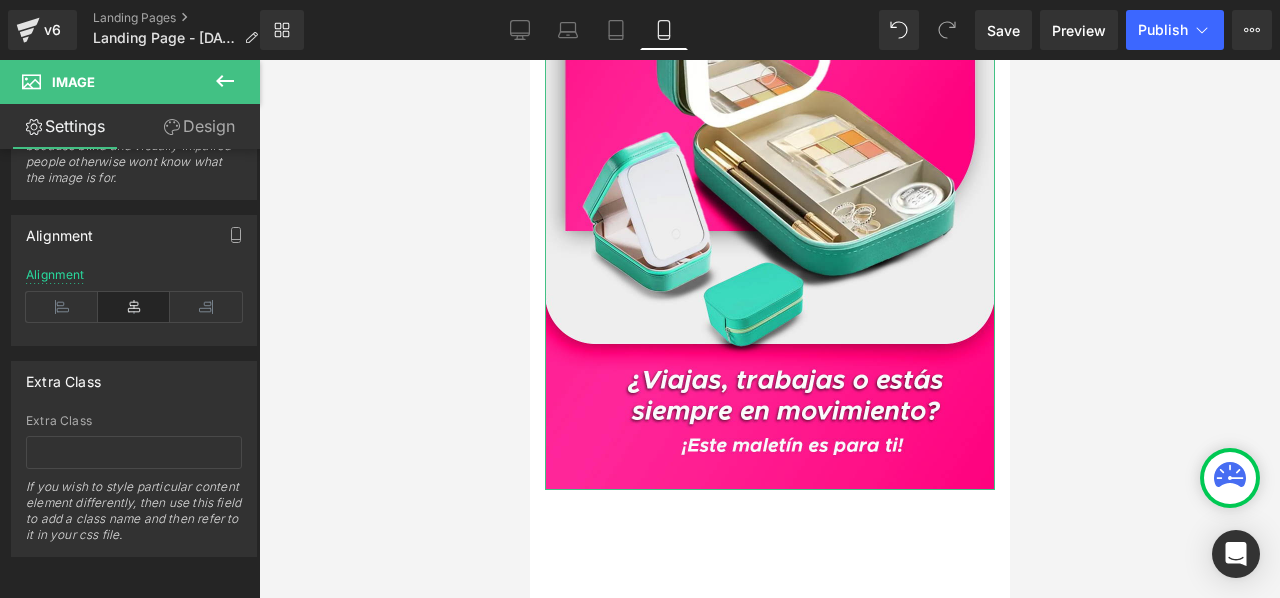 click on "Design" at bounding box center [199, 126] 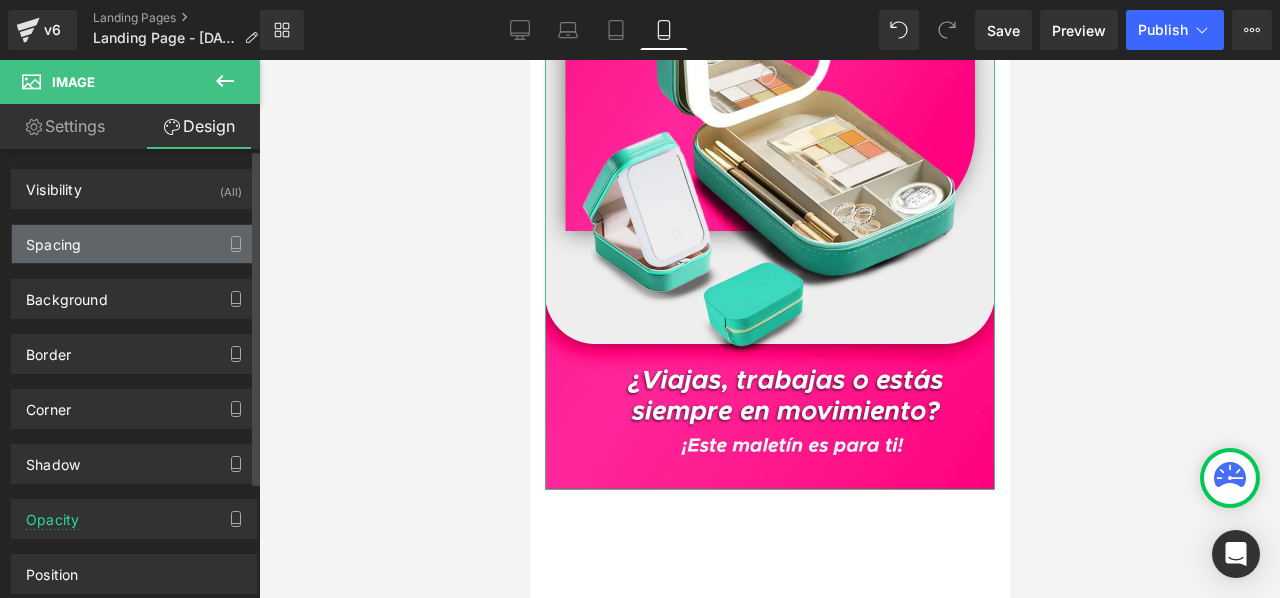 click on "Spacing" at bounding box center [134, 244] 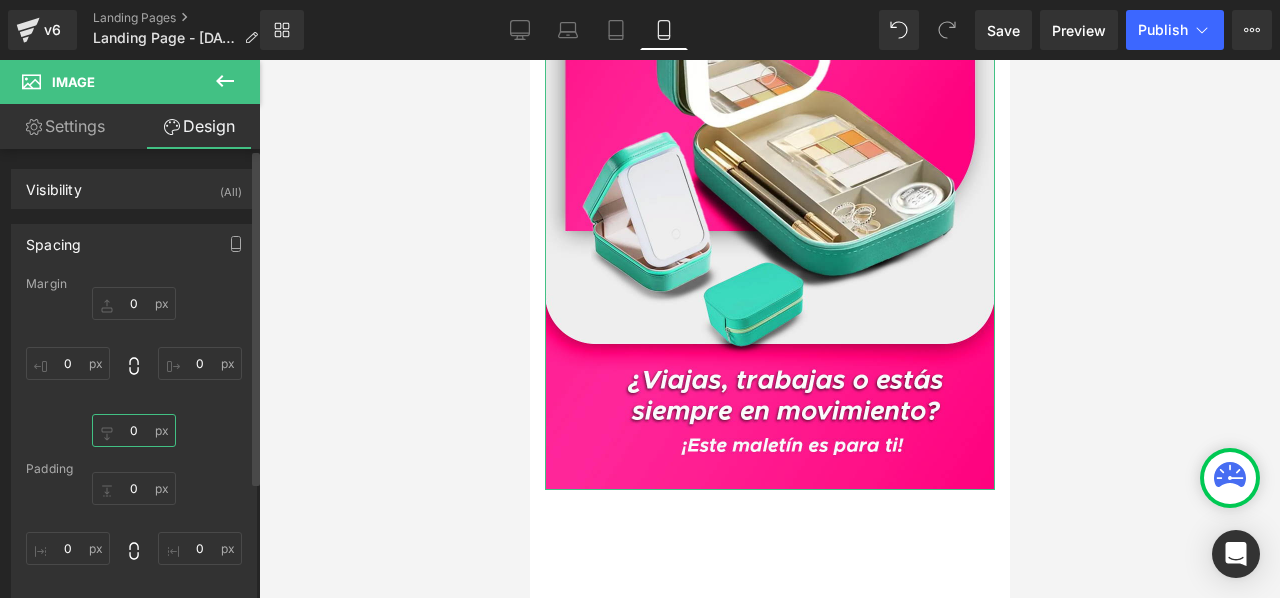 click on "0" at bounding box center [134, 430] 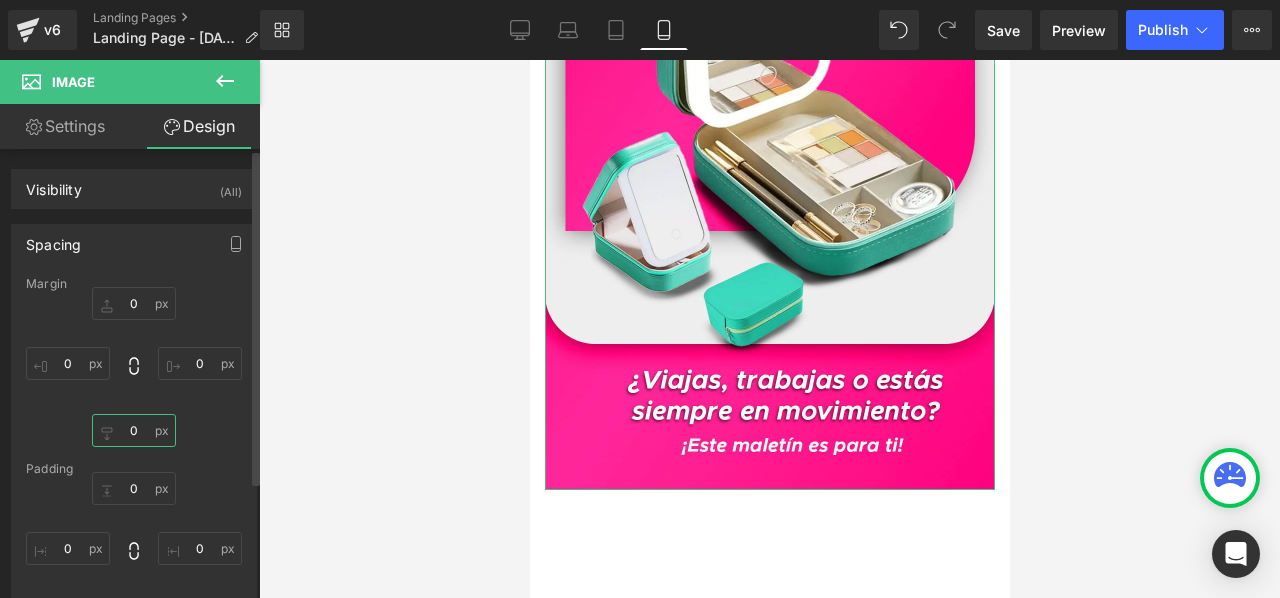 click on "0" at bounding box center [134, 430] 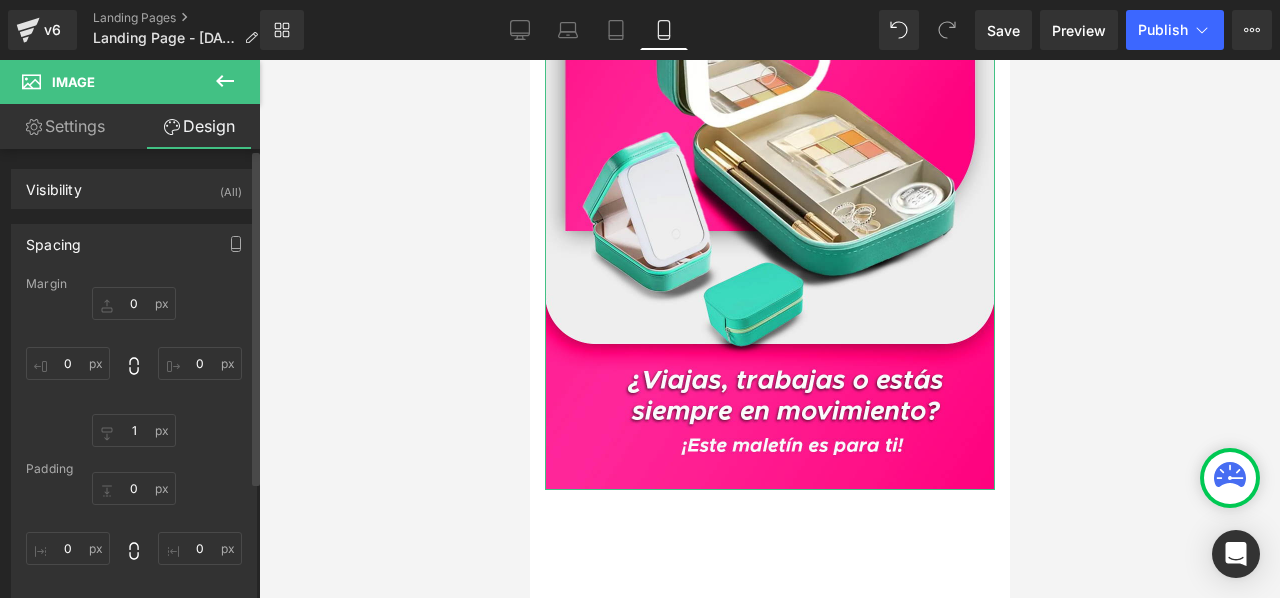 click on "0
0
1
0" at bounding box center [134, 367] 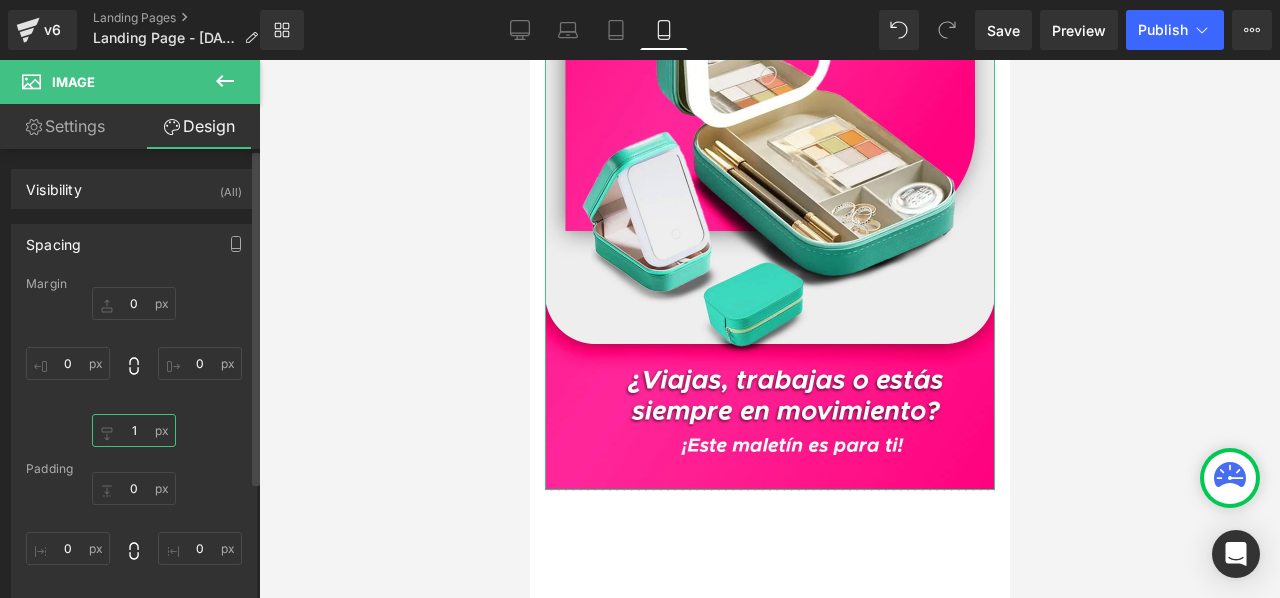 click on "1" at bounding box center (134, 430) 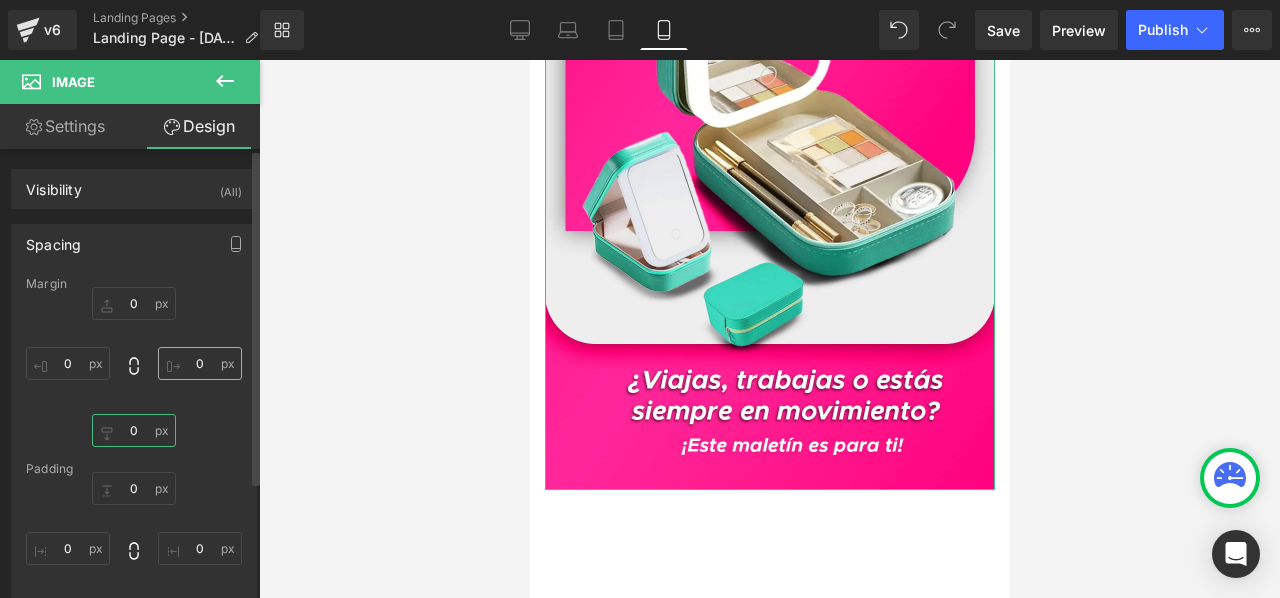 type on "0" 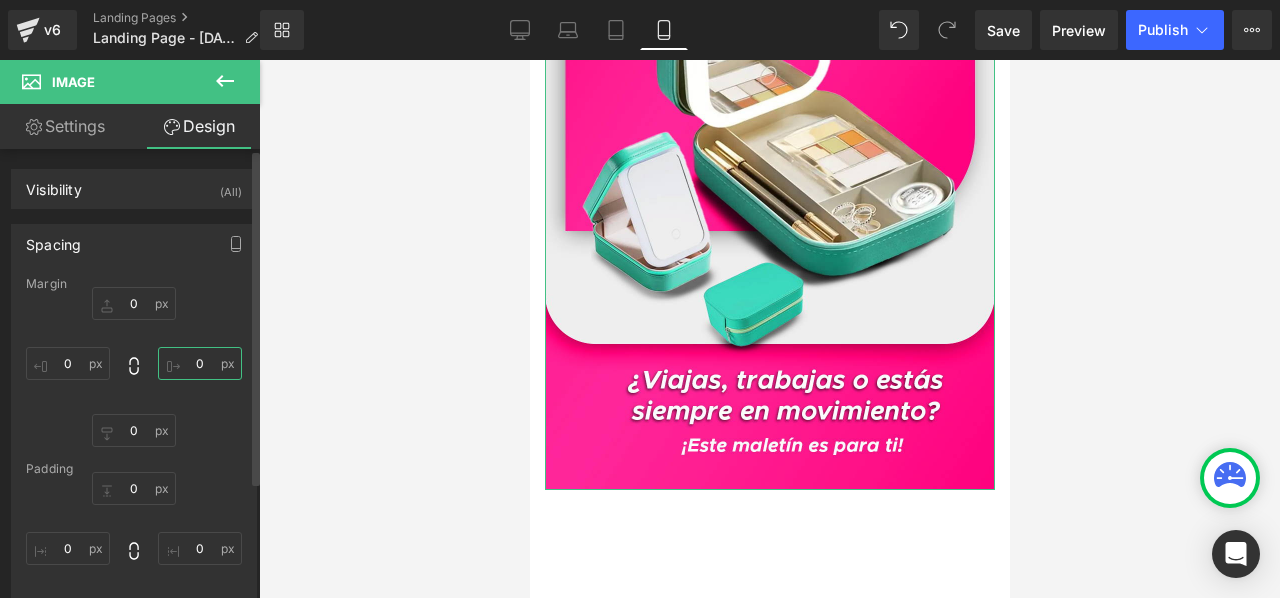 click on "0" at bounding box center (200, 363) 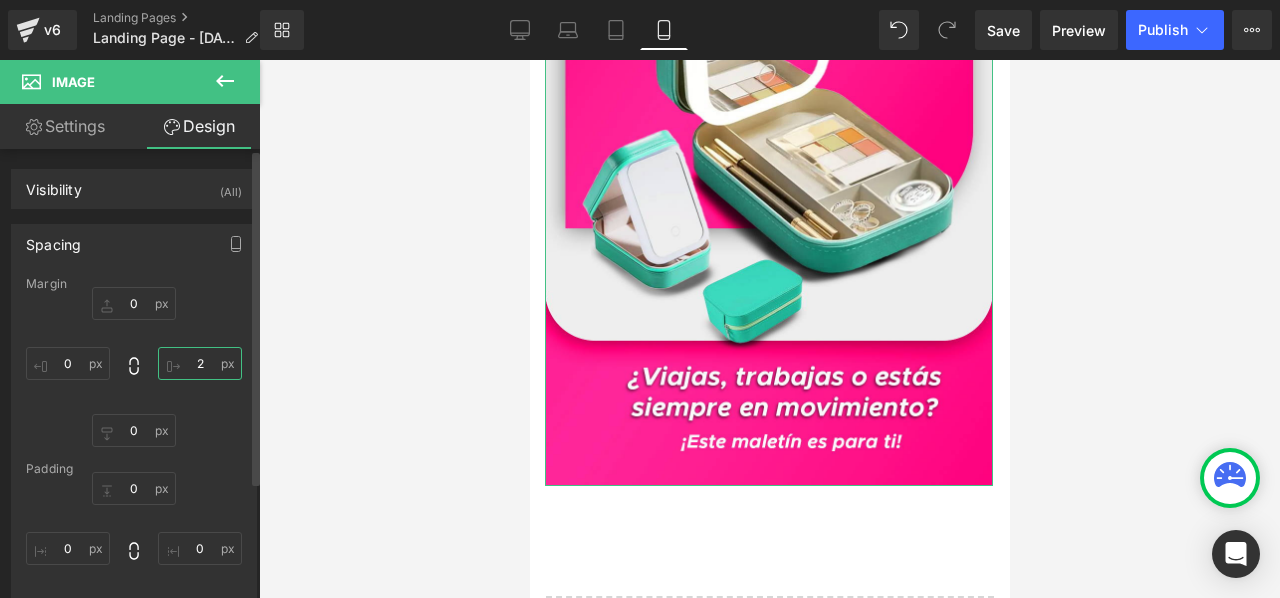 type on "2" 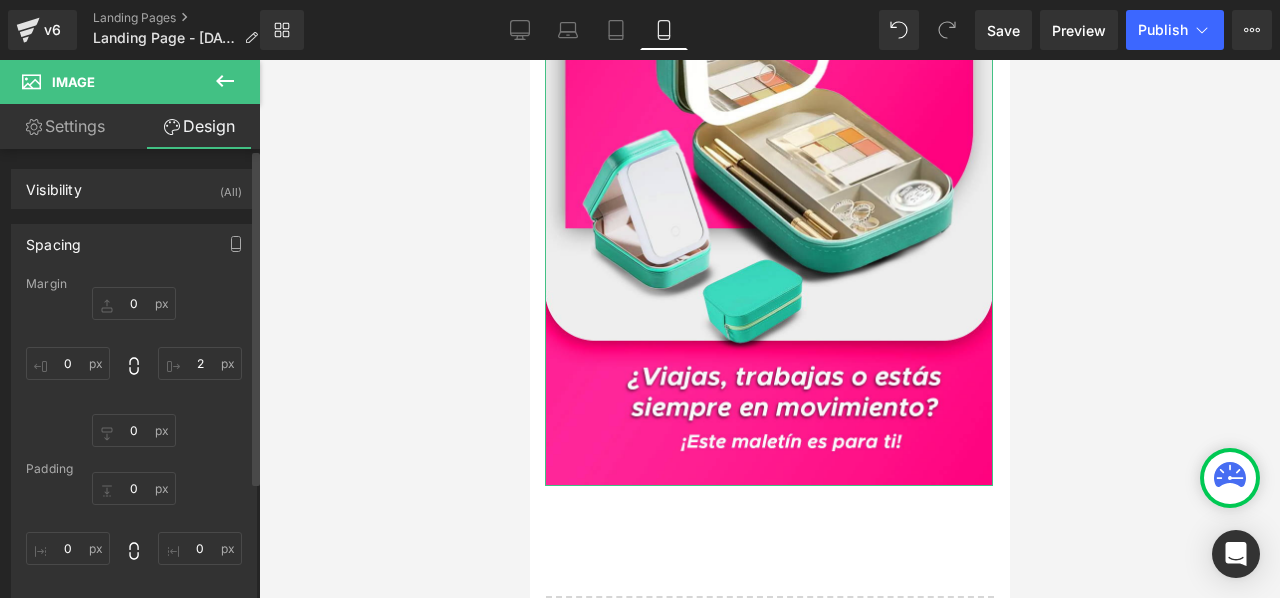 click on "0
2
0
0" at bounding box center (134, 367) 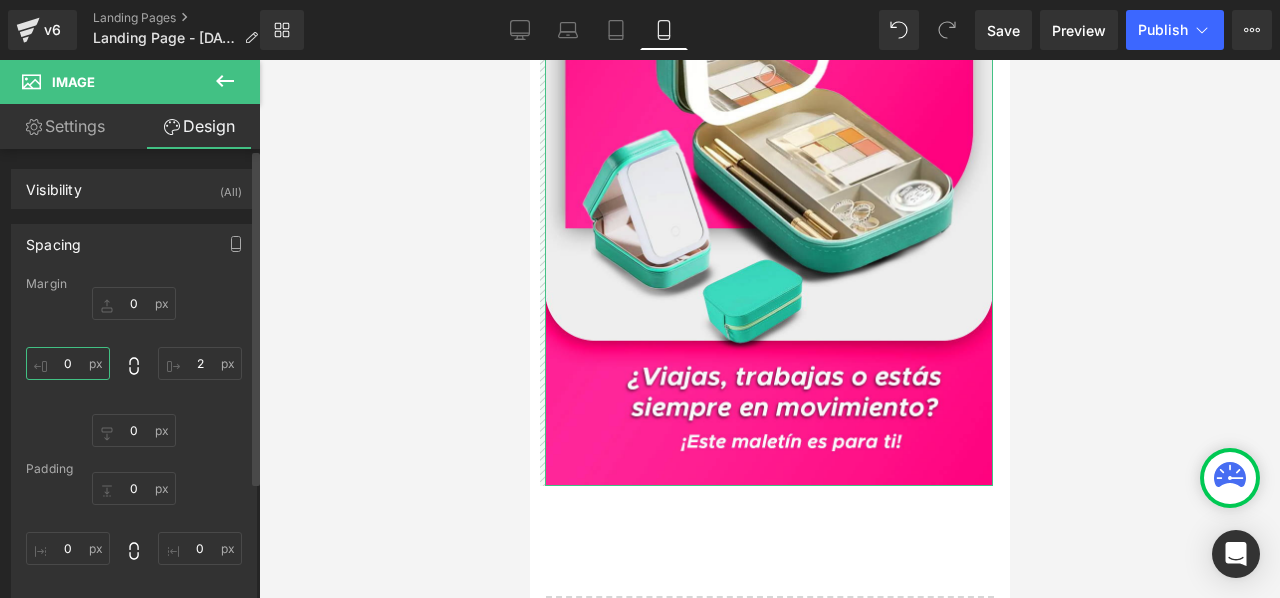 click on "0" at bounding box center (68, 363) 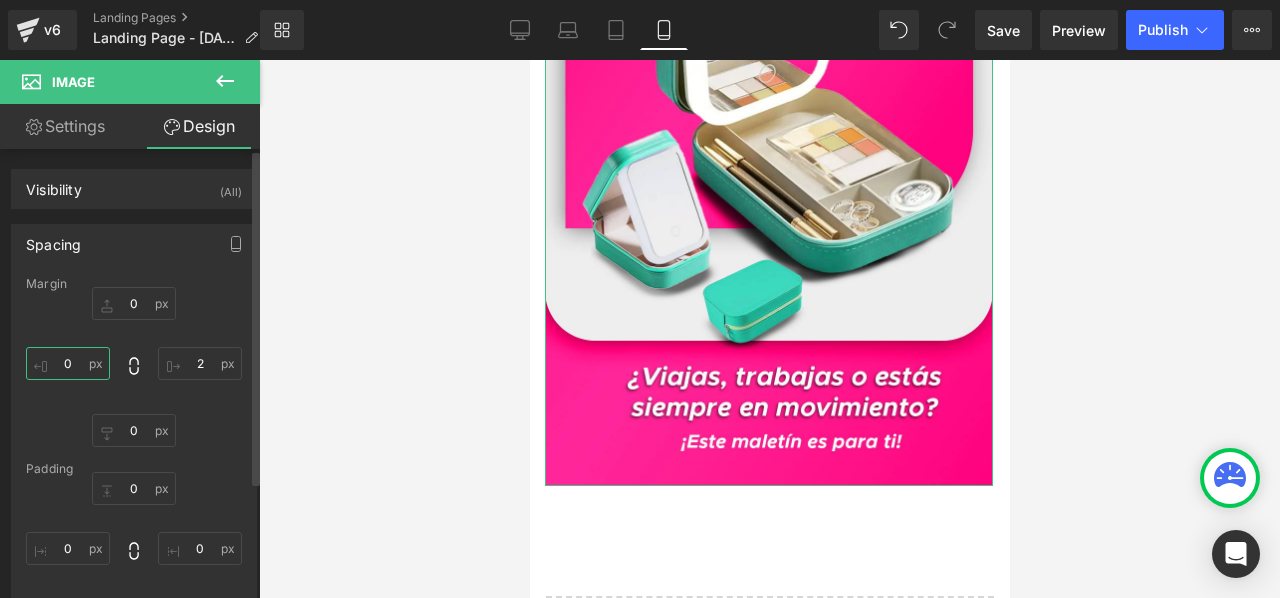 click on "0" at bounding box center (68, 363) 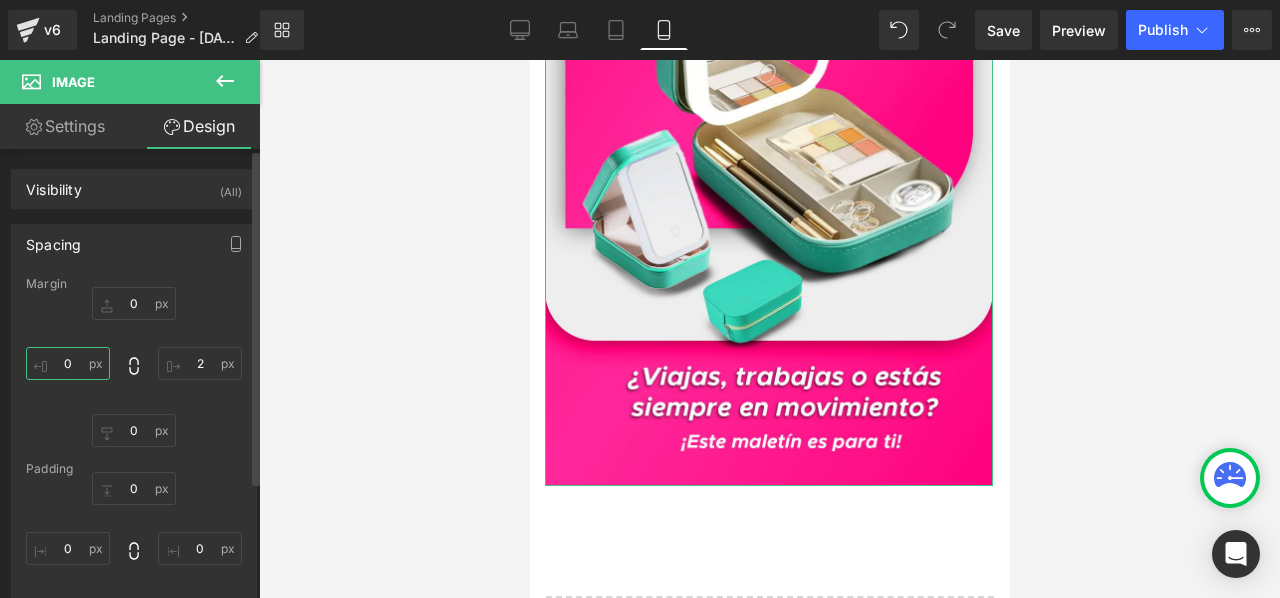 click on "0" at bounding box center (68, 363) 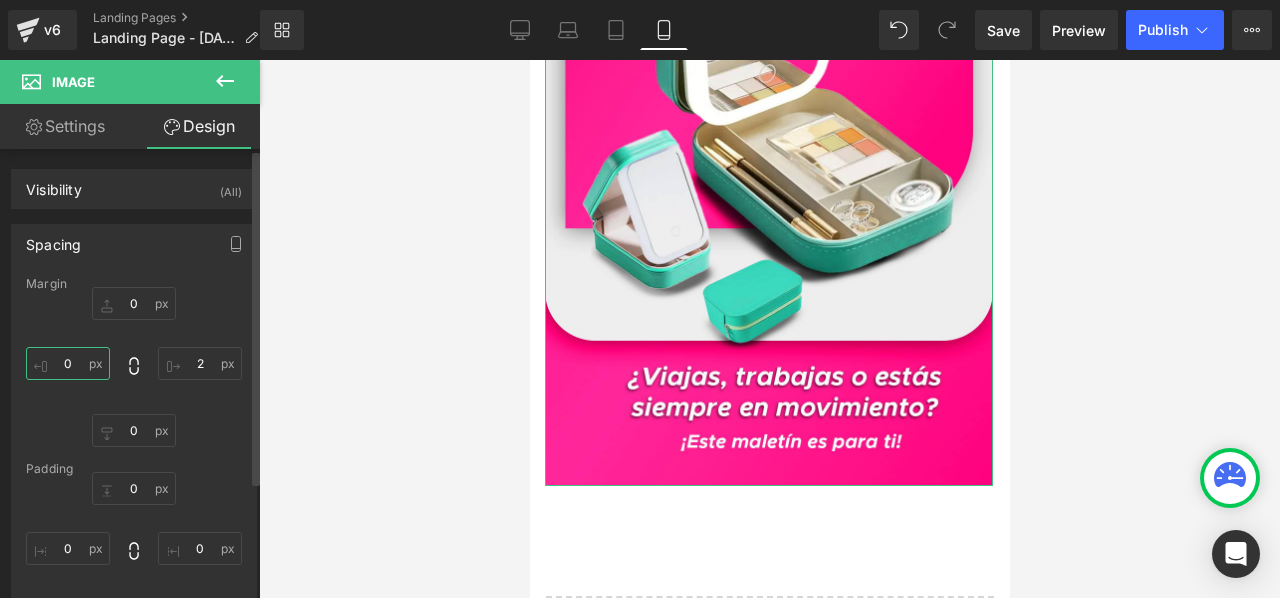 click on "0" at bounding box center (68, 363) 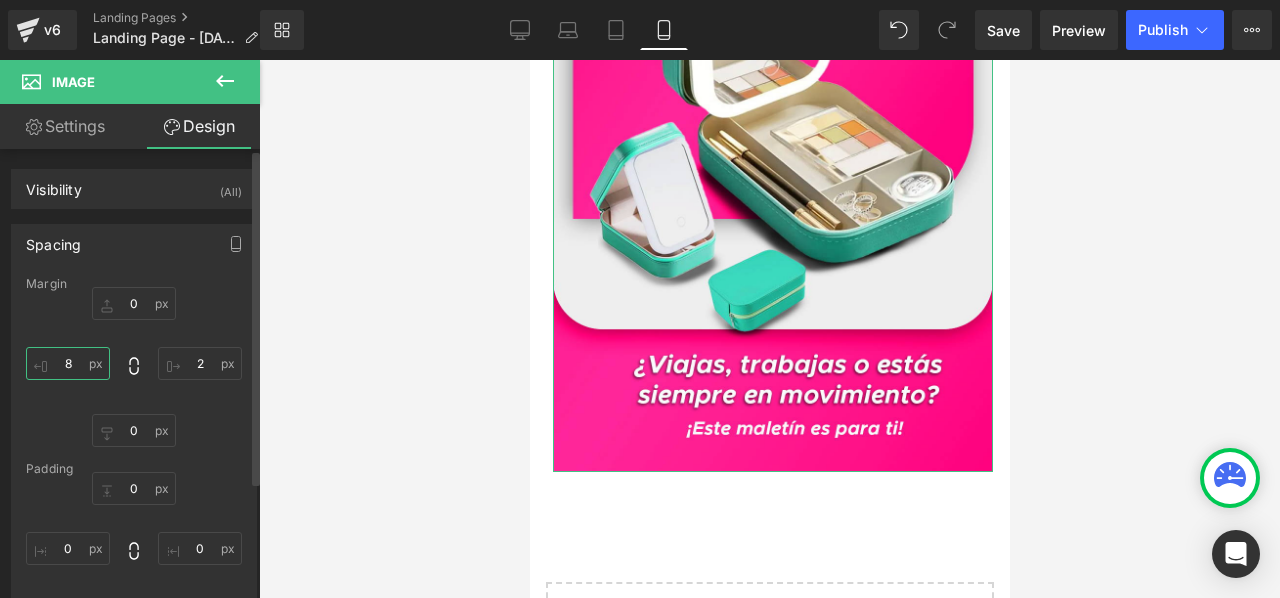 type on "8" 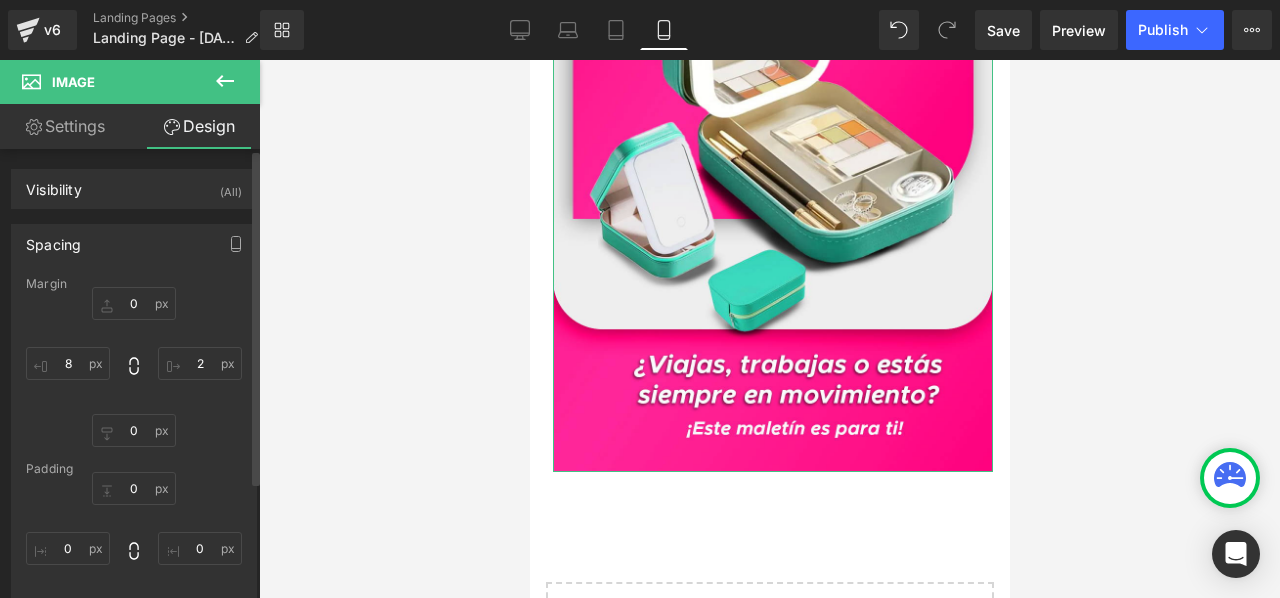 click on "0
2
0
8" at bounding box center [134, 367] 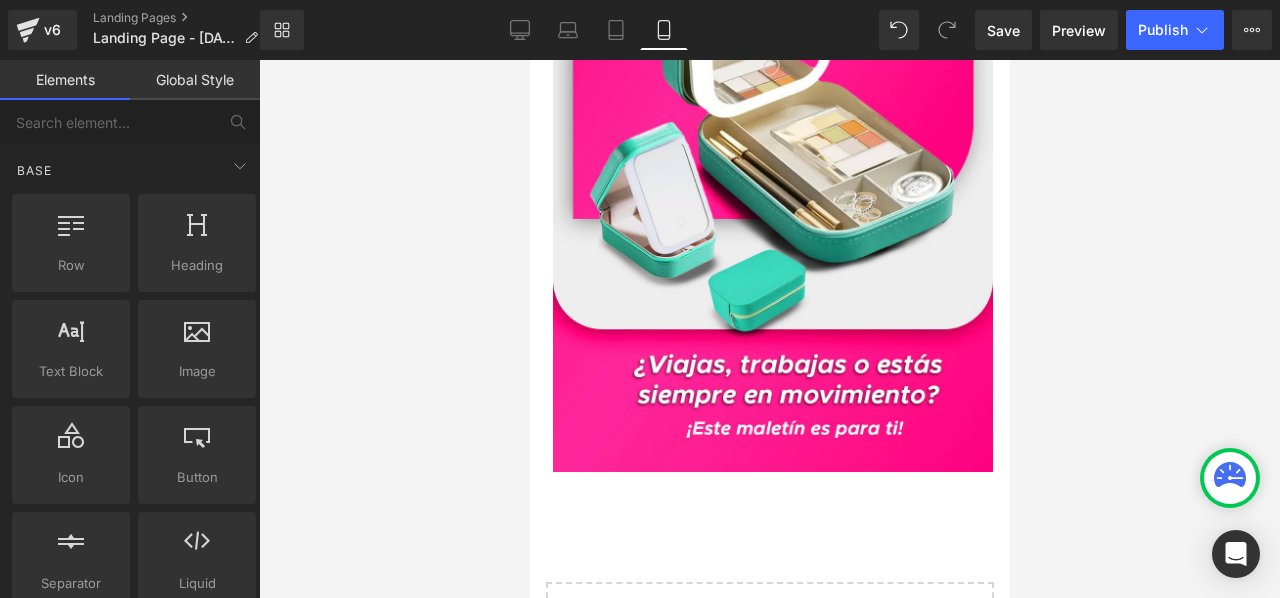click at bounding box center (769, 329) 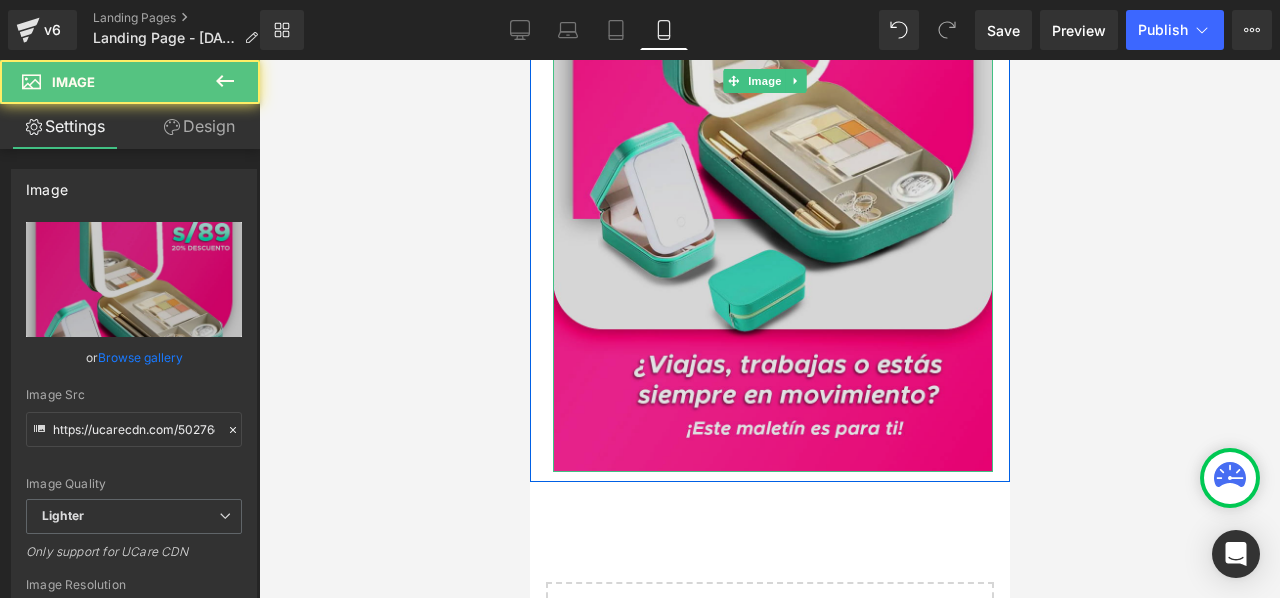 click at bounding box center [772, 81] 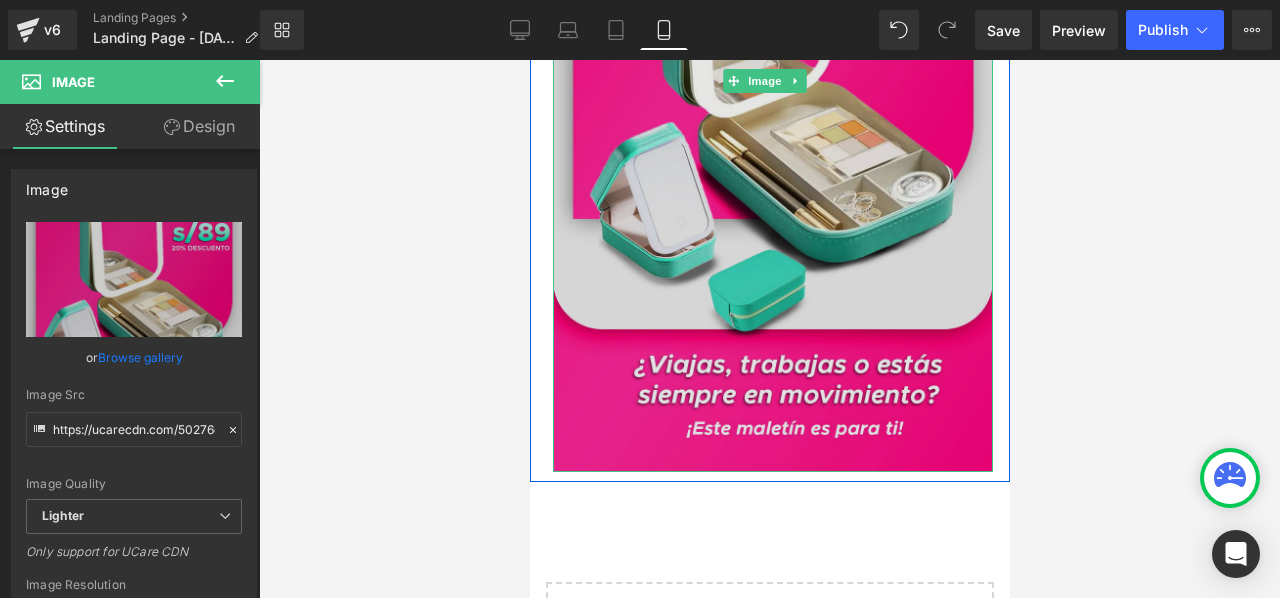 click at bounding box center (772, 81) 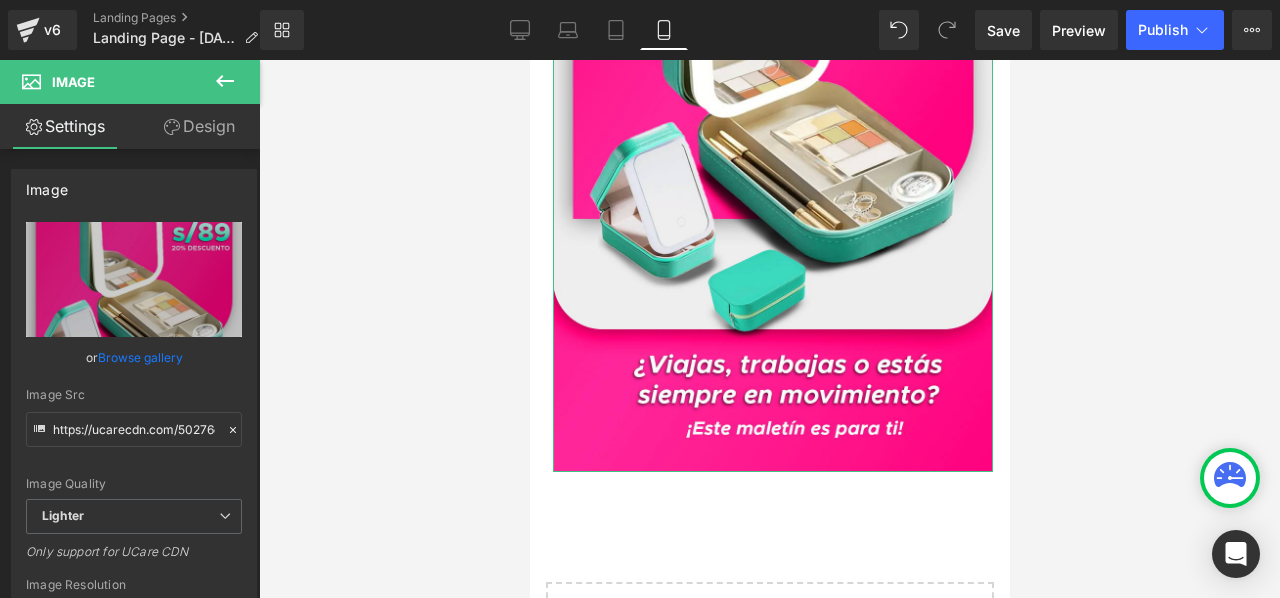click on "Design" at bounding box center [199, 126] 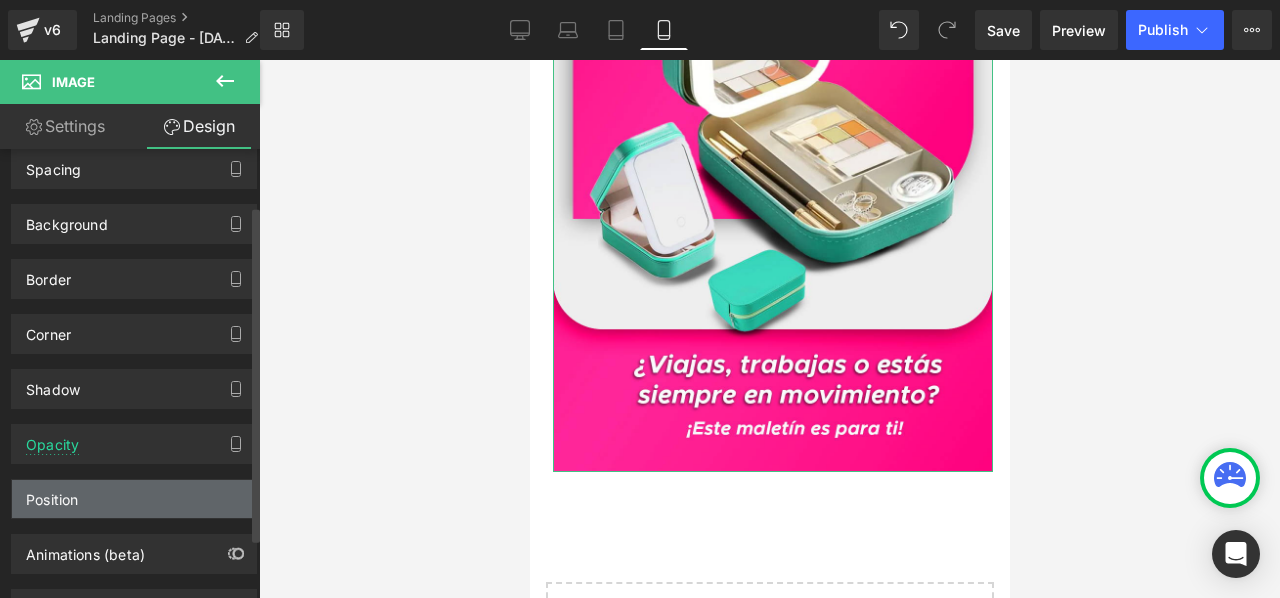 scroll, scrollTop: 0, scrollLeft: 0, axis: both 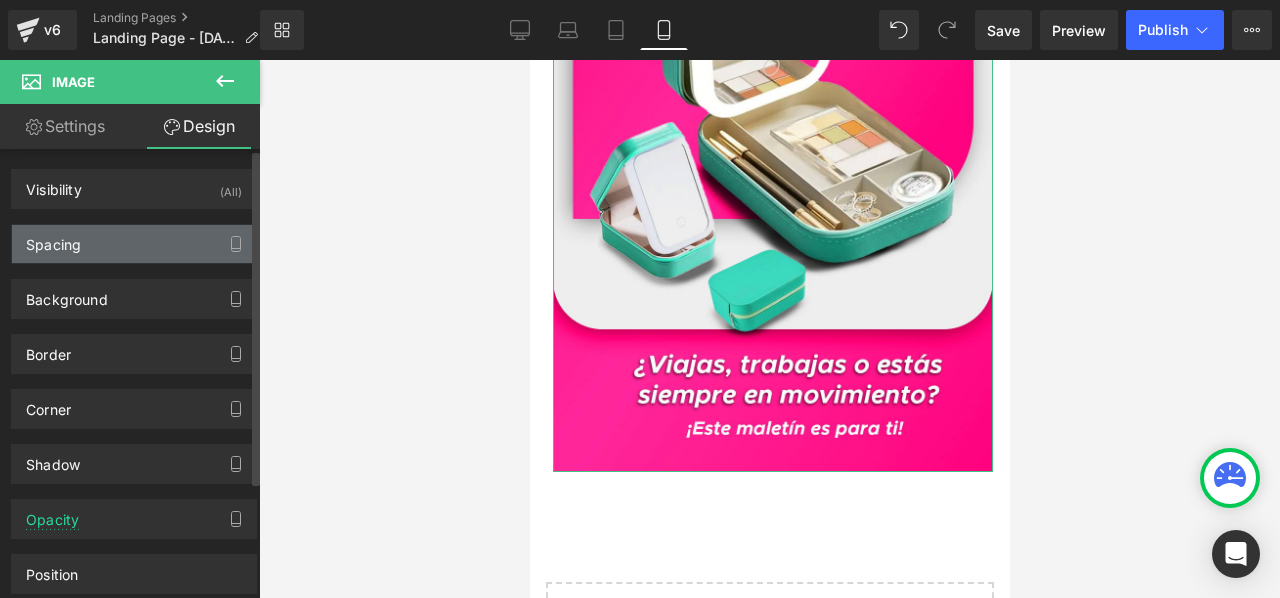 click on "Spacing" at bounding box center (134, 244) 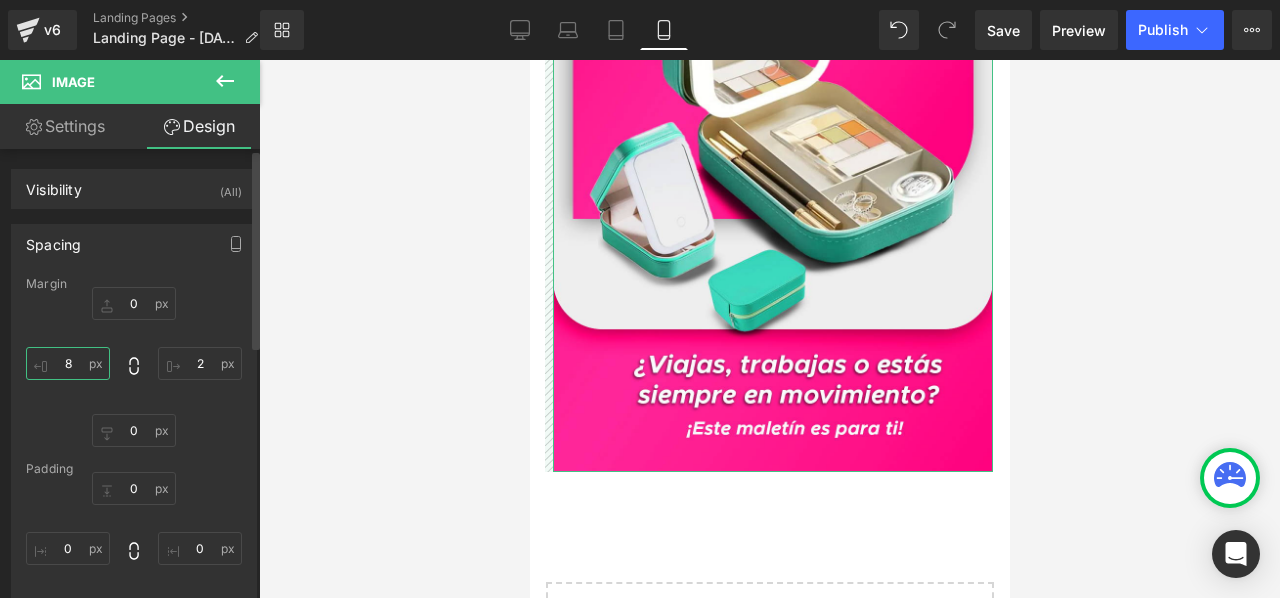 click at bounding box center (68, 363) 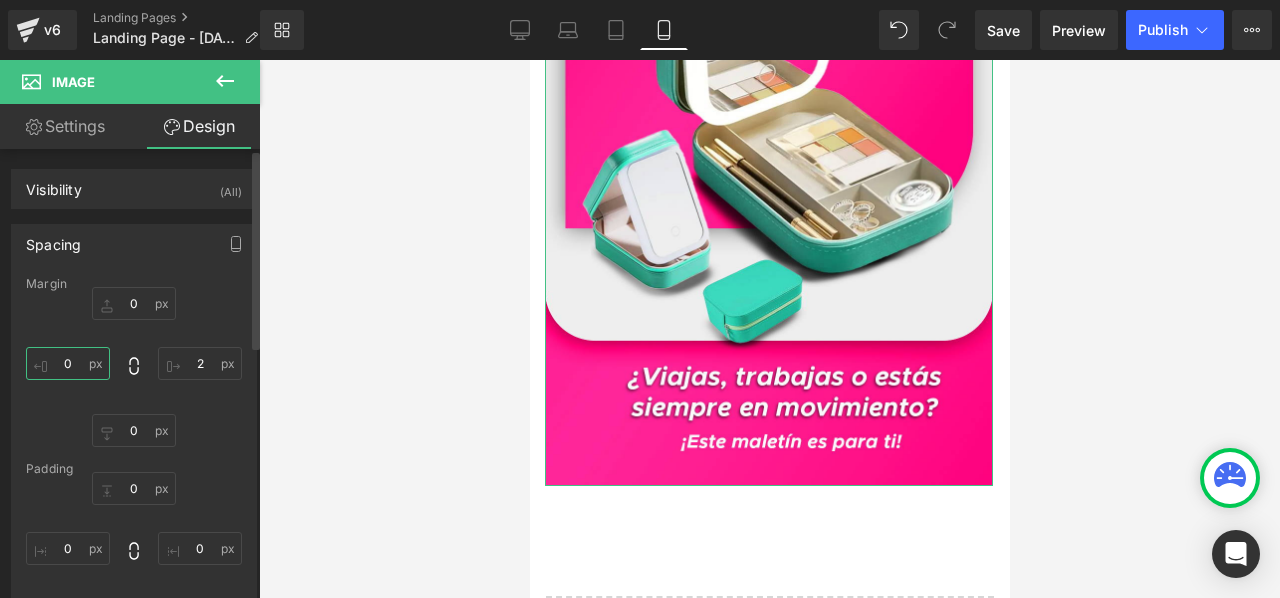 click on "0" at bounding box center [68, 363] 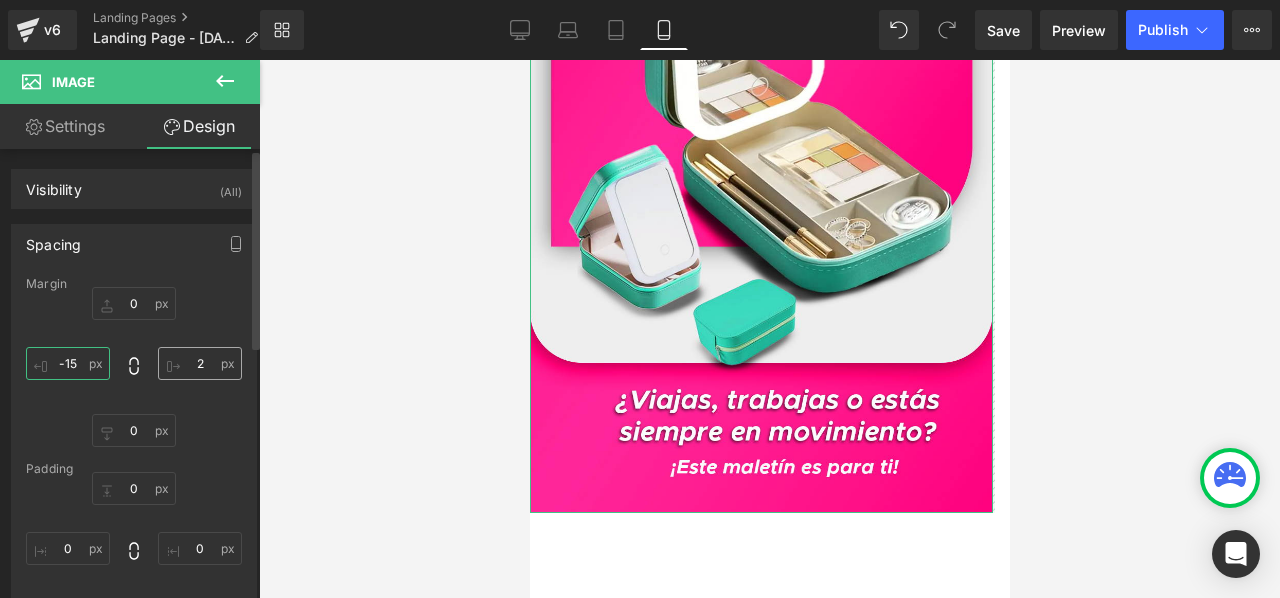 type on "-15" 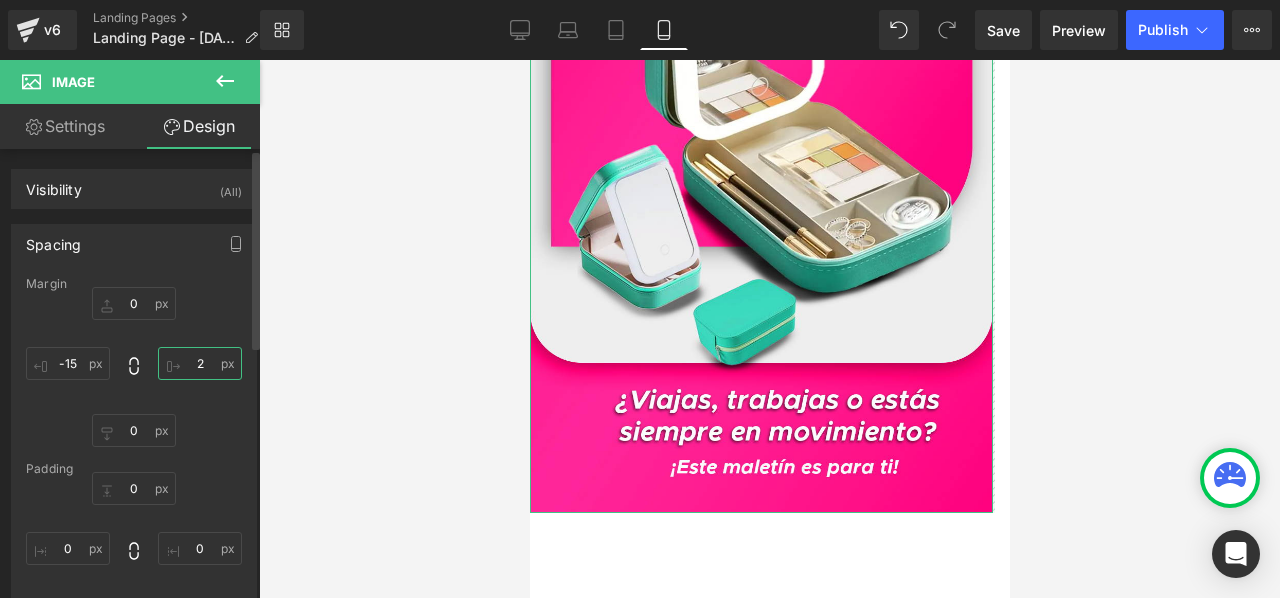 click at bounding box center (200, 363) 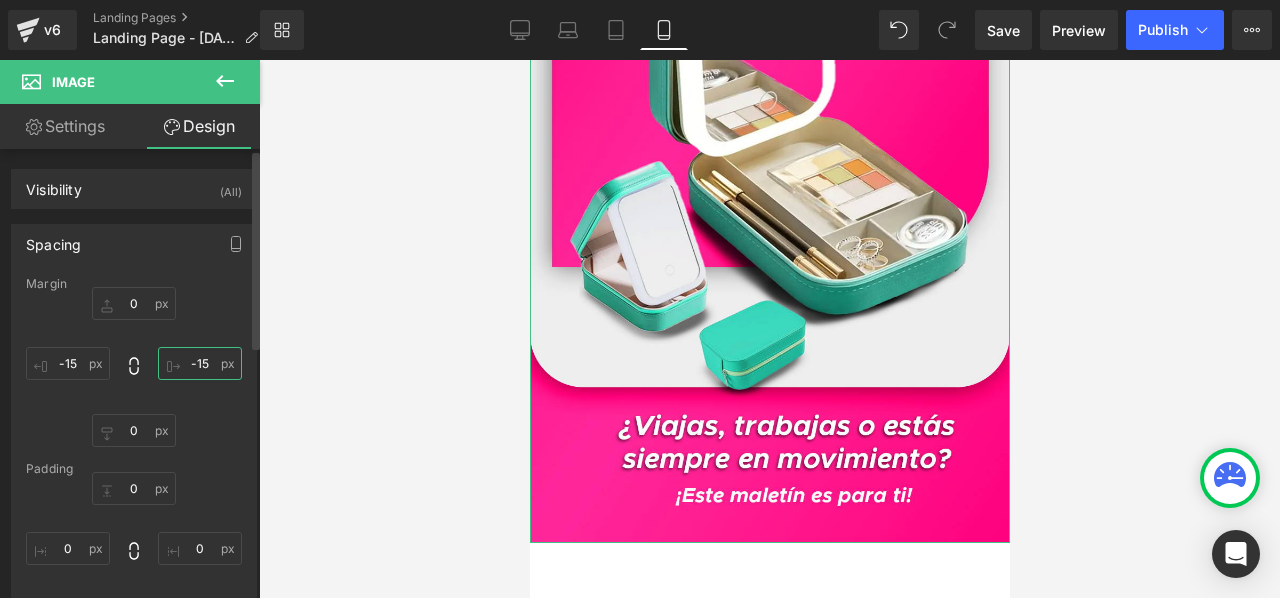 type on "-15" 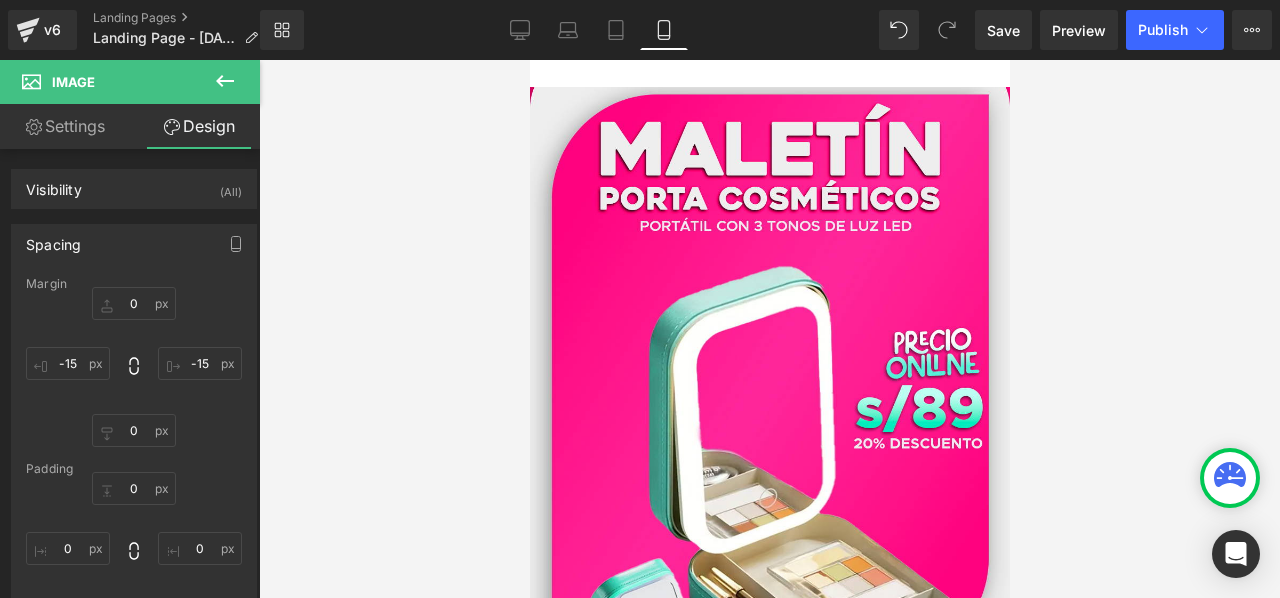 scroll, scrollTop: 0, scrollLeft: 0, axis: both 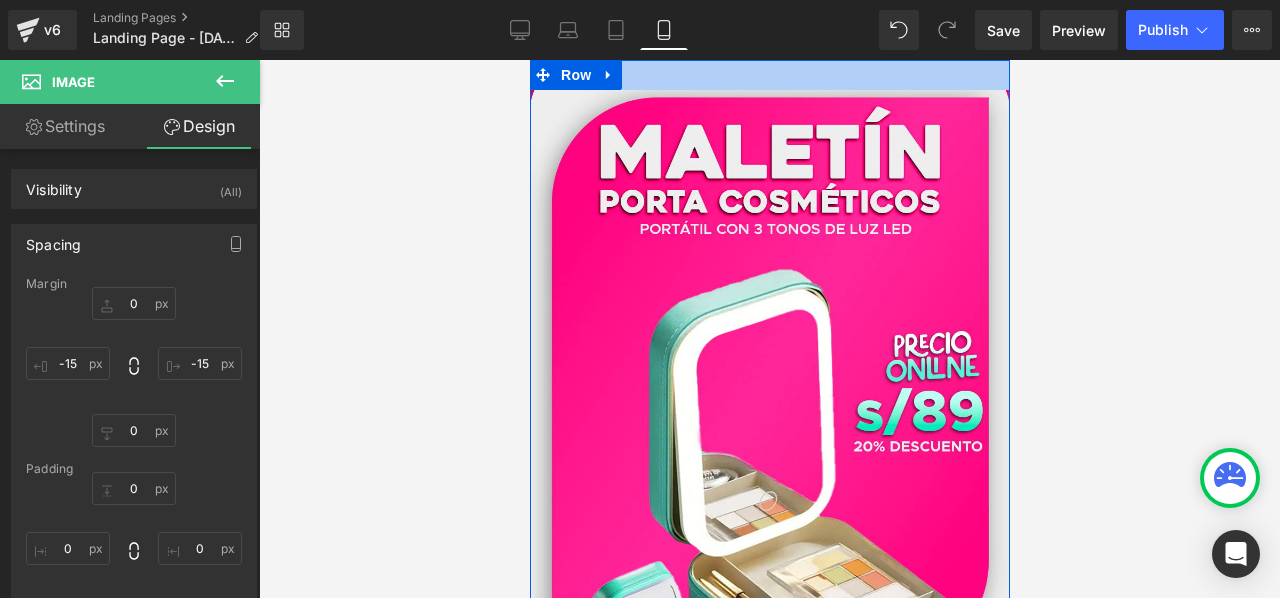 click at bounding box center (769, 75) 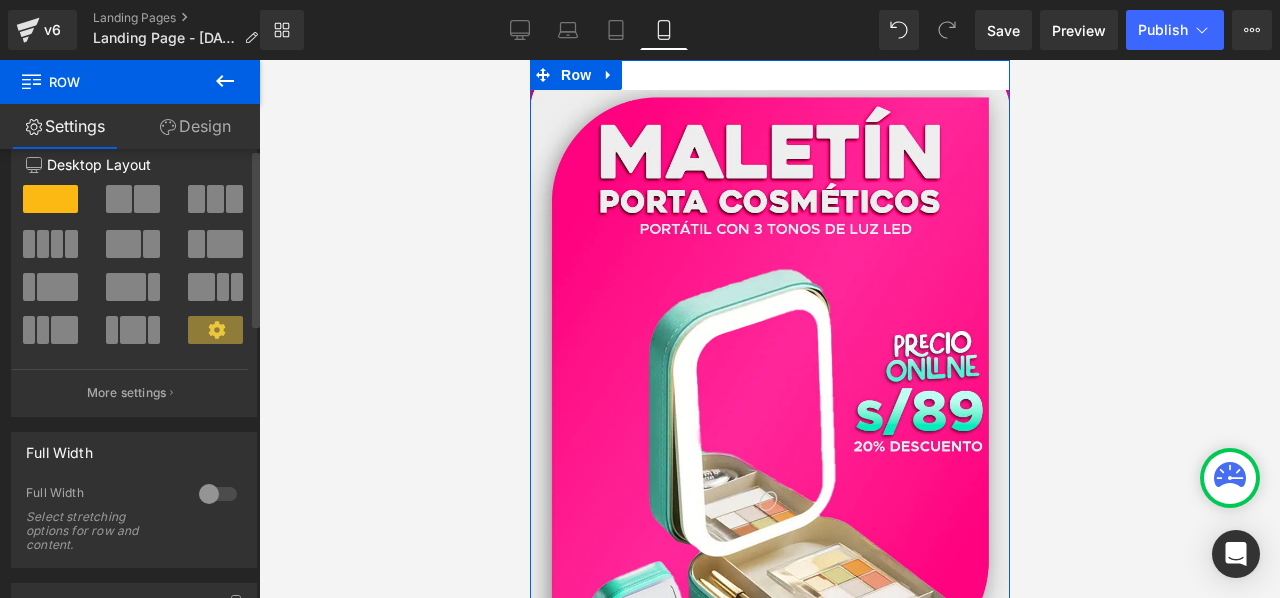 scroll, scrollTop: 0, scrollLeft: 0, axis: both 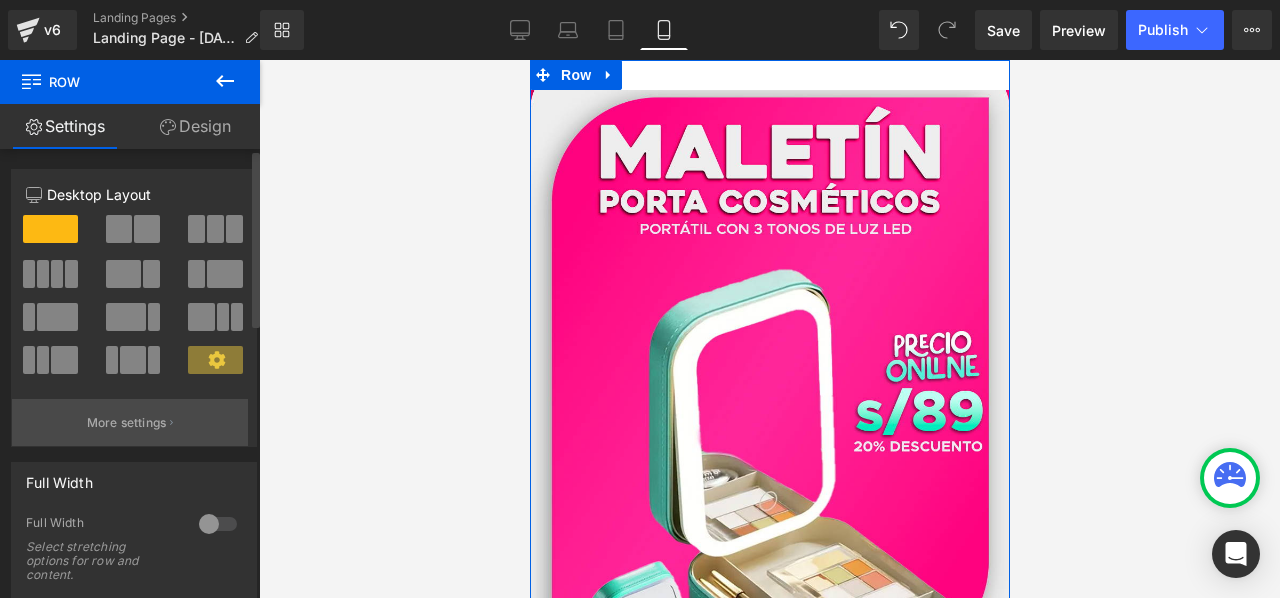 click on "More settings" at bounding box center [127, 423] 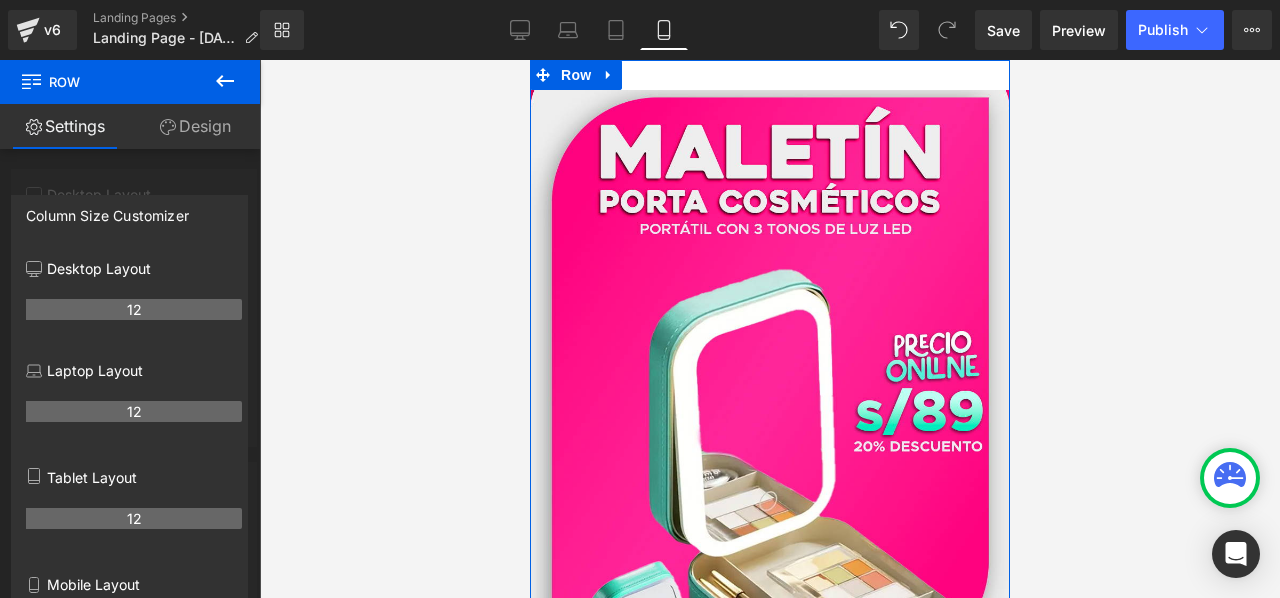 click on "Tablet Layout 12" at bounding box center [134, 510] 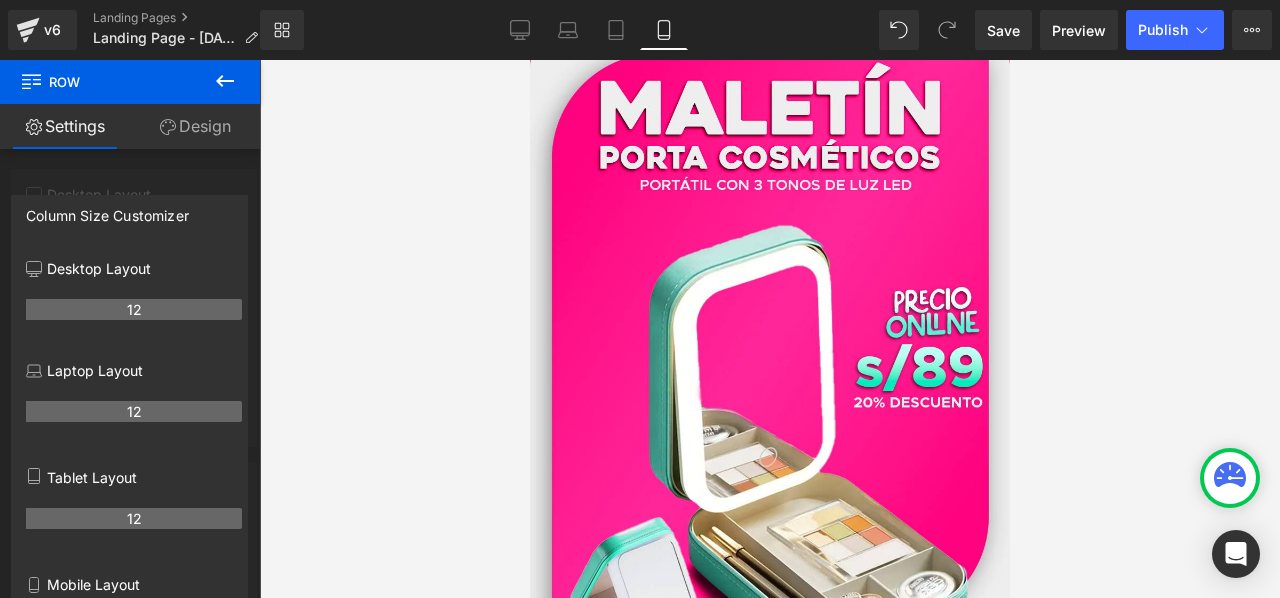 scroll, scrollTop: 0, scrollLeft: 0, axis: both 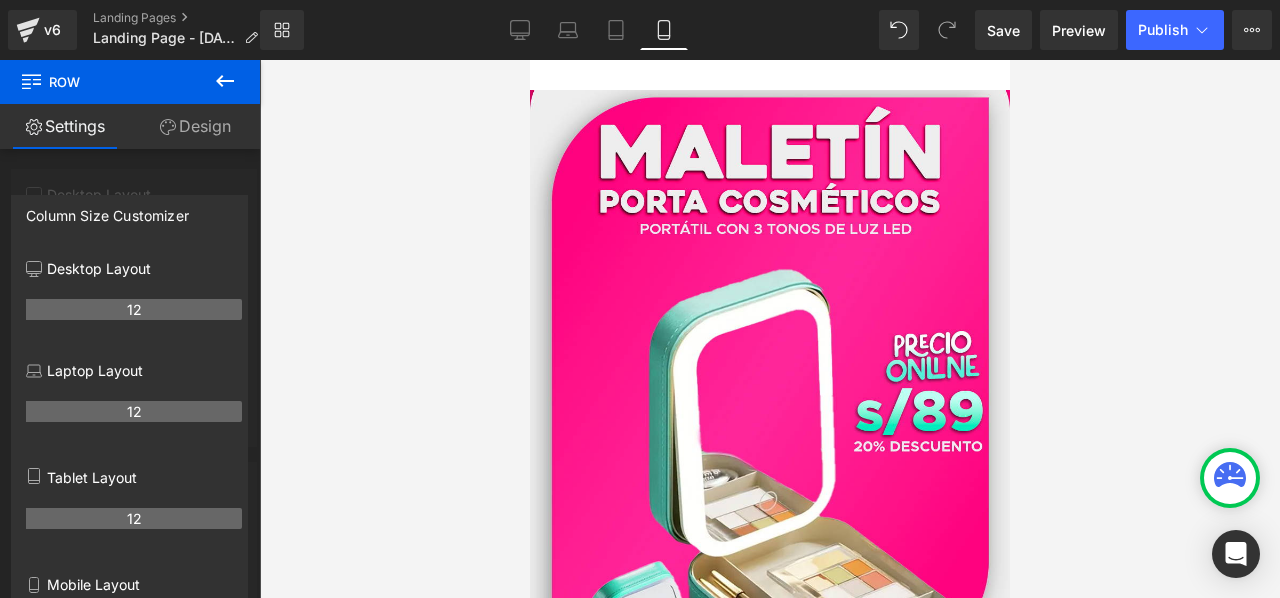 drag, startPoint x: 997, startPoint y: 136, endPoint x: 1560, endPoint y: 136, distance: 563 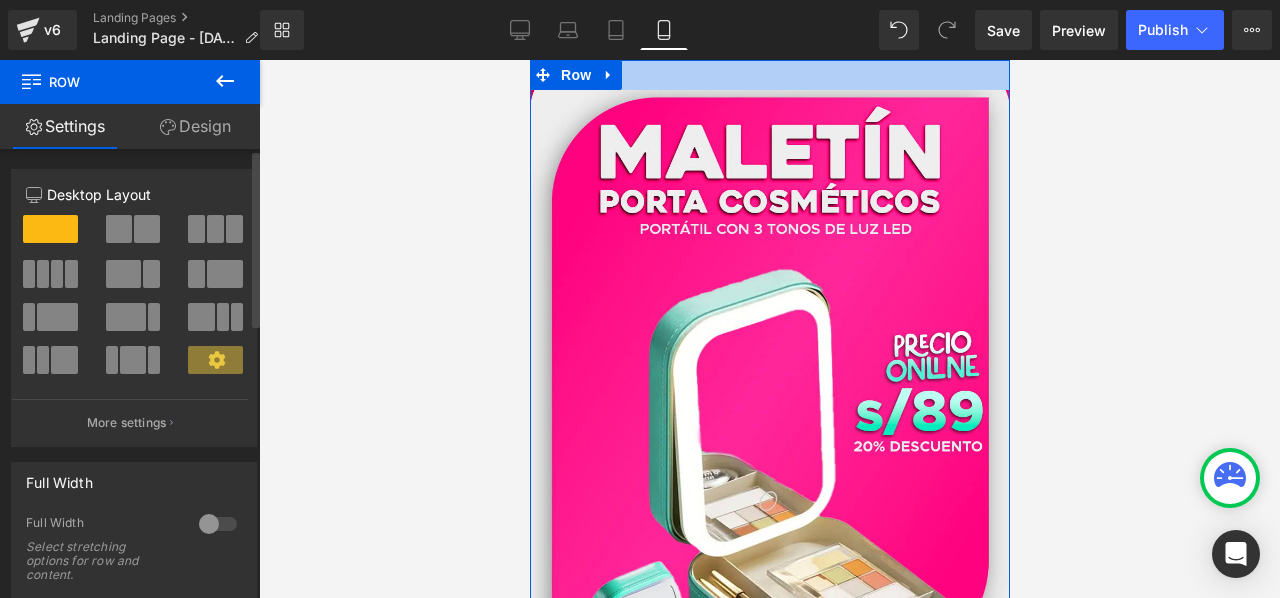 click on "Skip to content
Image
Row
Select your layout" at bounding box center (769, 791) 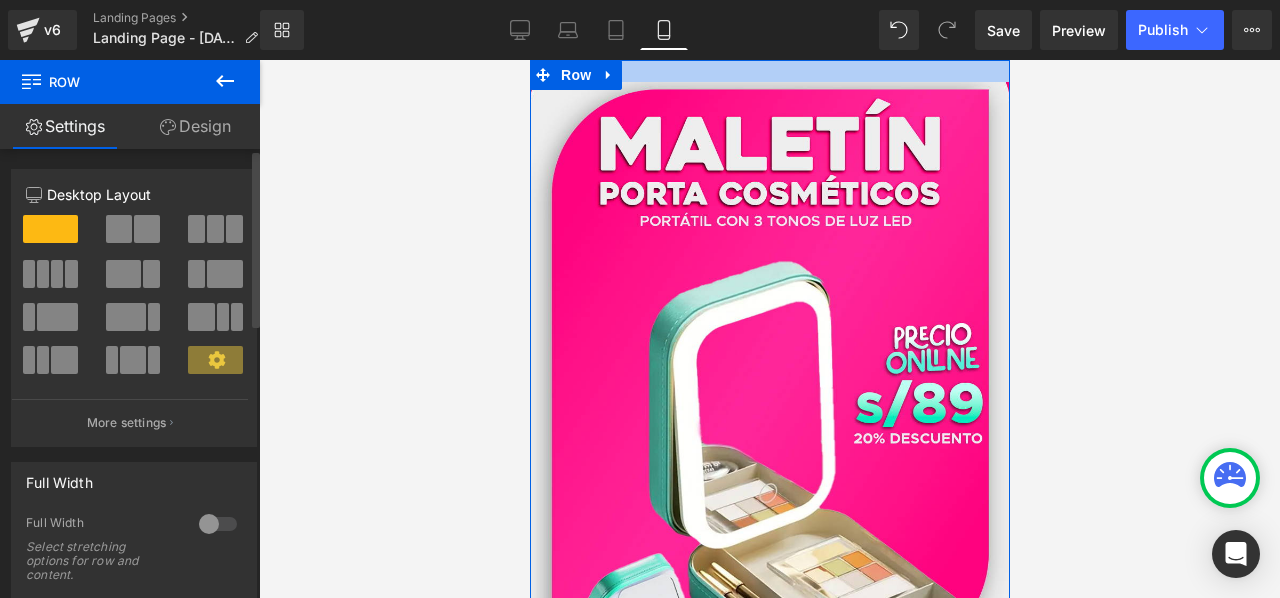 drag, startPoint x: 844, startPoint y: 77, endPoint x: 865, endPoint y: 33, distance: 48.754486 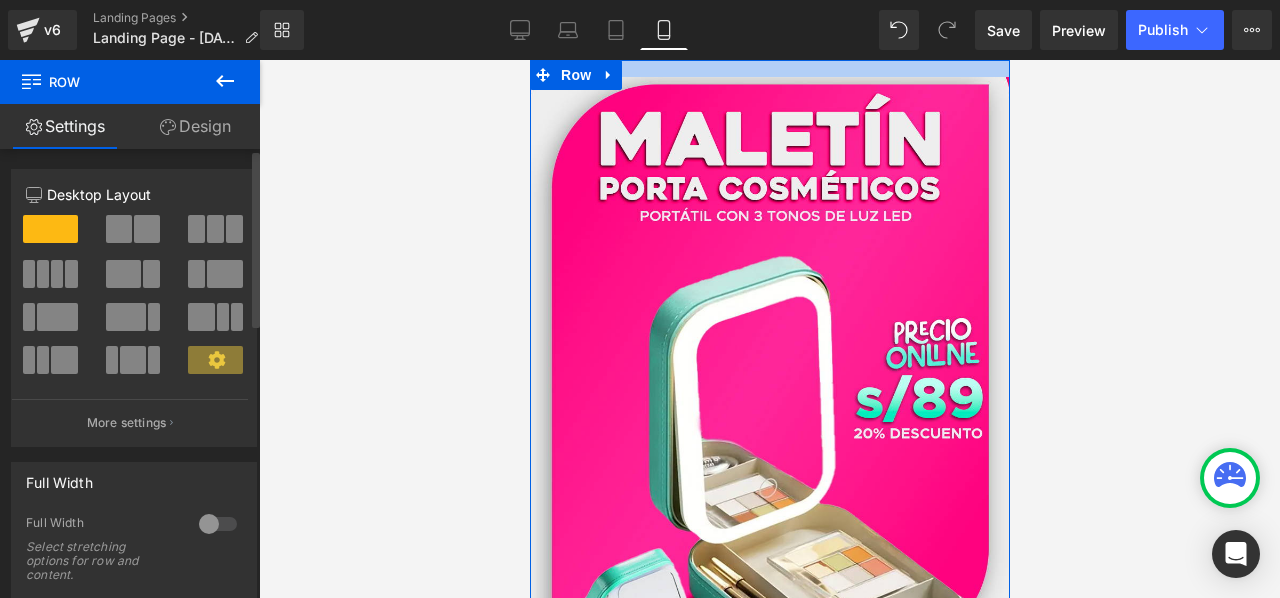 click at bounding box center (769, 68) 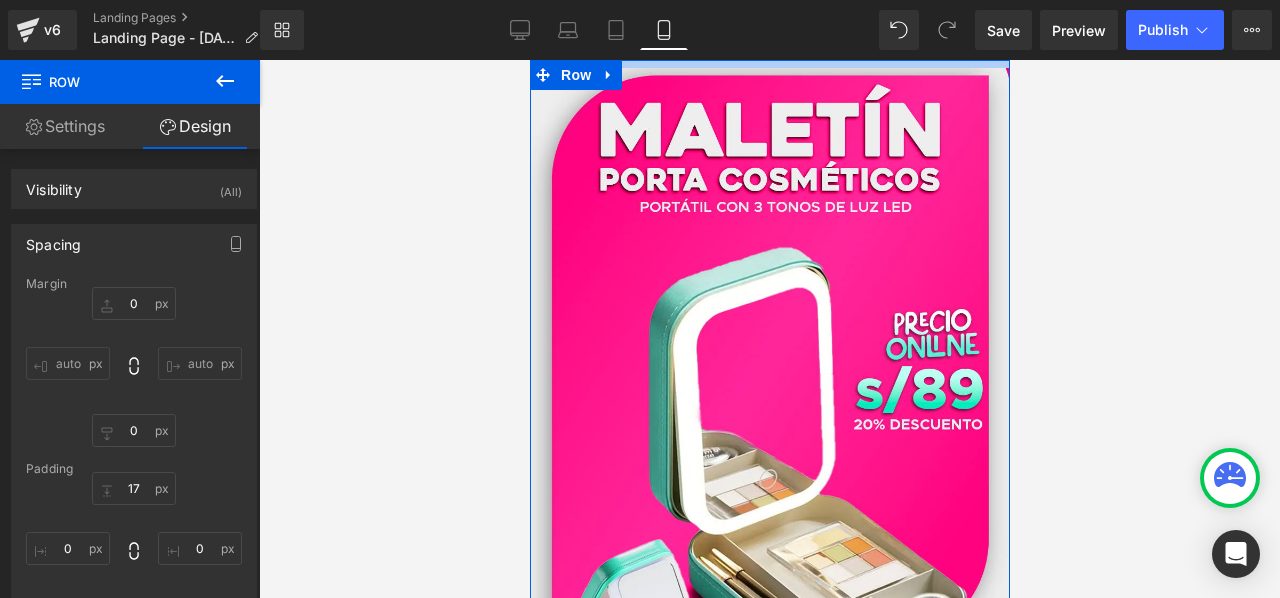 drag, startPoint x: 812, startPoint y: 76, endPoint x: 1346, endPoint y: 84, distance: 534.05994 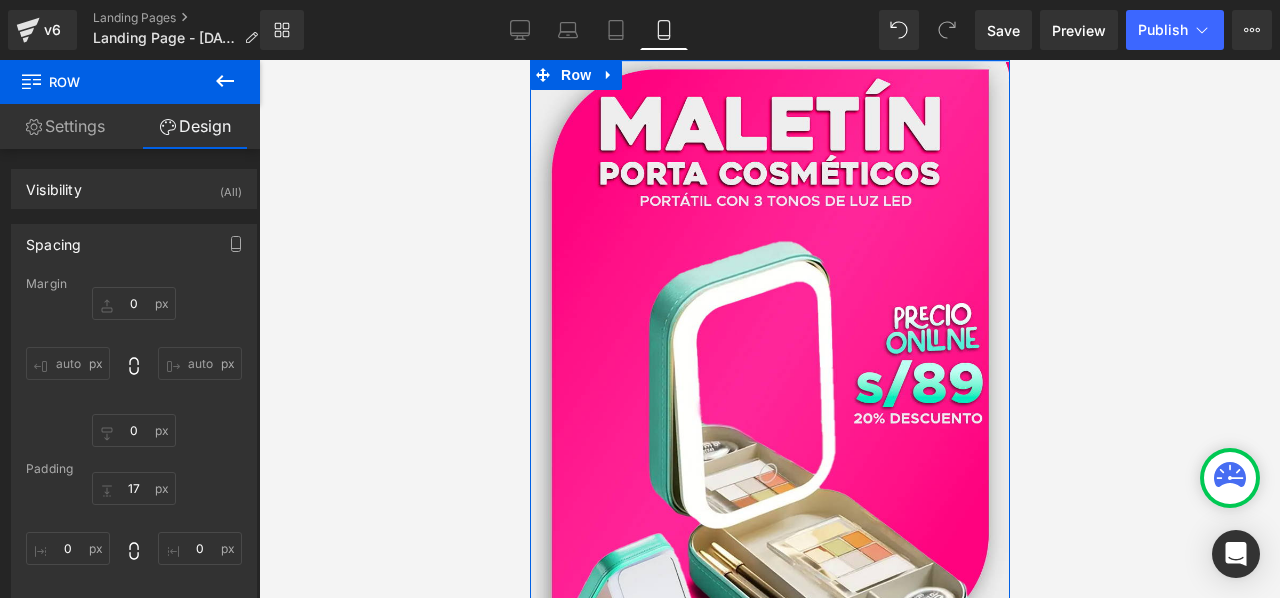 click at bounding box center (769, 61) 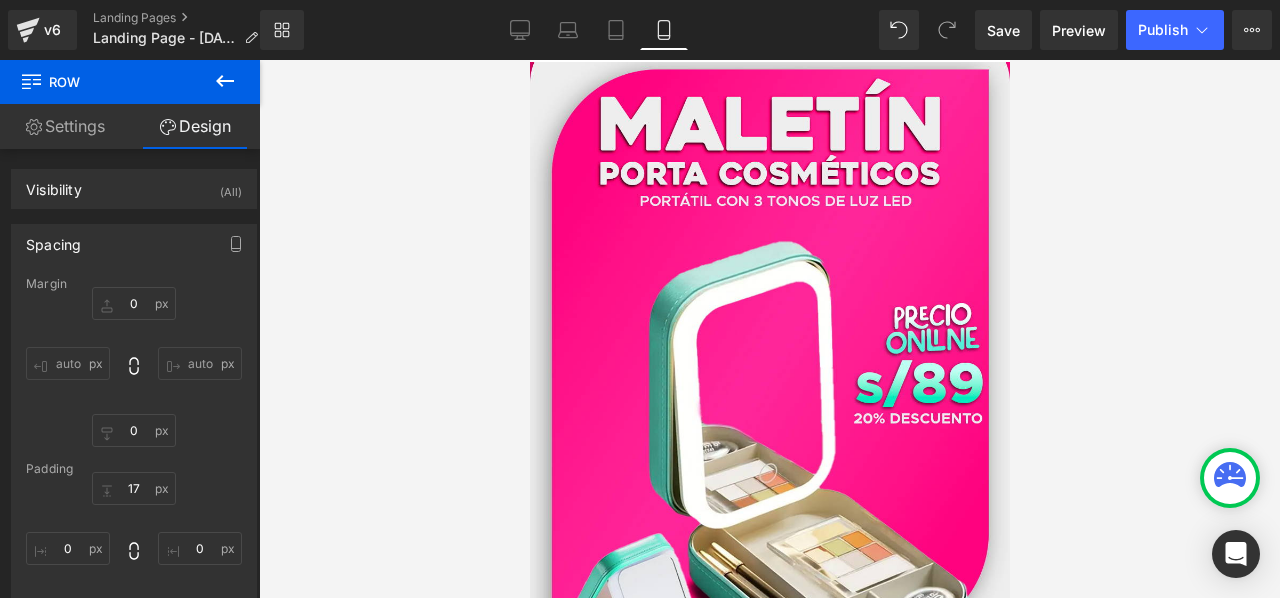 click at bounding box center (769, 329) 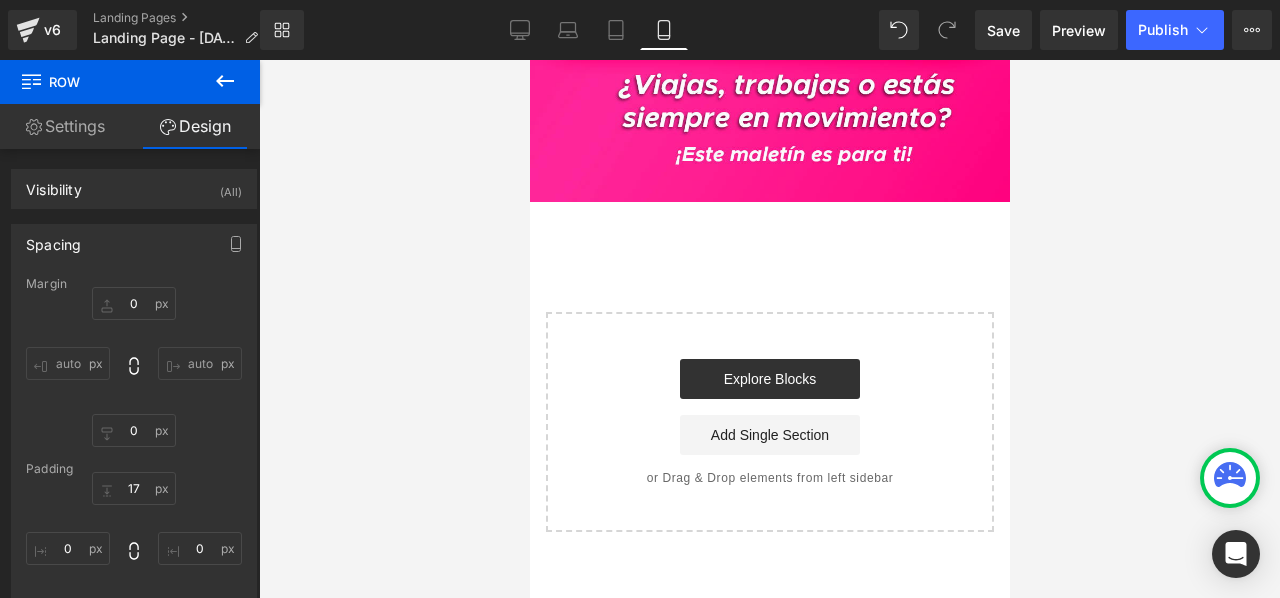 scroll, scrollTop: 568, scrollLeft: 0, axis: vertical 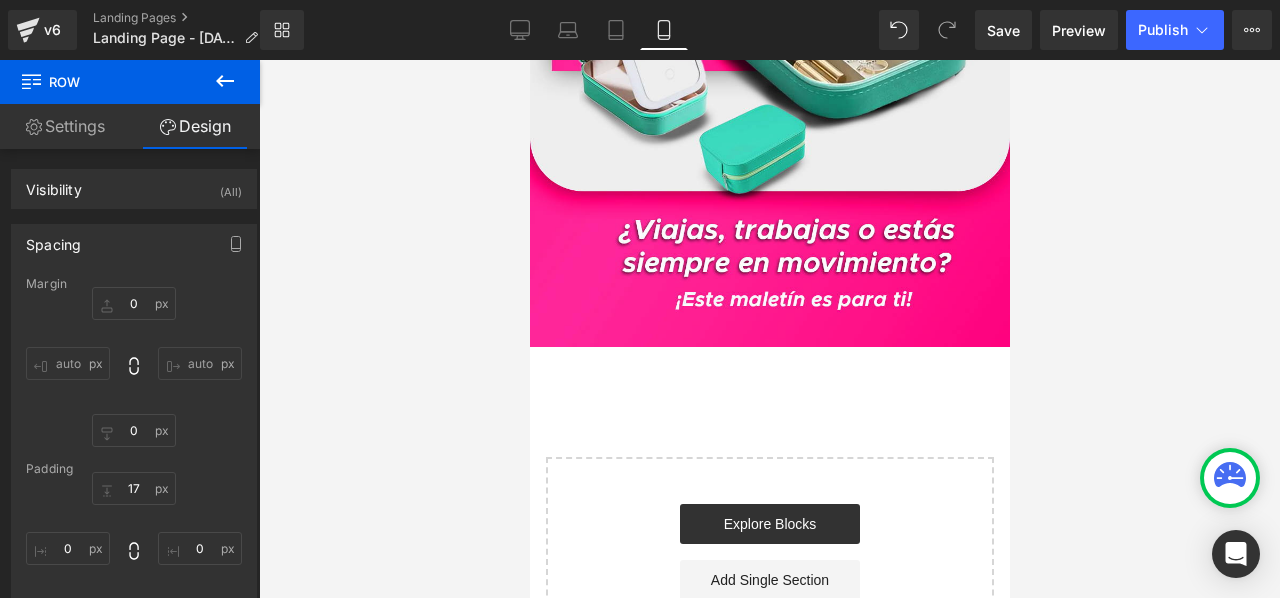 click 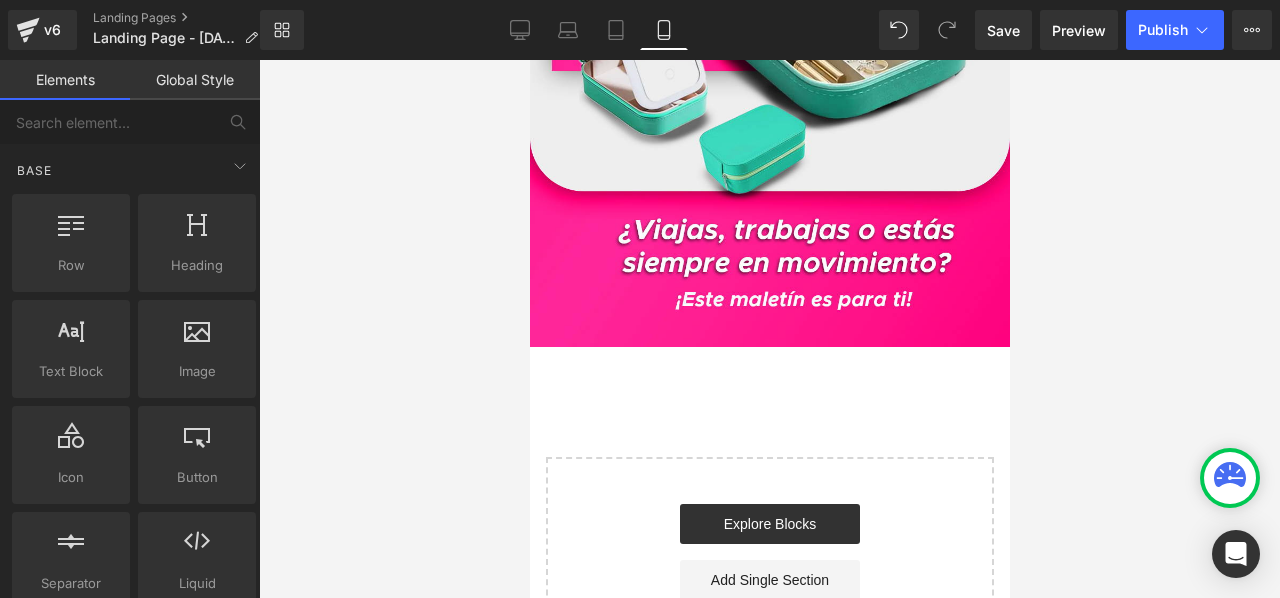 click at bounding box center (769, 329) 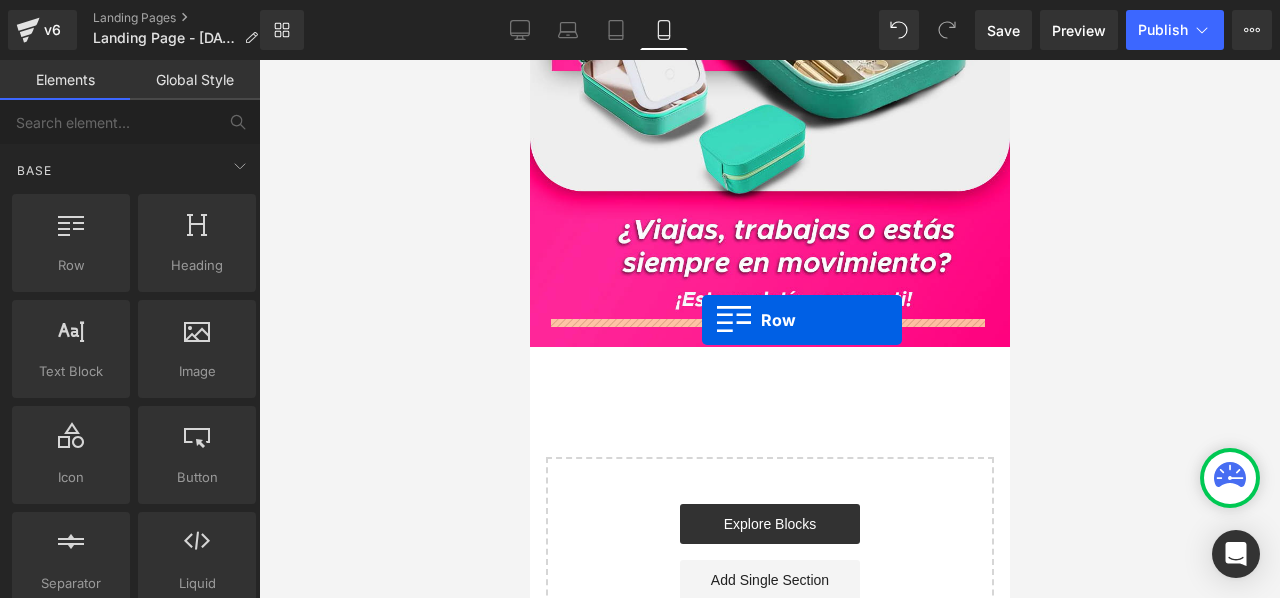 drag, startPoint x: 587, startPoint y: 321, endPoint x: 701, endPoint y: 321, distance: 114 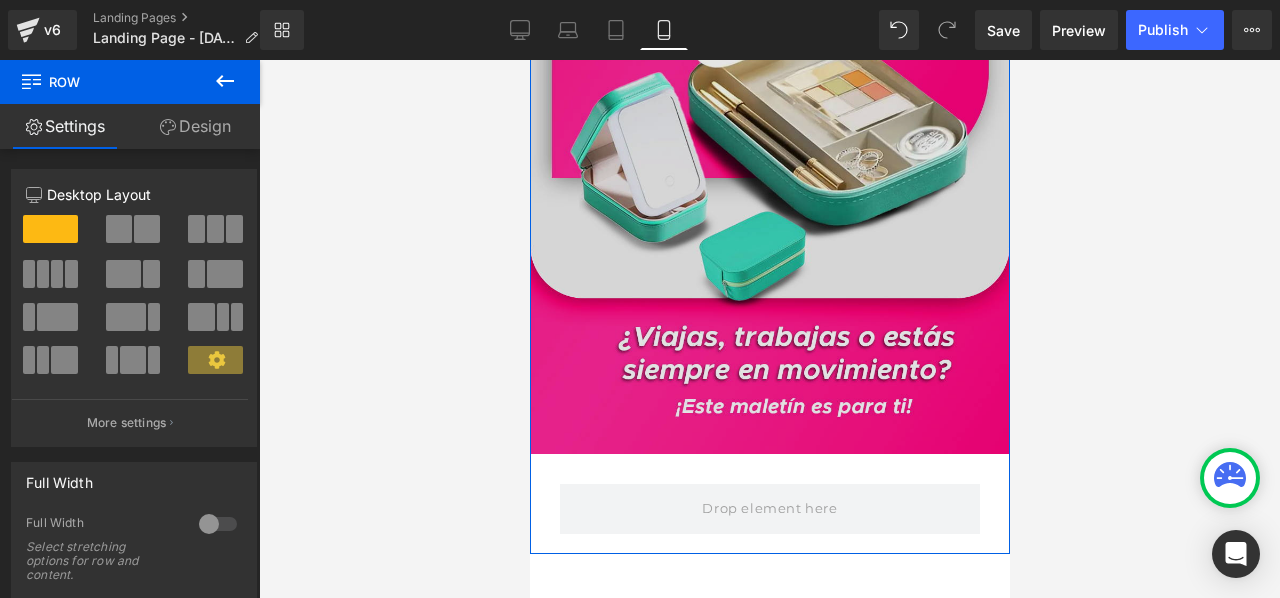 scroll, scrollTop: 368, scrollLeft: 0, axis: vertical 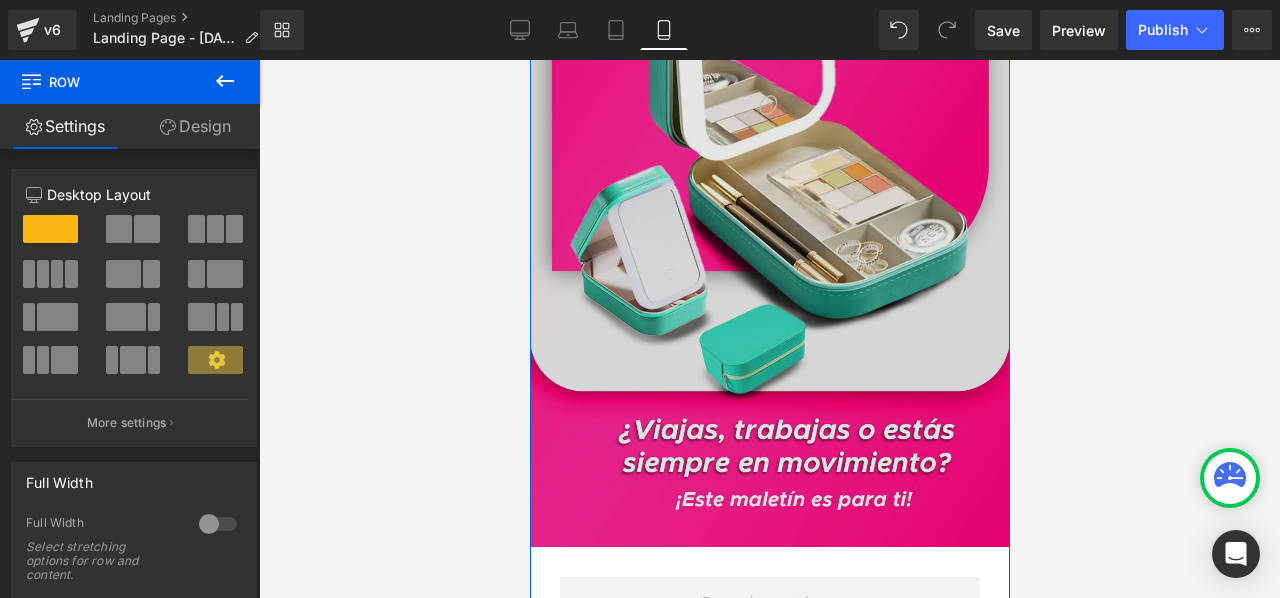 click at bounding box center [769, 120] 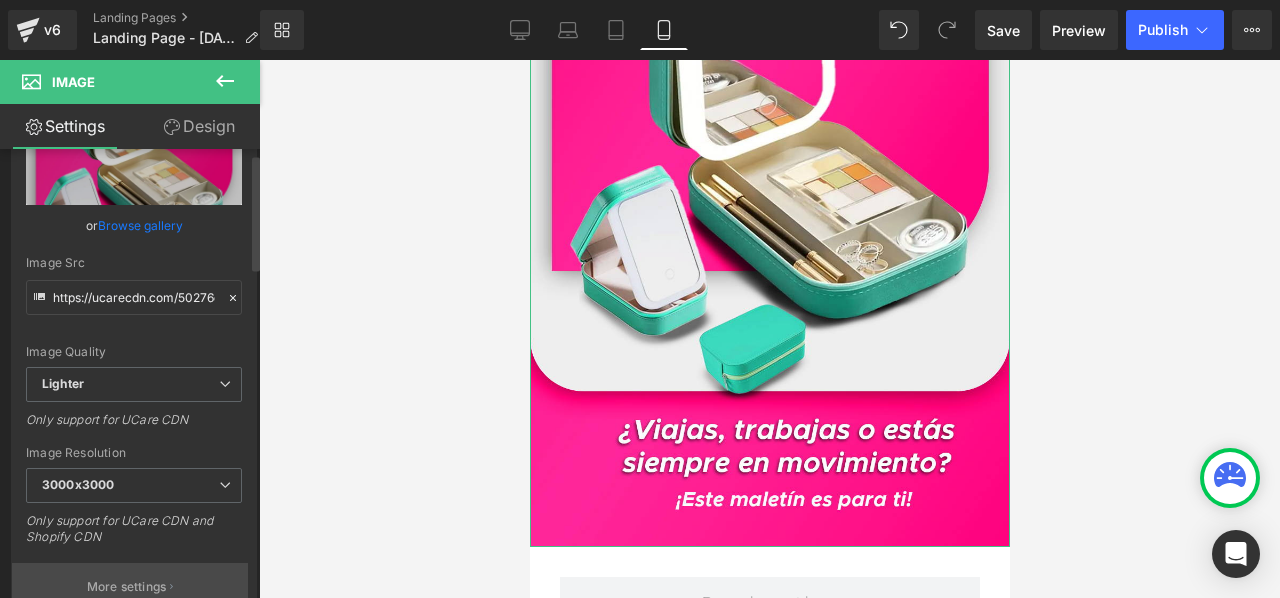 scroll, scrollTop: 300, scrollLeft: 0, axis: vertical 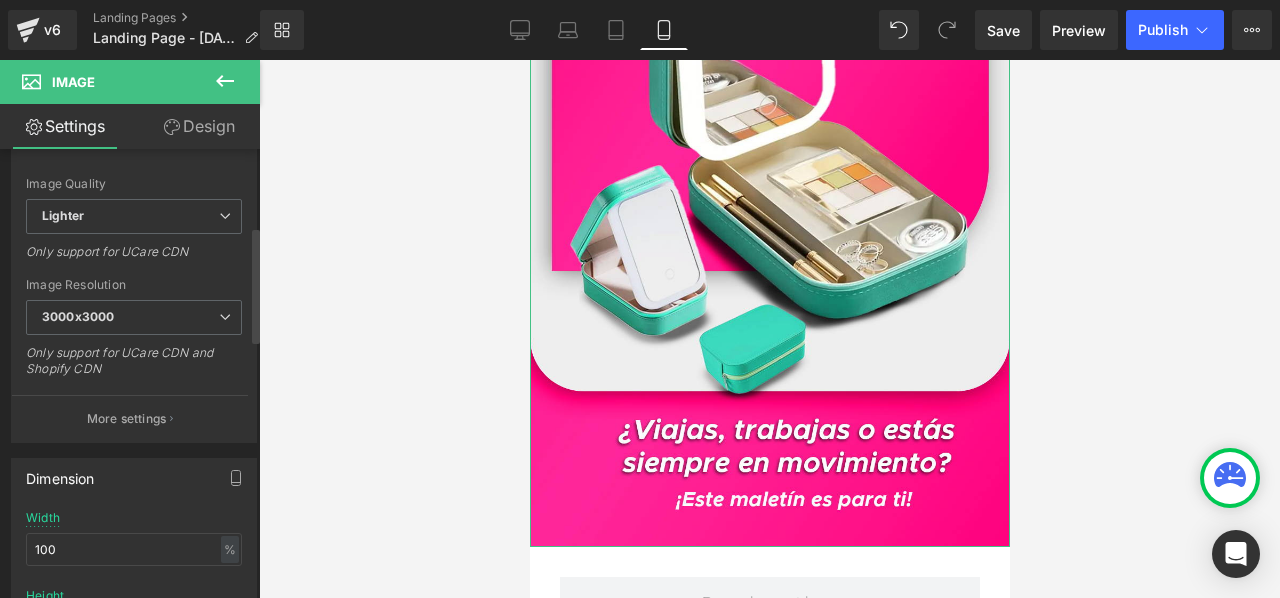 click on "Image Quality Lighter Lightest
Lighter
Lighter Lightest Only support for UCare CDN" at bounding box center (134, 60) 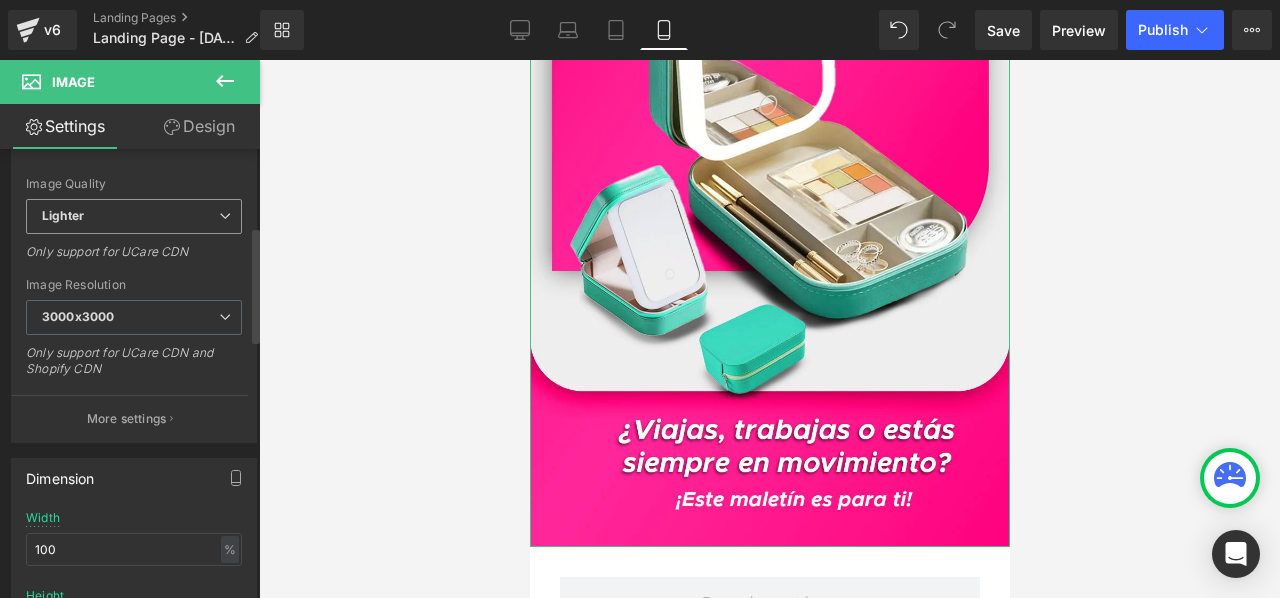 click on "Lighter" at bounding box center [134, 216] 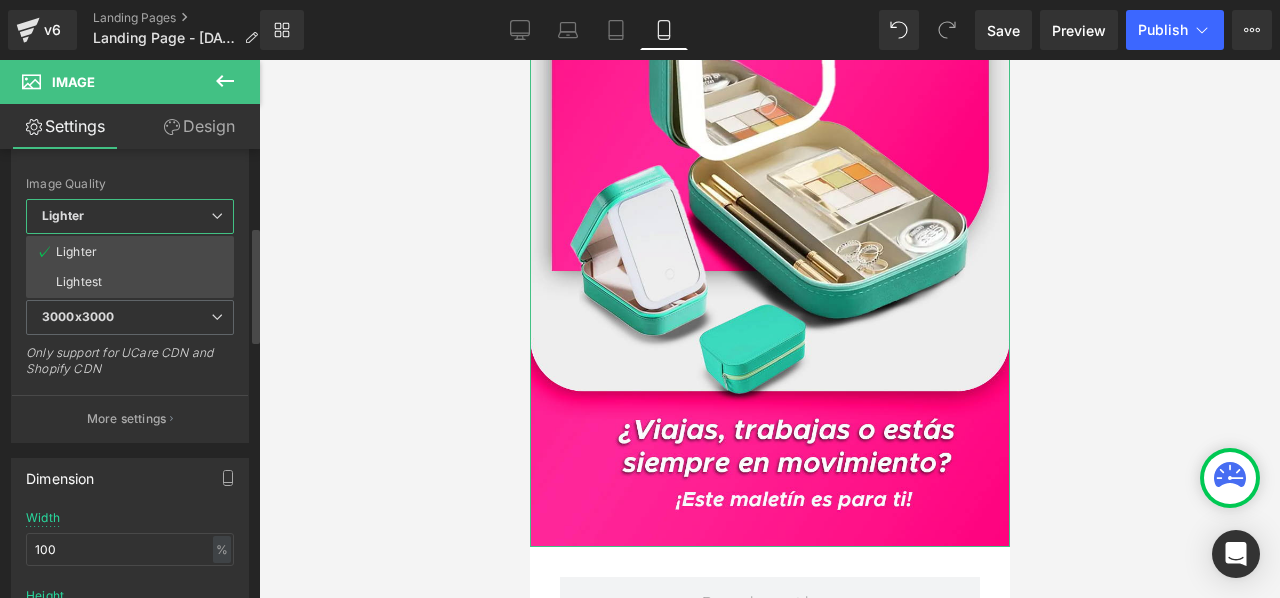 click on "Lighter" at bounding box center [130, 216] 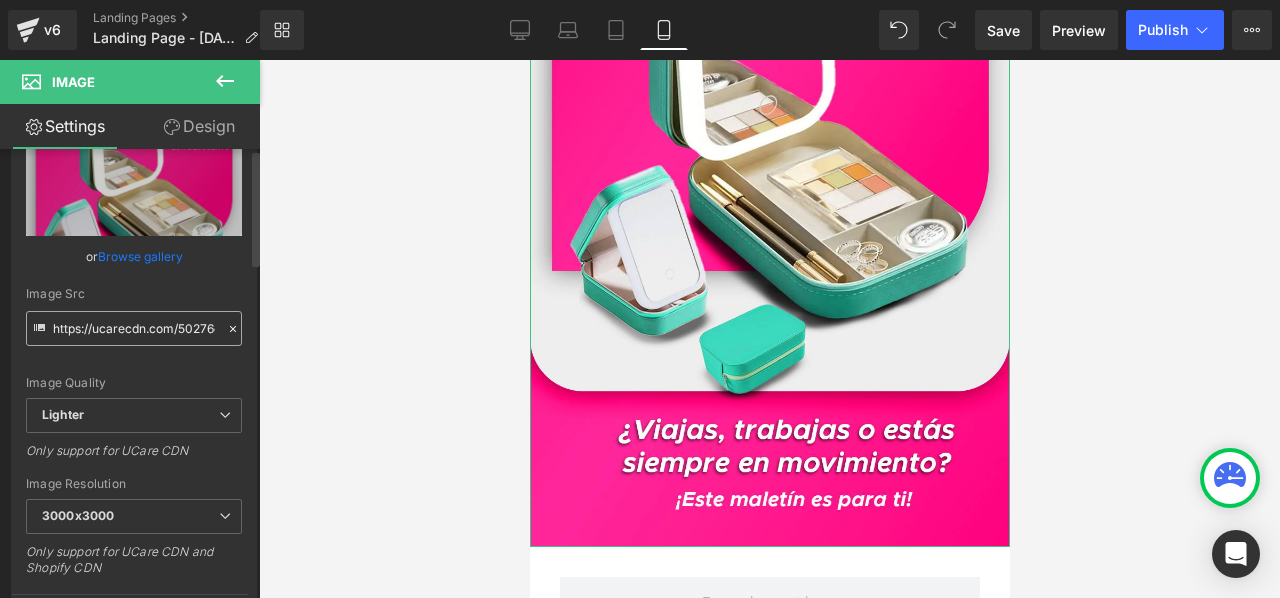 scroll, scrollTop: 0, scrollLeft: 0, axis: both 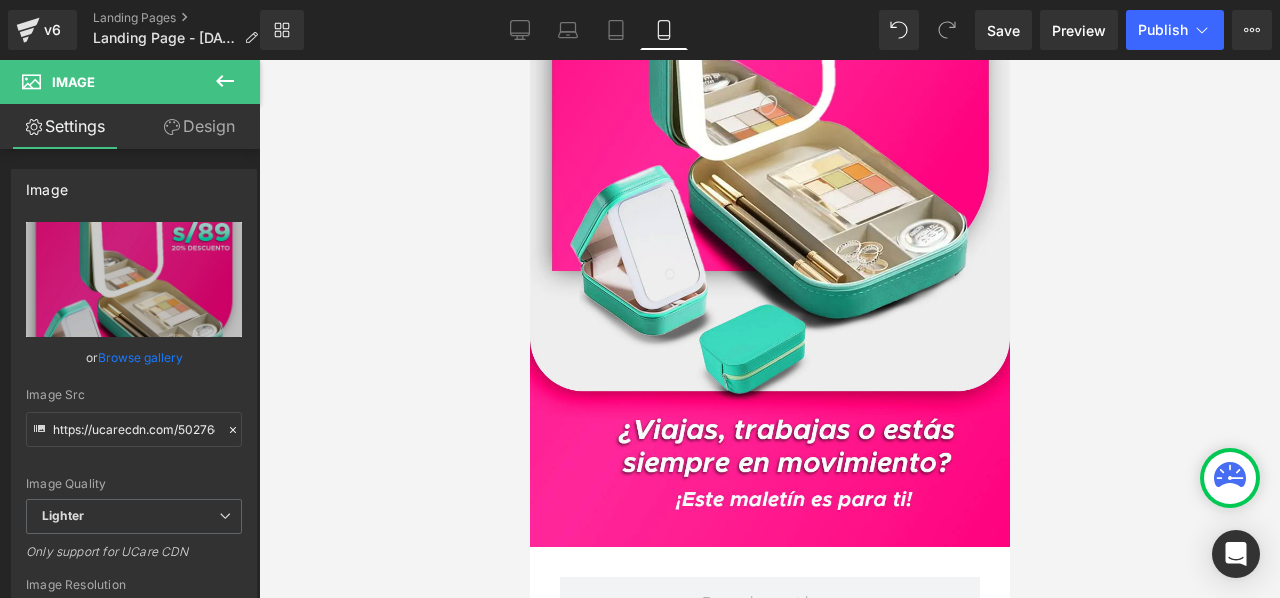 click at bounding box center (769, 329) 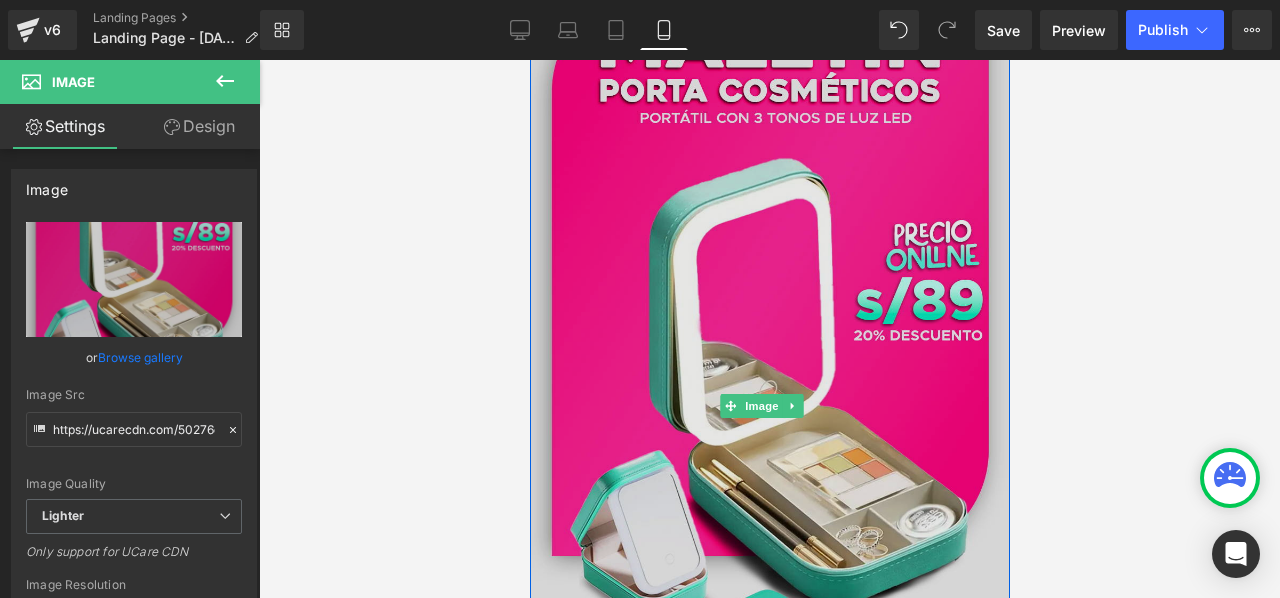 scroll, scrollTop: 0, scrollLeft: 0, axis: both 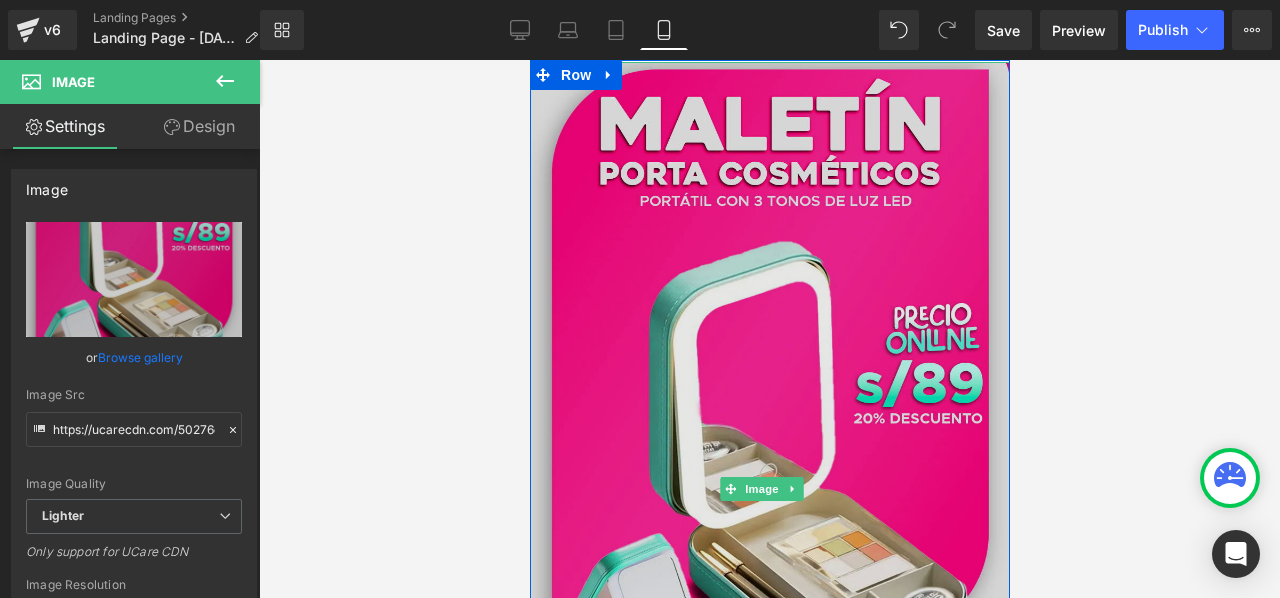 click at bounding box center [769, 488] 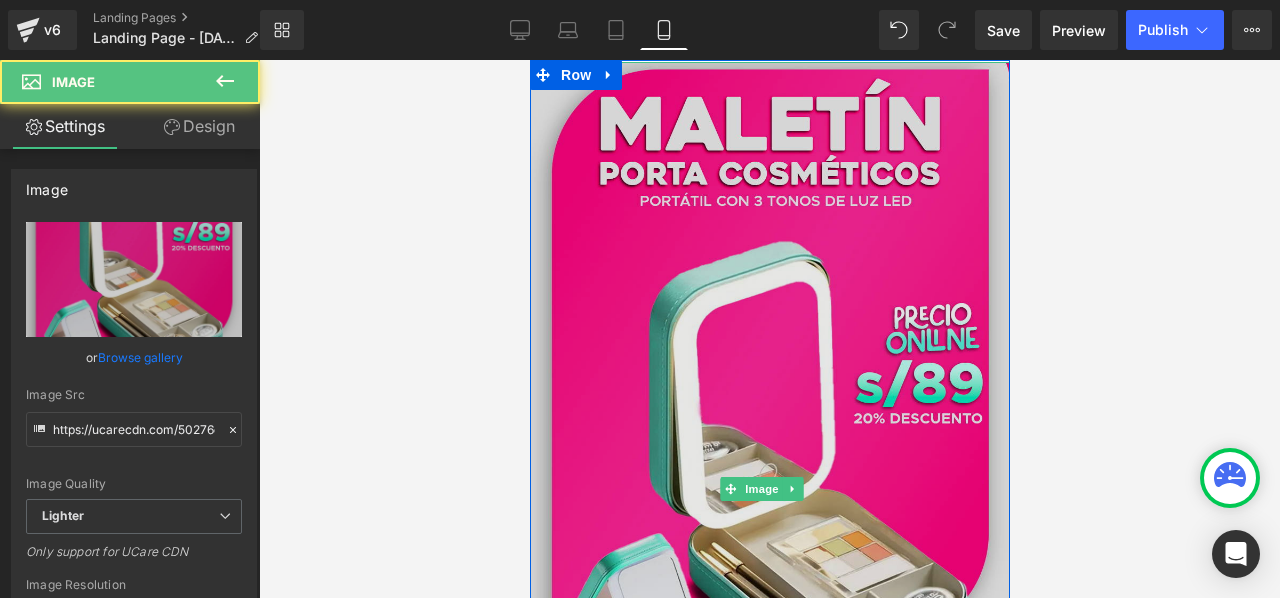 click at bounding box center [769, 488] 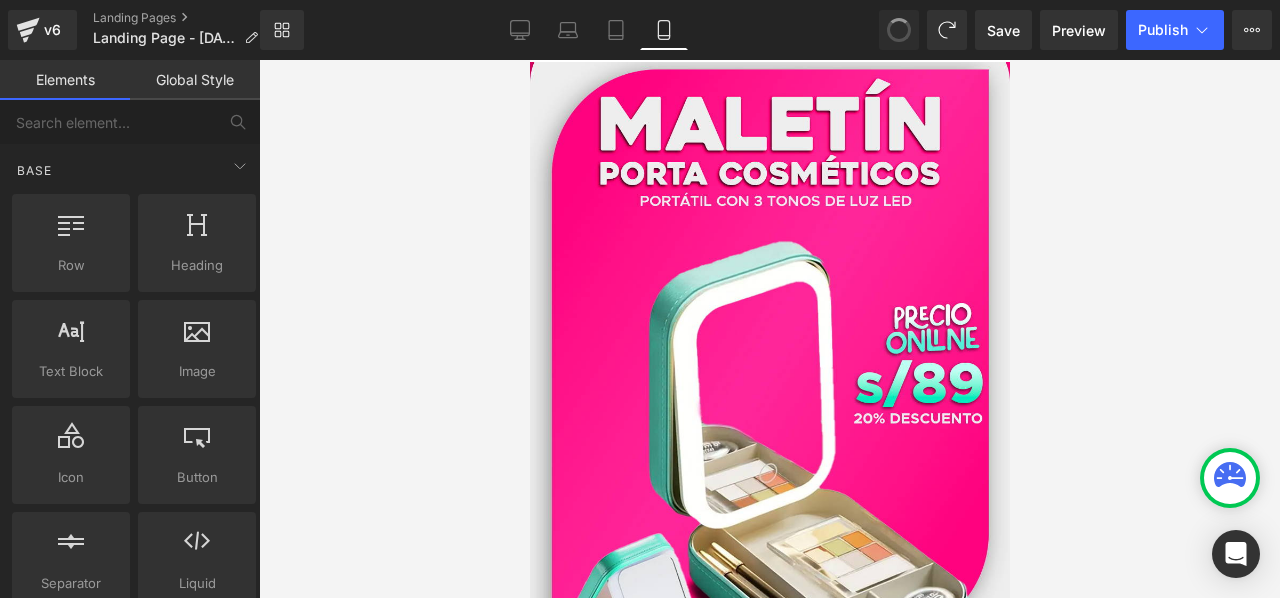 click at bounding box center [899, 30] 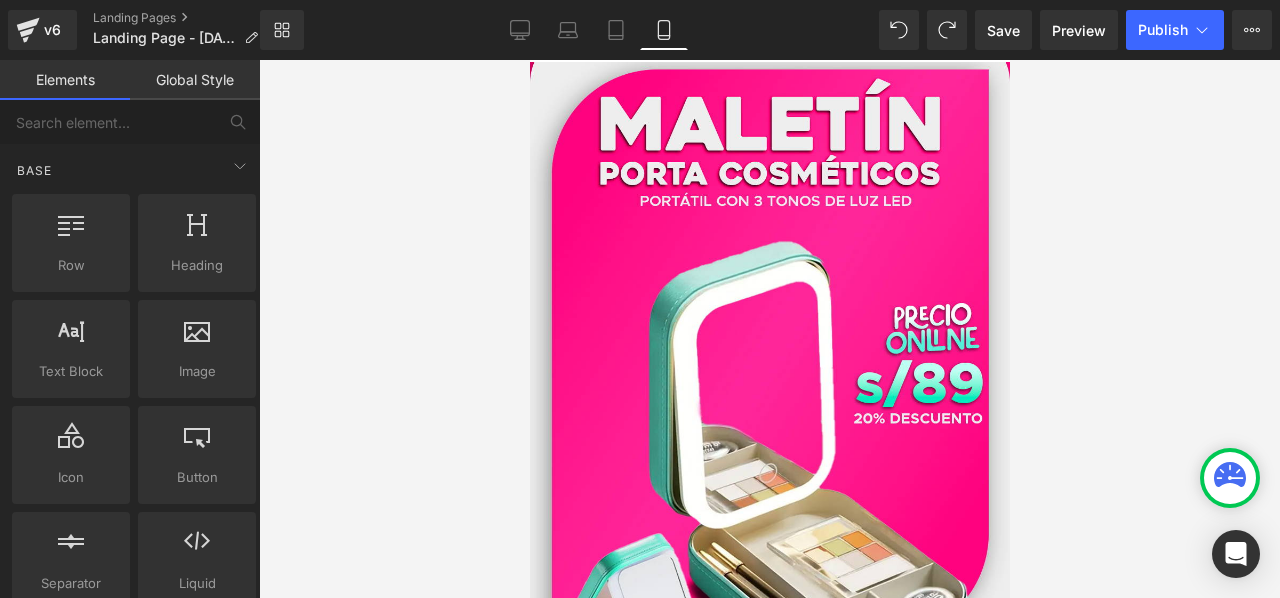 click at bounding box center [899, 30] 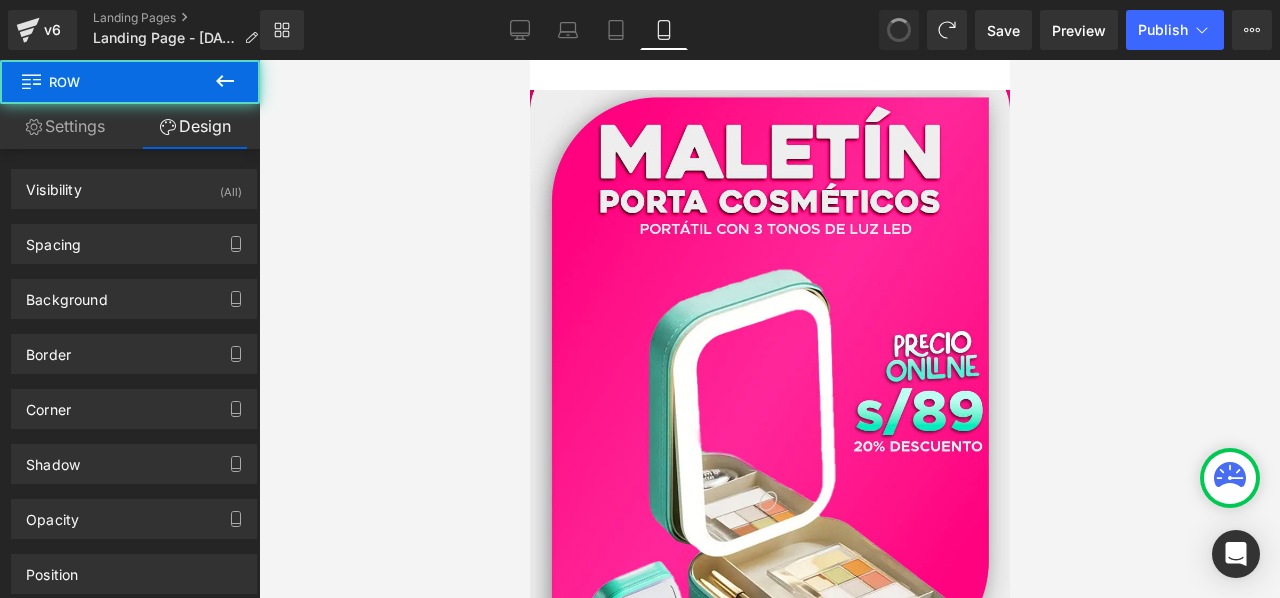 click at bounding box center [899, 30] 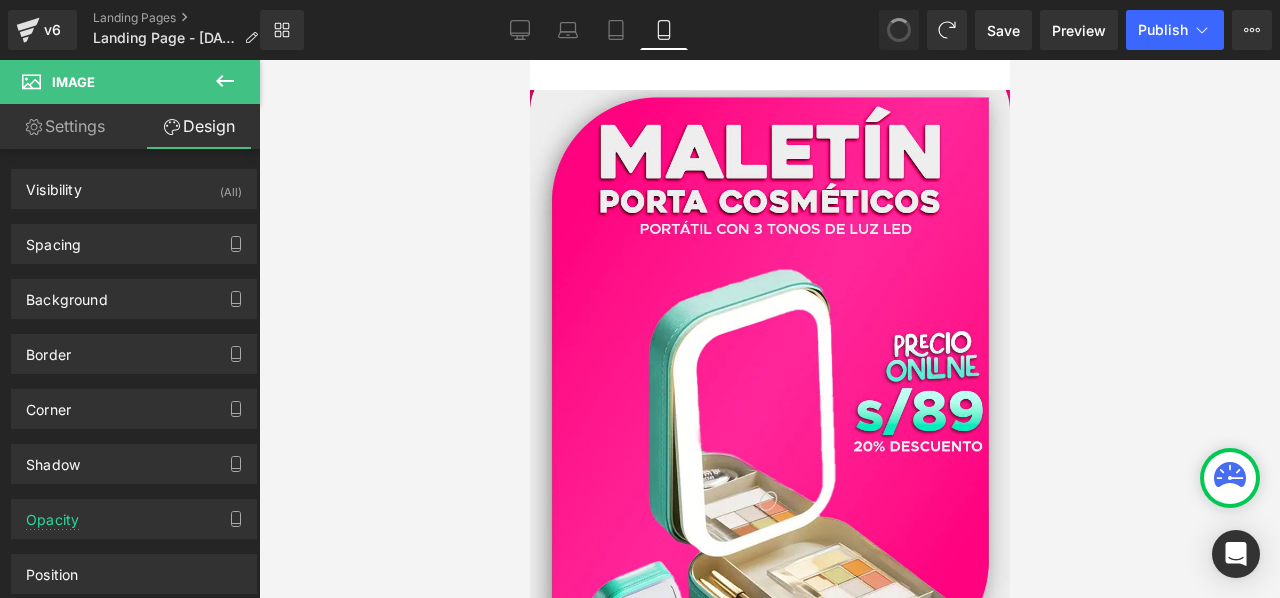 click at bounding box center (899, 30) 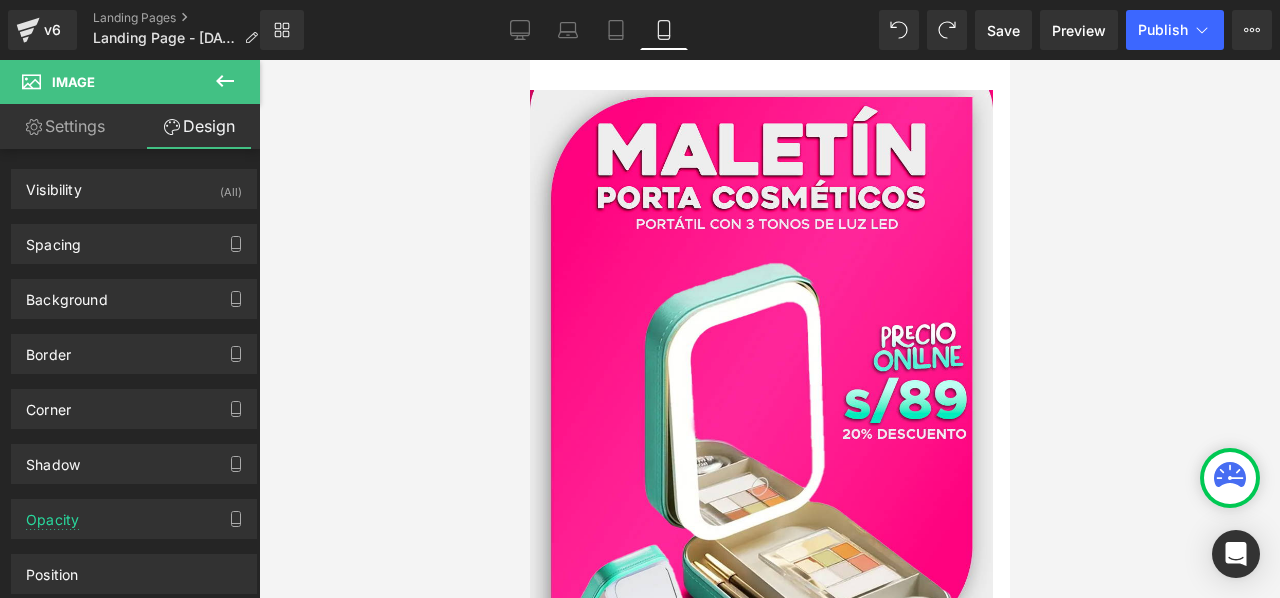 click at bounding box center (899, 30) 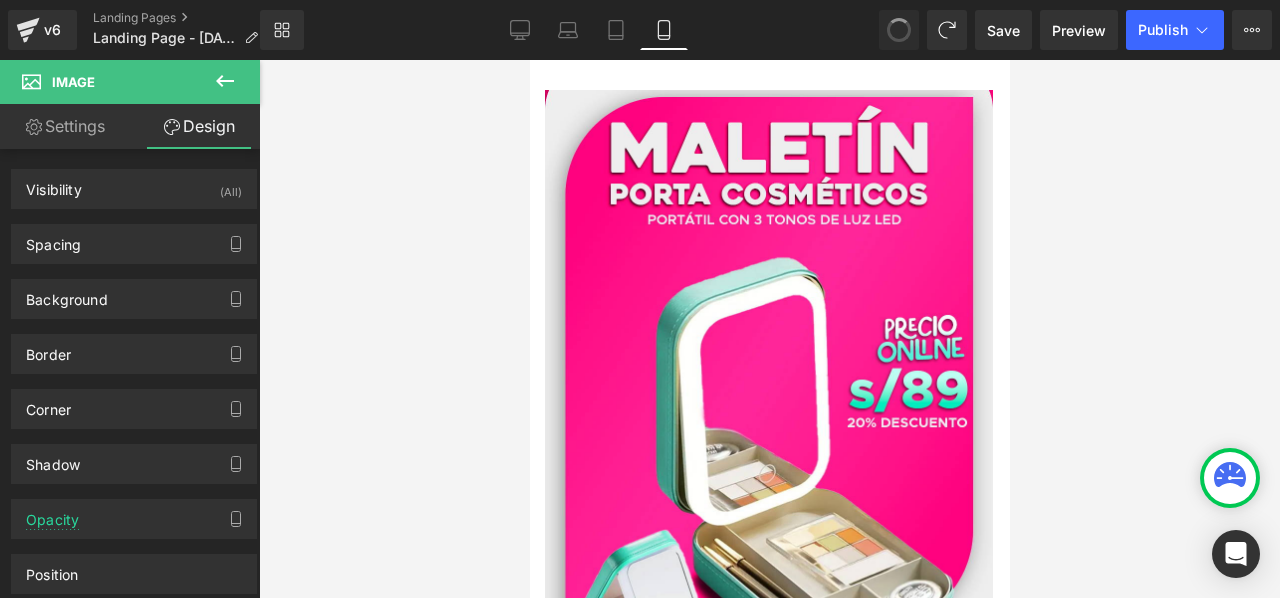click at bounding box center [899, 30] 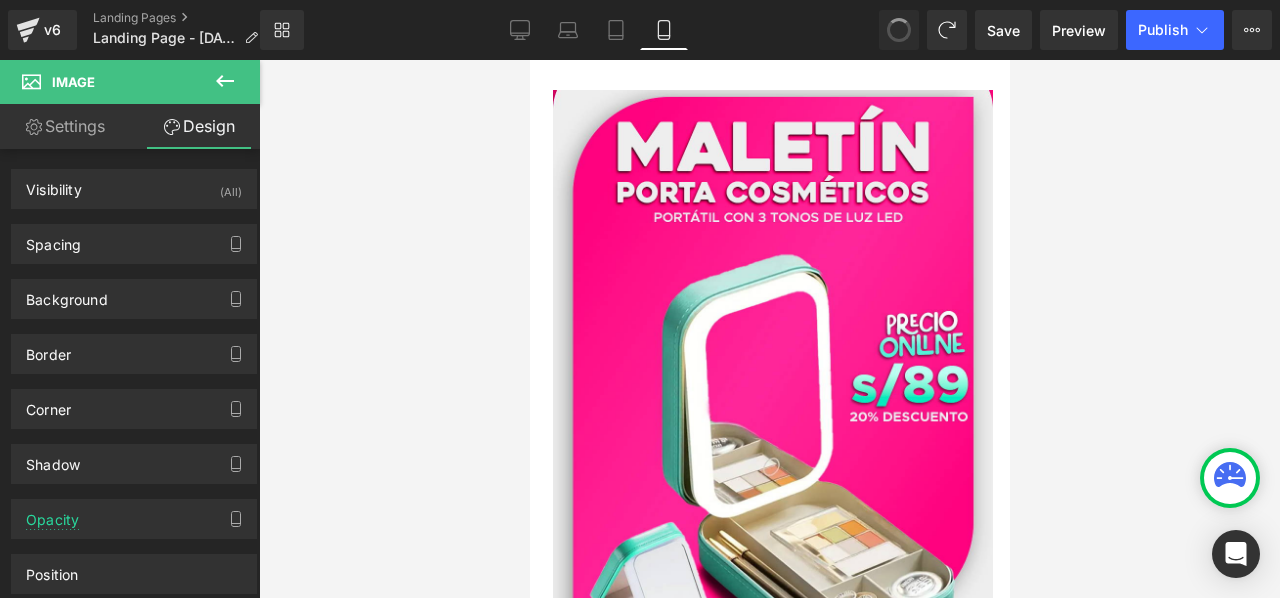 click at bounding box center (899, 30) 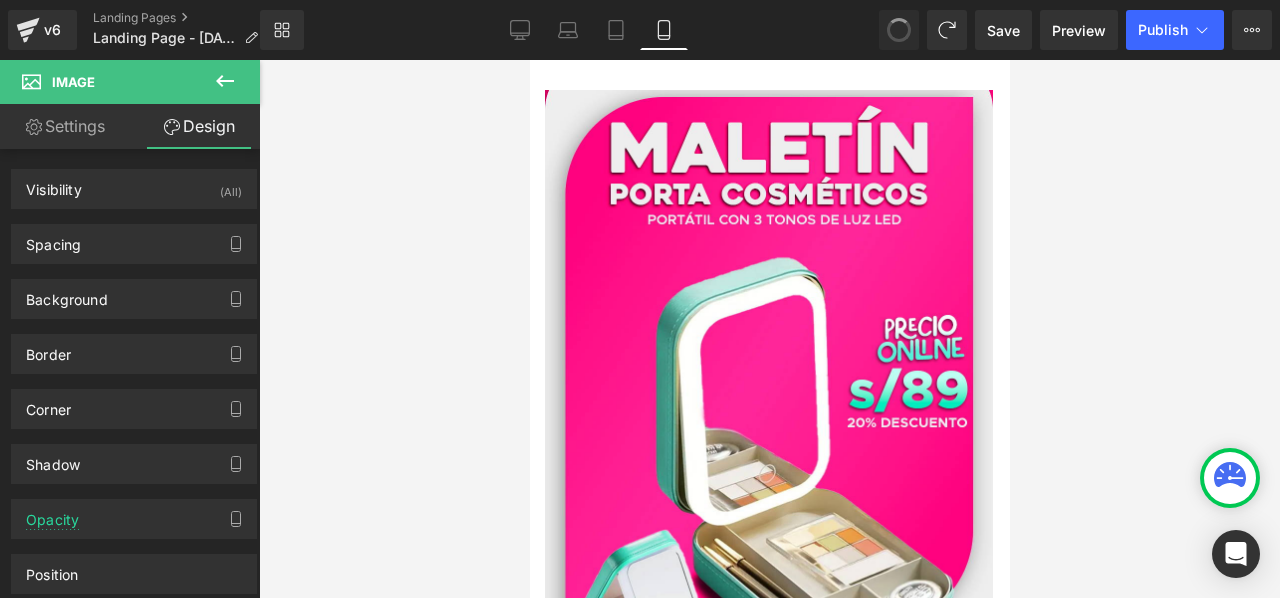 click at bounding box center [899, 30] 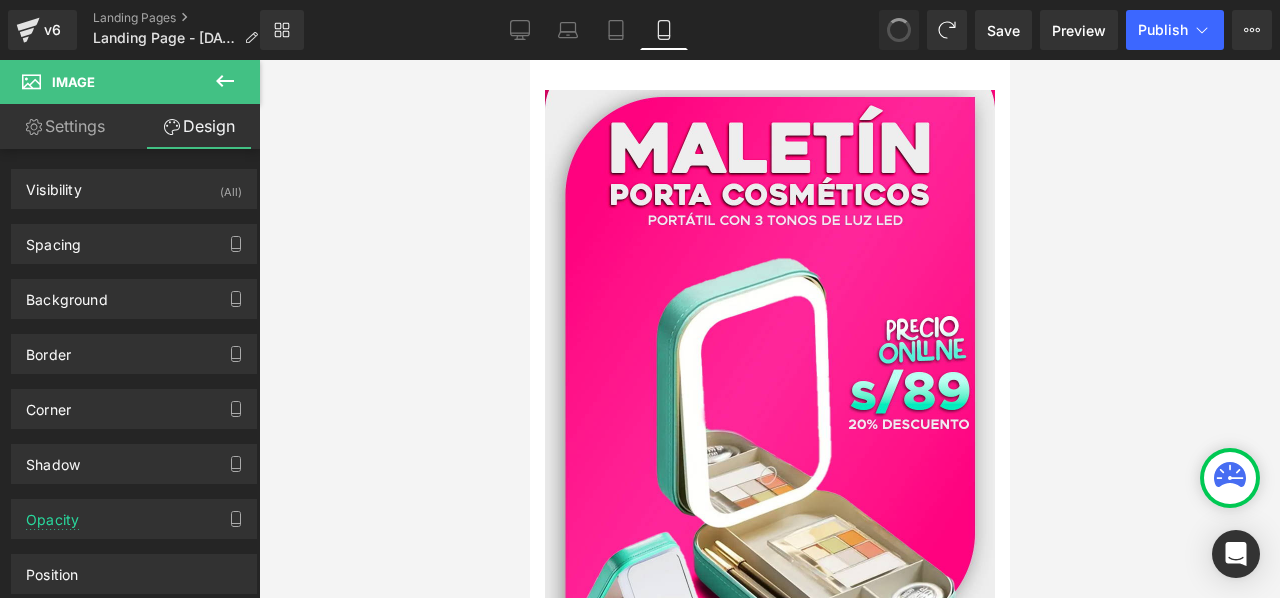 click at bounding box center (899, 30) 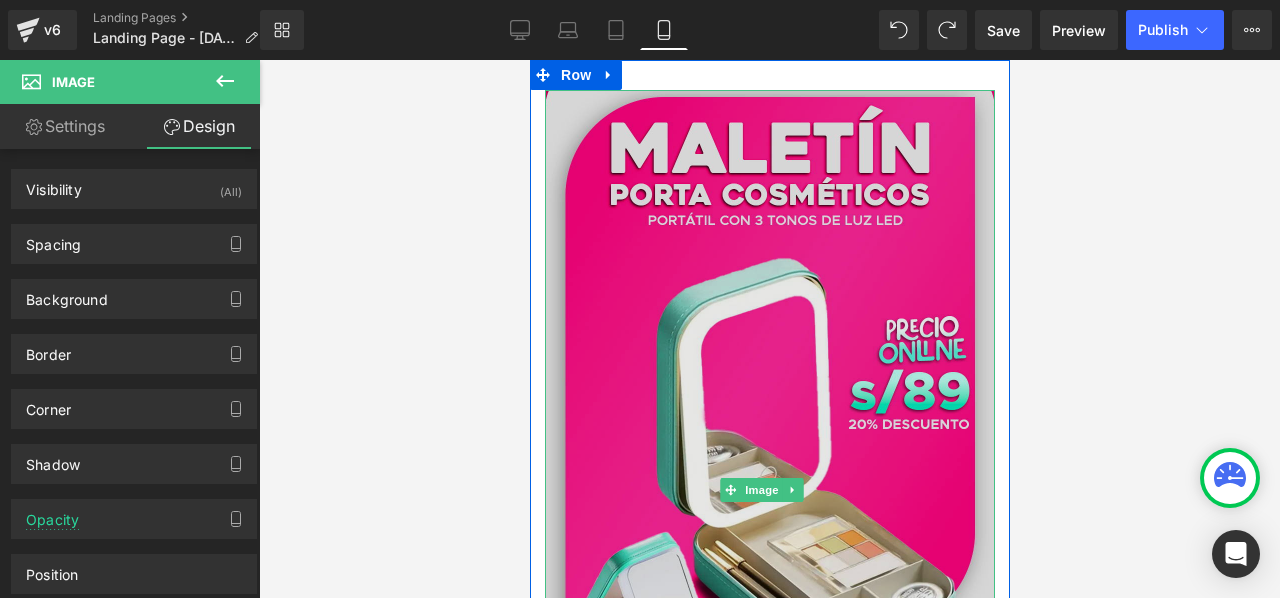 click at bounding box center [769, 490] 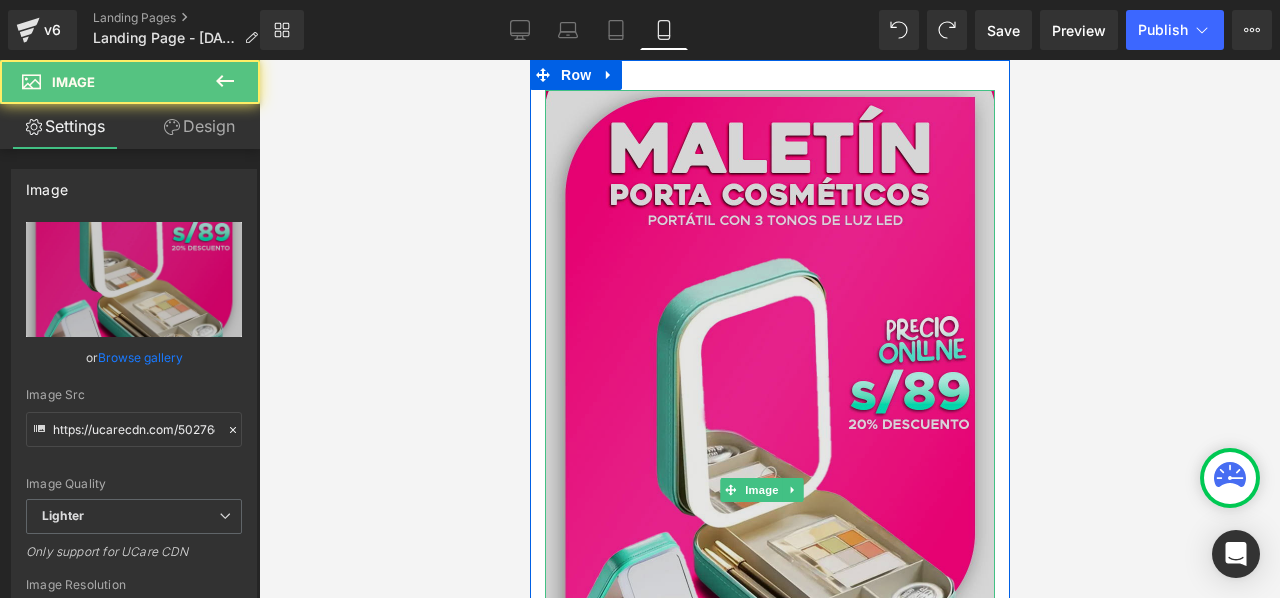 click at bounding box center (769, 490) 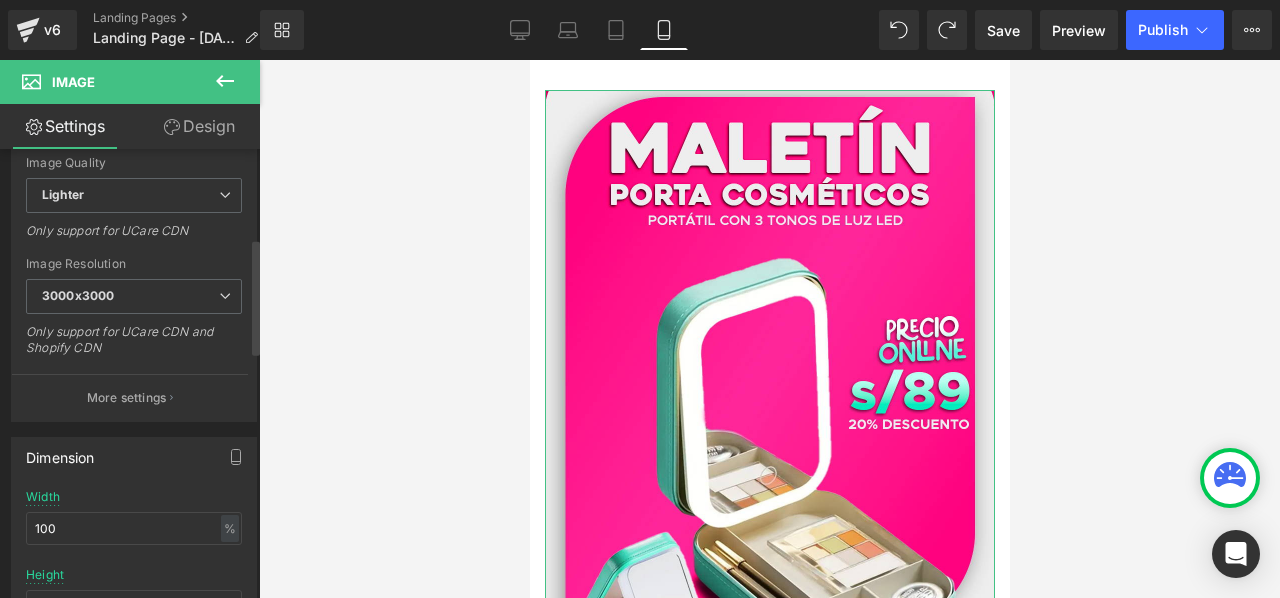scroll, scrollTop: 400, scrollLeft: 0, axis: vertical 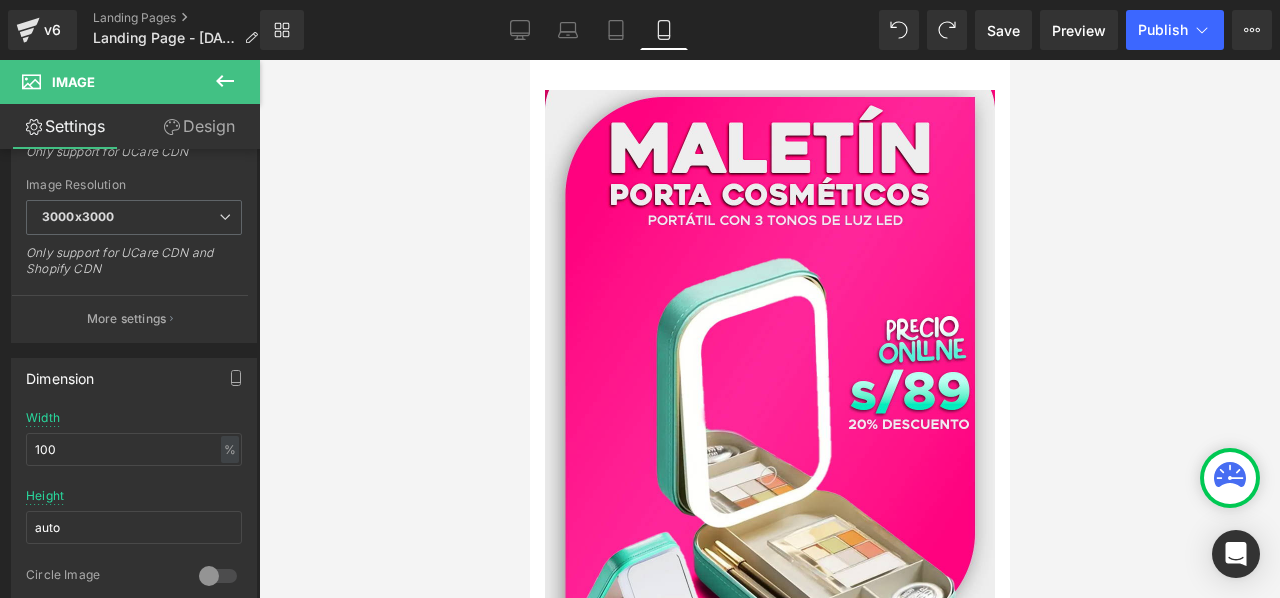 click at bounding box center [769, 329] 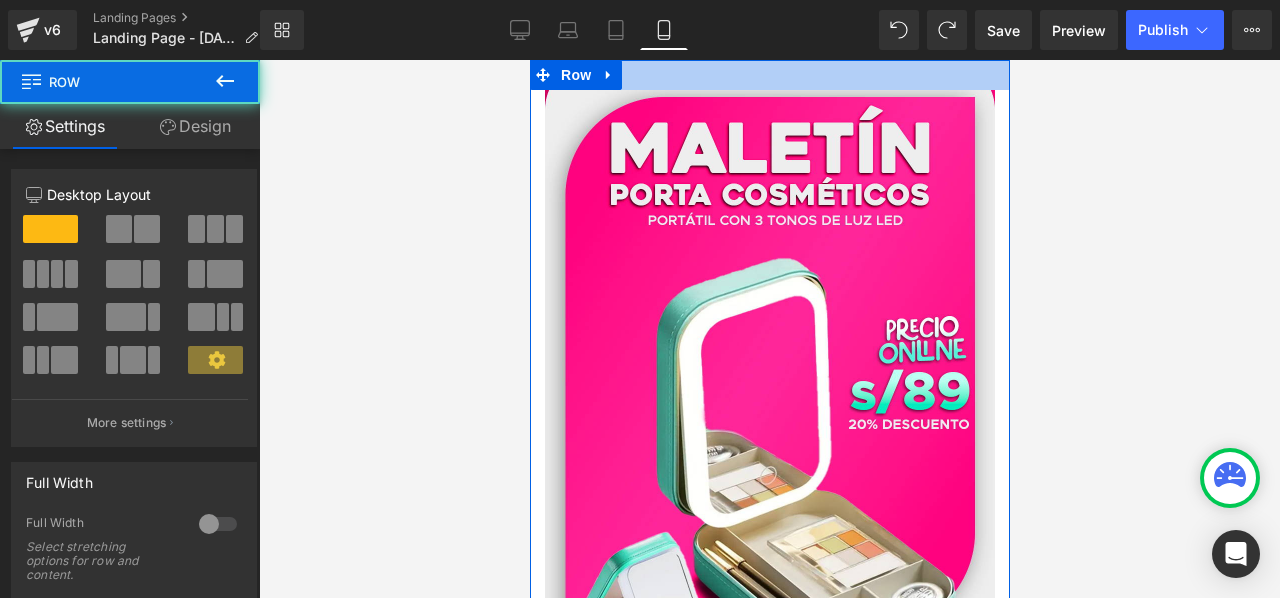 click at bounding box center [769, 75] 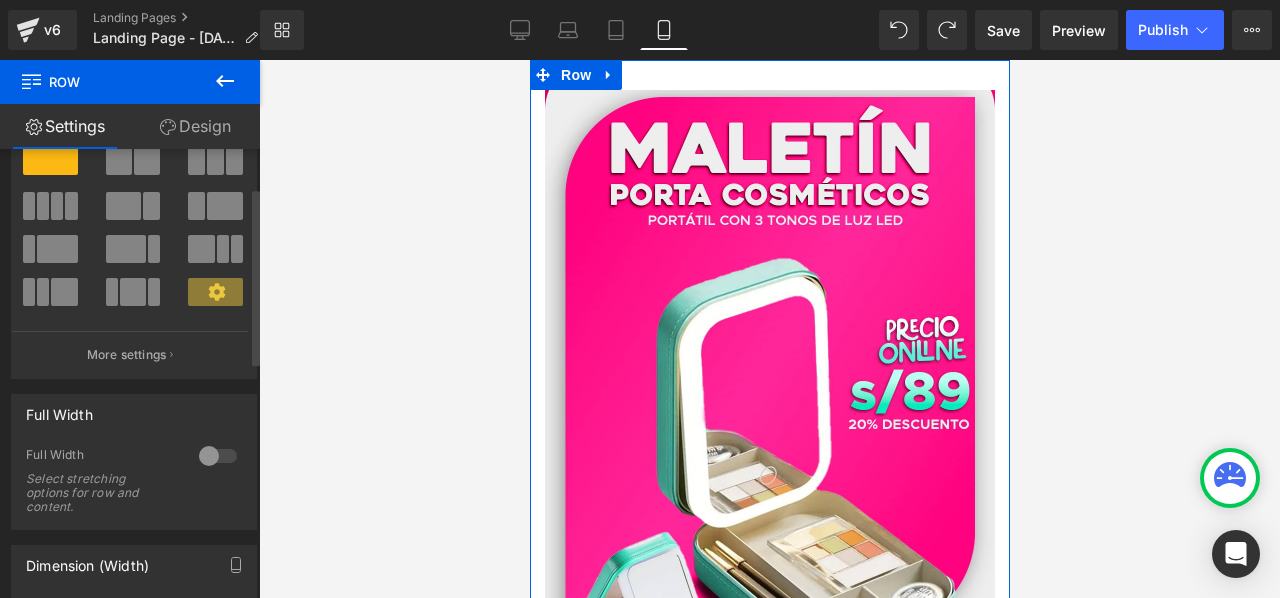 scroll, scrollTop: 100, scrollLeft: 0, axis: vertical 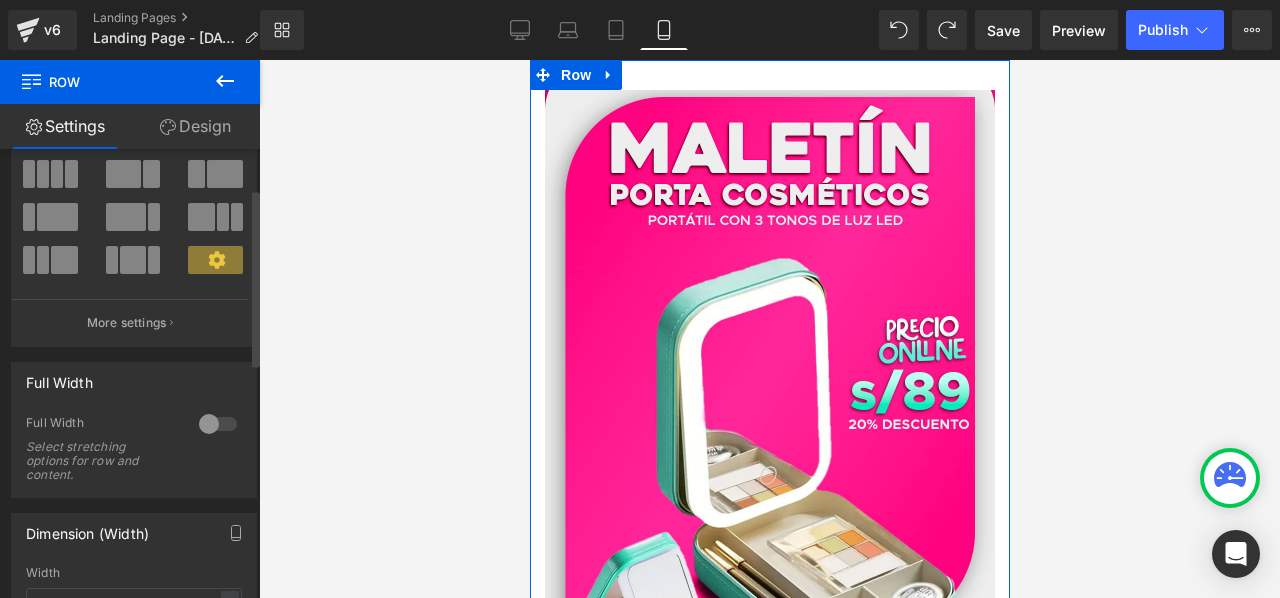 click at bounding box center [218, 424] 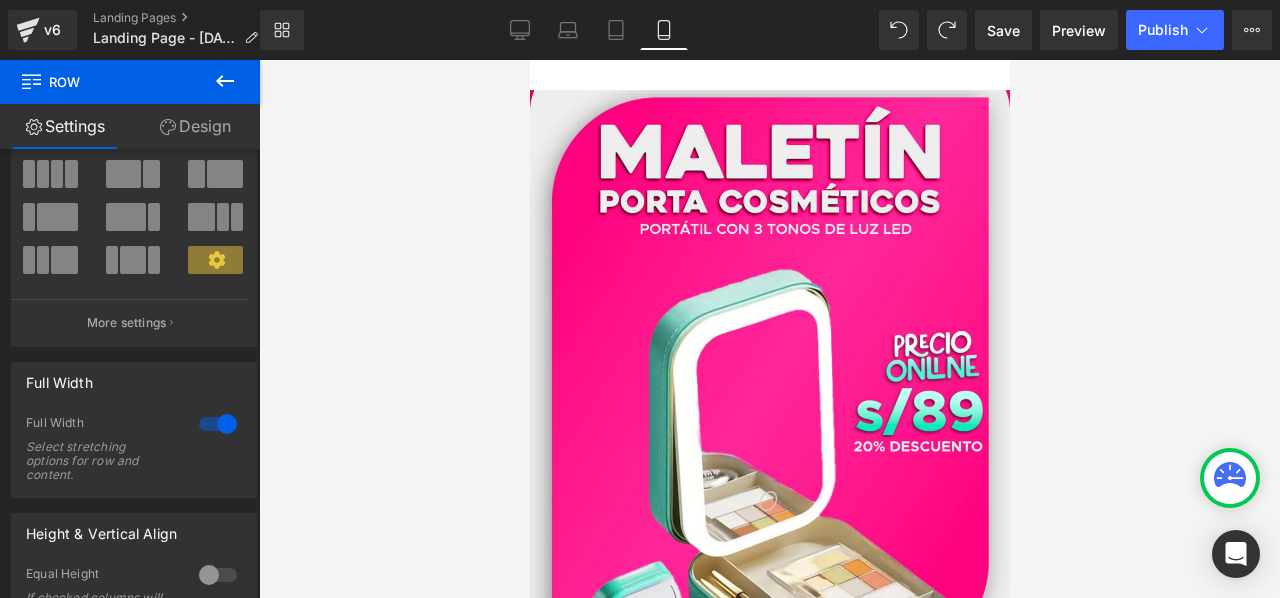 click at bounding box center [769, 329] 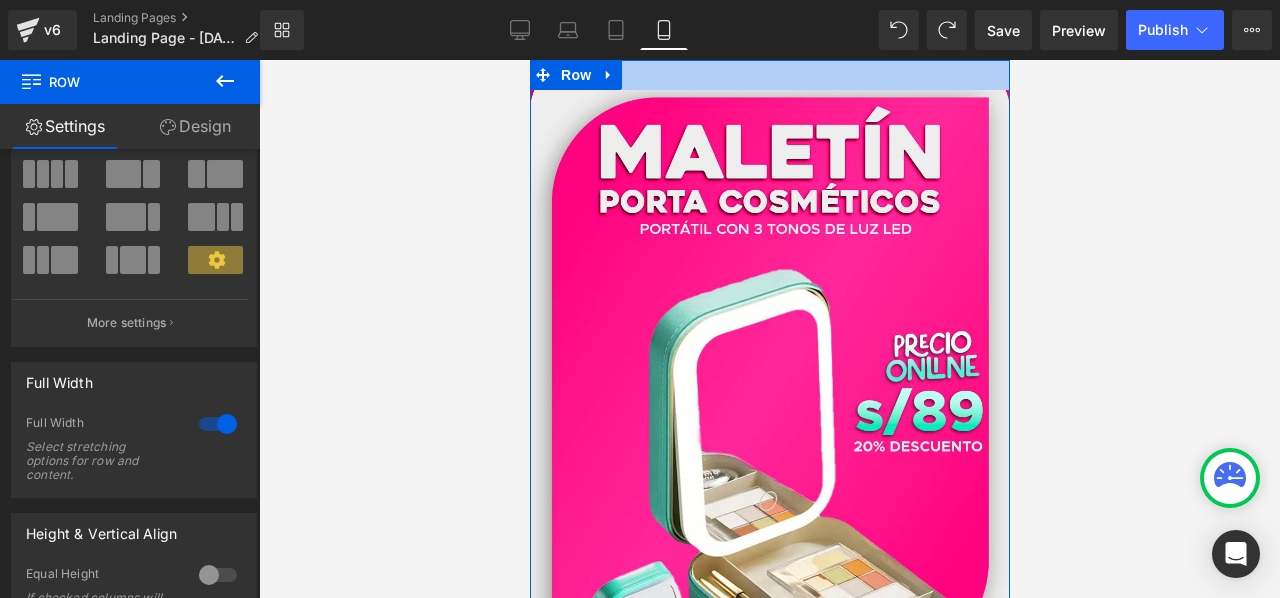 click at bounding box center (769, 75) 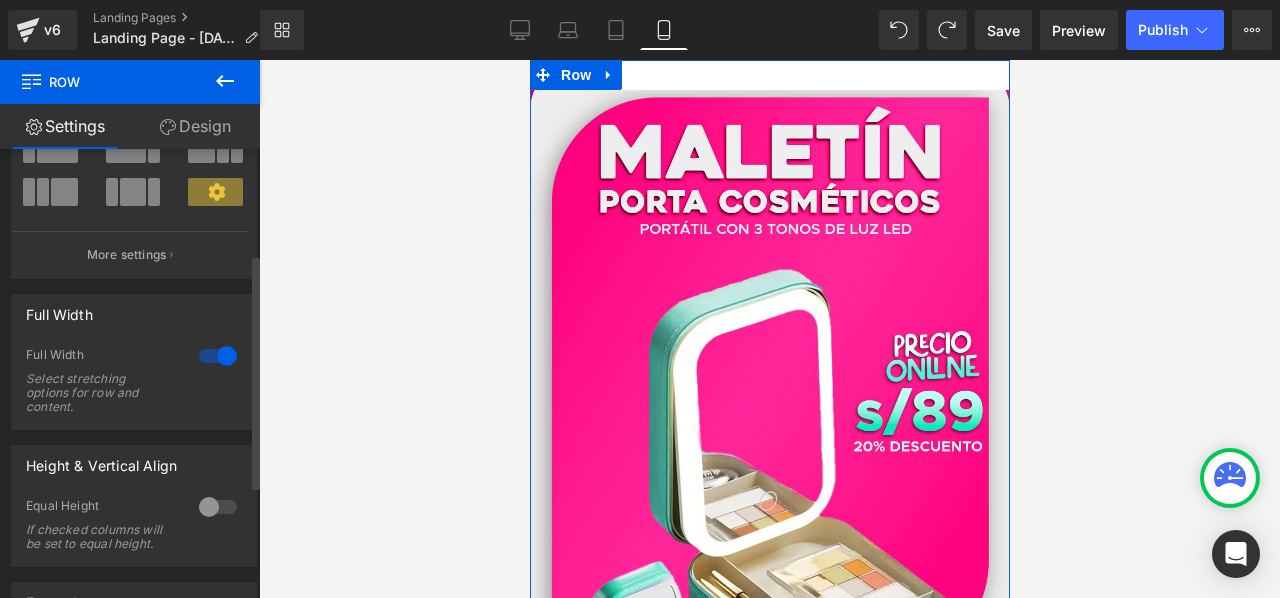 scroll, scrollTop: 200, scrollLeft: 0, axis: vertical 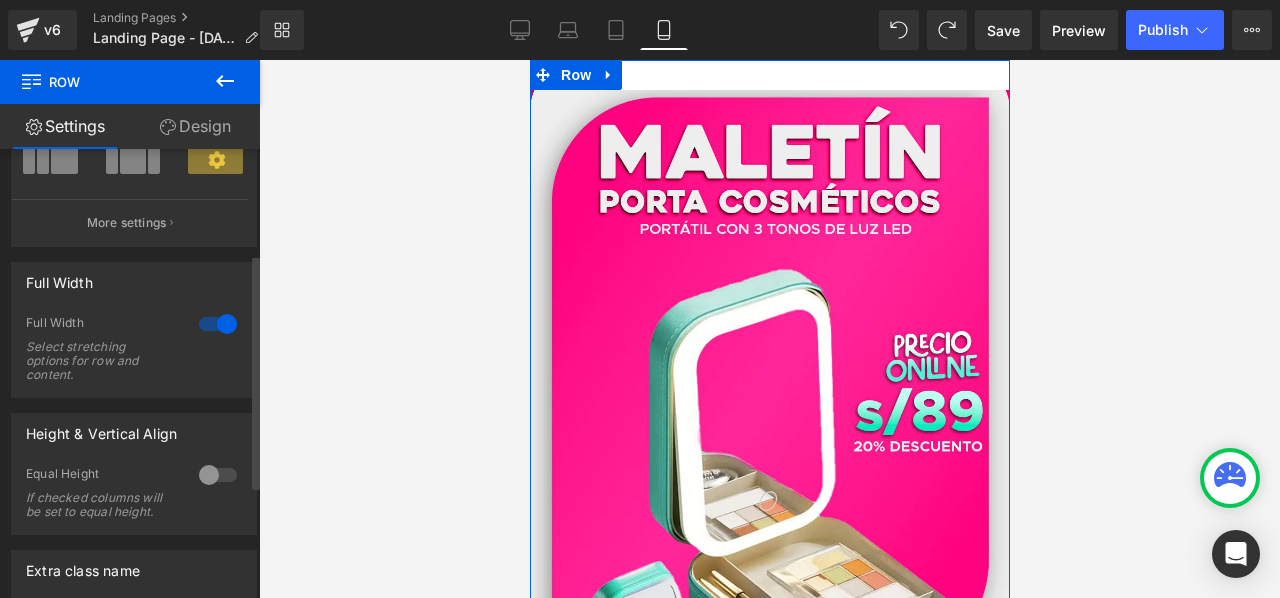 click at bounding box center [218, 475] 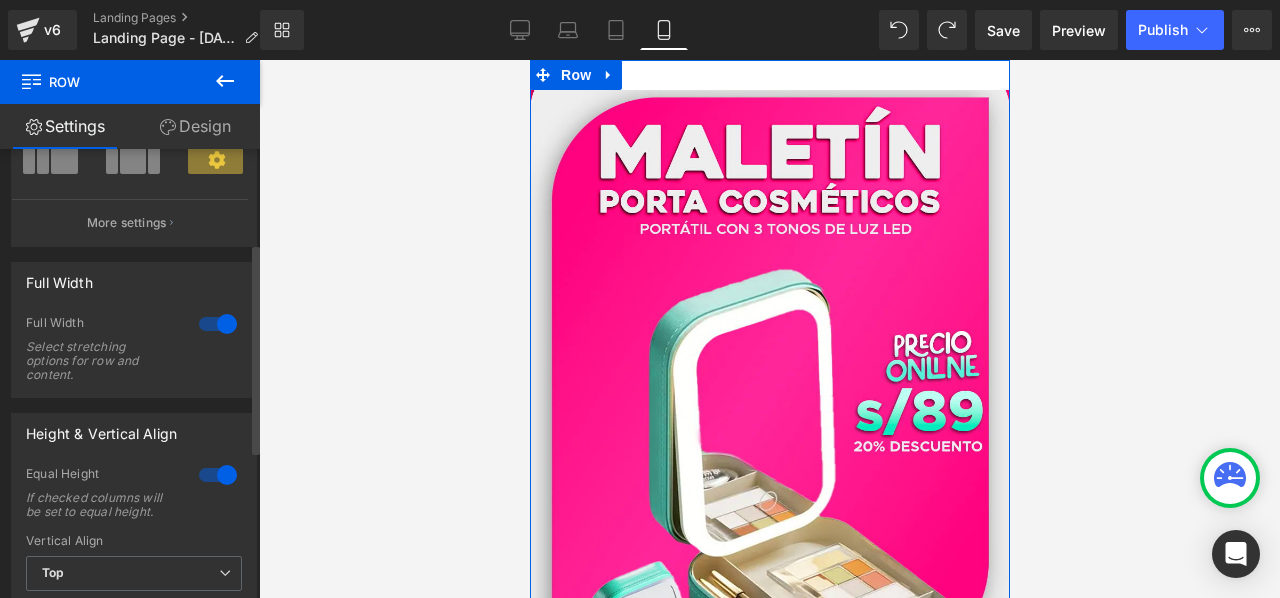 click at bounding box center (218, 475) 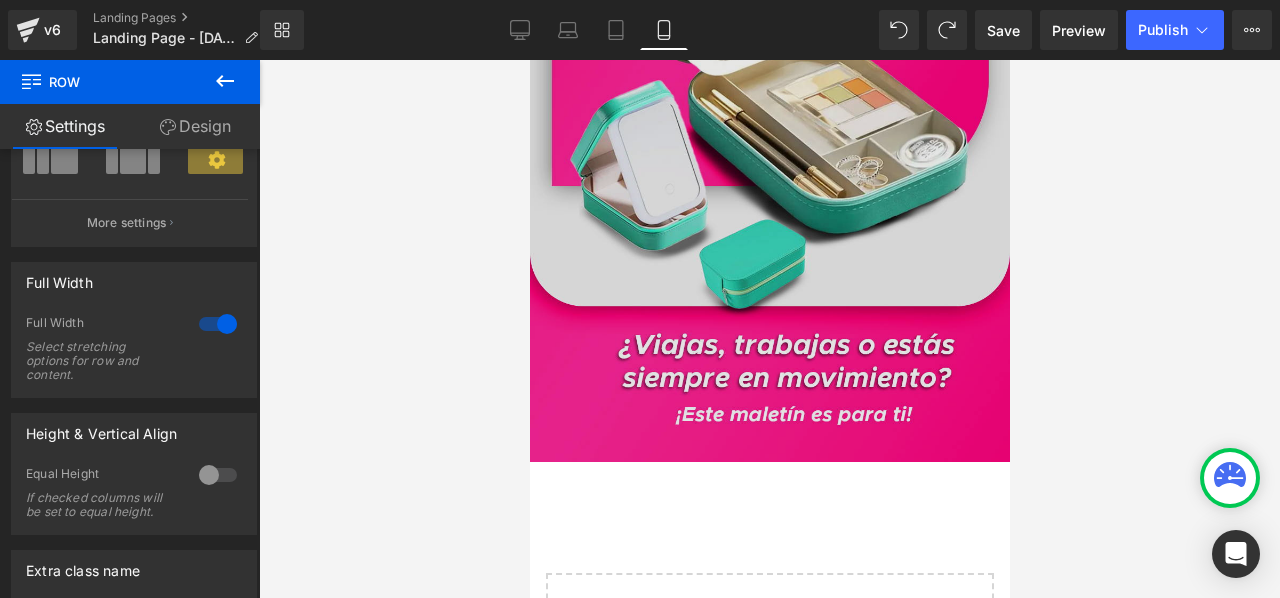 scroll, scrollTop: 500, scrollLeft: 0, axis: vertical 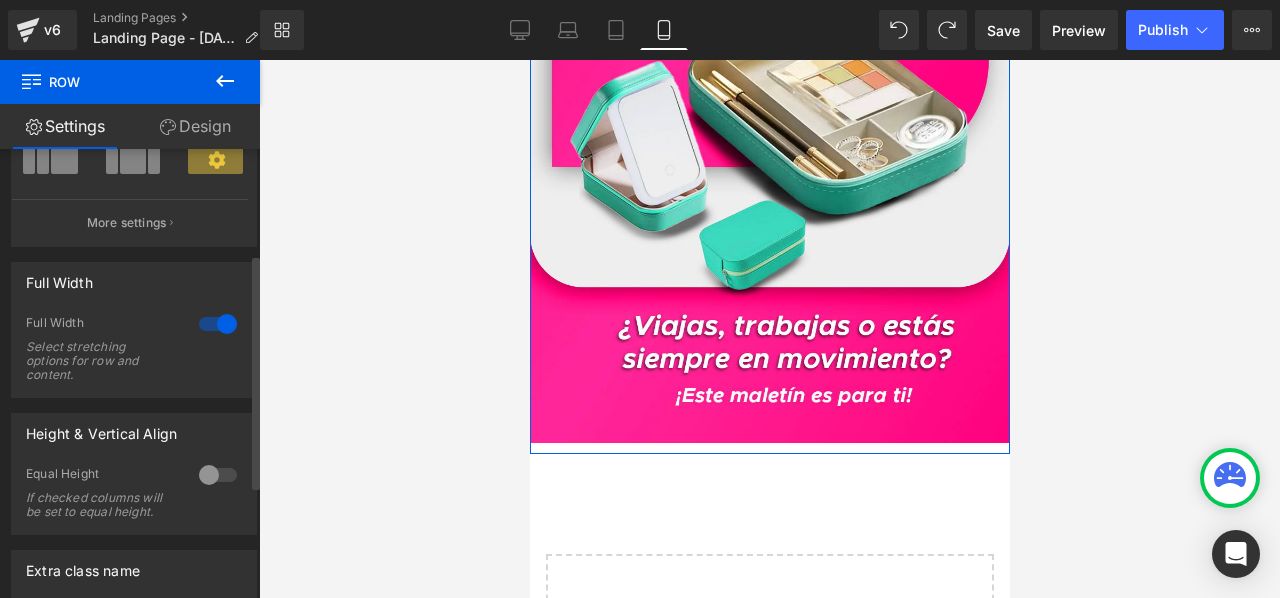 click at bounding box center (218, 475) 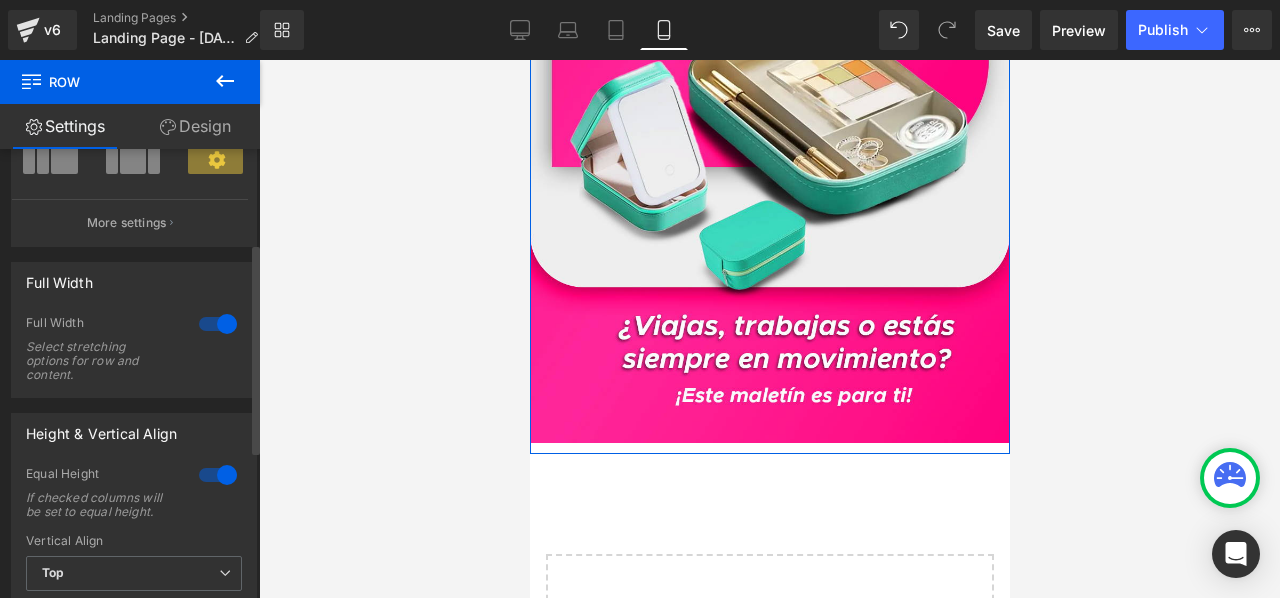 click at bounding box center (218, 475) 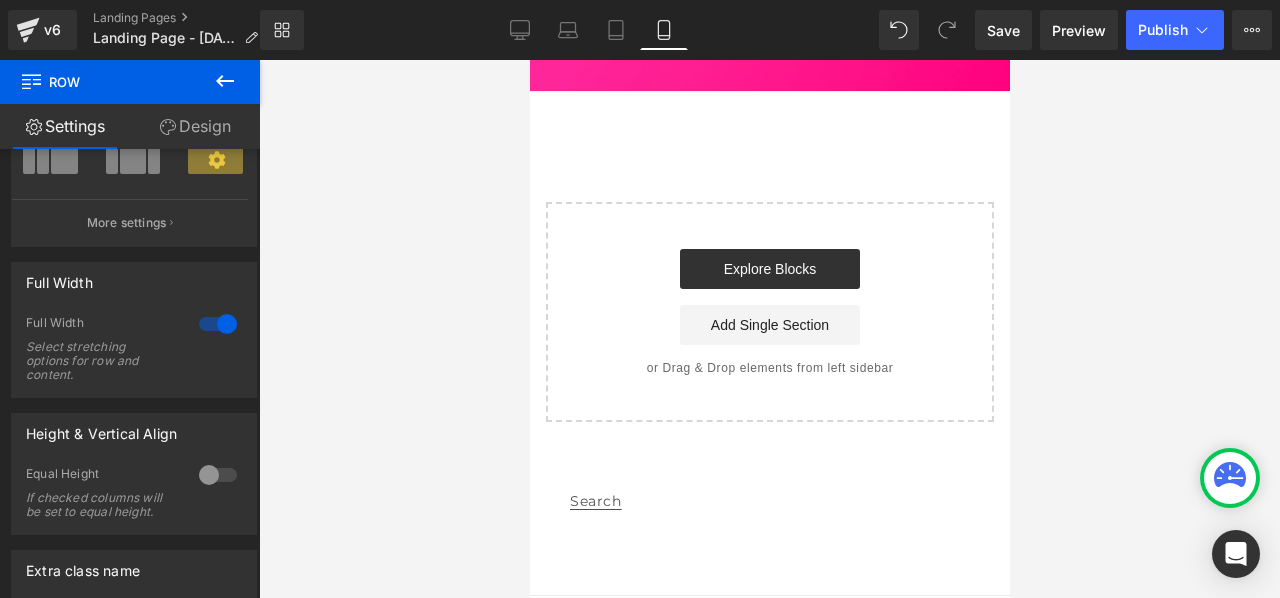 scroll, scrollTop: 924, scrollLeft: 0, axis: vertical 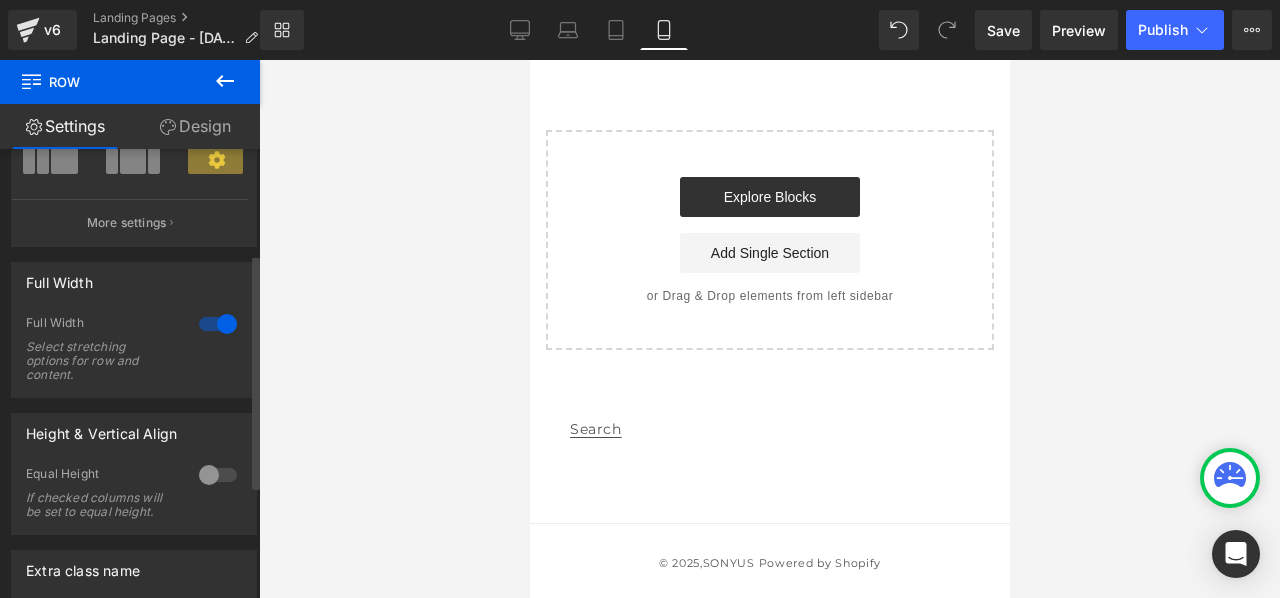 click at bounding box center [218, 475] 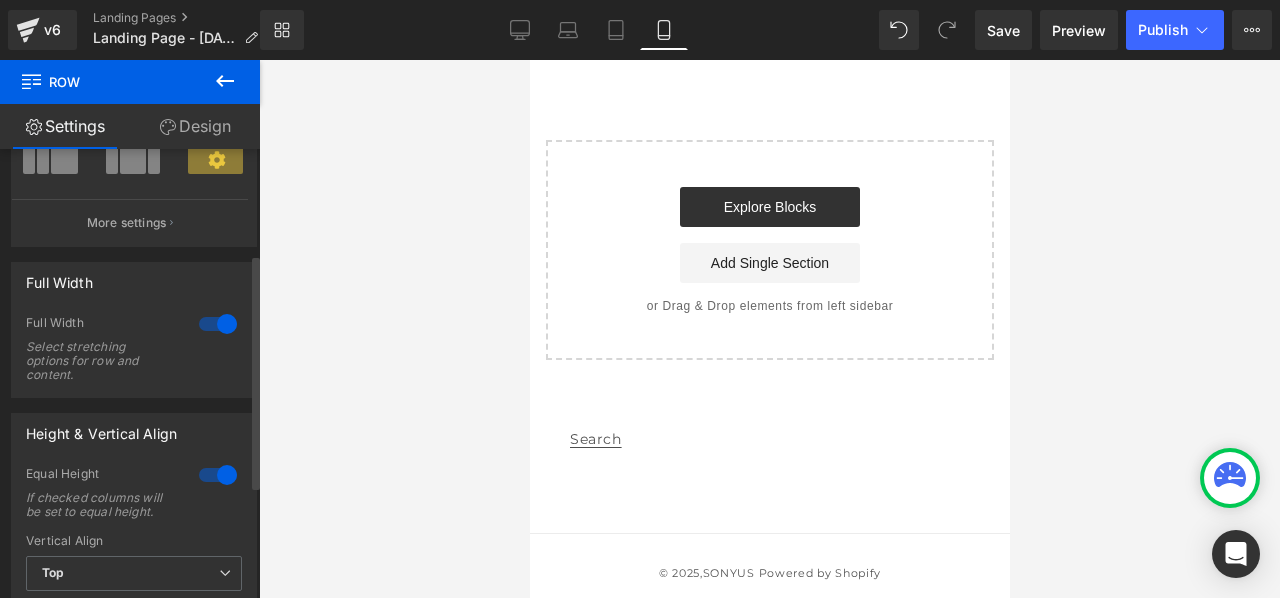 click at bounding box center [218, 475] 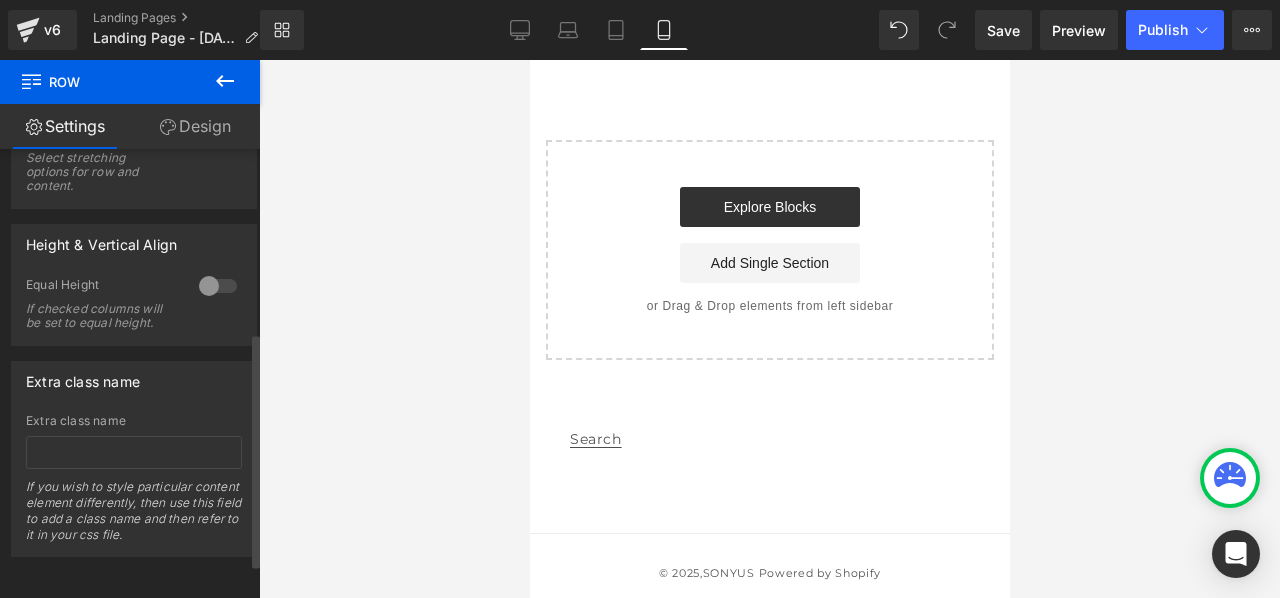 scroll, scrollTop: 0, scrollLeft: 0, axis: both 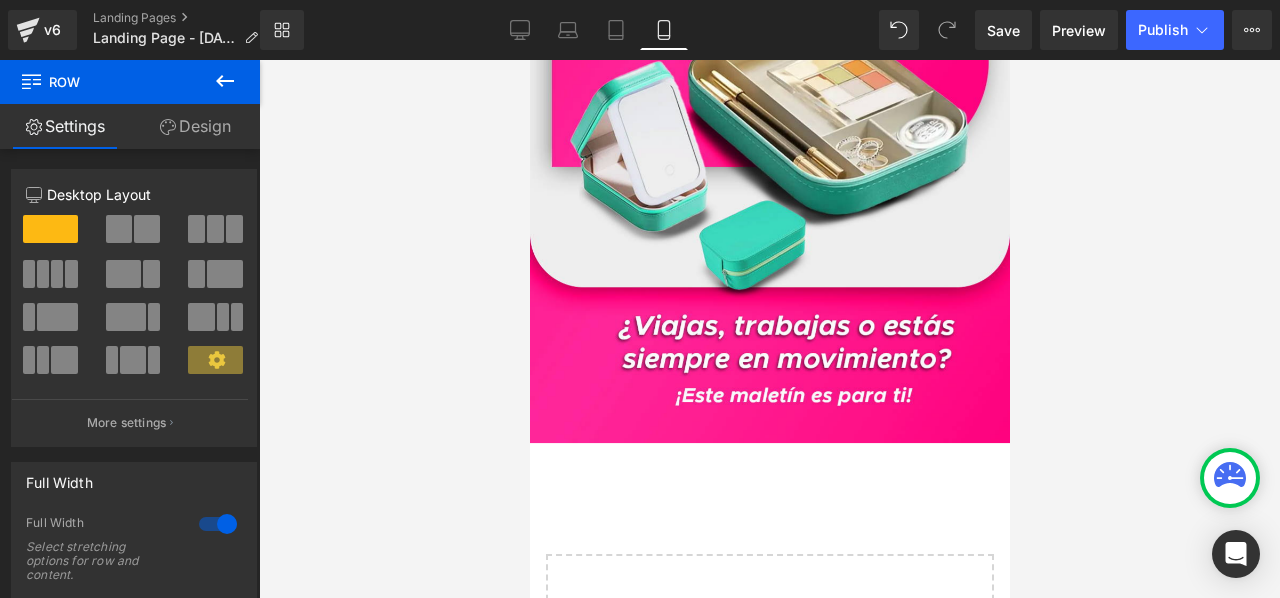 click at bounding box center [769, 329] 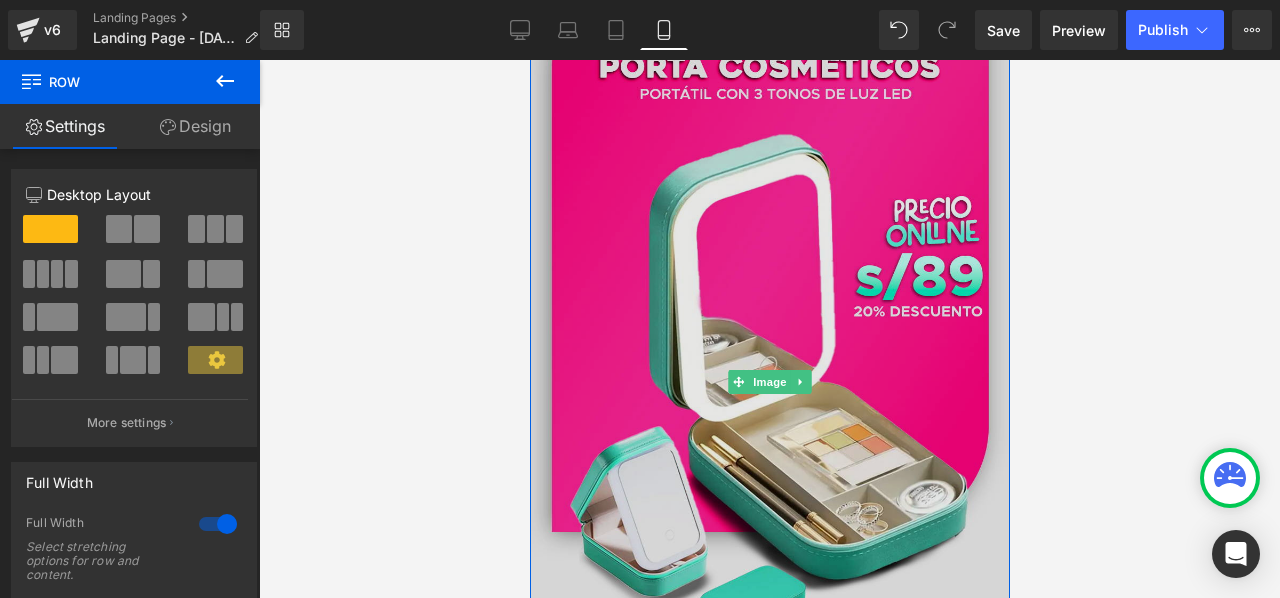 scroll, scrollTop: 0, scrollLeft: 0, axis: both 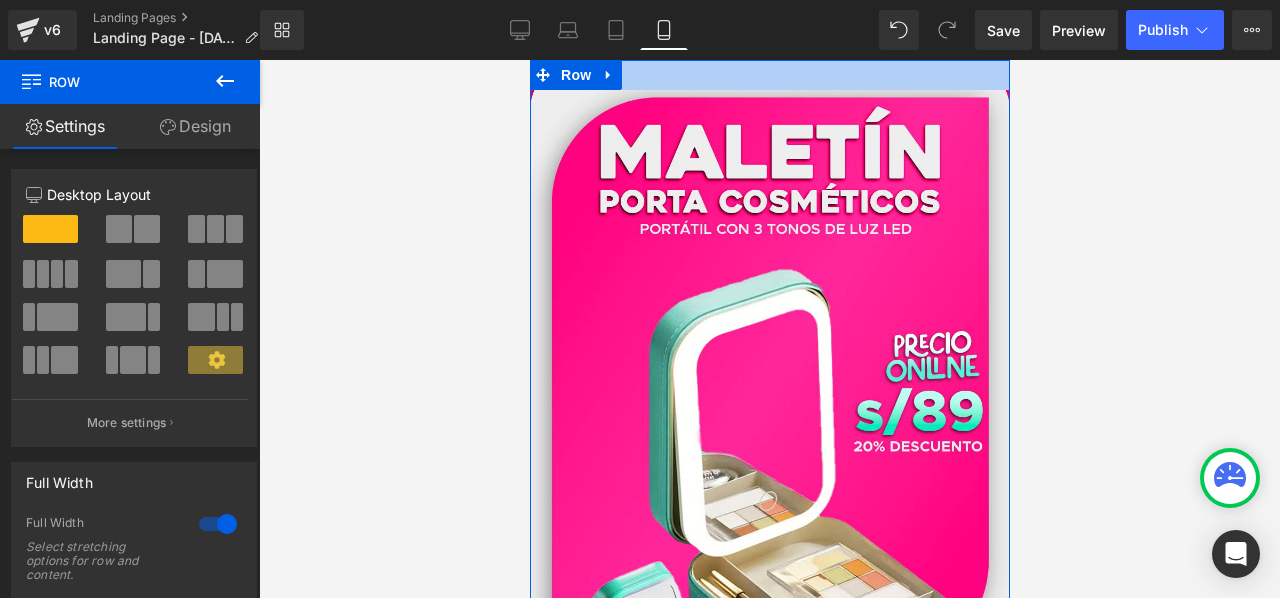 click at bounding box center [769, 75] 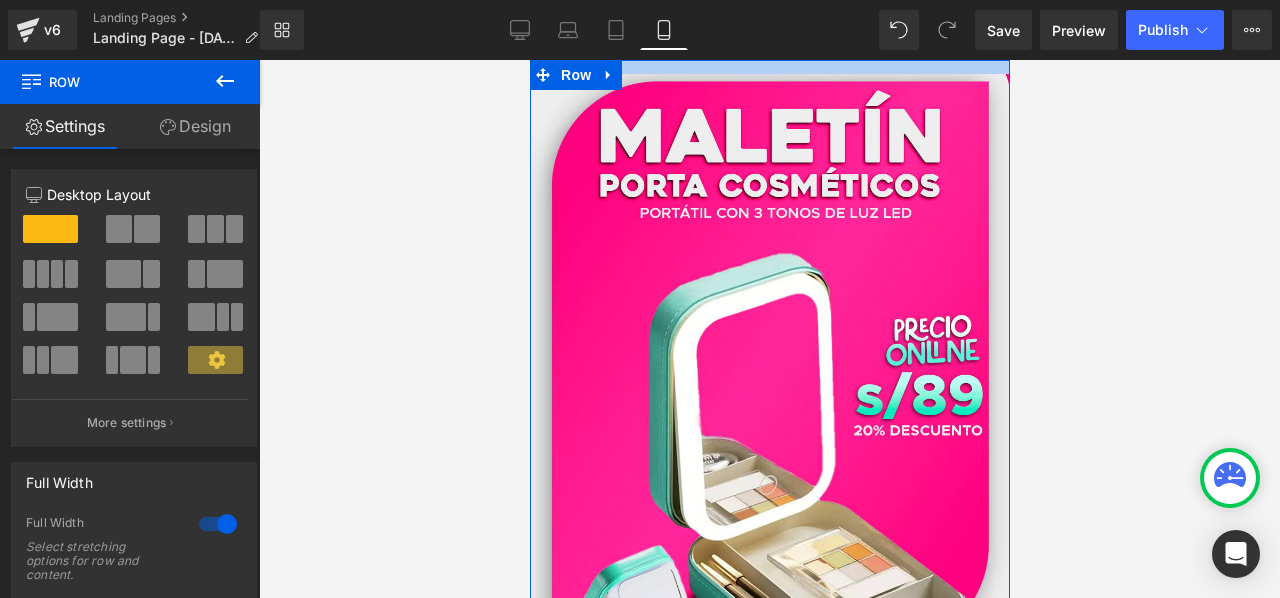 drag, startPoint x: 740, startPoint y: 75, endPoint x: 1337, endPoint y: 84, distance: 597.0678 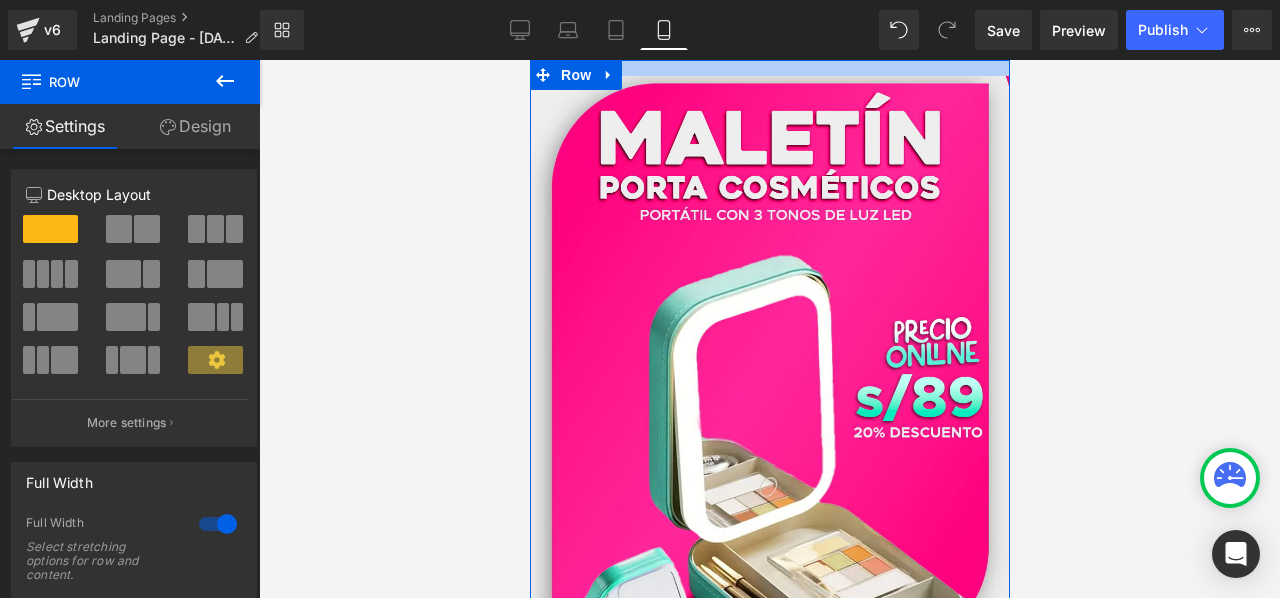 click at bounding box center [769, 68] 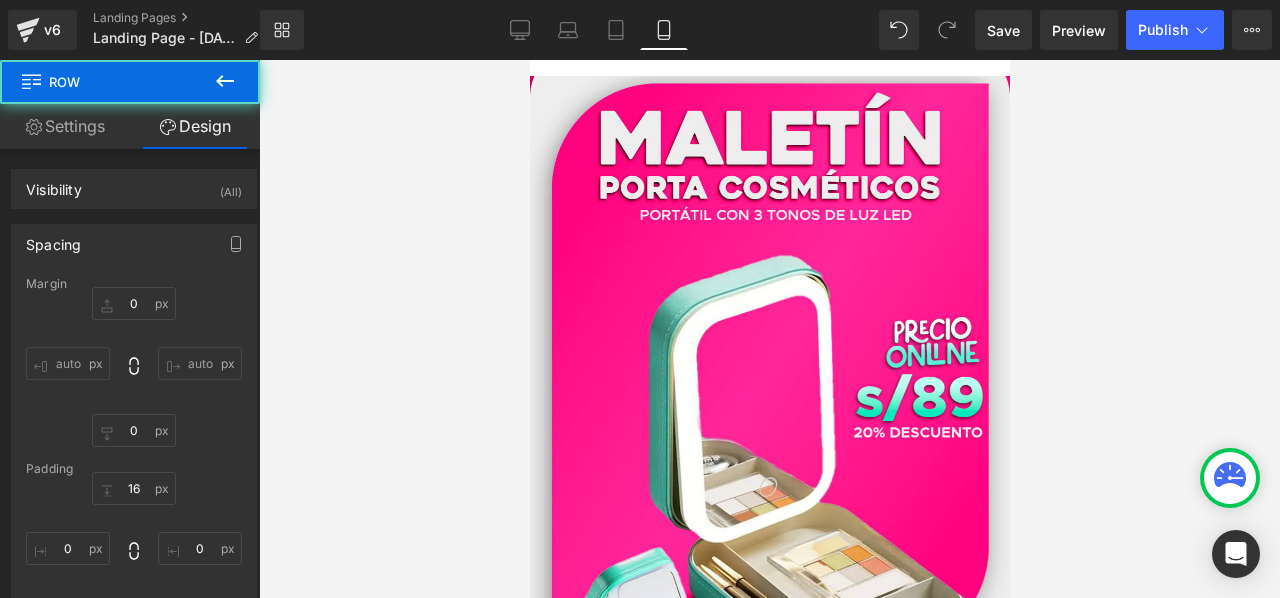 click at bounding box center [769, 329] 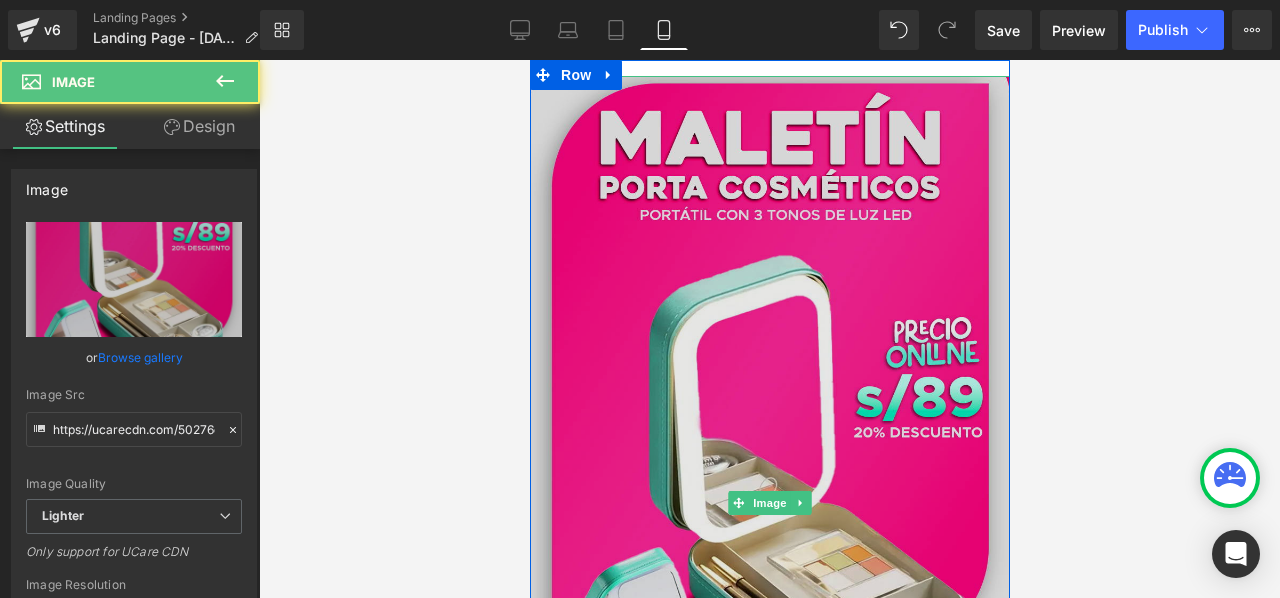 click at bounding box center (769, 502) 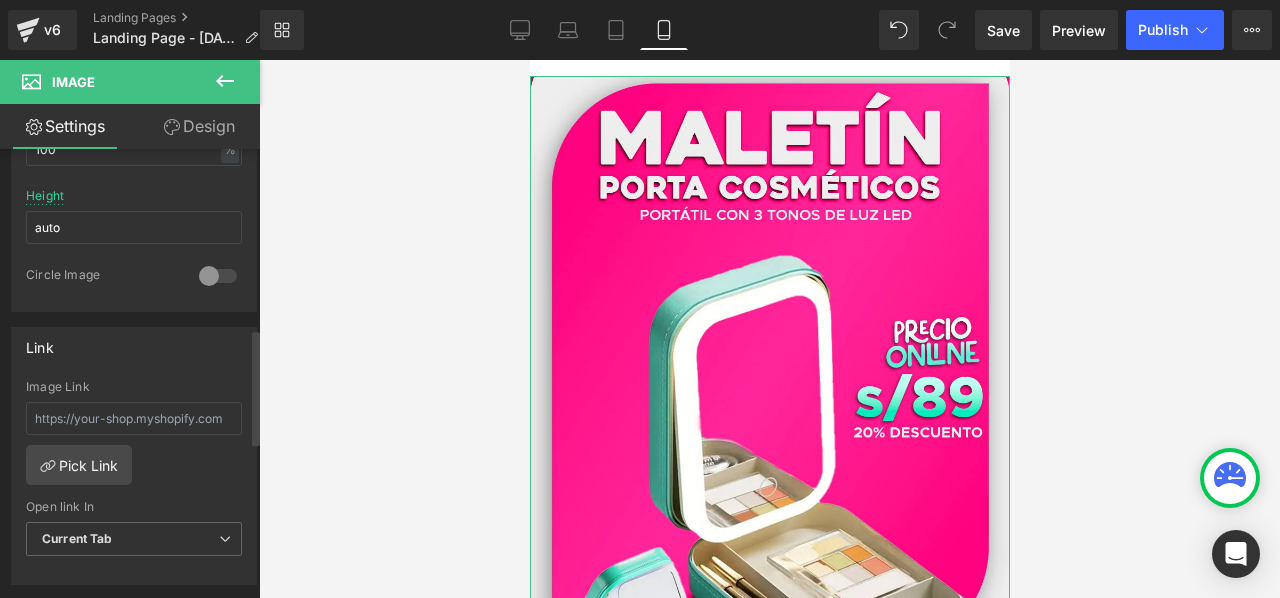 scroll, scrollTop: 0, scrollLeft: 0, axis: both 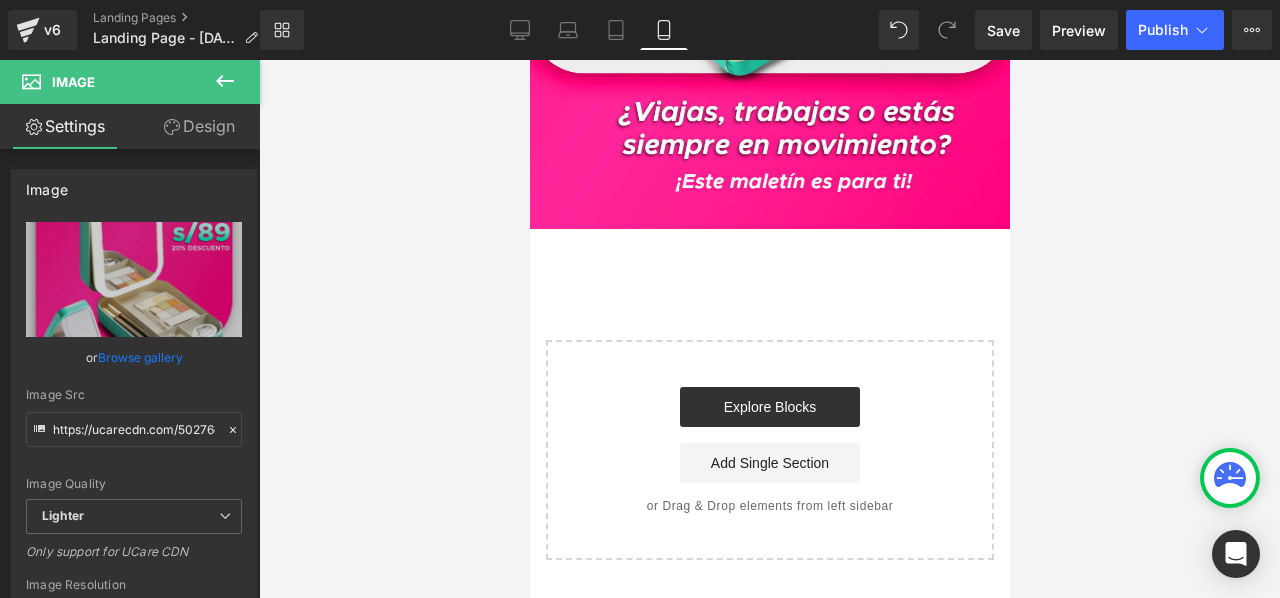 click on "Image
Row
Select your layout" at bounding box center [769, -40] 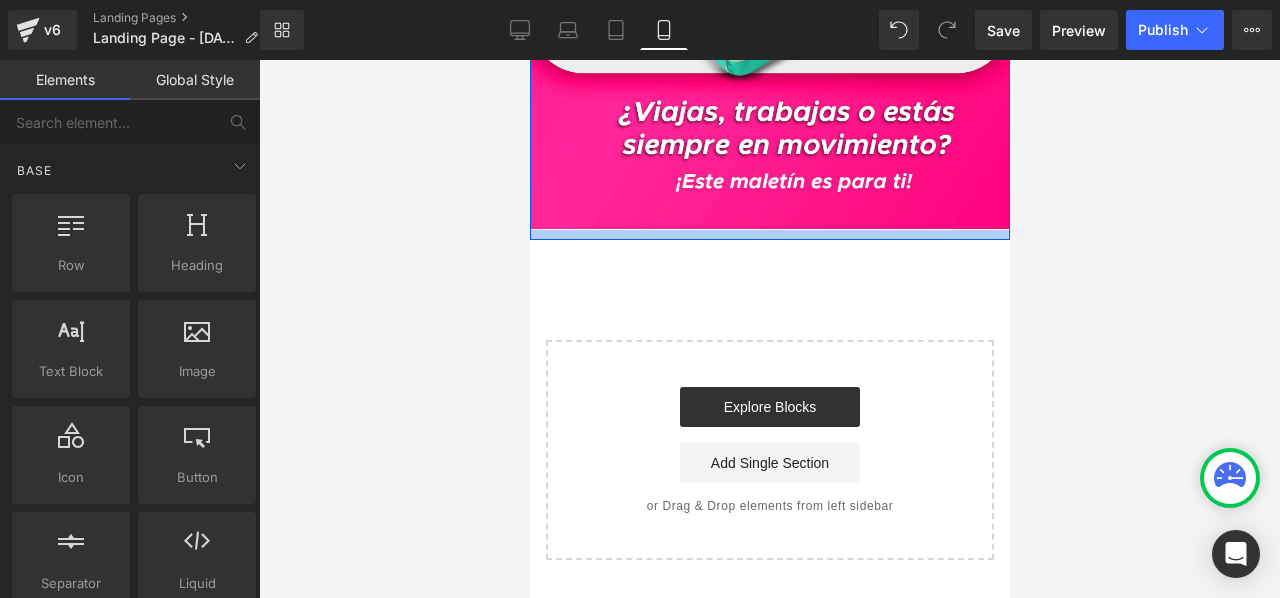 click at bounding box center (769, 235) 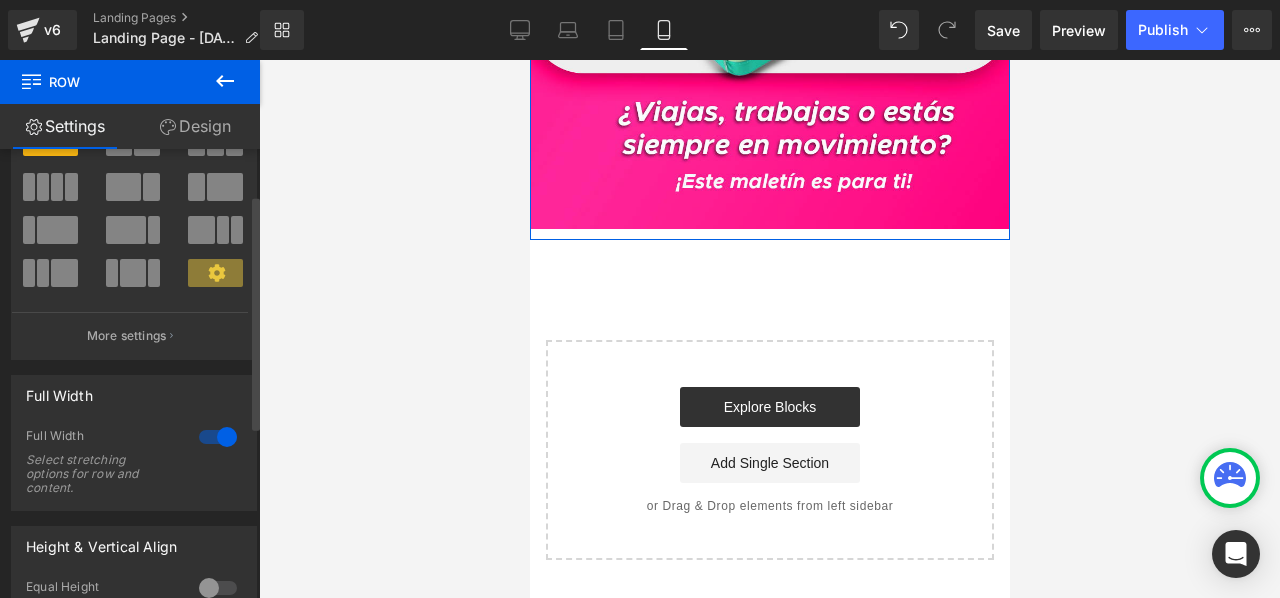 scroll, scrollTop: 0, scrollLeft: 0, axis: both 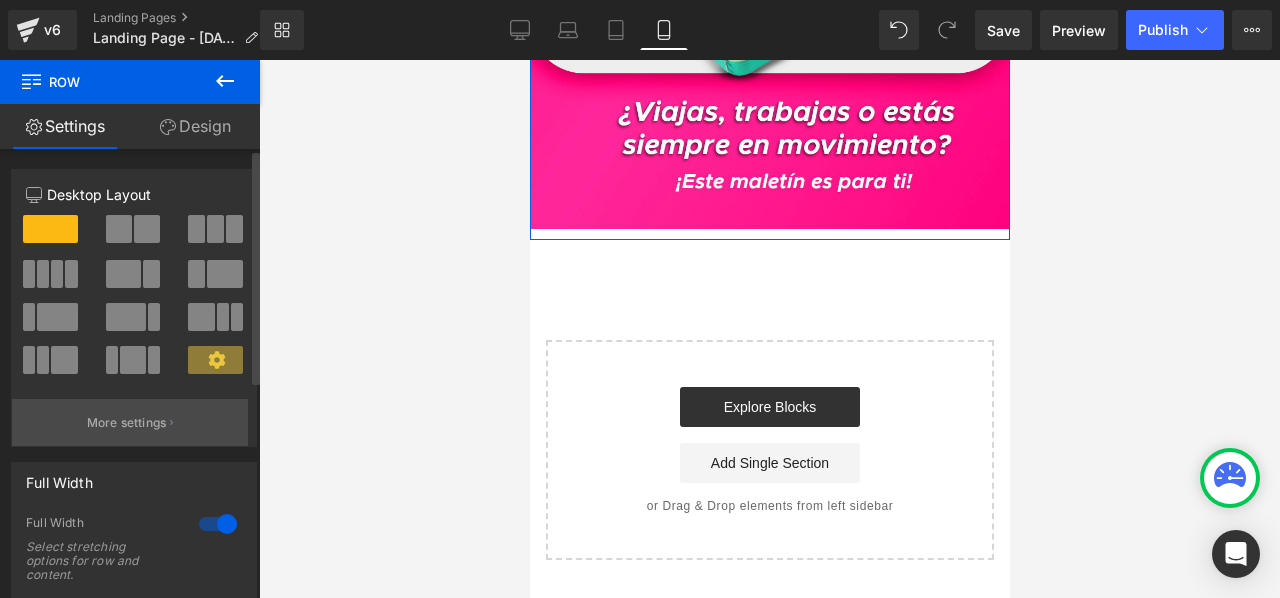 click on "More settings" at bounding box center (127, 423) 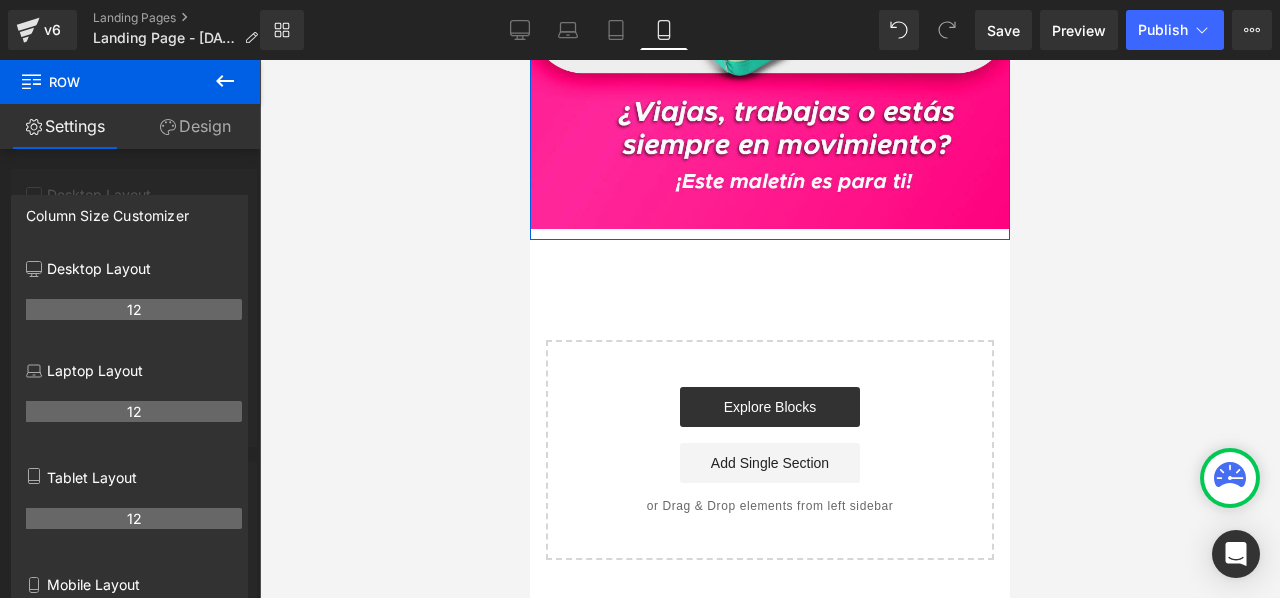 click on "Settings" at bounding box center [65, 126] 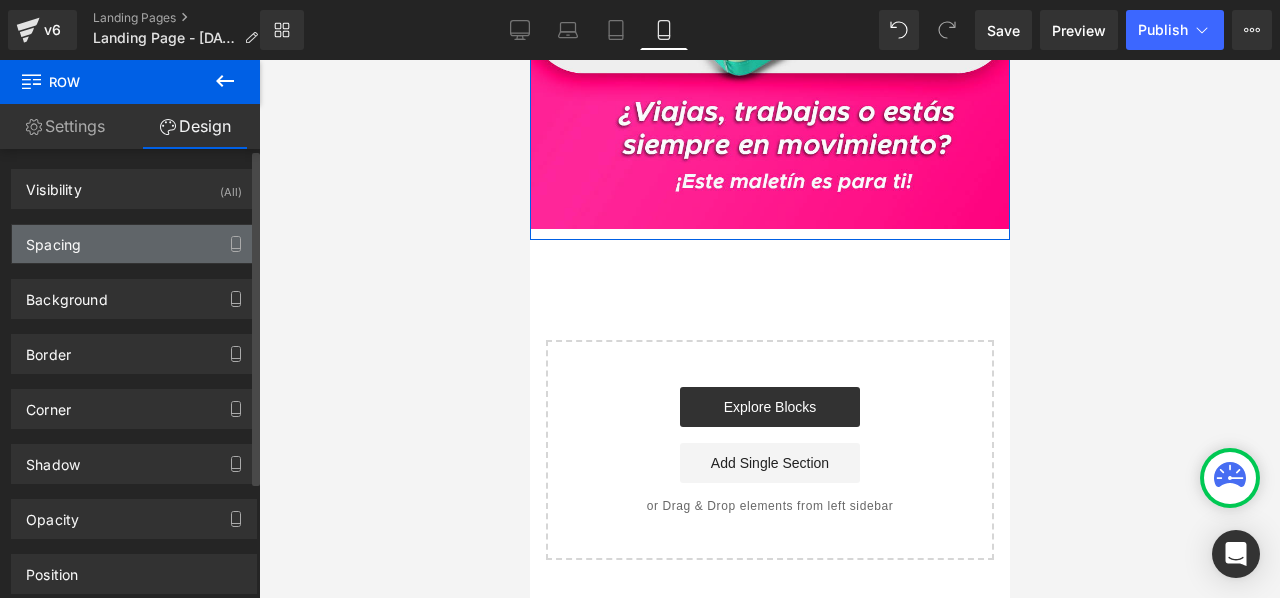 click on "Spacing" at bounding box center (134, 244) 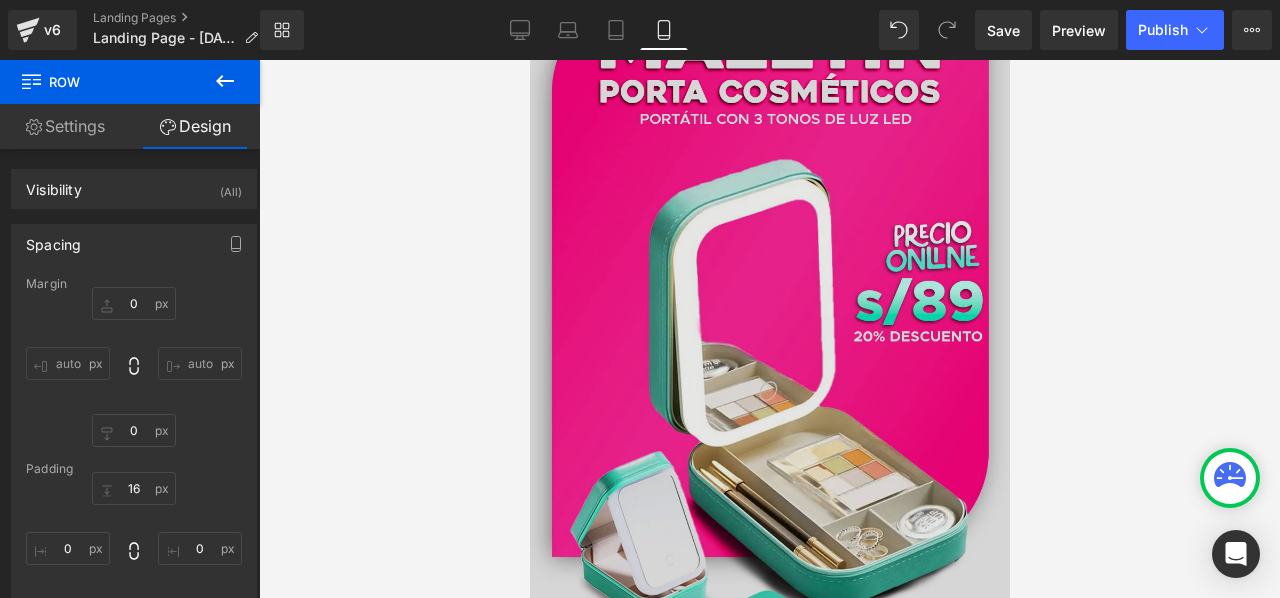 scroll, scrollTop: 0, scrollLeft: 0, axis: both 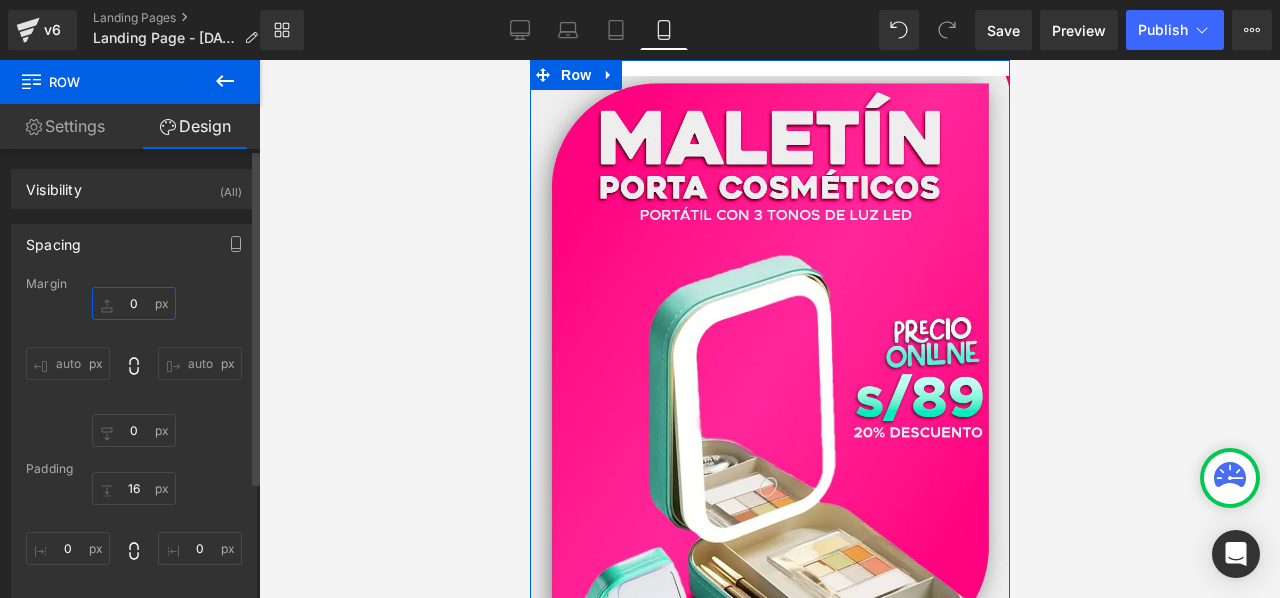click on "0" at bounding box center [134, 303] 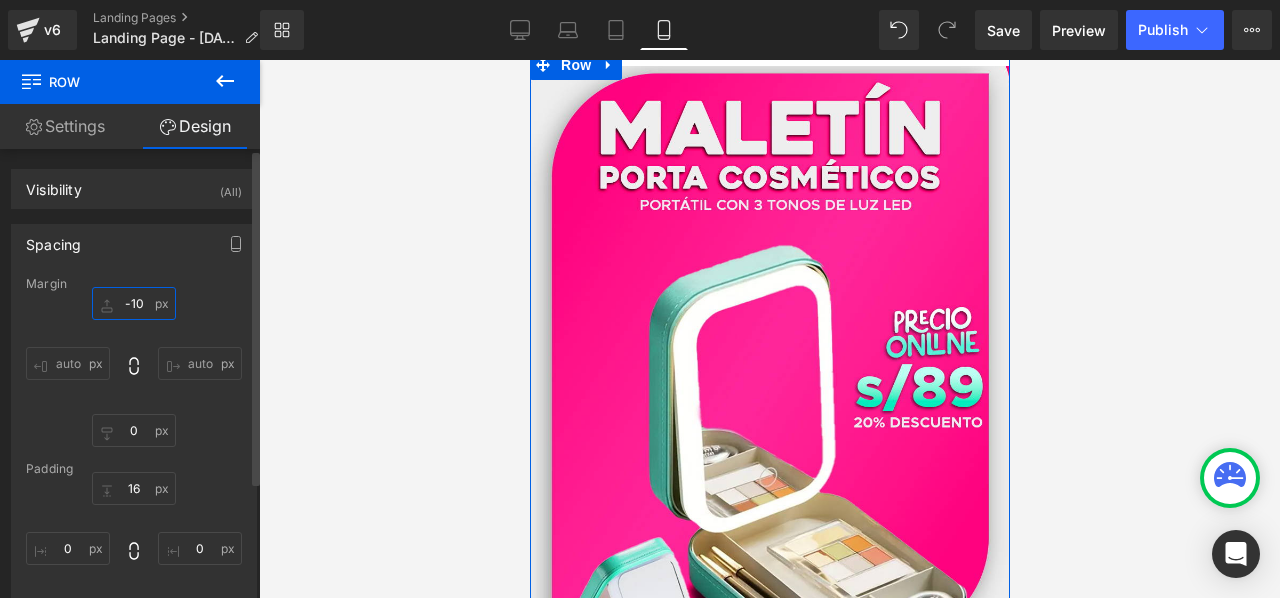 click on "-10" at bounding box center (134, 303) 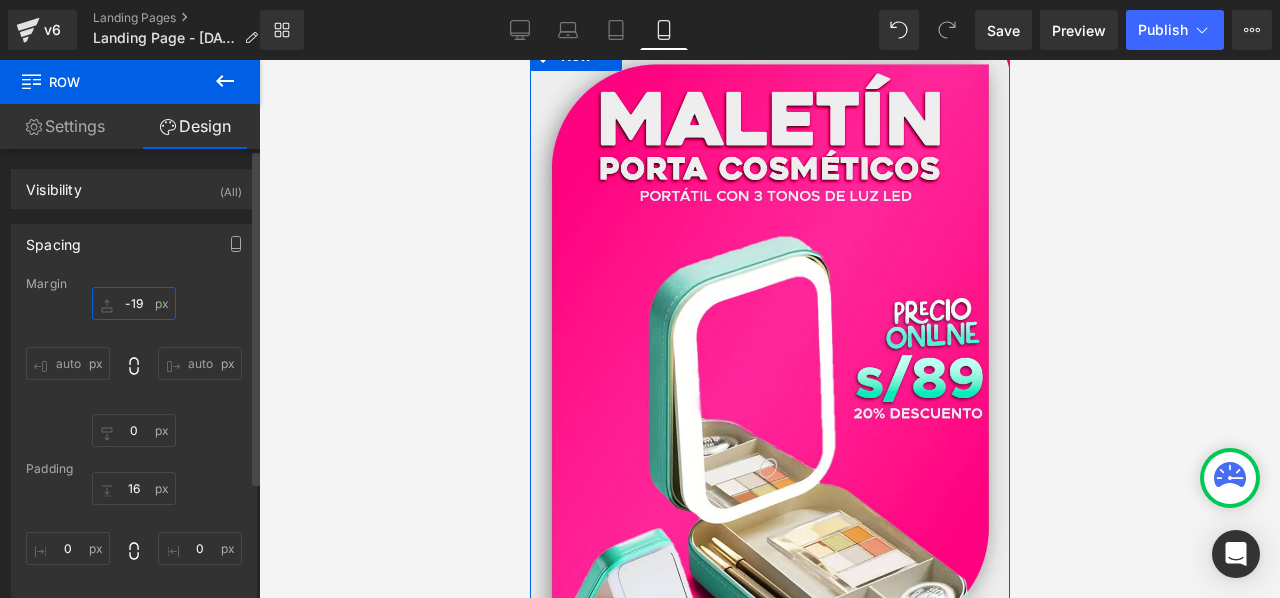 type on "-19" 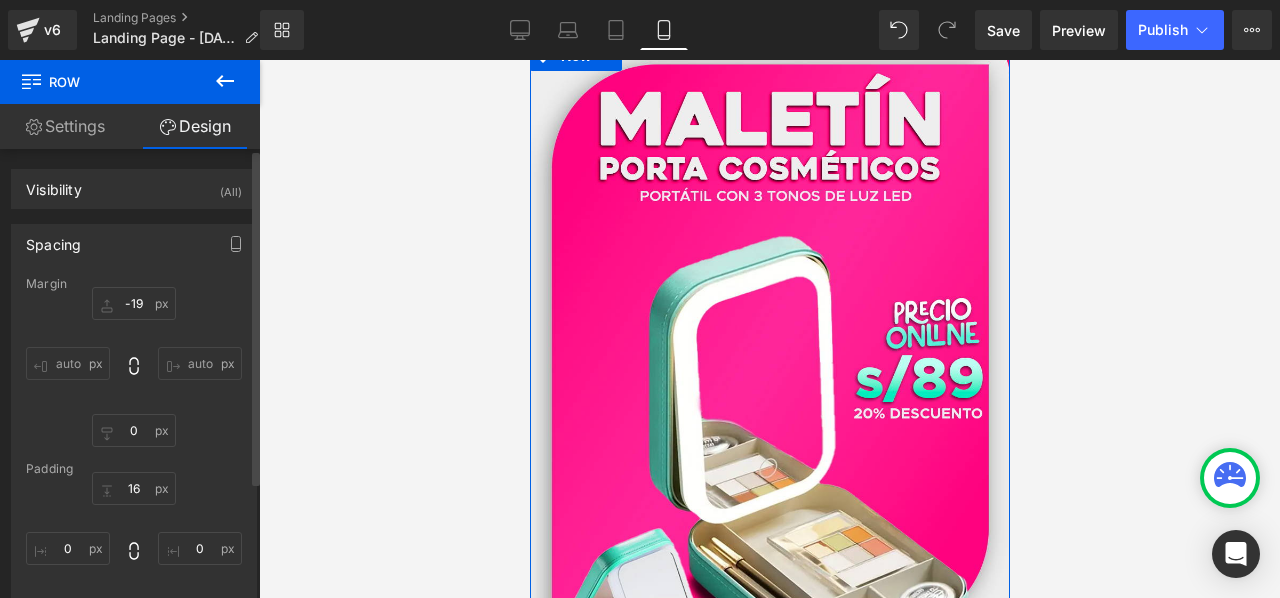 click on "-19
auto
0
auto" at bounding box center [134, 367] 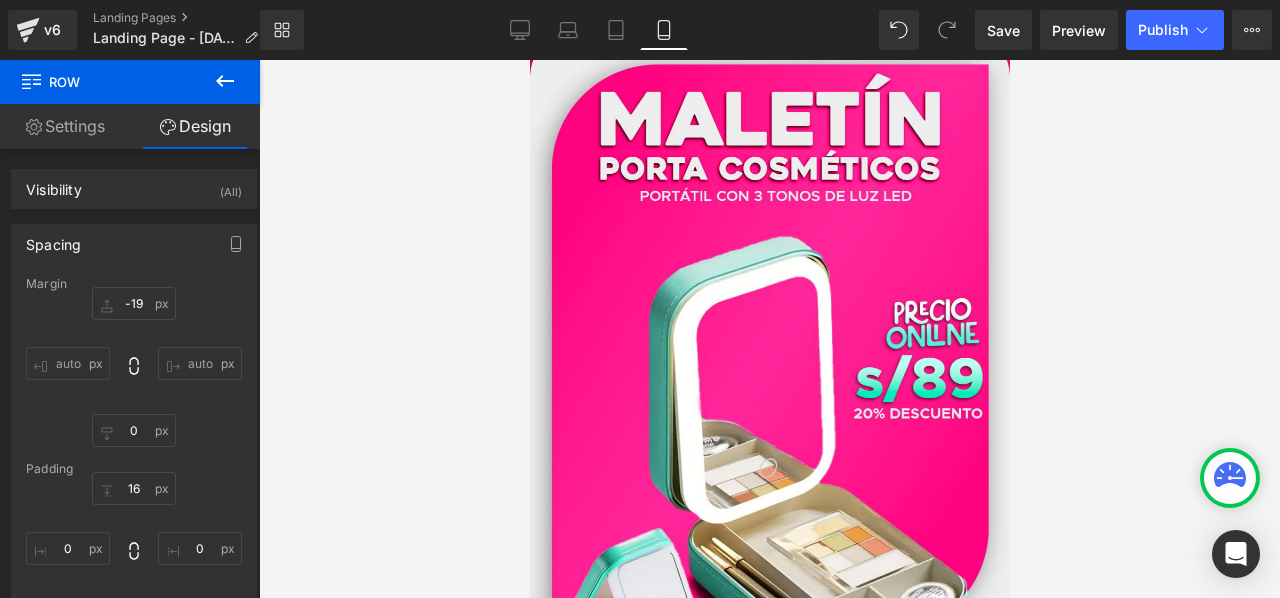 click at bounding box center [769, 329] 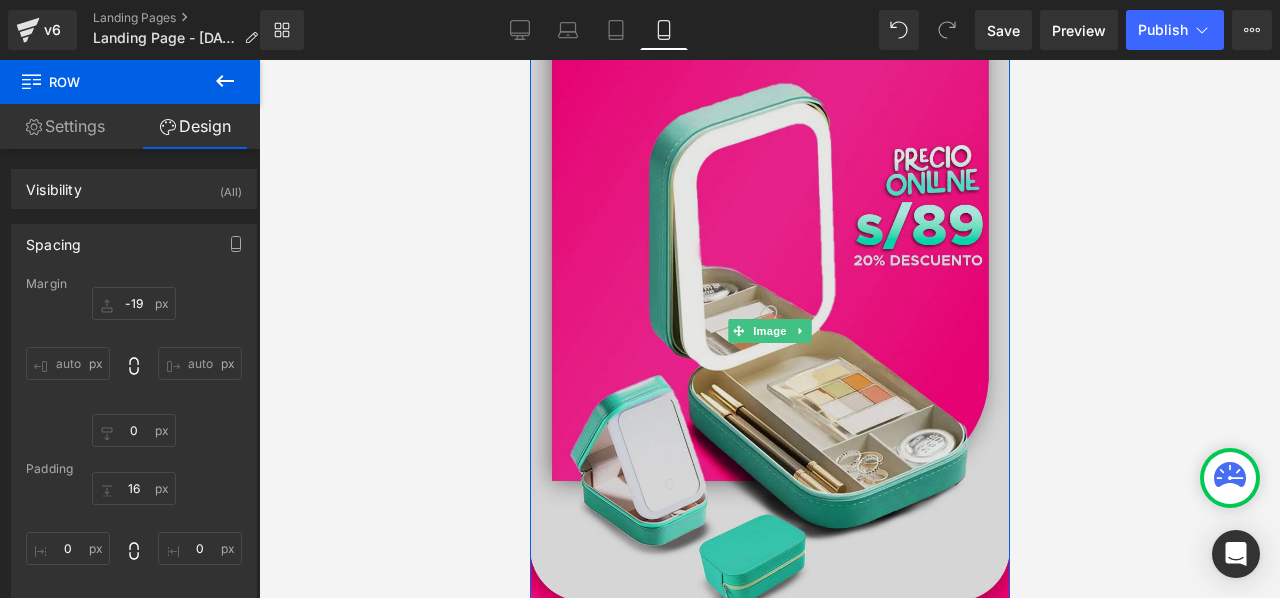 scroll, scrollTop: 600, scrollLeft: 0, axis: vertical 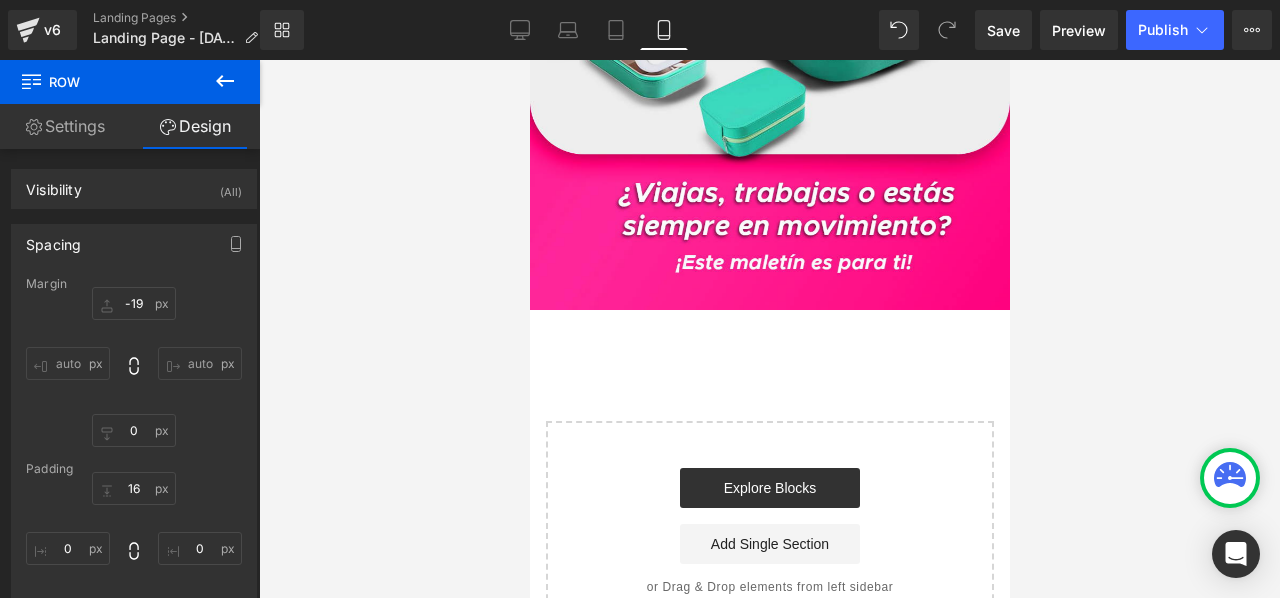 click at bounding box center (769, 329) 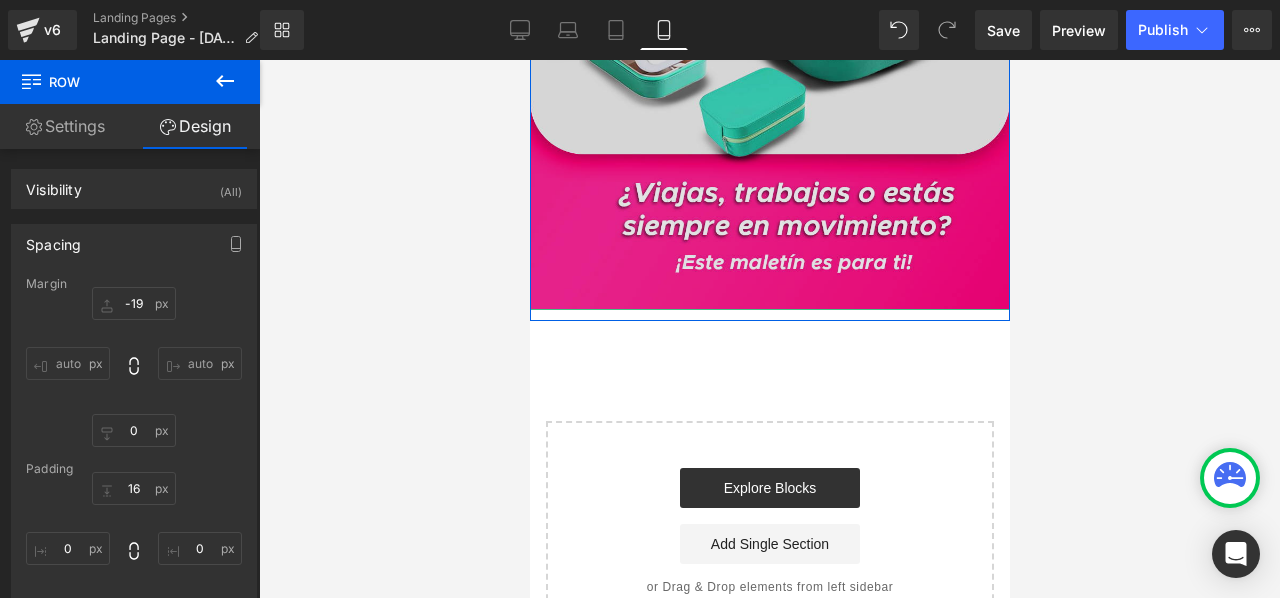 click at bounding box center [769, -117] 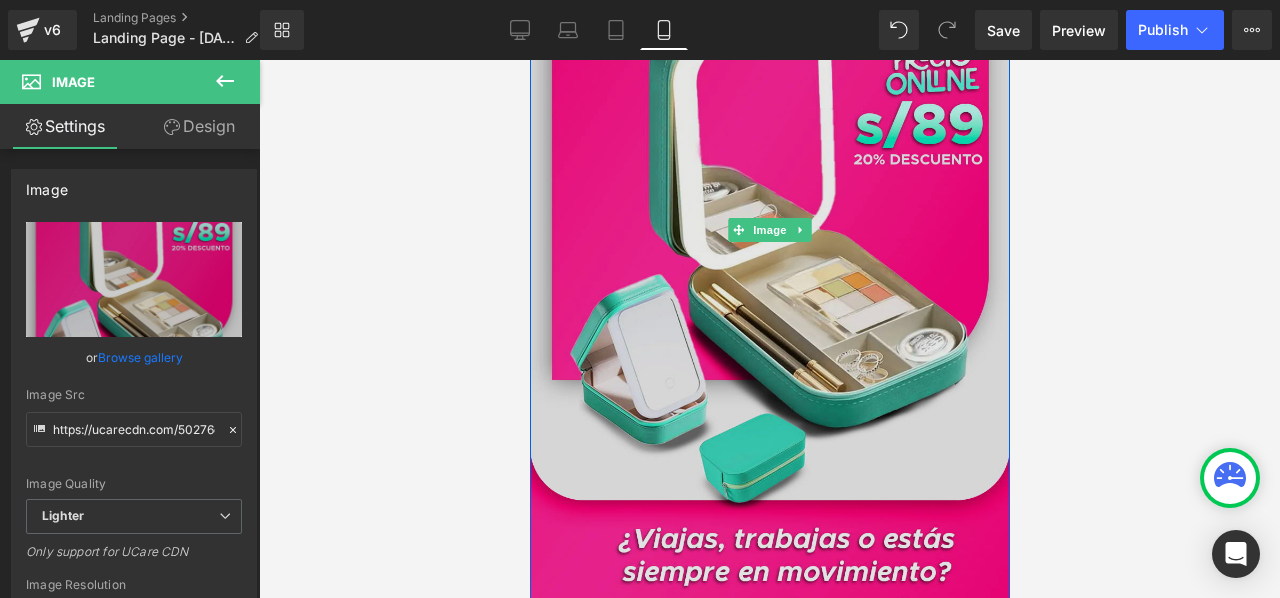scroll, scrollTop: 0, scrollLeft: 0, axis: both 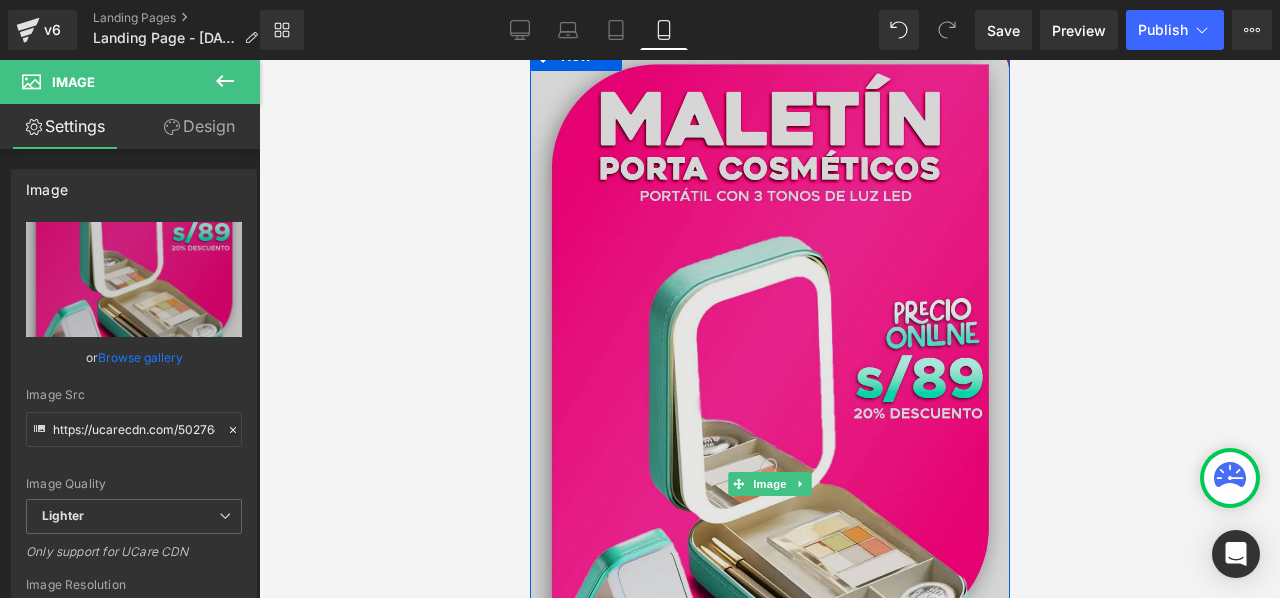 click at bounding box center (769, 483) 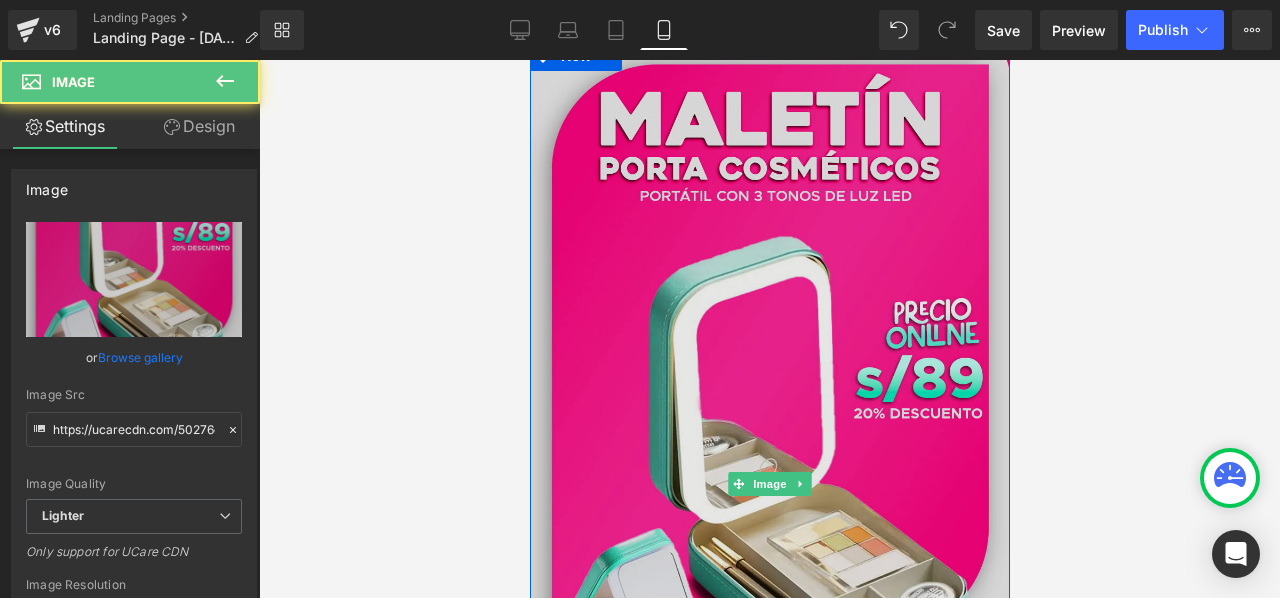 click at bounding box center [769, 483] 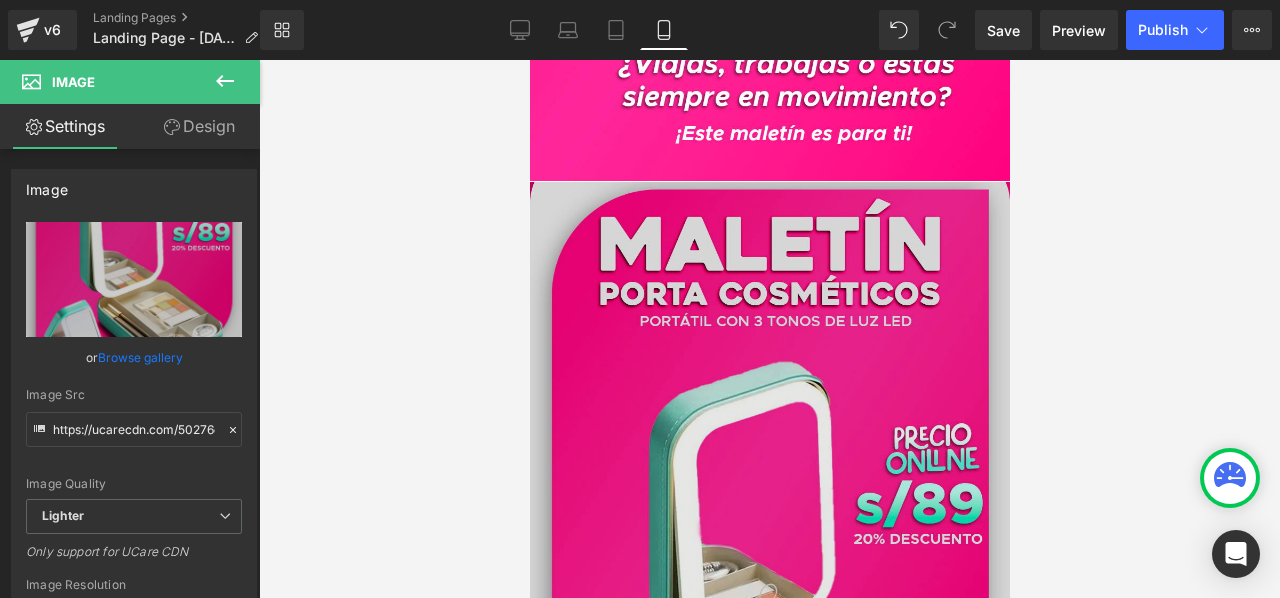 scroll, scrollTop: 771, scrollLeft: 0, axis: vertical 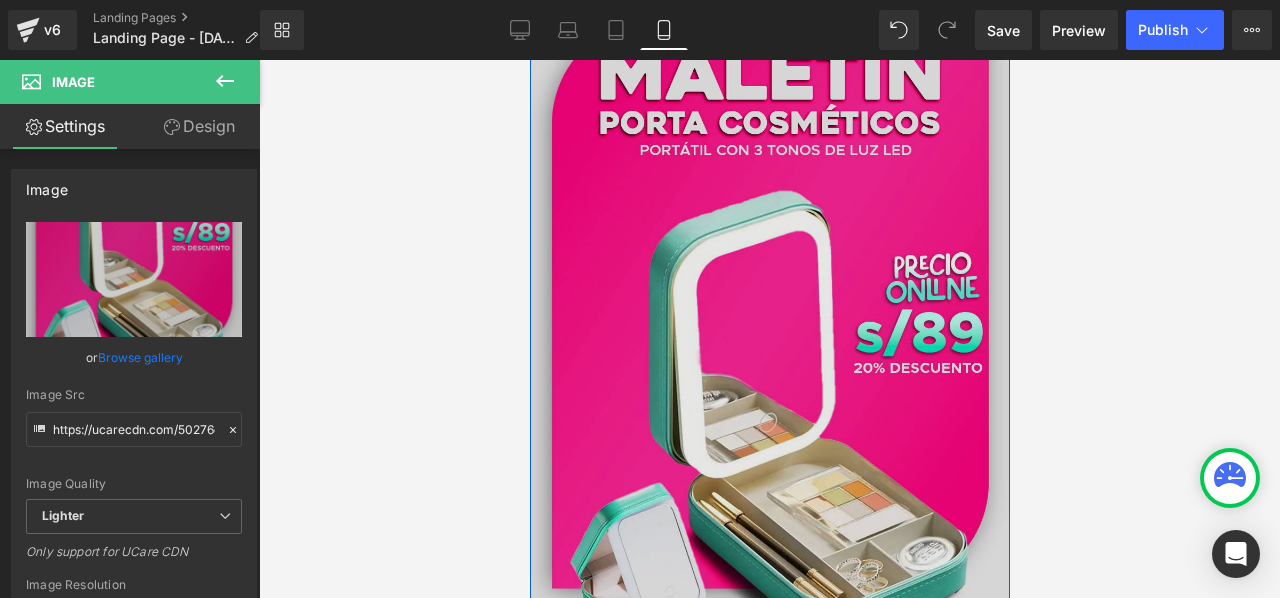 click at bounding box center (769, 437) 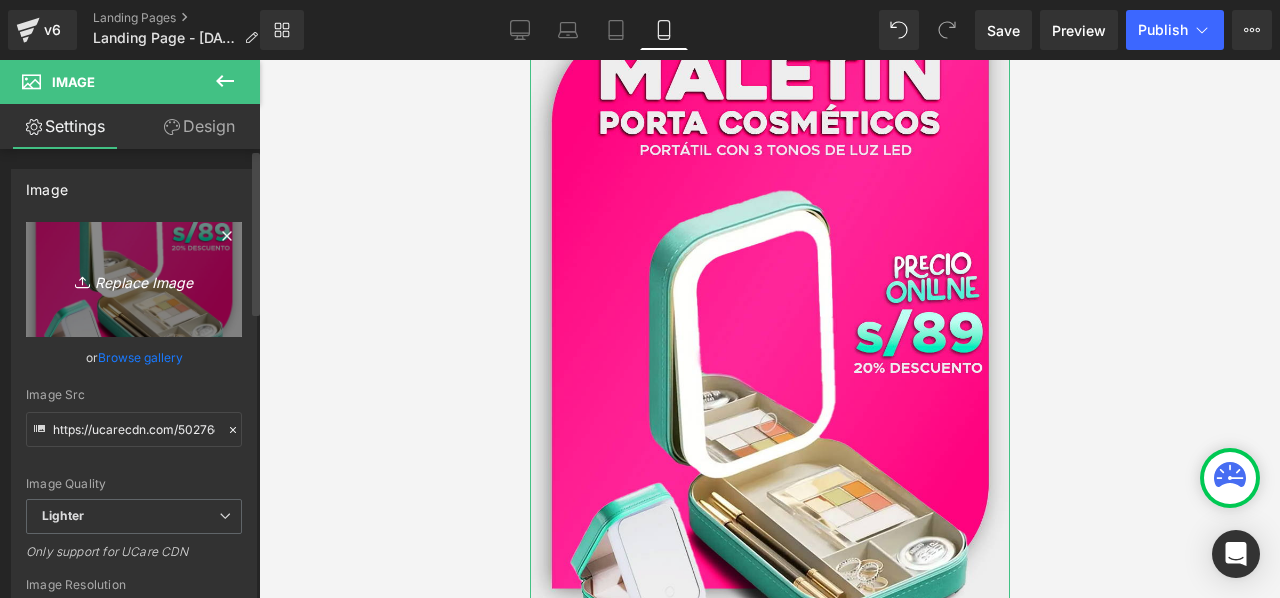 click on "Replace Image" at bounding box center (134, 279) 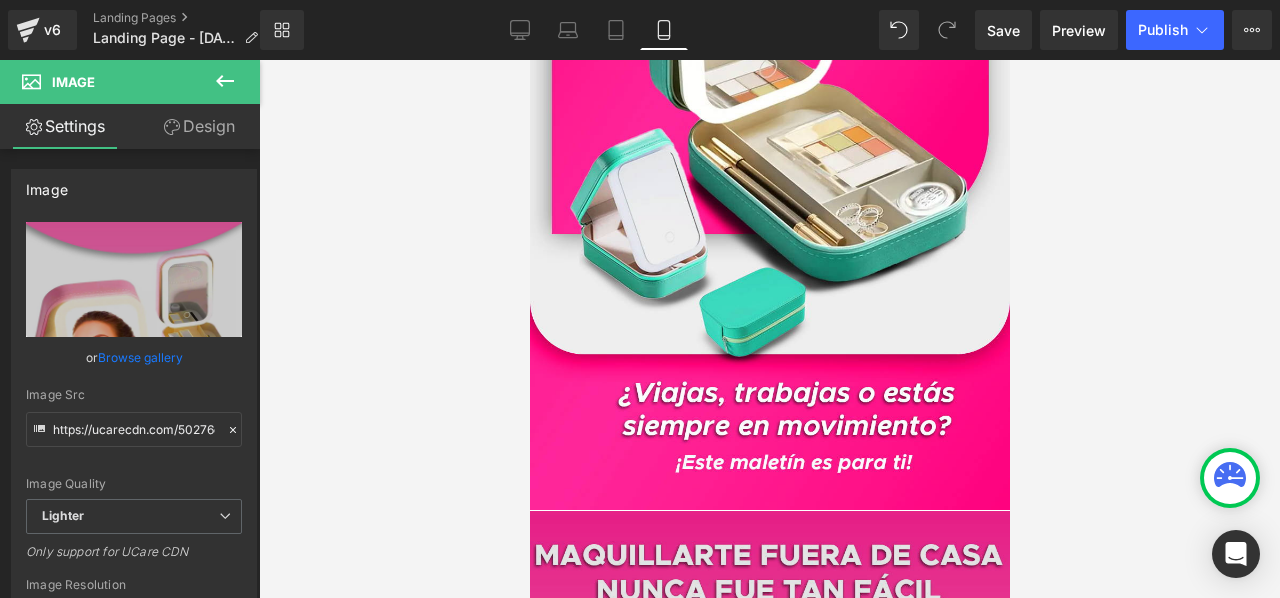 scroll, scrollTop: 600, scrollLeft: 0, axis: vertical 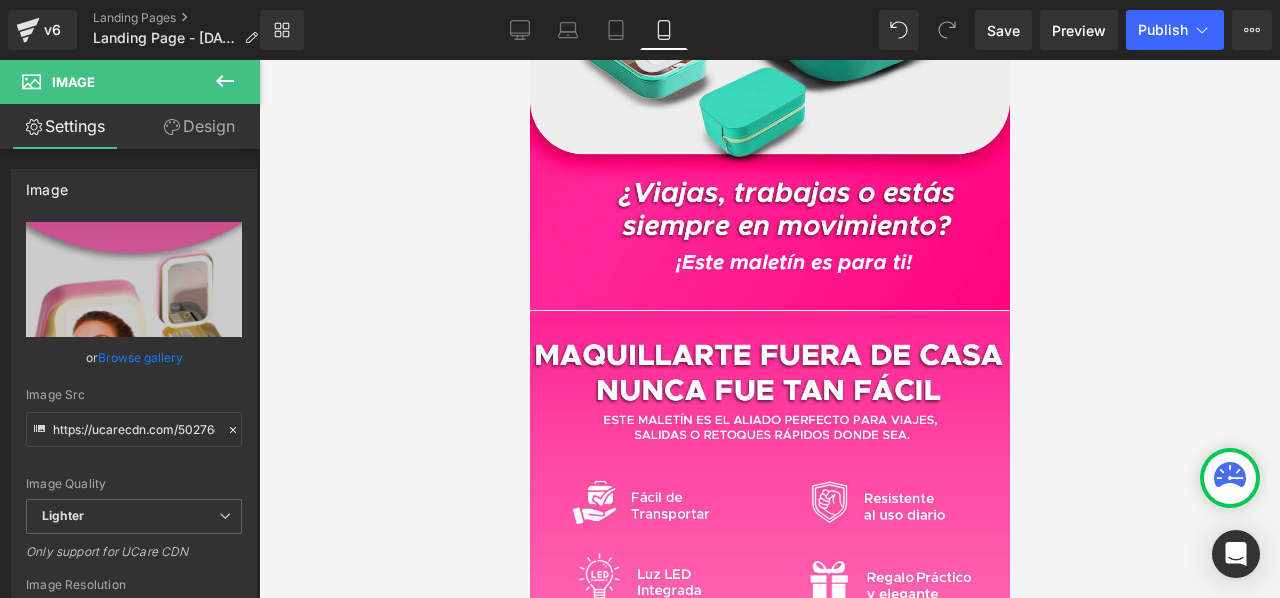 click at bounding box center (769, 329) 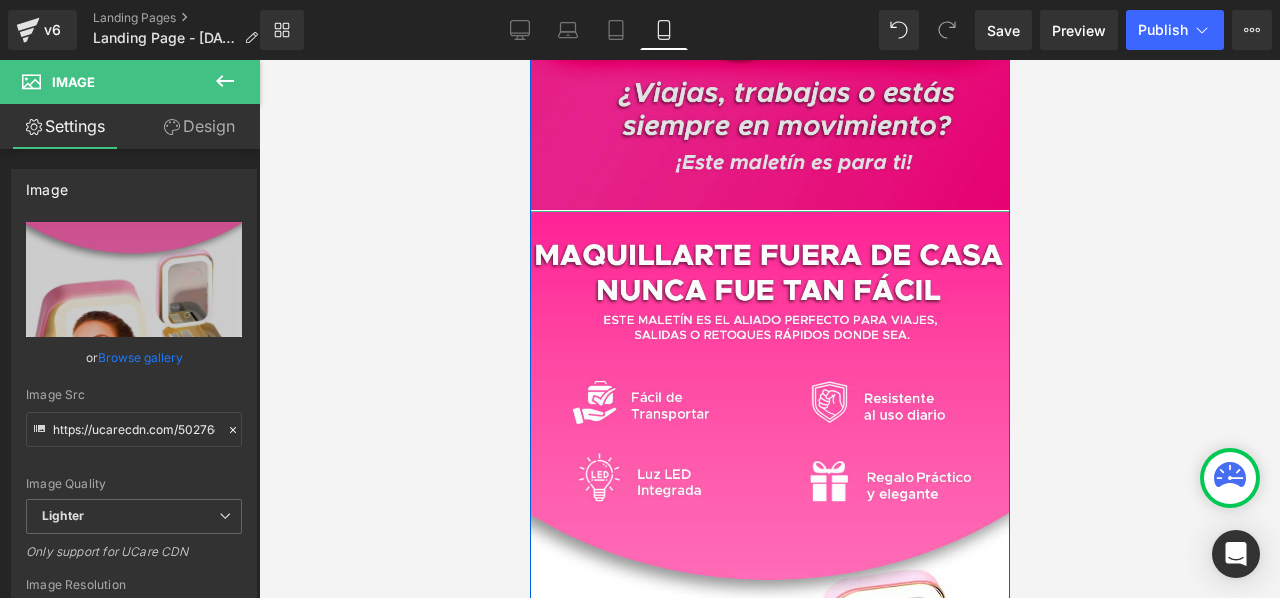 scroll, scrollTop: 500, scrollLeft: 0, axis: vertical 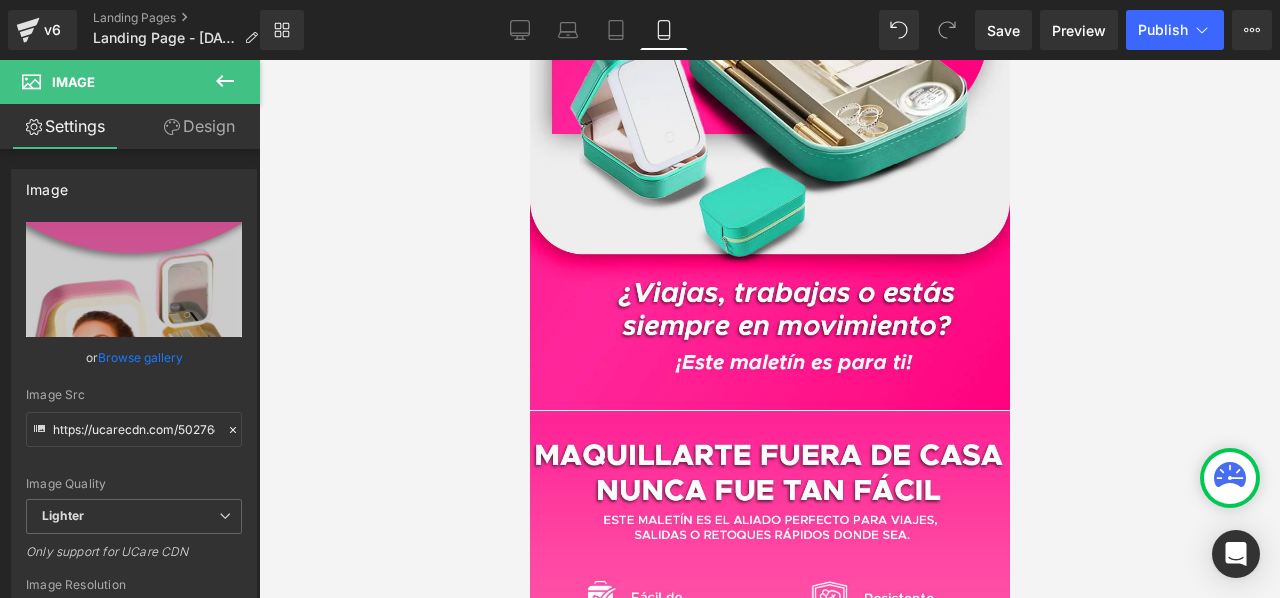 click at bounding box center [769, 329] 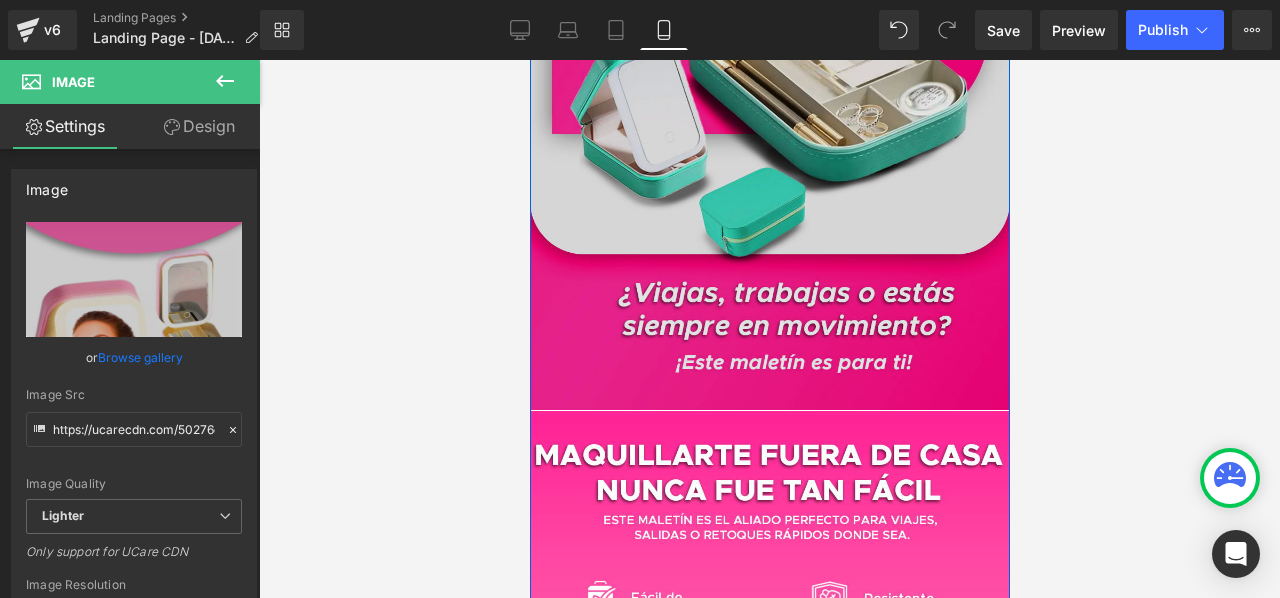 click at bounding box center [769, -17] 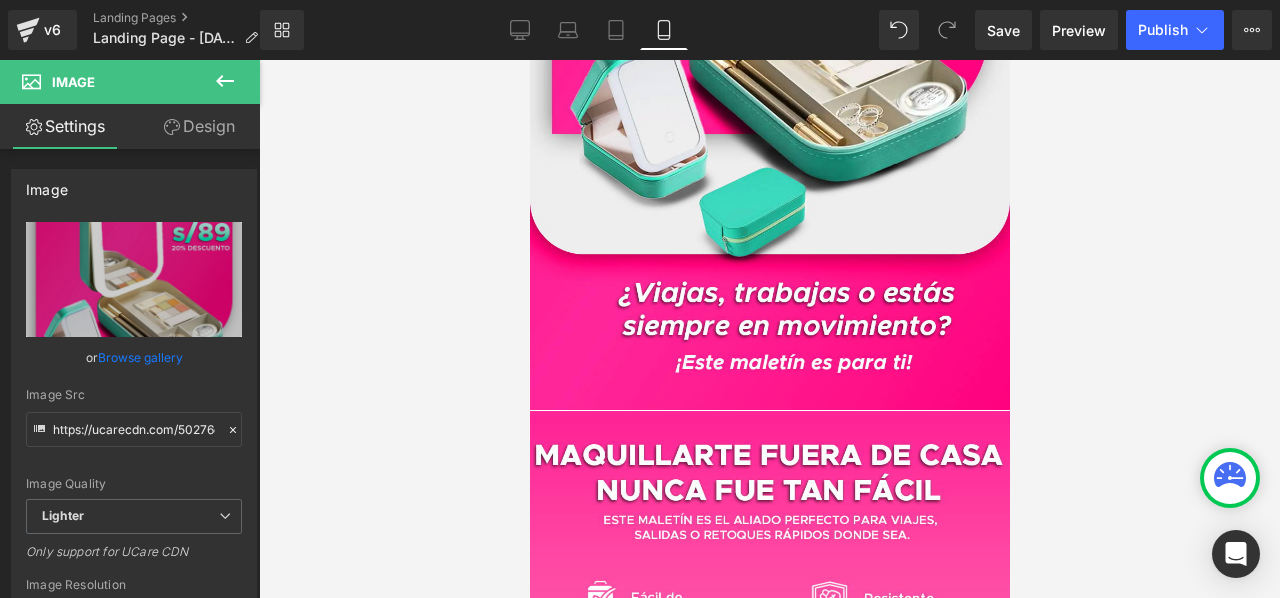 click 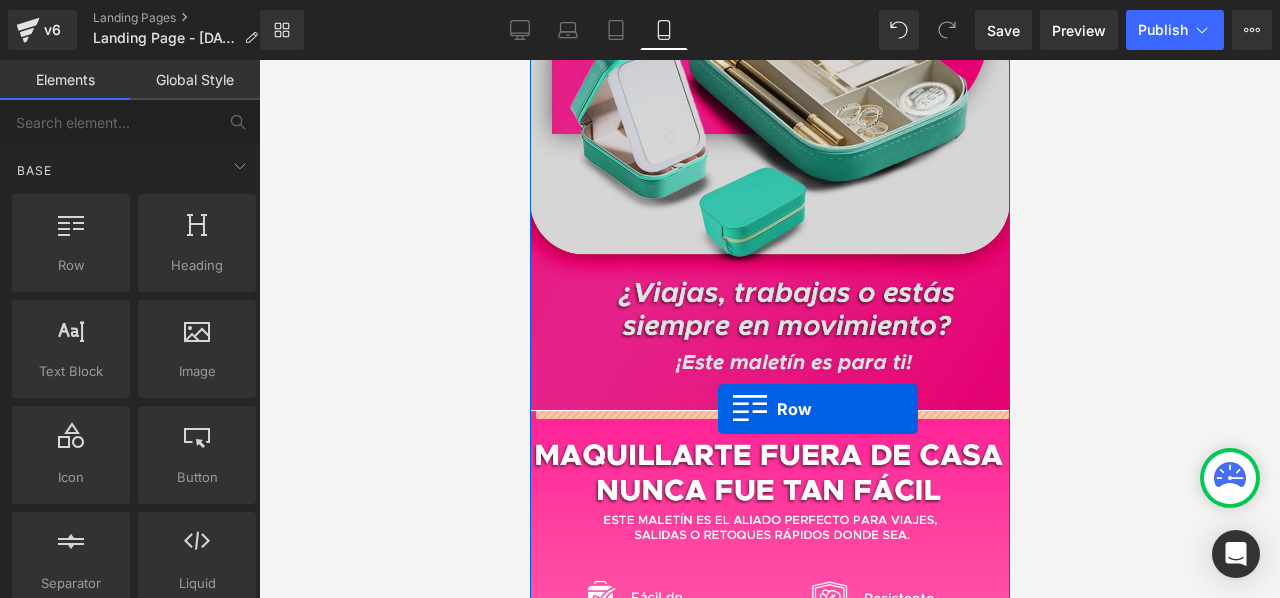 drag, startPoint x: 626, startPoint y: 297, endPoint x: 717, endPoint y: 409, distance: 144.3087 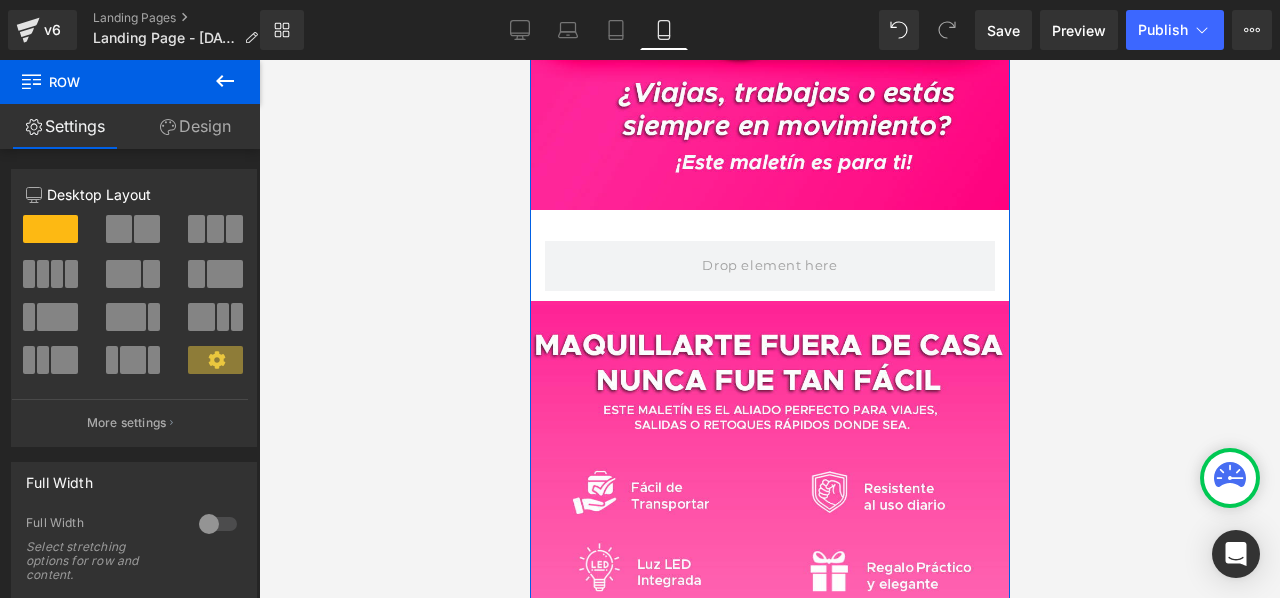 scroll, scrollTop: 1000, scrollLeft: 0, axis: vertical 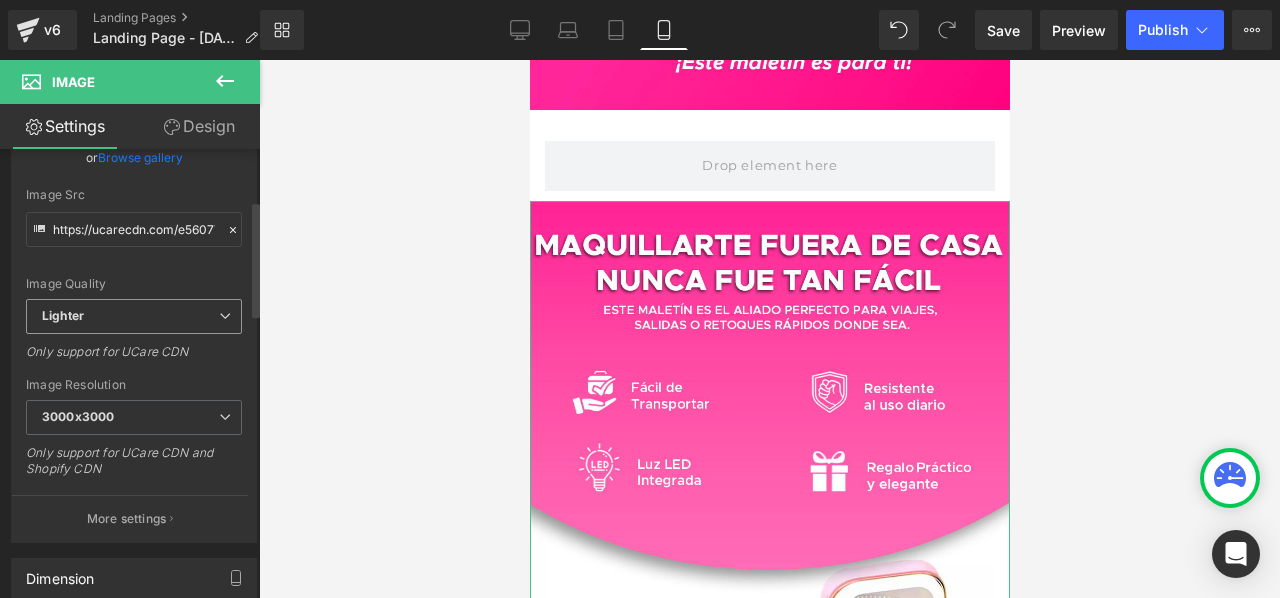 click on "Lighter" at bounding box center [134, 316] 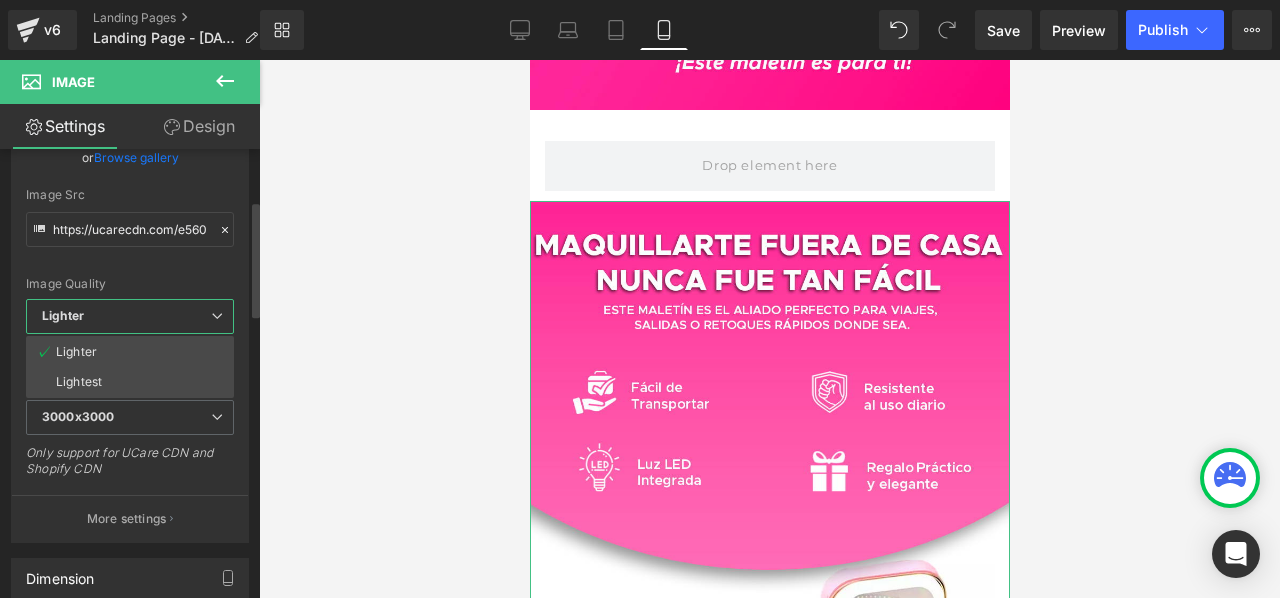 click on "Lighter" at bounding box center (130, 316) 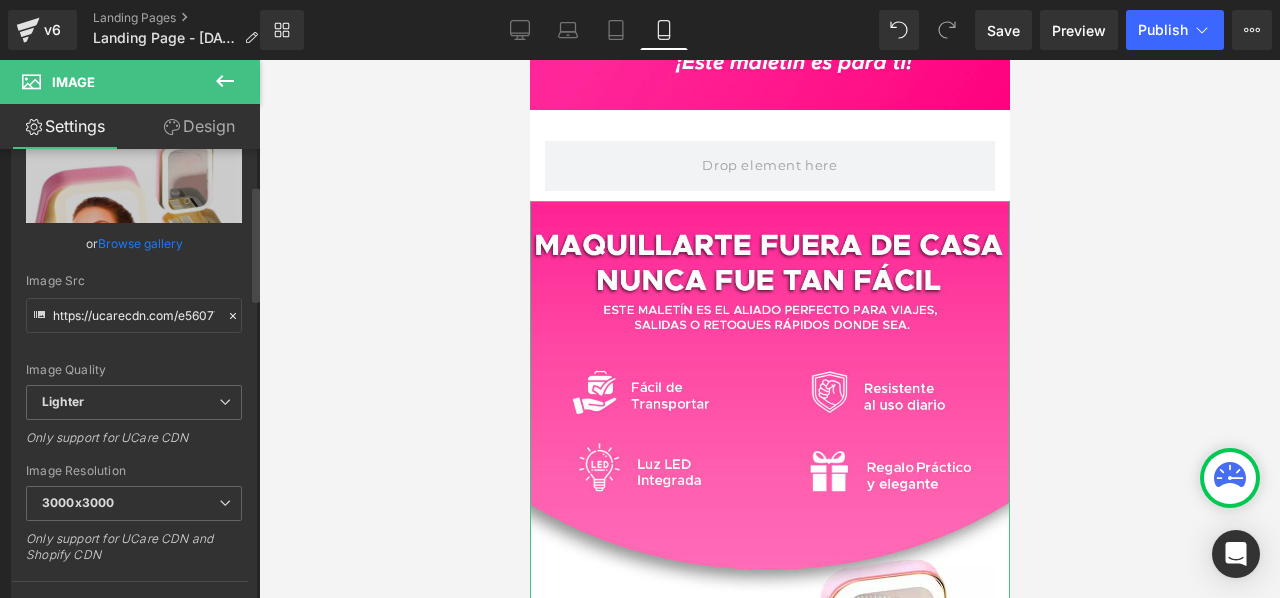 scroll, scrollTop: 0, scrollLeft: 0, axis: both 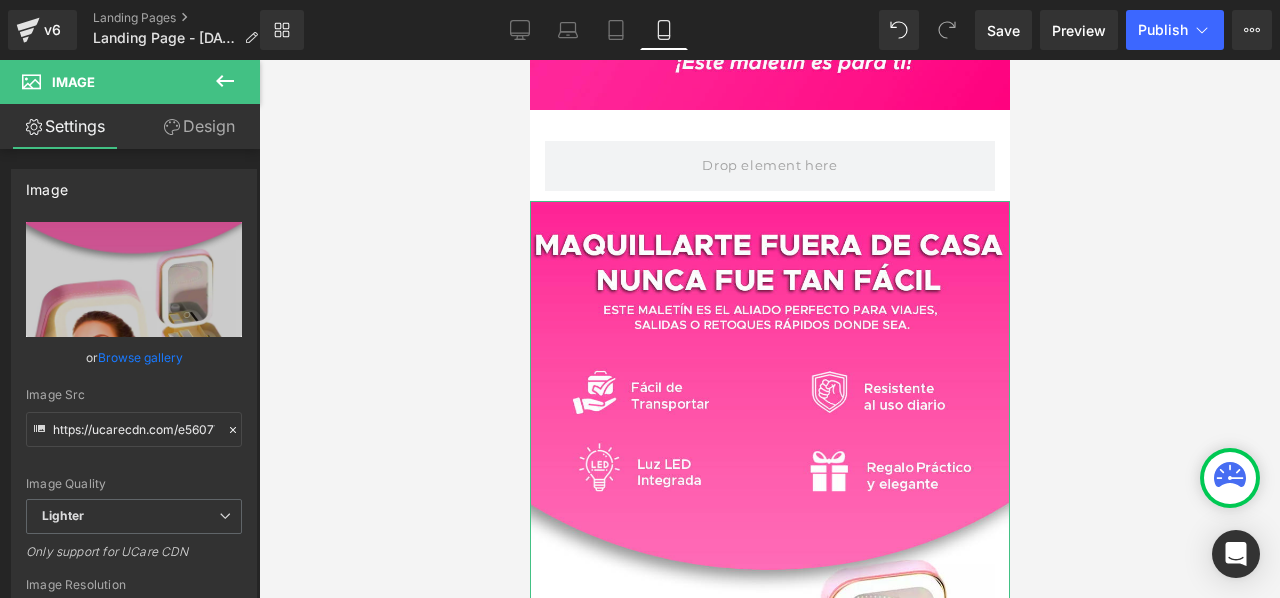 click on "Design" at bounding box center [199, 126] 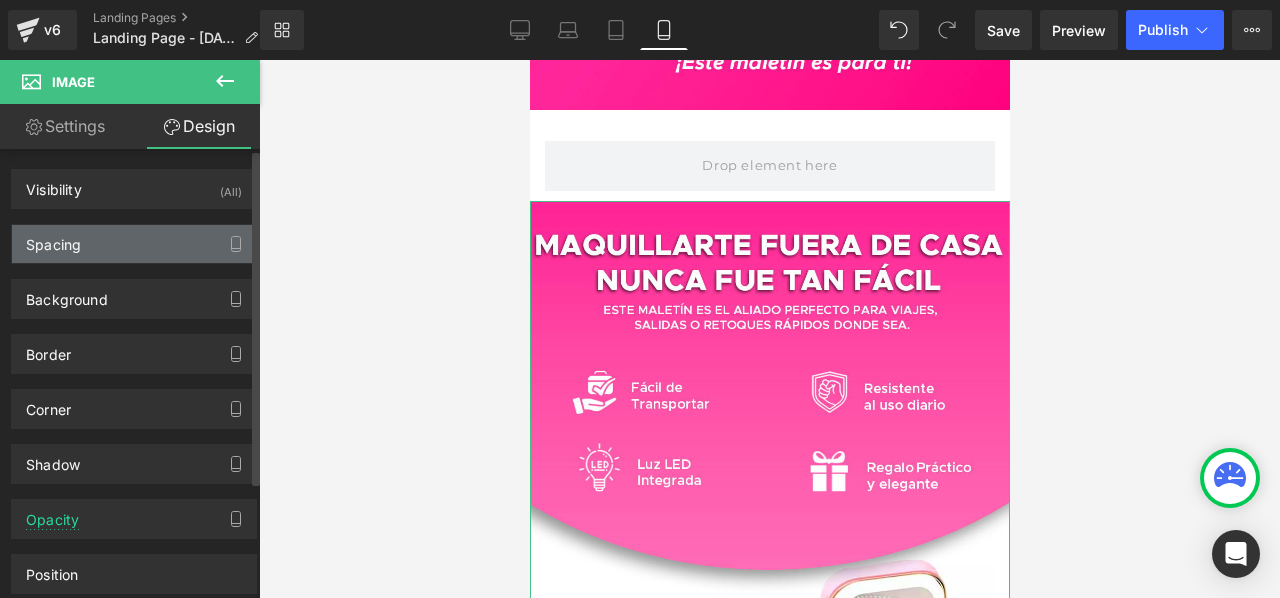 click on "Spacing" at bounding box center [134, 244] 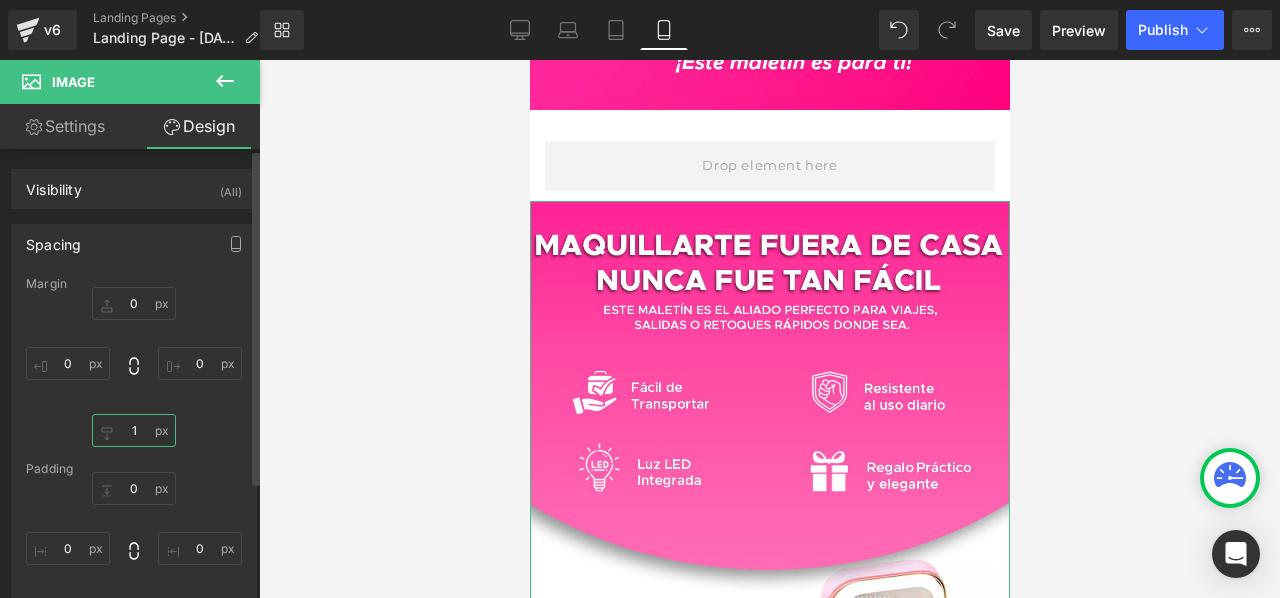 click at bounding box center [134, 430] 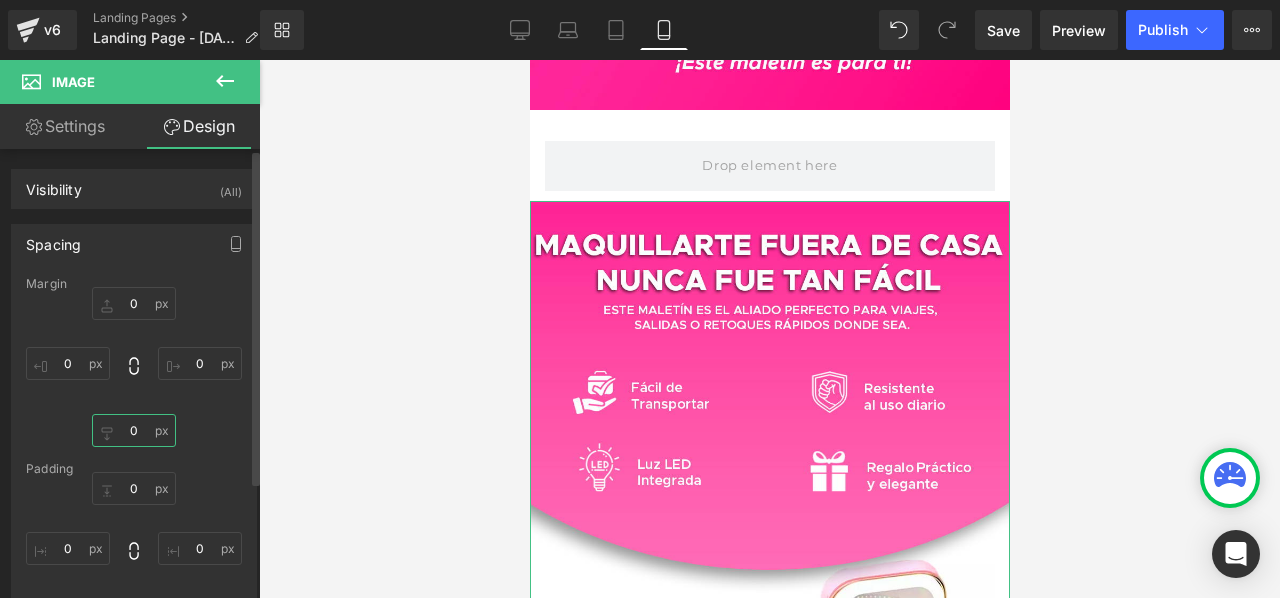type on "0" 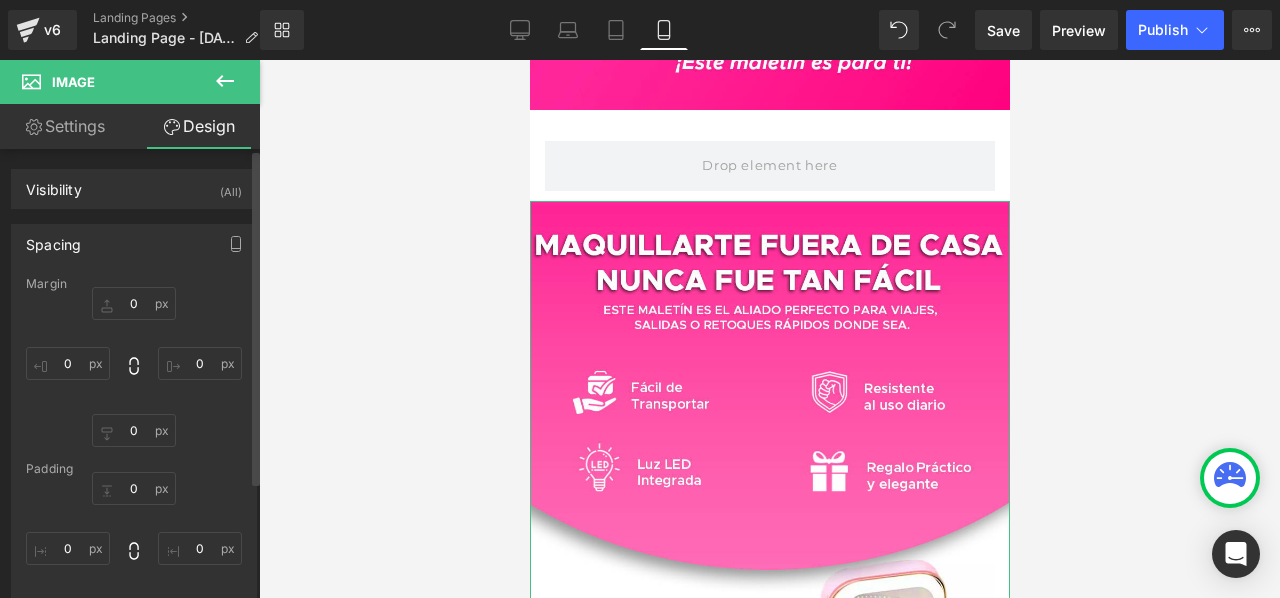 click on "Margin
0
Padding
Setup Global Style" at bounding box center (134, 477) 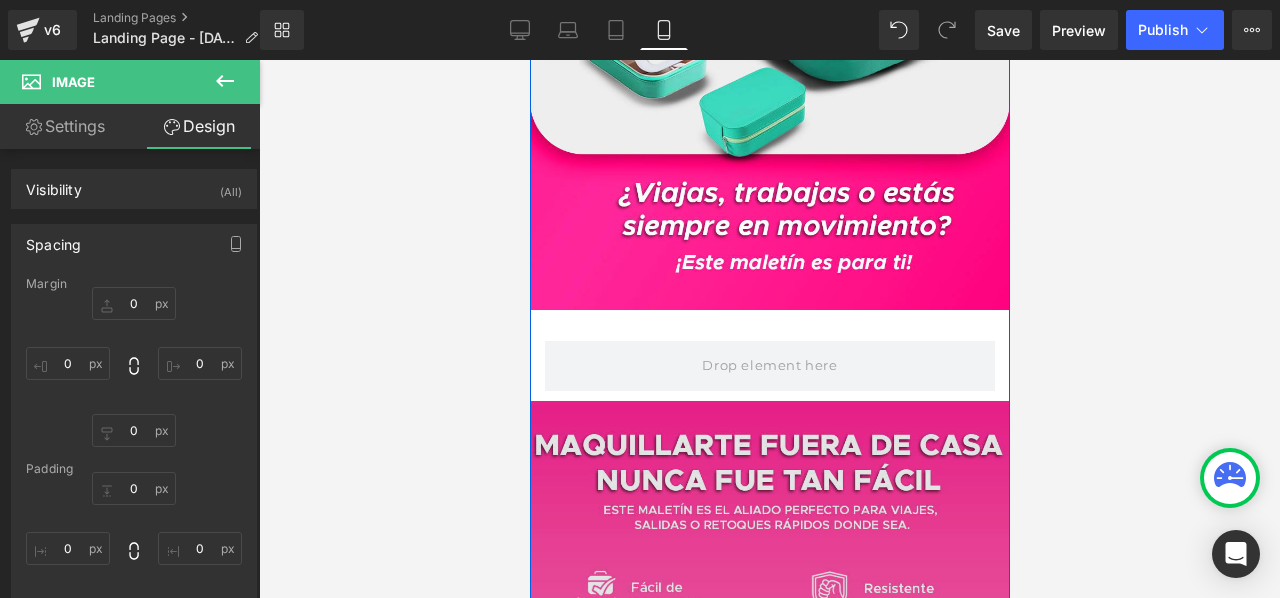 scroll, scrollTop: 800, scrollLeft: 0, axis: vertical 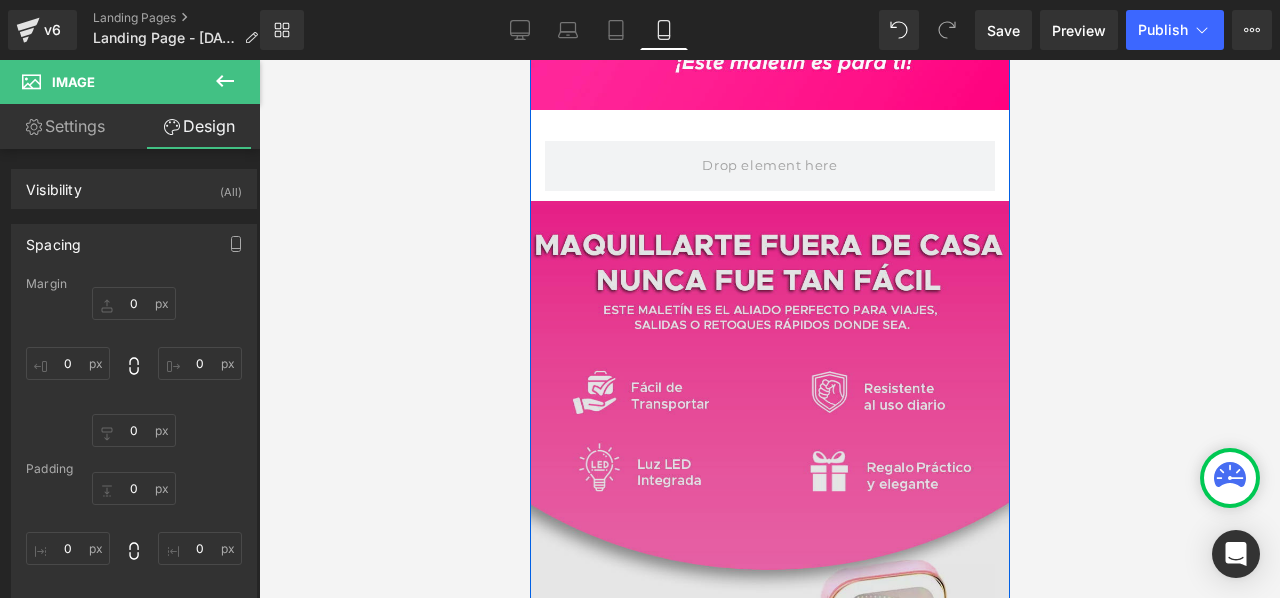 click at bounding box center [769, 627] 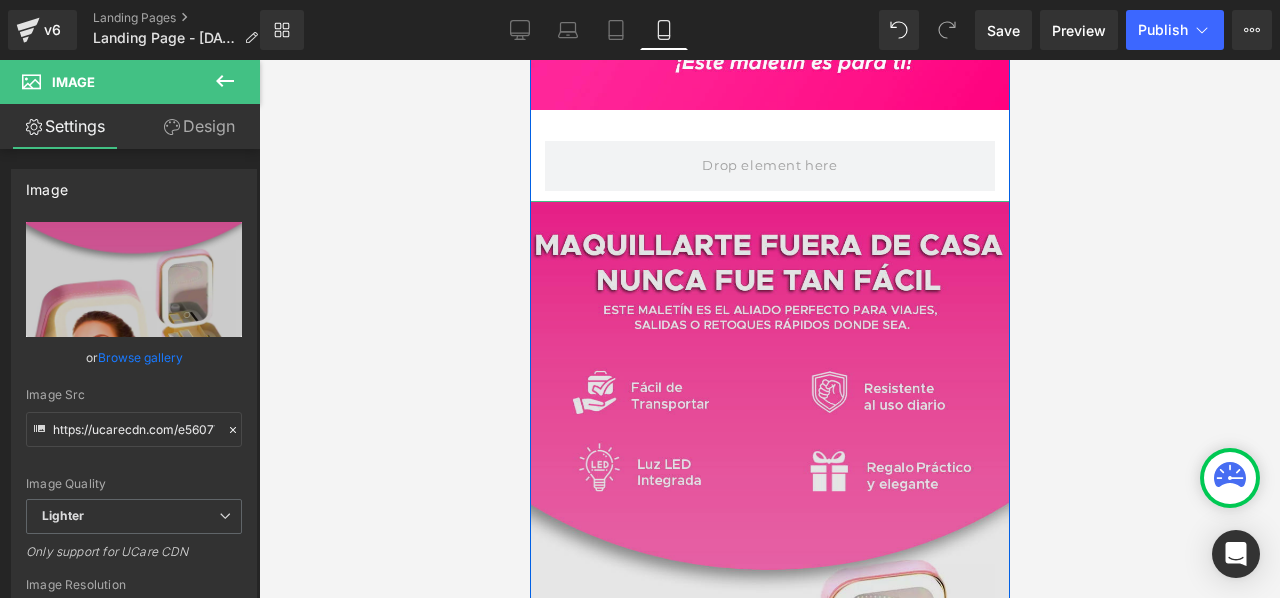 click at bounding box center (769, 627) 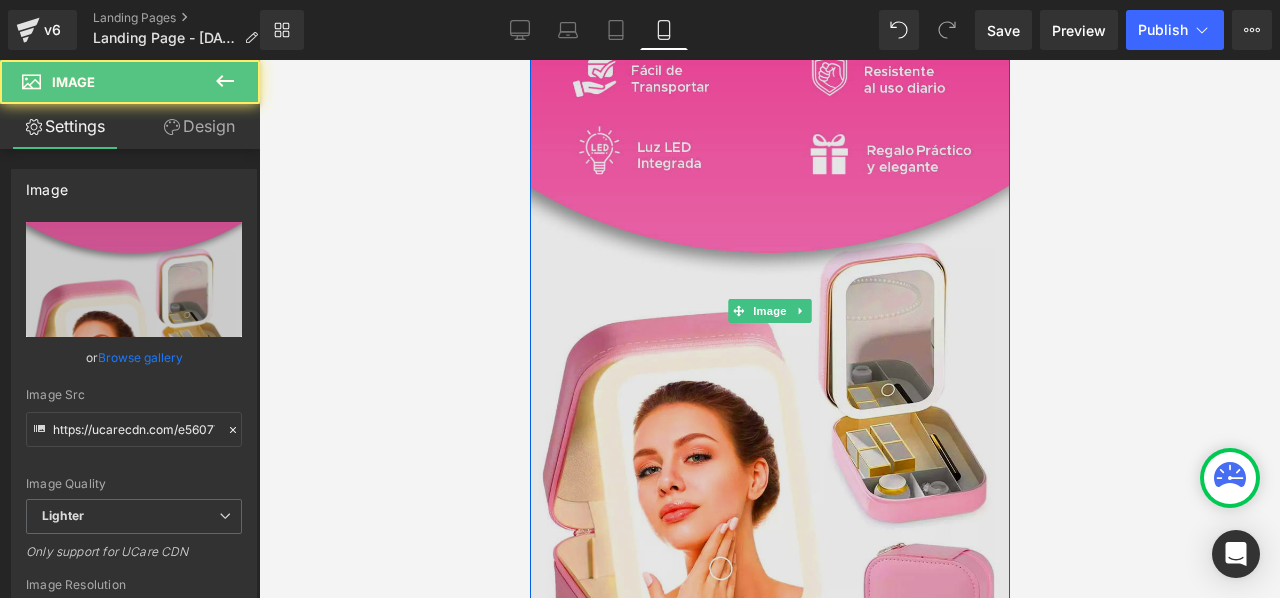 scroll, scrollTop: 1200, scrollLeft: 0, axis: vertical 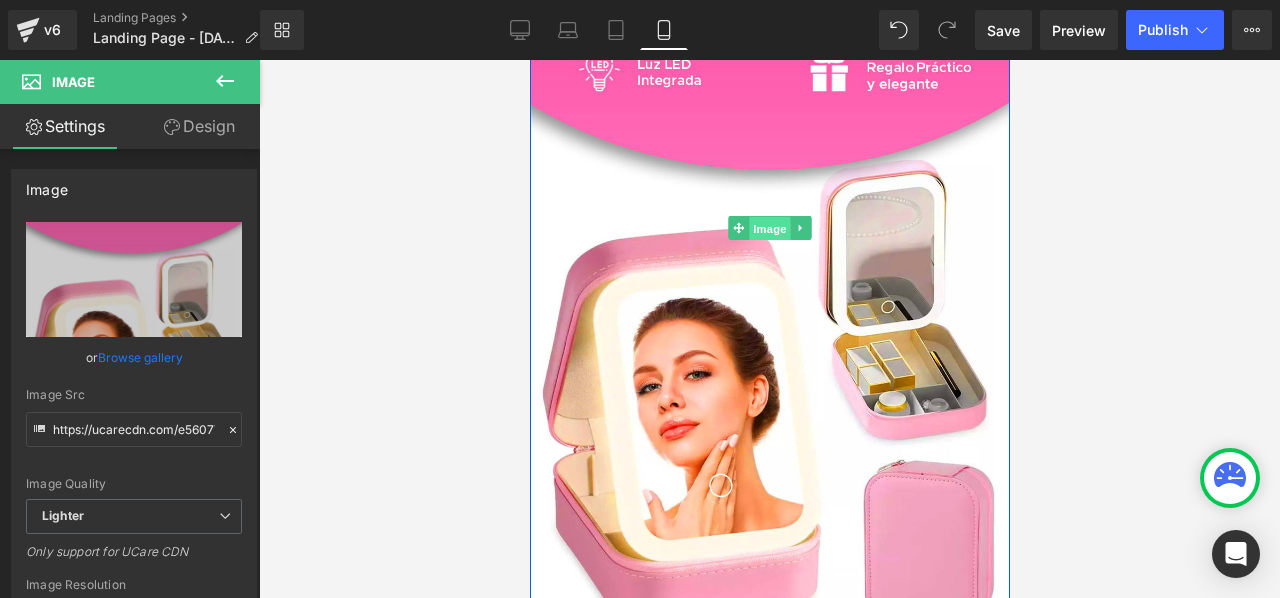 click on "Image" at bounding box center (769, 229) 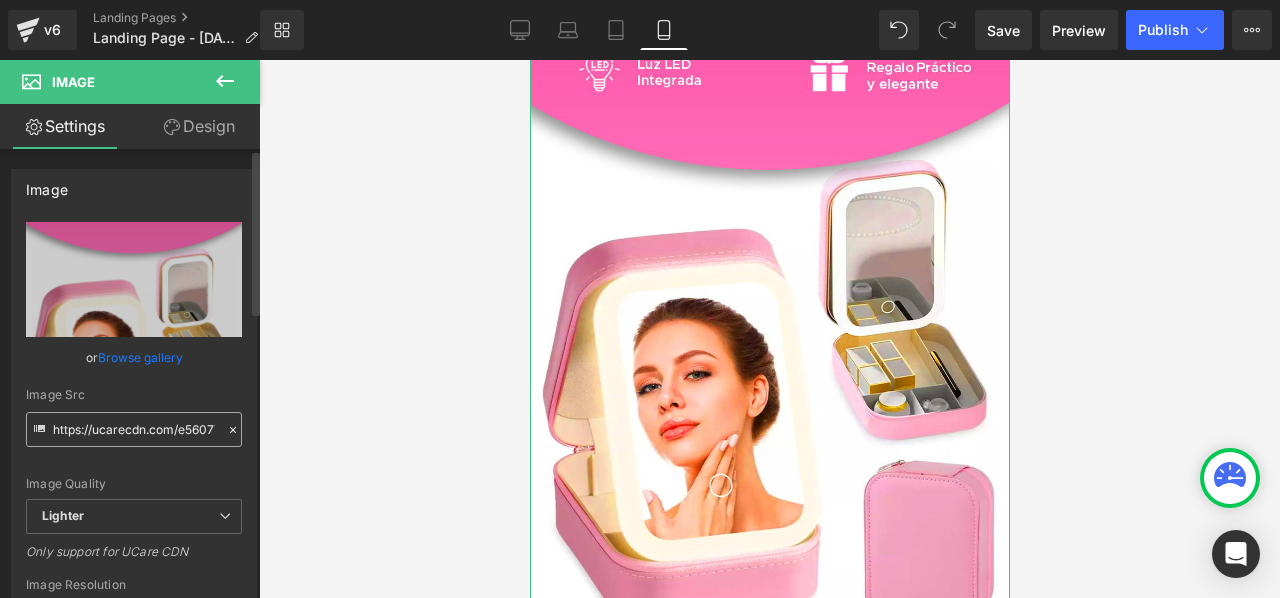 click on "https://ucarecdn.com/e56077a1-4109-485c-aec9-4d0a22d89ba2/-/format/auto/-/preview/3000x3000/-/quality/lighter/MALETIN-PORTA-COSM%C3%89TICOS3.jpg" at bounding box center [134, 429] 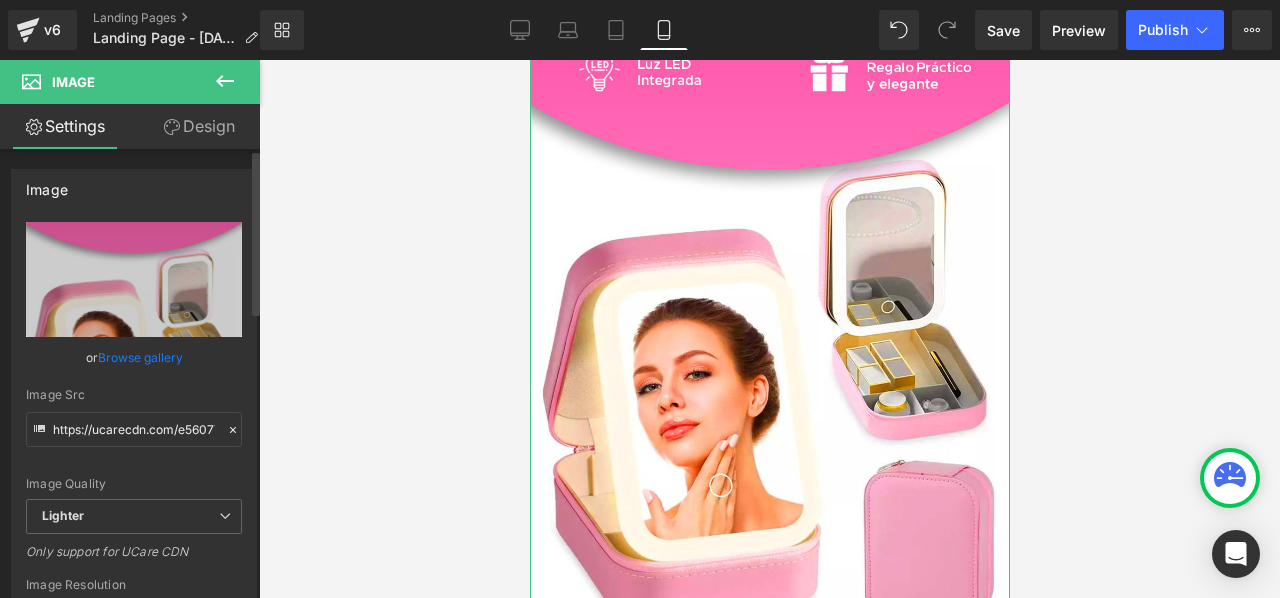 click 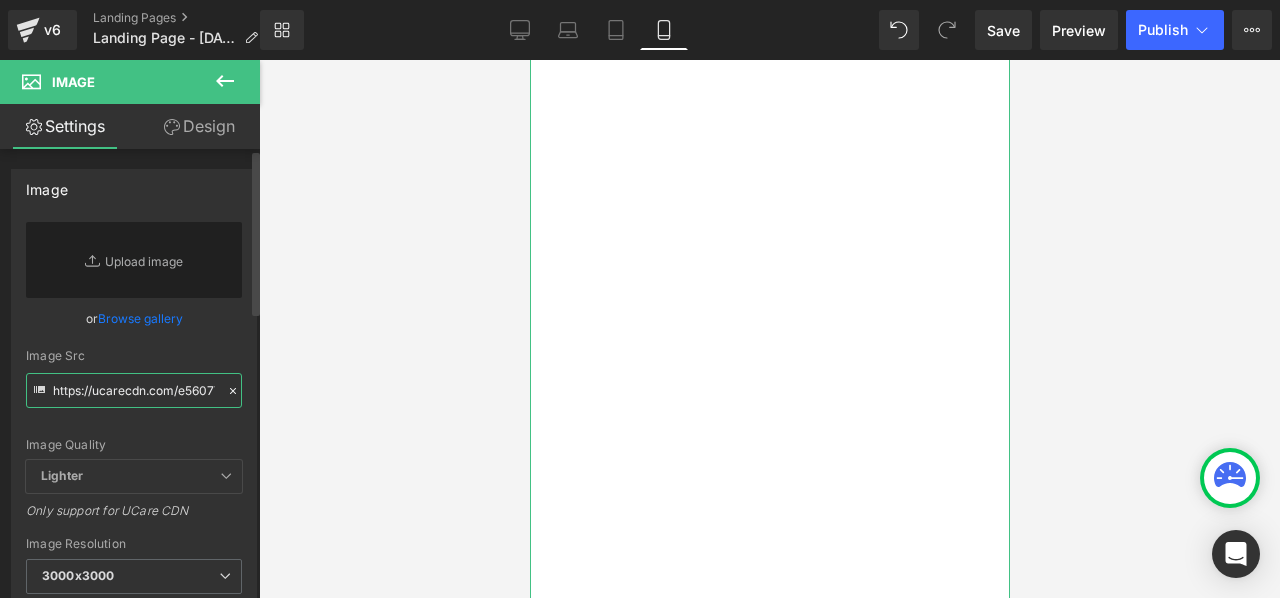 click on "https://ucarecdn.com/e56077a1-4109-485c-aec9-4d0a22d89ba2/-/format/auto/-/preview/3000x3000/-/quality/lighter/MALETIN-PORTA-COSM%C3%89TICOS3.jpg" at bounding box center (134, 390) 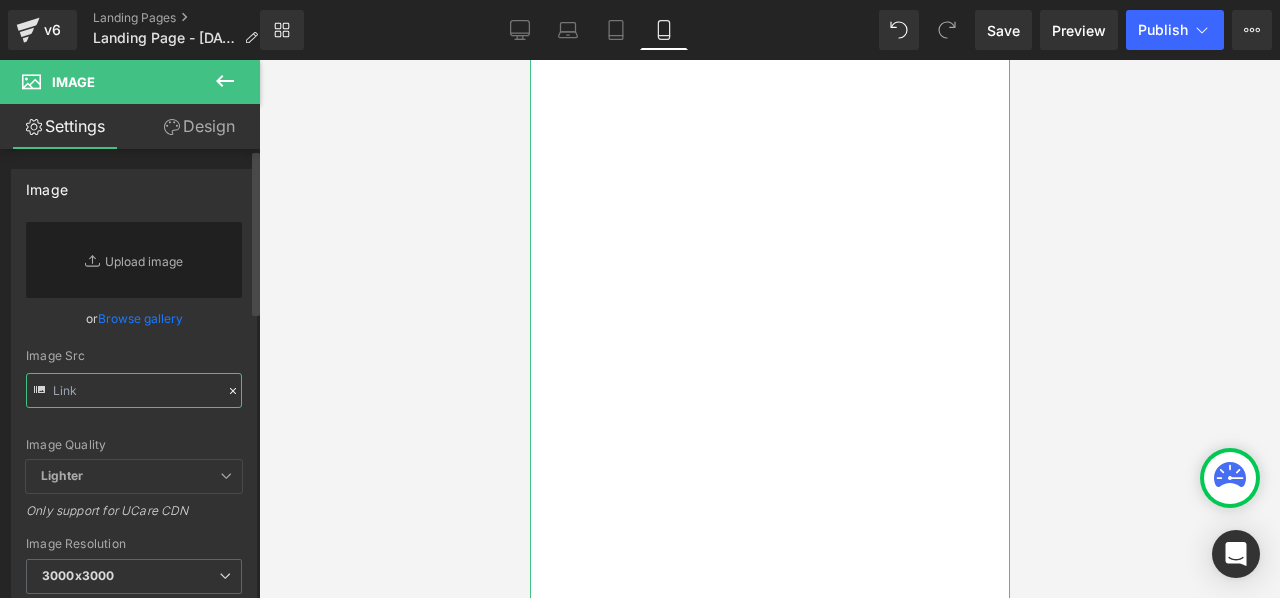 paste on "https://media3.giphy.com/media/v1.Y2lkPTc5MGI3NjExeHRxZHNodzZuOWlnMGQyb241ZDlwcDcybDhkY2NzenM3ZXVyaDJ5biZlcD12MV9pbnRlcm5hbF9naWZfYnlfaWQmY3Q9Zw/Fm3vUL9N78p9f6AGNP/giphy.gif" 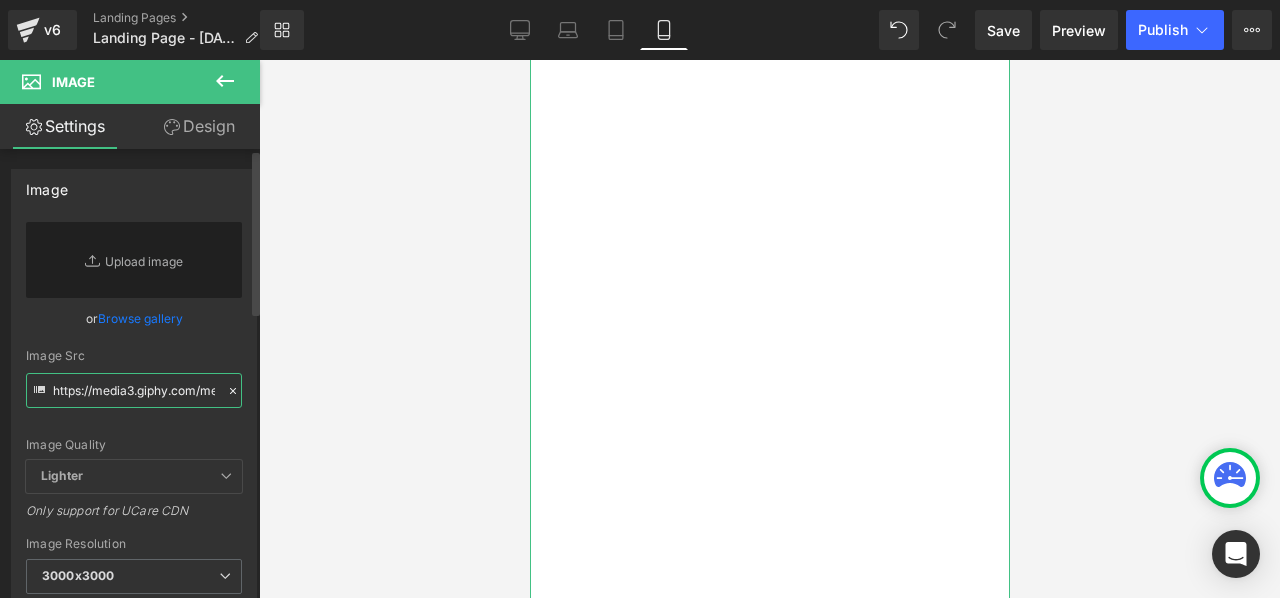scroll, scrollTop: 0, scrollLeft: 1056, axis: horizontal 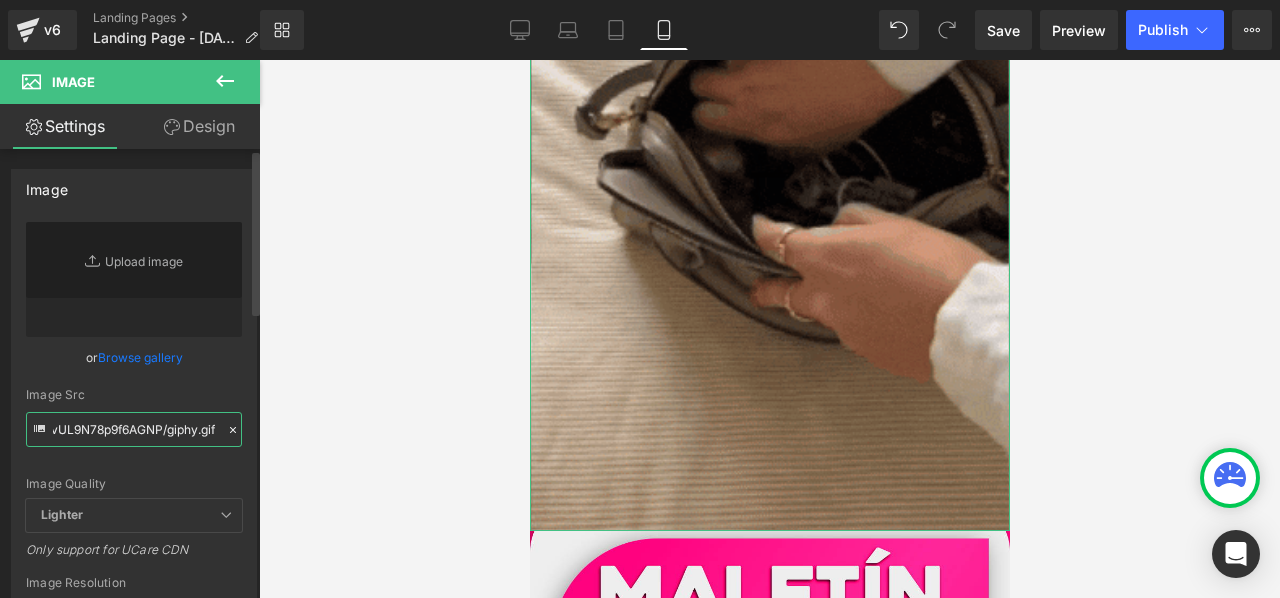 type on "https://media3.giphy.com/media/v1.Y2lkPTc5MGI3NjExeHRxZHNodzZuOWlnMGQyb241ZDlwcDcybDhkY2NzenM3ZXVyaDJ5biZlcD12MV9pbnRlcm5hbF9naWZfYnlfaWQmY3Q9Zw/Fm3vUL9N78p9f6AGNP/giphy.gif" 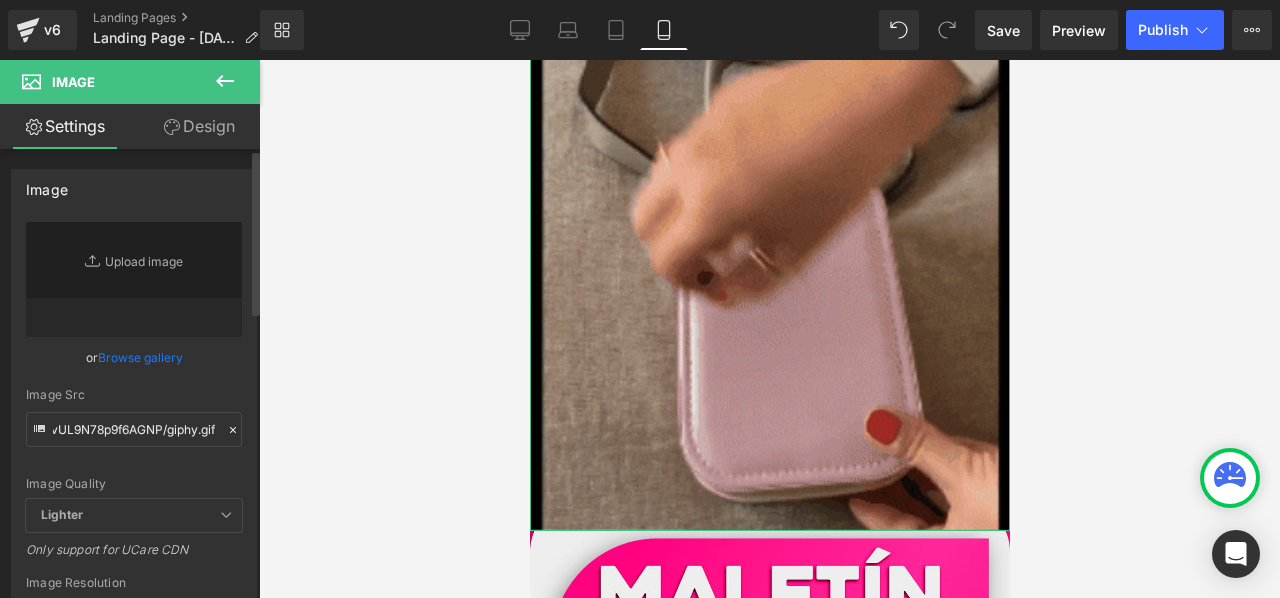 click on "Image Quality Lighter Lightest
Lighter
Lighter Lightest Only support for UCare CDN" at bounding box center (134, 360) 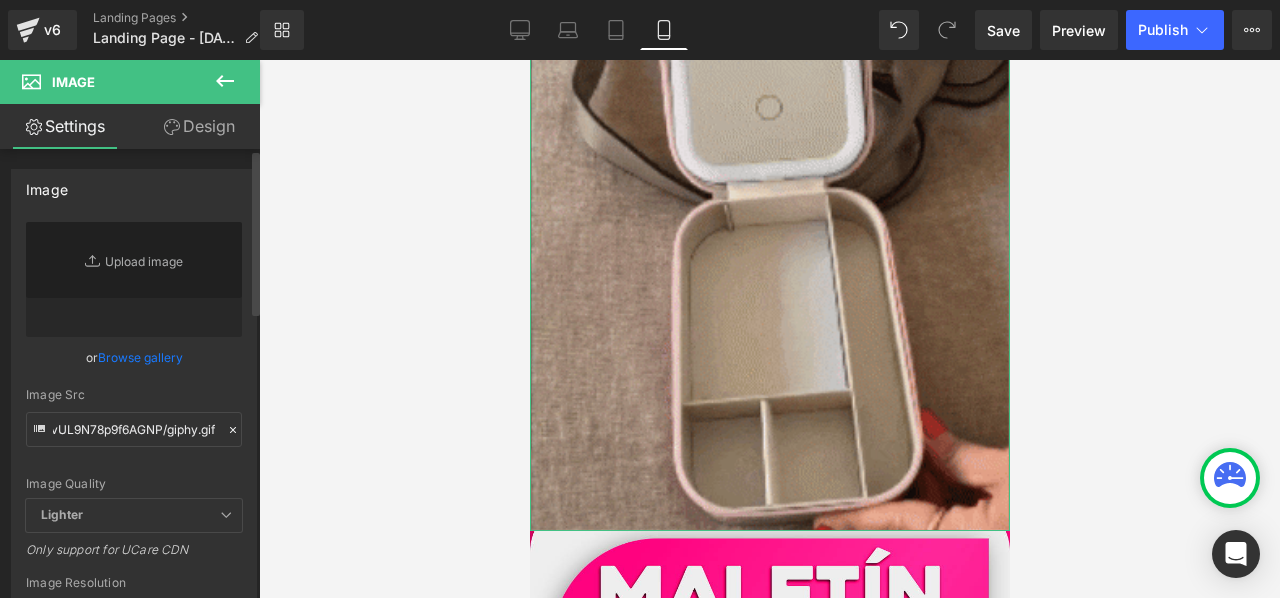 scroll, scrollTop: 0, scrollLeft: 0, axis: both 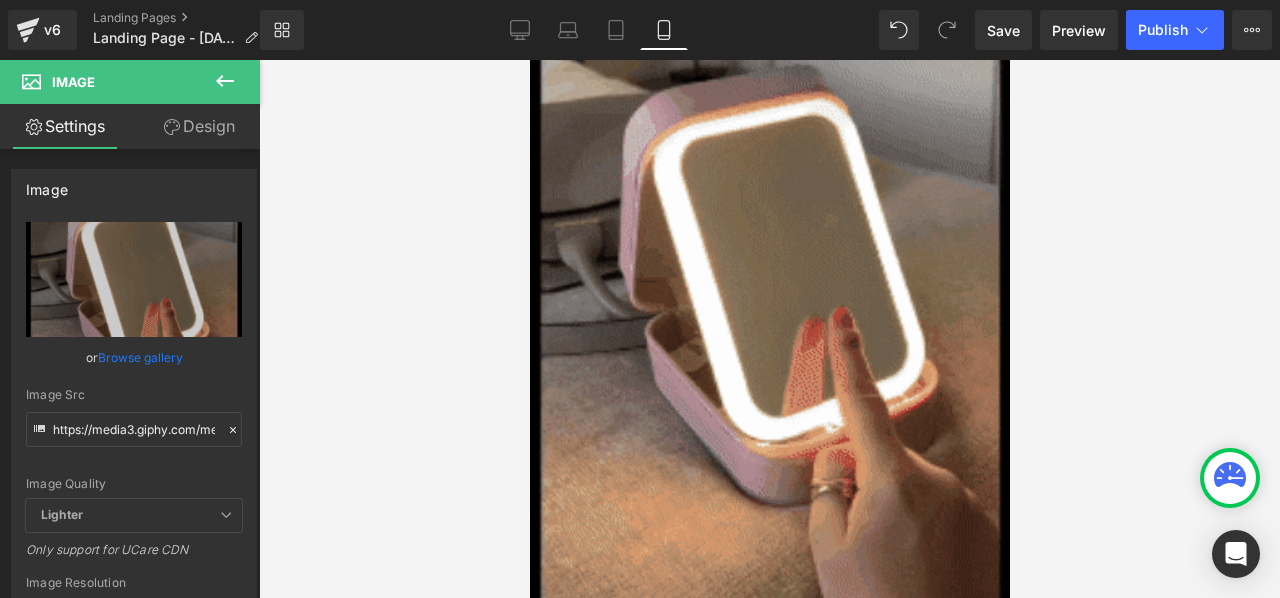 click at bounding box center [769, 329] 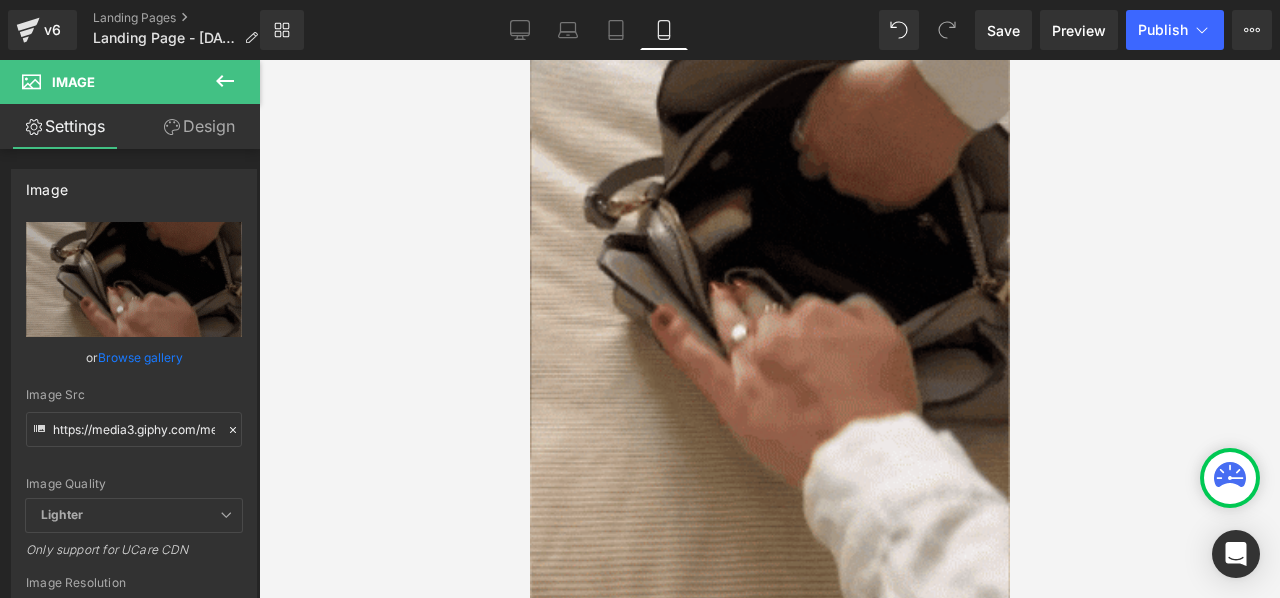 click at bounding box center [769, 329] 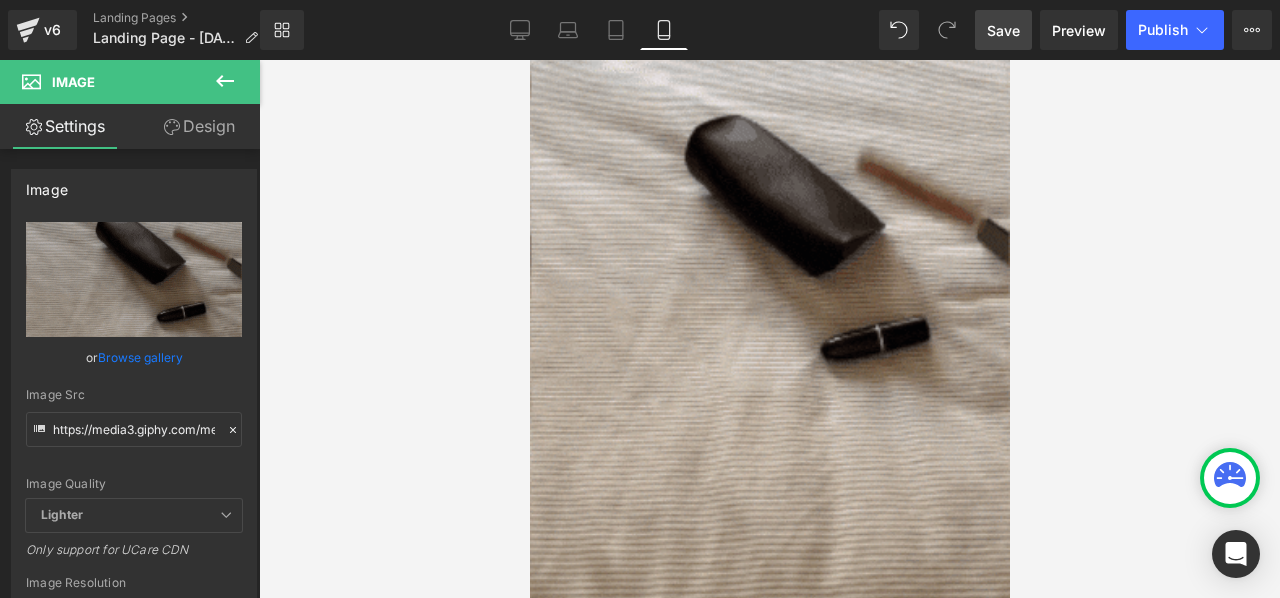 click on "Save" at bounding box center [1003, 30] 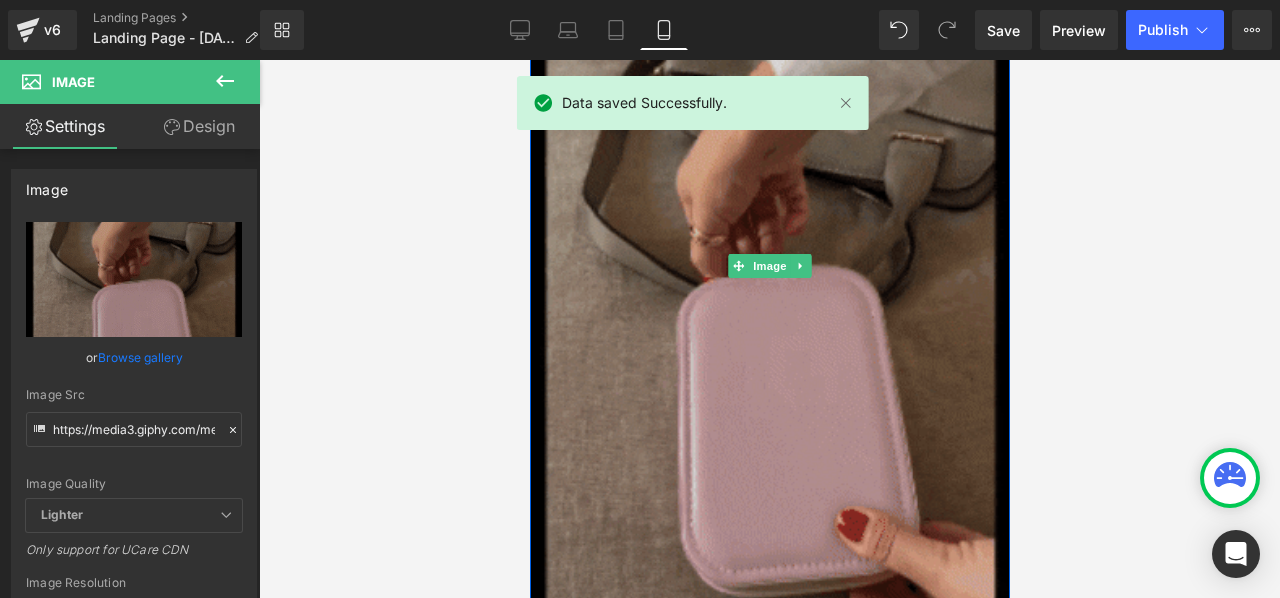 scroll, scrollTop: 900, scrollLeft: 0, axis: vertical 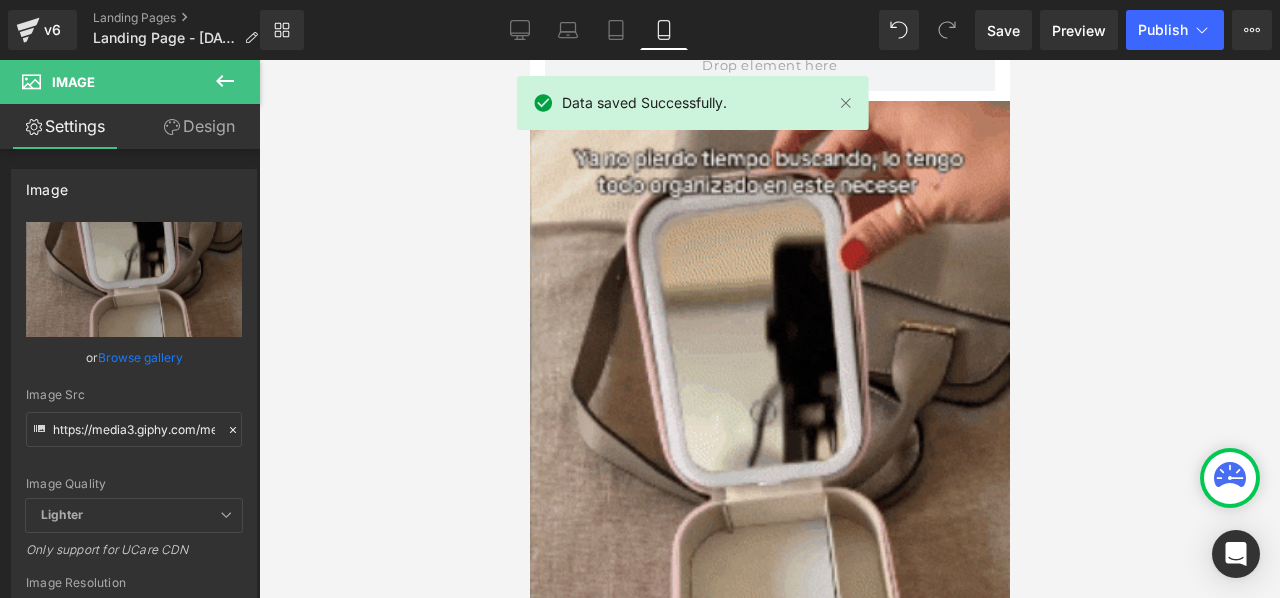 click at bounding box center (769, 329) 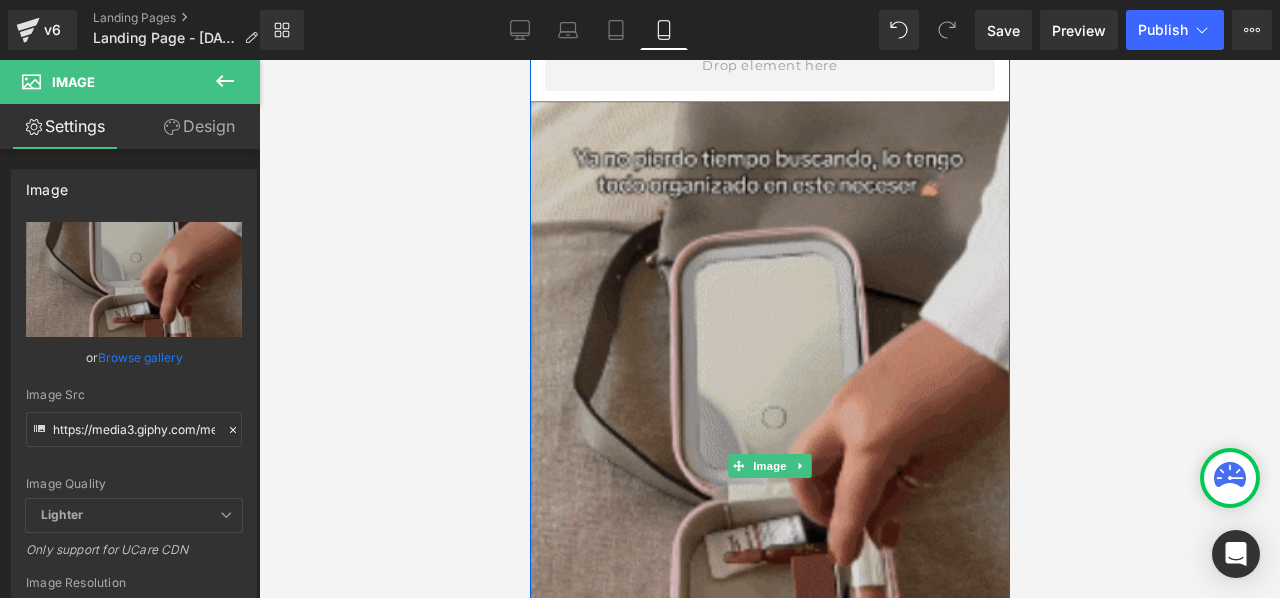 scroll, scrollTop: 1000, scrollLeft: 0, axis: vertical 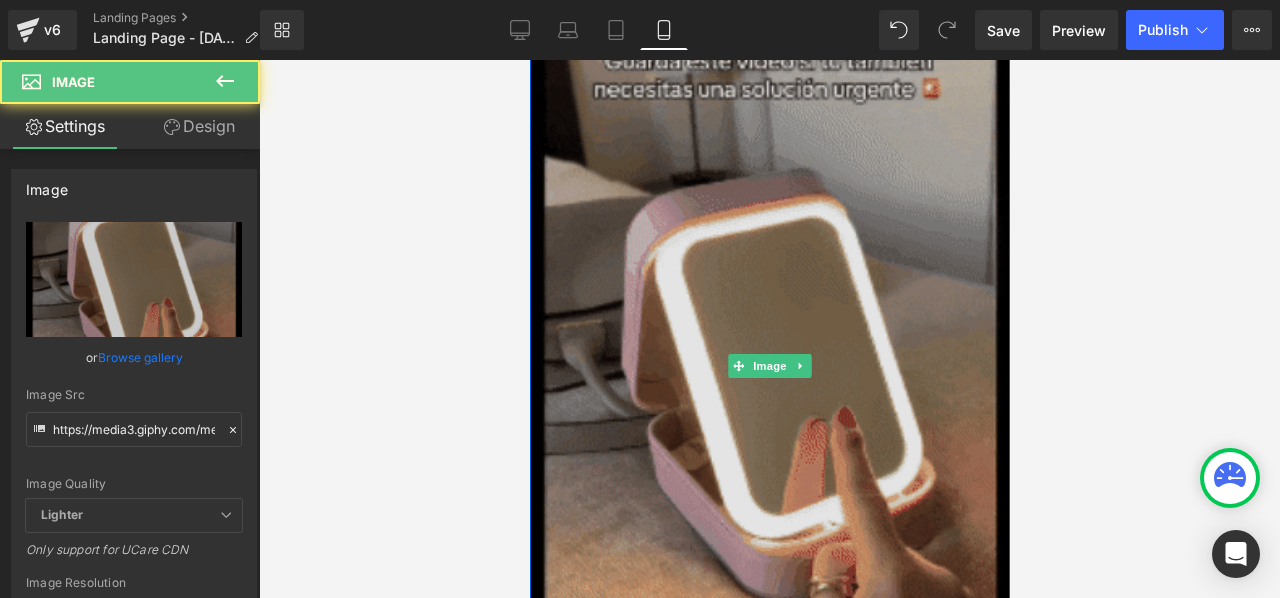 click at bounding box center (769, 366) 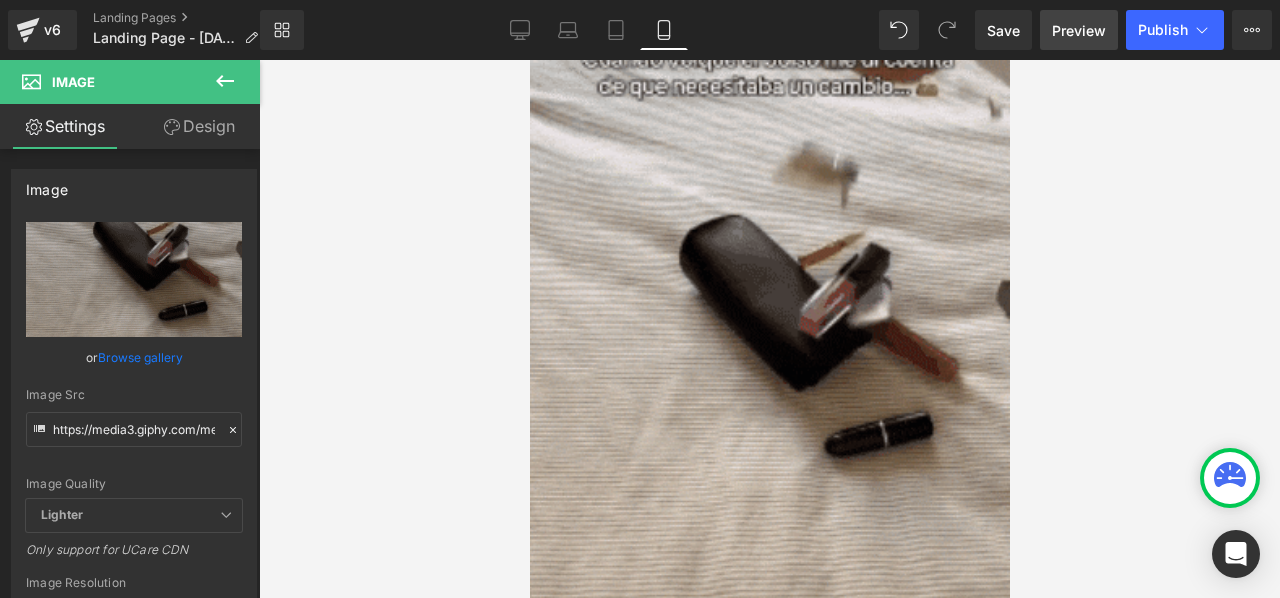 click on "Preview" at bounding box center [1079, 30] 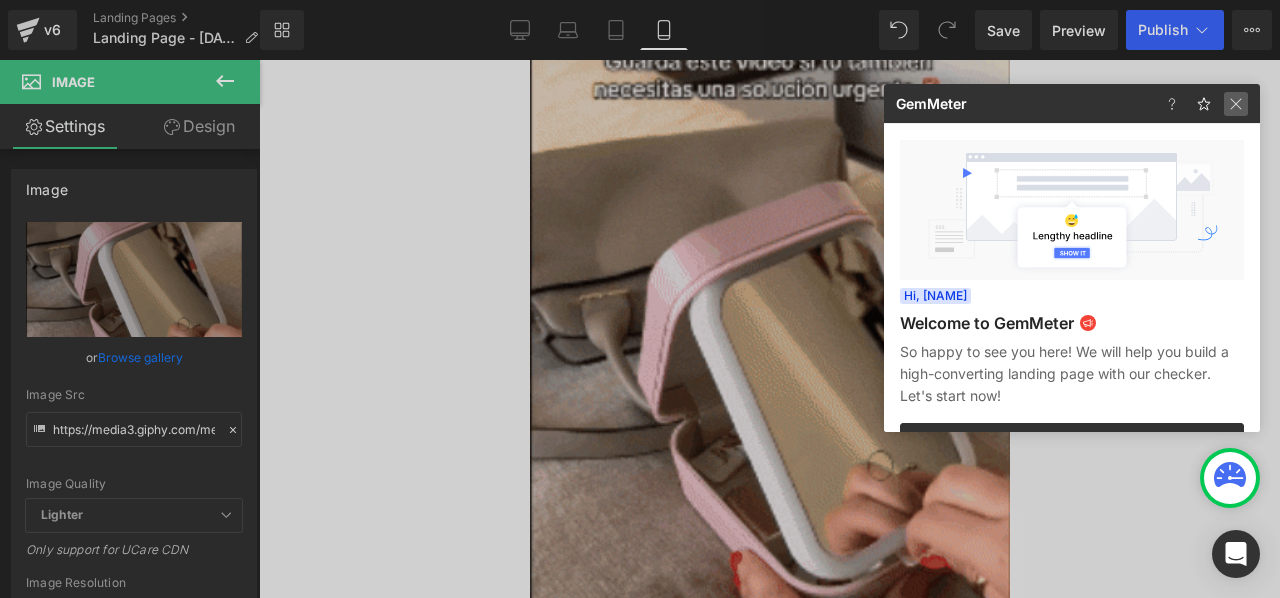 click 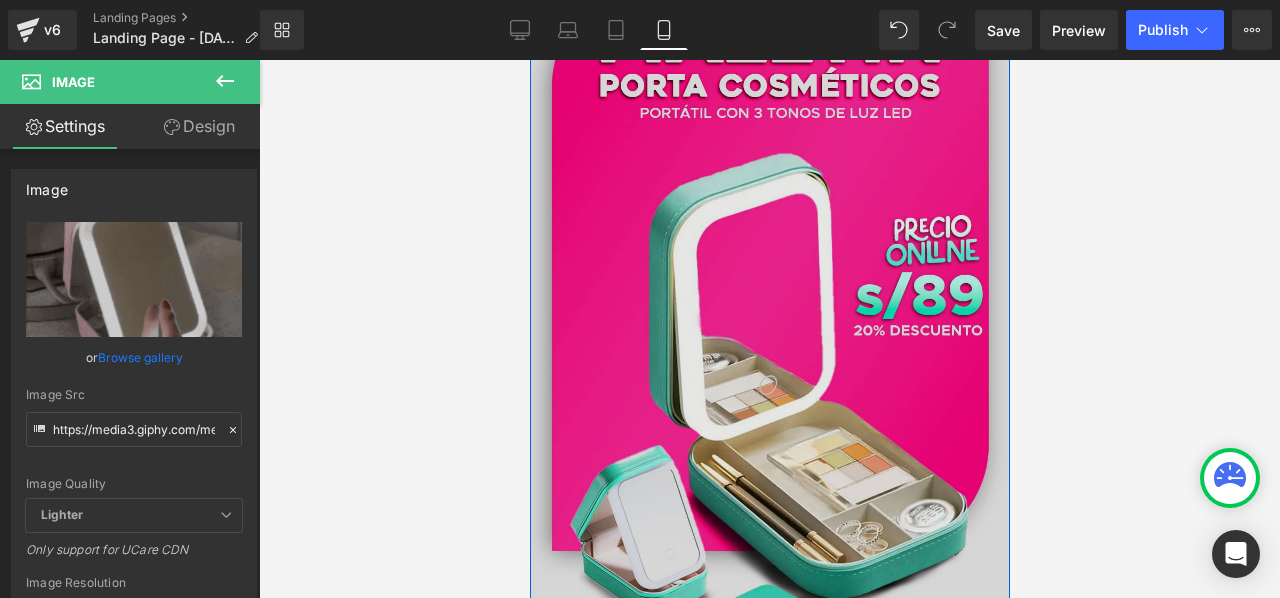 scroll, scrollTop: 1600, scrollLeft: 0, axis: vertical 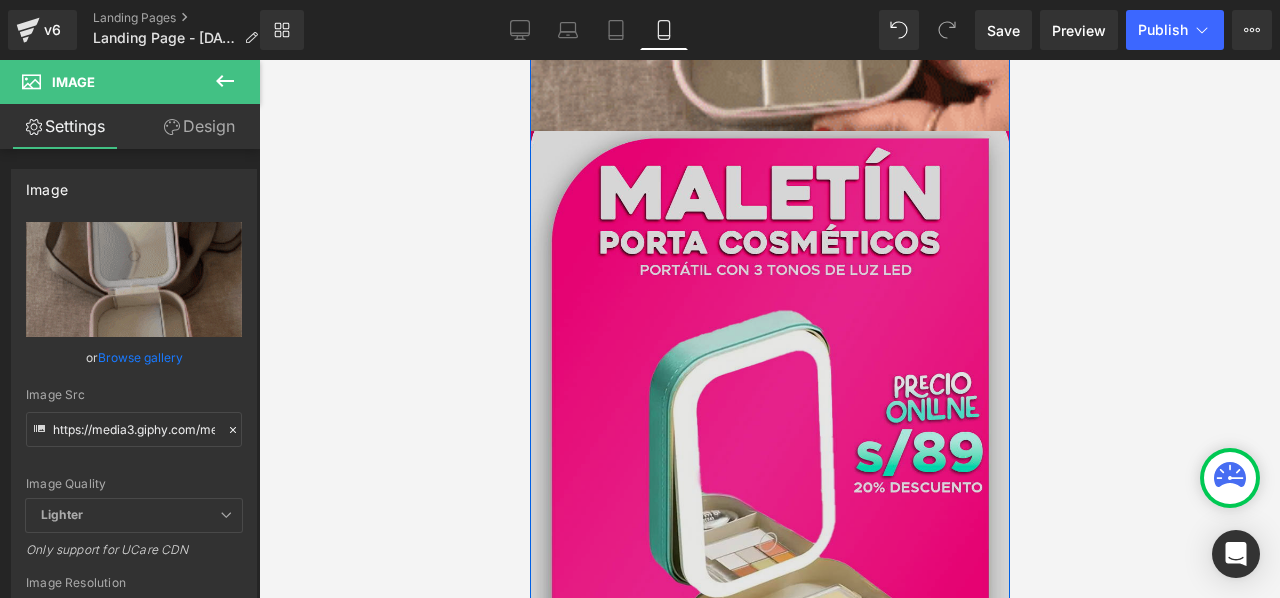 click at bounding box center (769, 557) 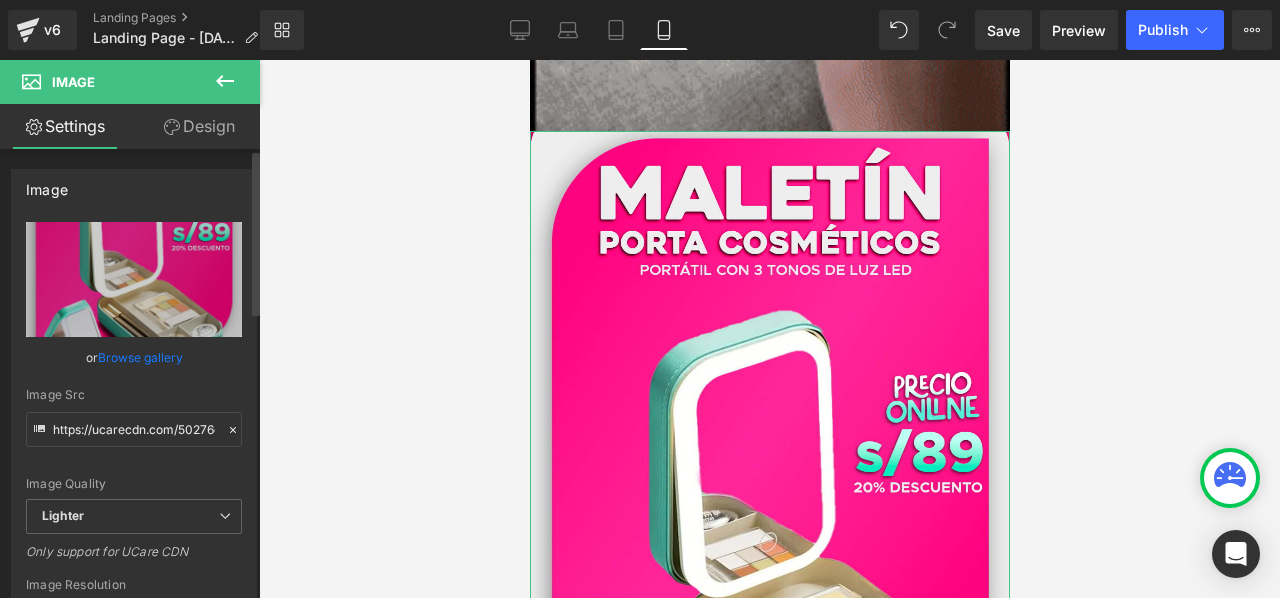 click 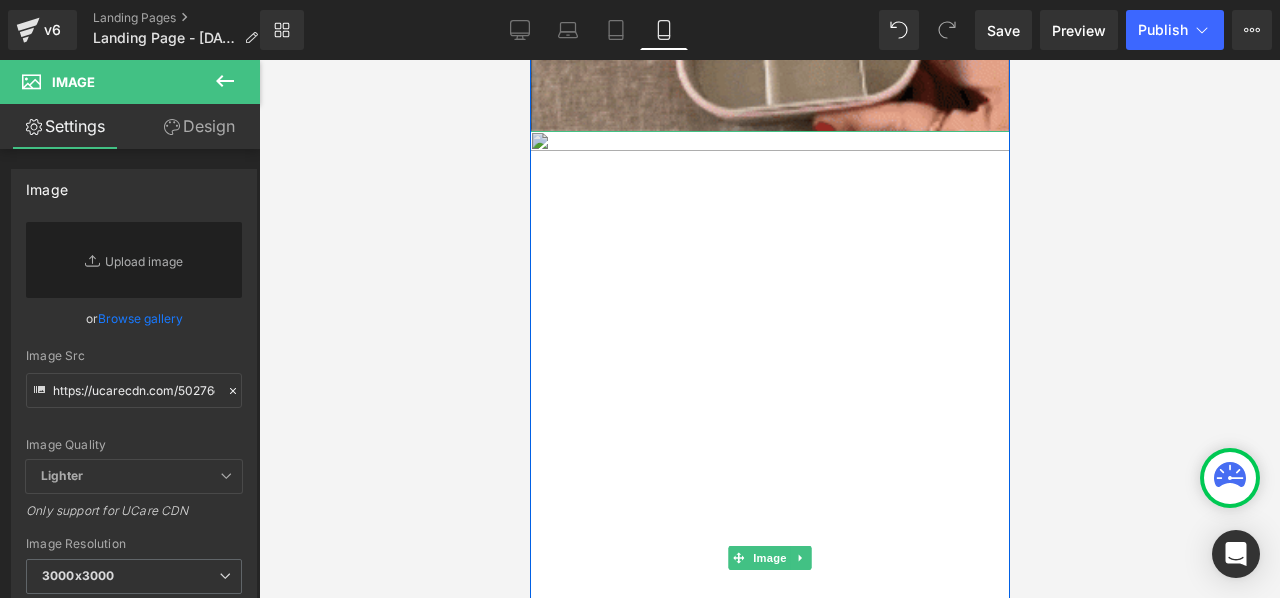 click at bounding box center (769, 557) 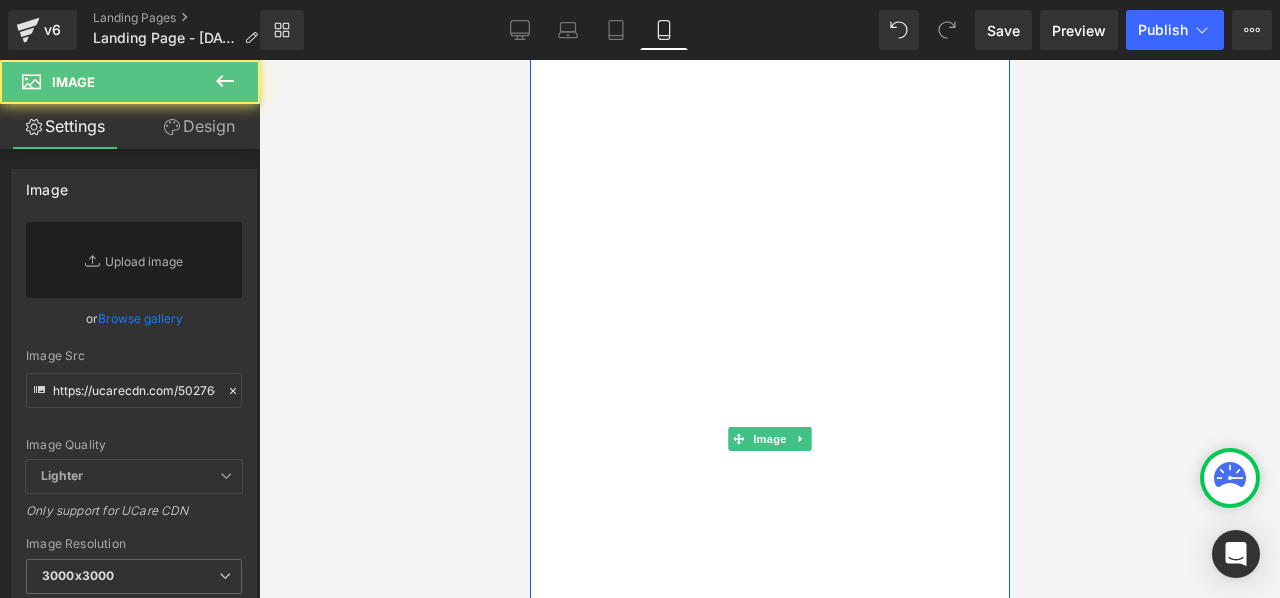 scroll, scrollTop: 1800, scrollLeft: 0, axis: vertical 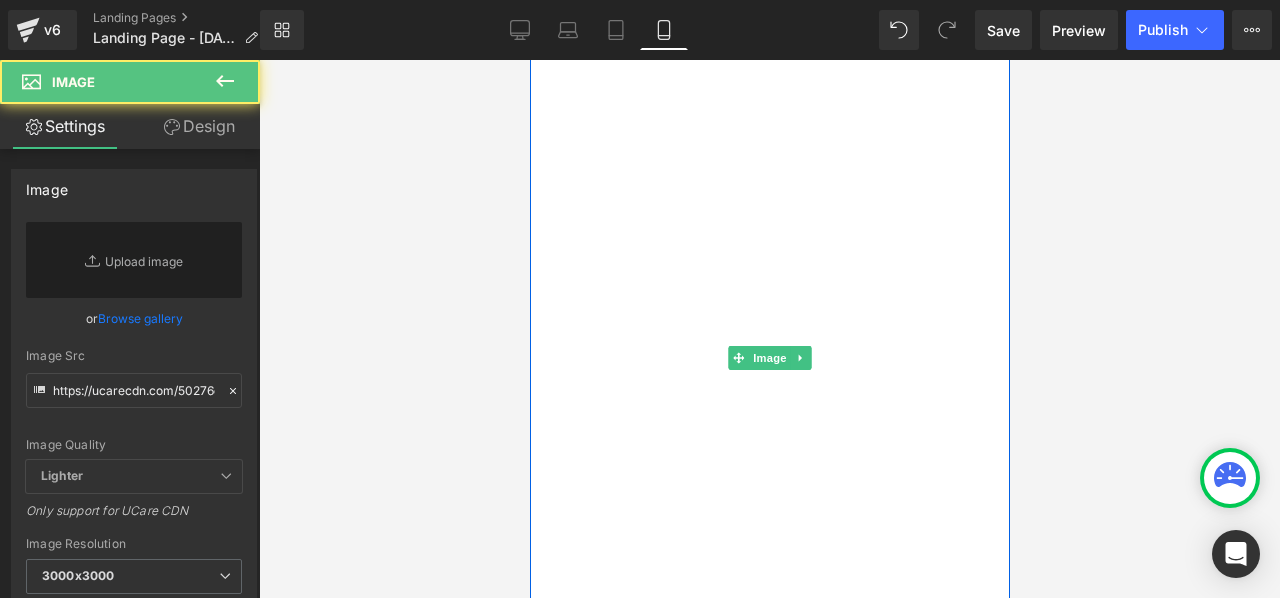 click at bounding box center [769, 357] 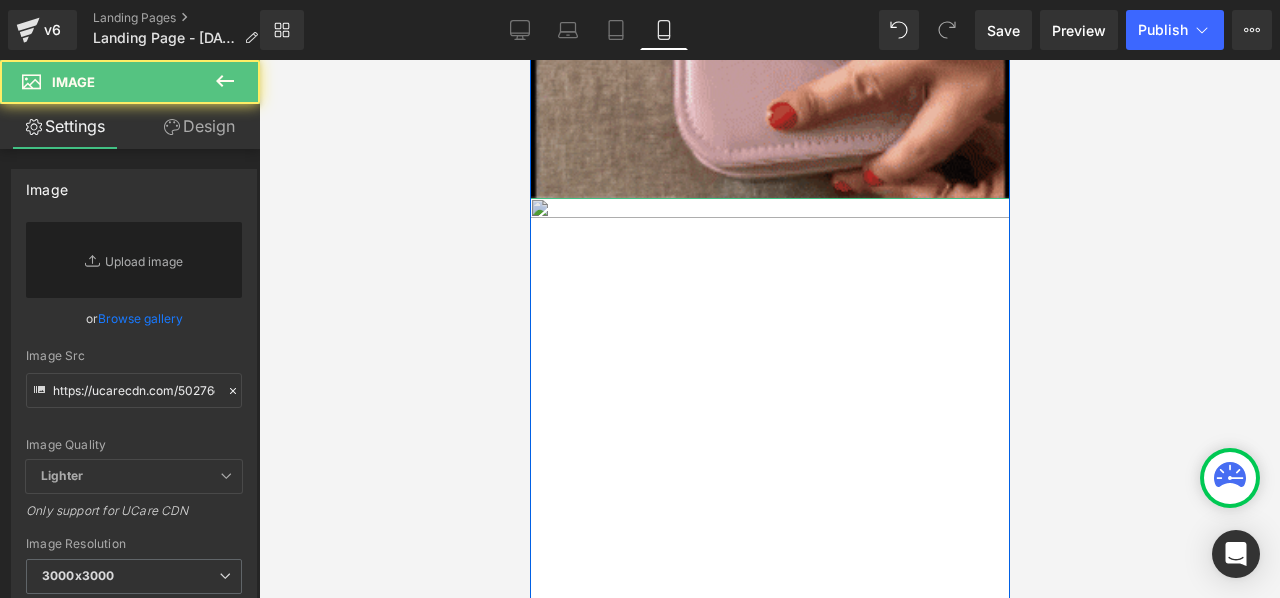 scroll, scrollTop: 1500, scrollLeft: 0, axis: vertical 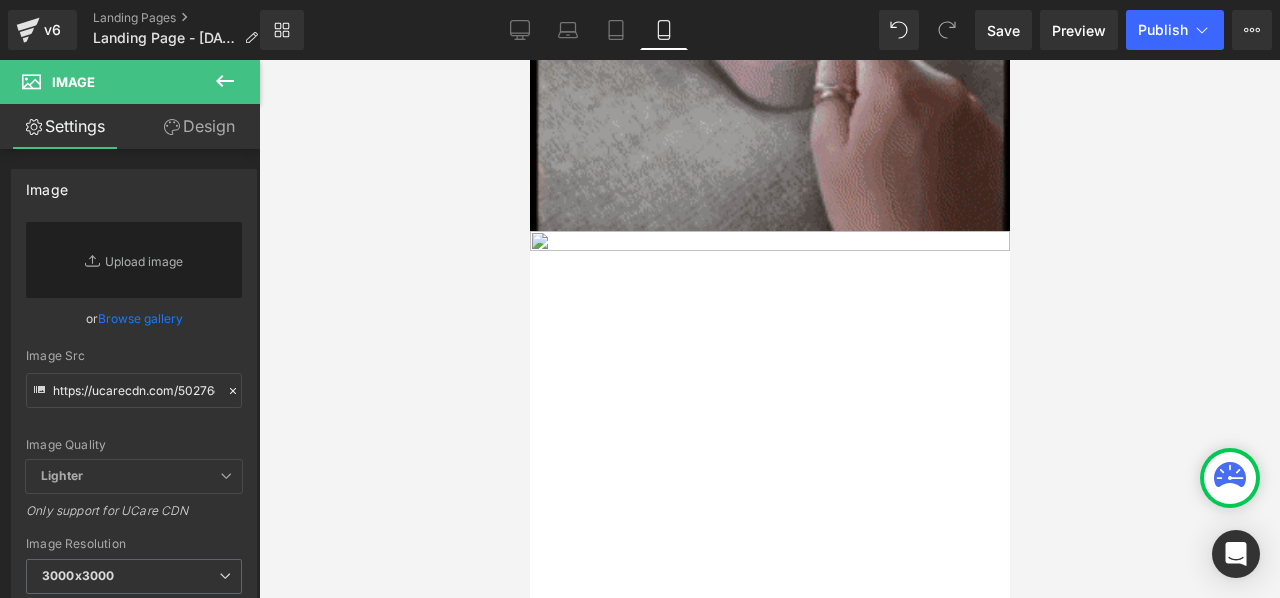 click 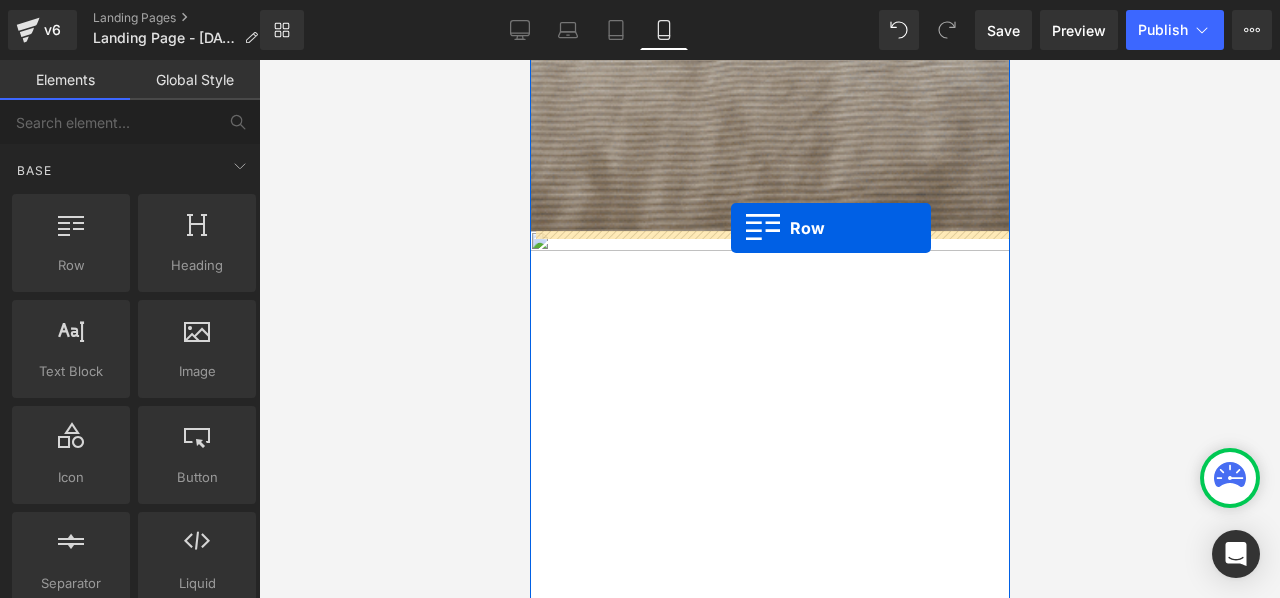 drag, startPoint x: 611, startPoint y: 311, endPoint x: 730, endPoint y: 228, distance: 145.08618 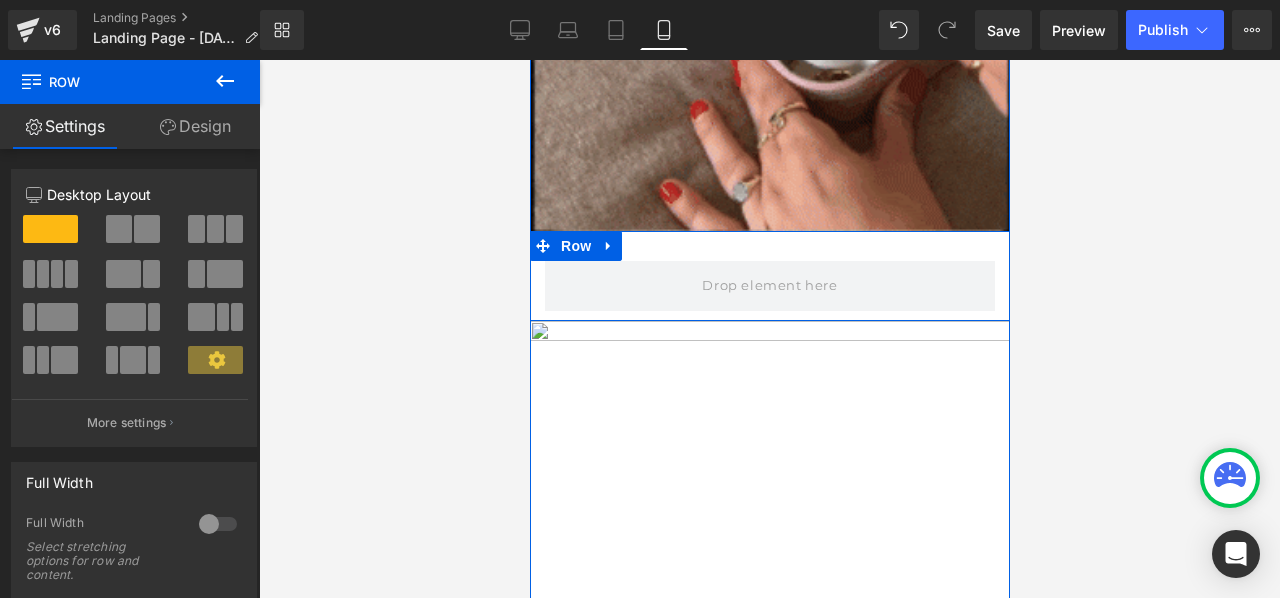 click on "Row" at bounding box center [769, 276] 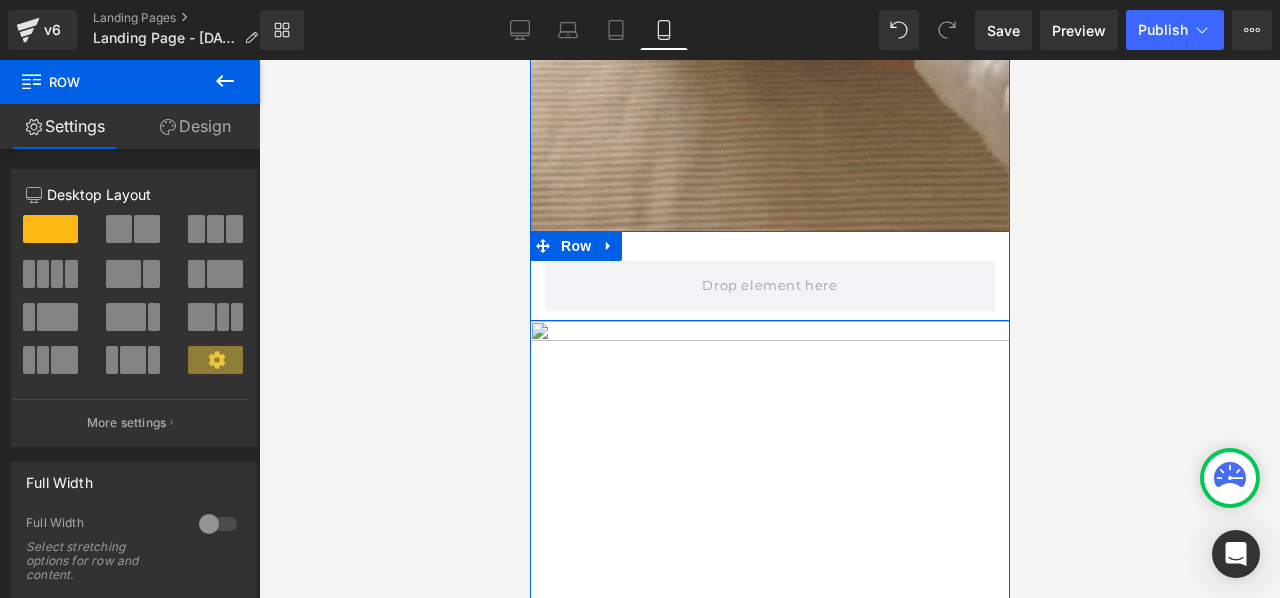 drag, startPoint x: 796, startPoint y: 243, endPoint x: 780, endPoint y: 237, distance: 17.088007 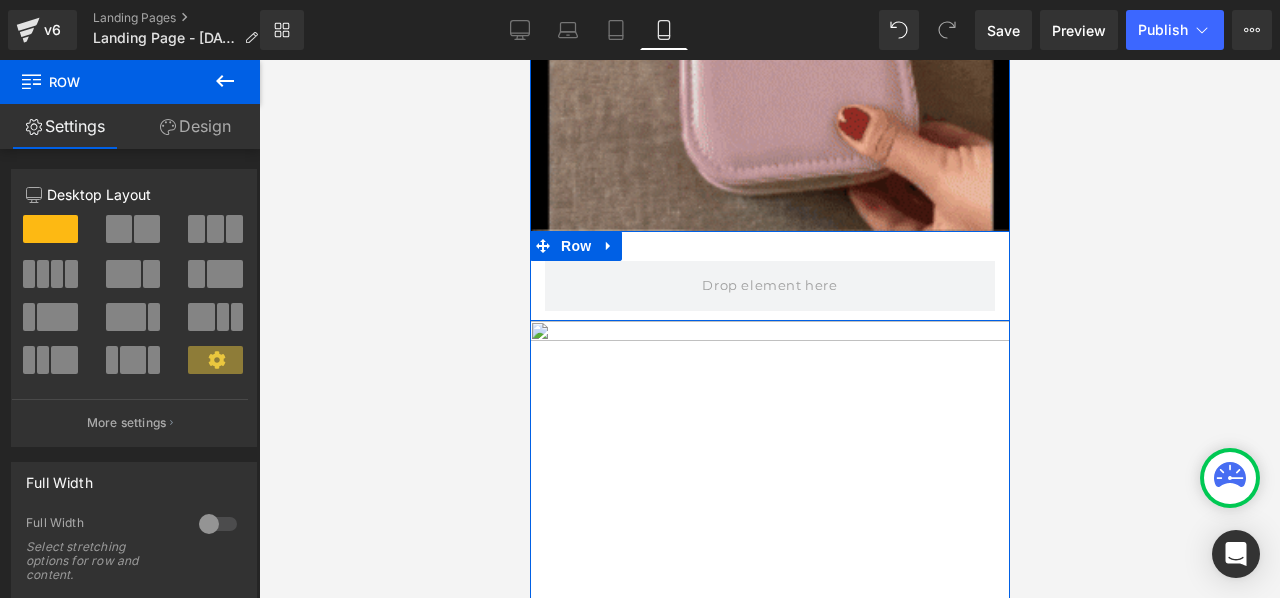 click on "Row" at bounding box center [769, 276] 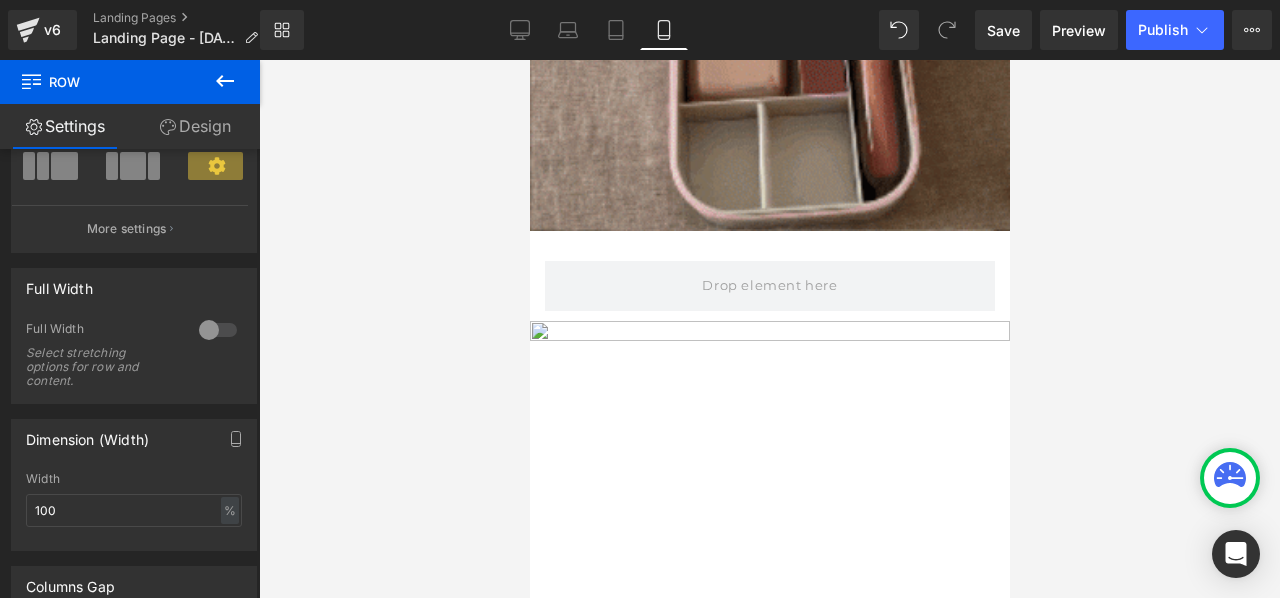 click at bounding box center (769, 329) 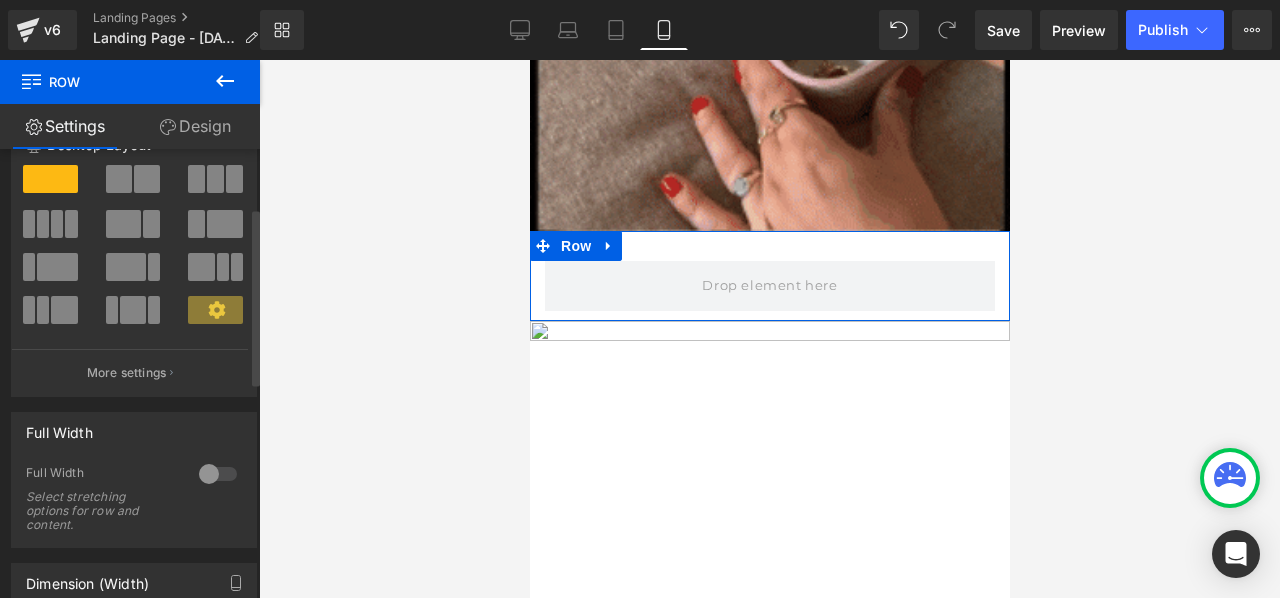 scroll, scrollTop: 0, scrollLeft: 0, axis: both 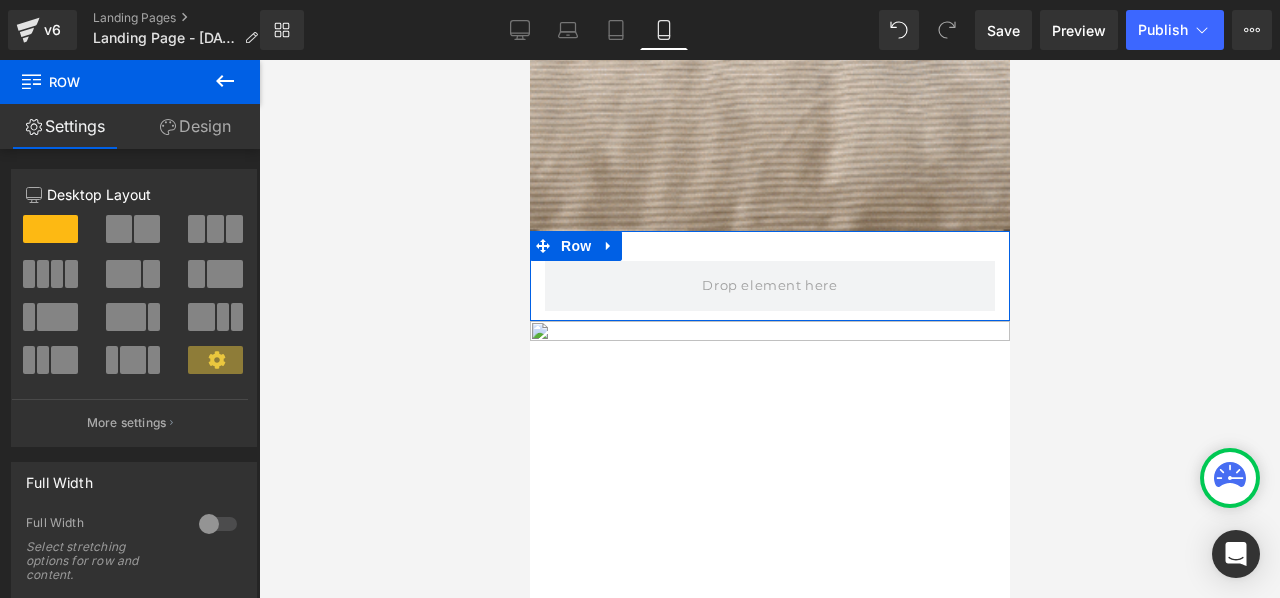 click 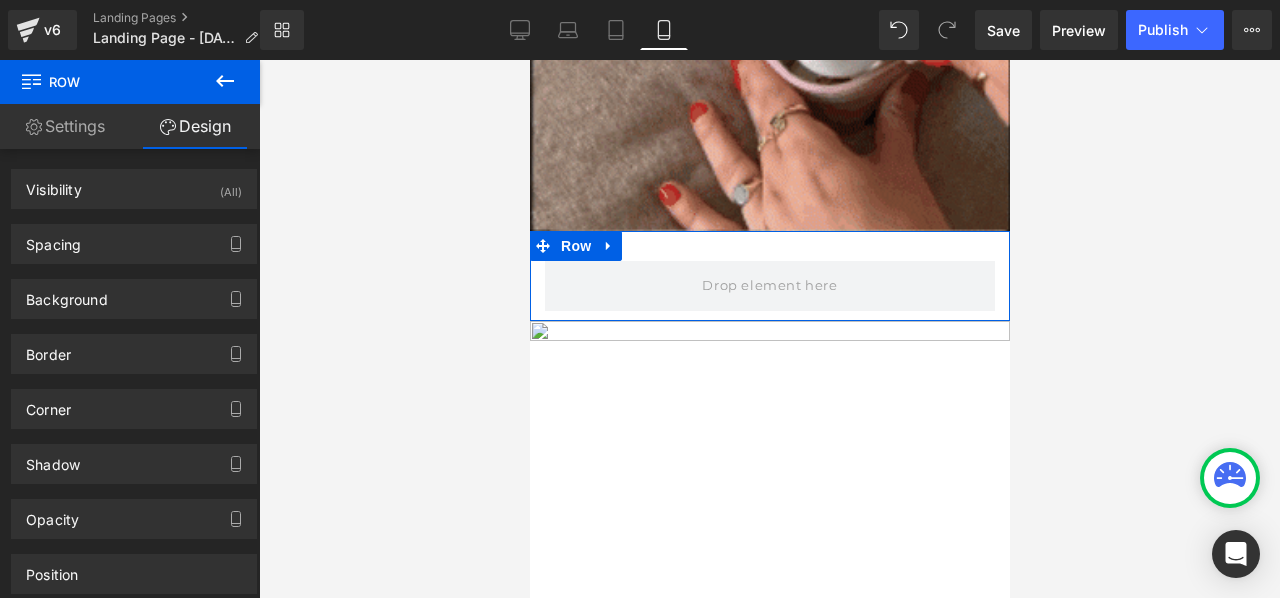 click on "Settings" at bounding box center [65, 126] 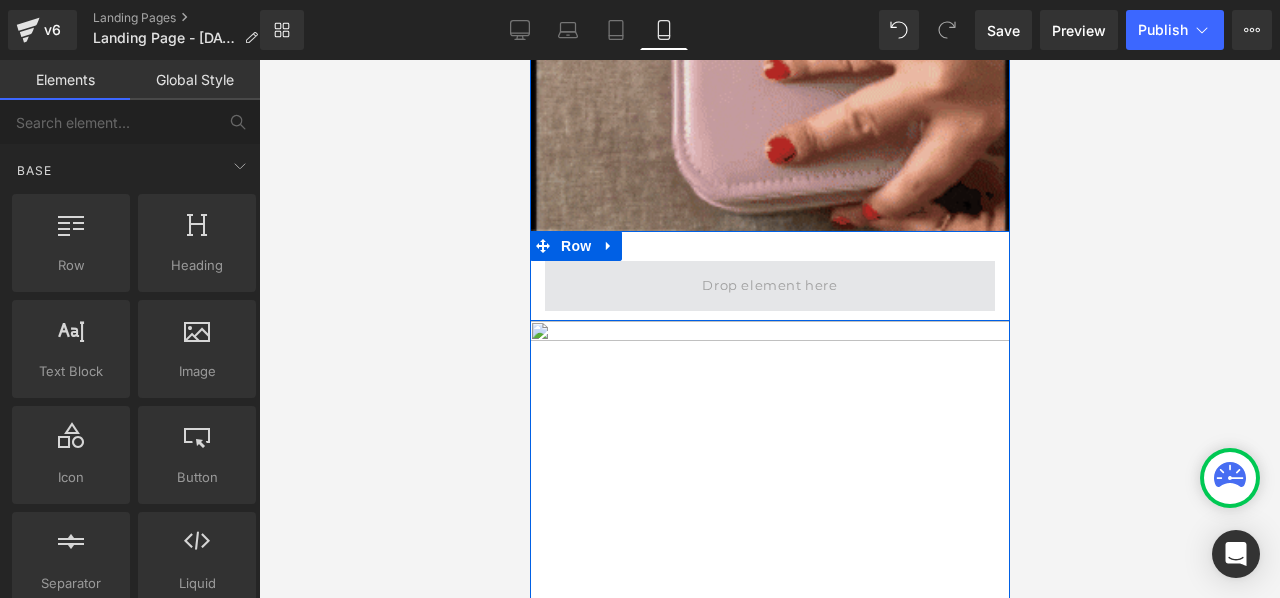 click at bounding box center (768, 285) 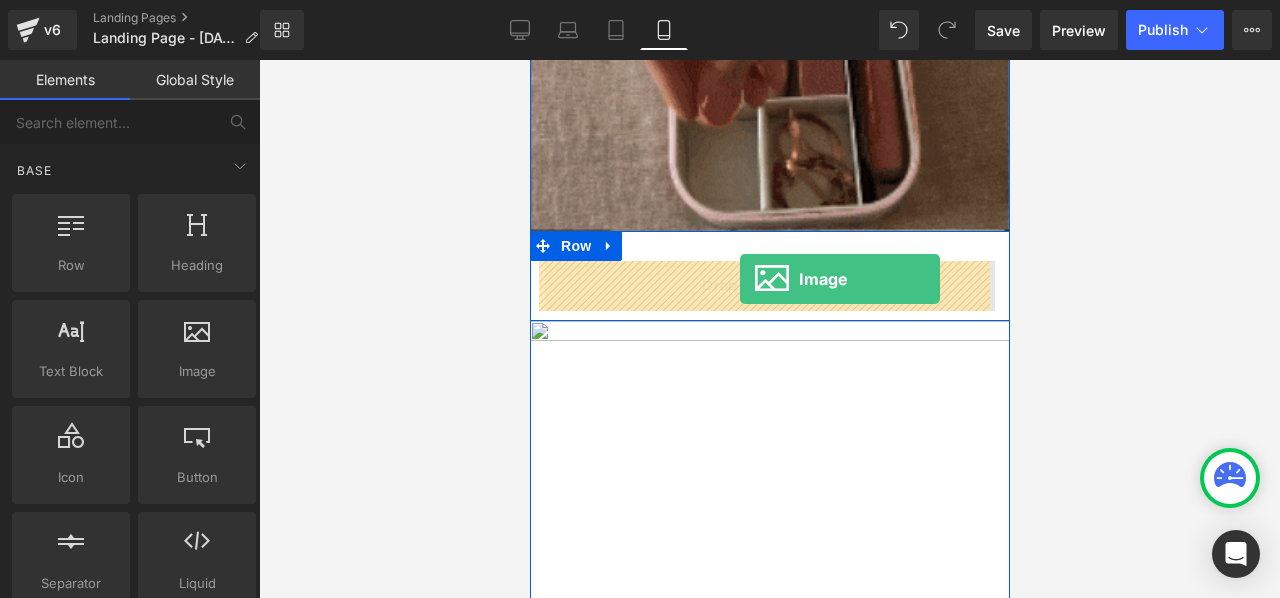 drag, startPoint x: 722, startPoint y: 418, endPoint x: 739, endPoint y: 279, distance: 140.0357 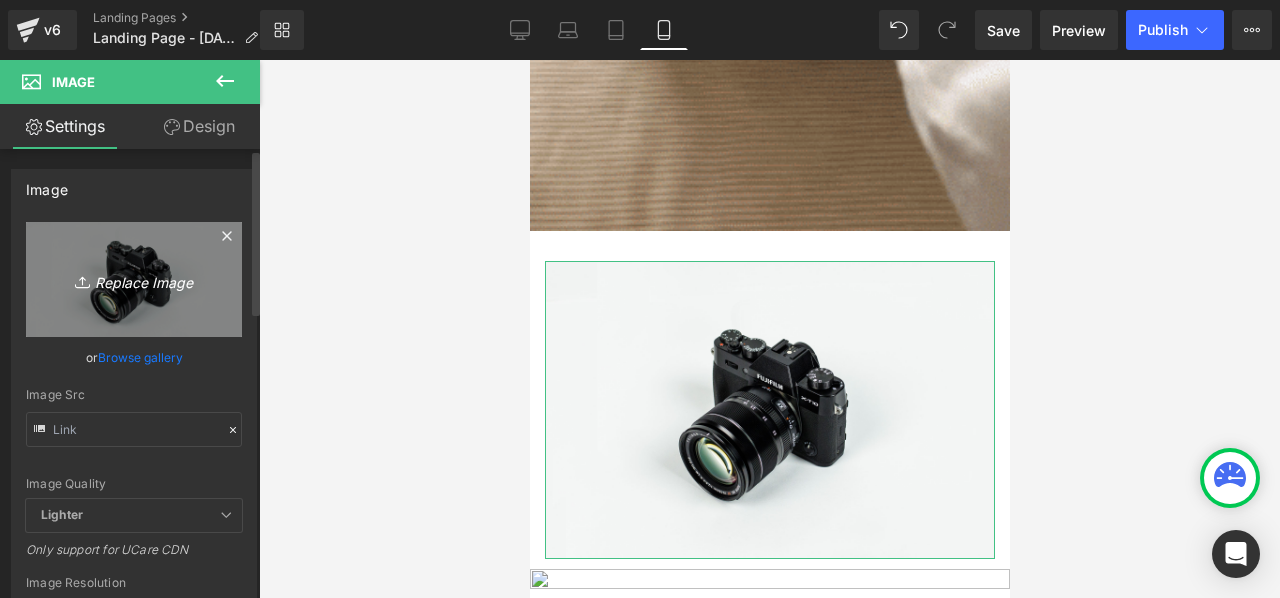 click on "Replace Image" at bounding box center (134, 279) 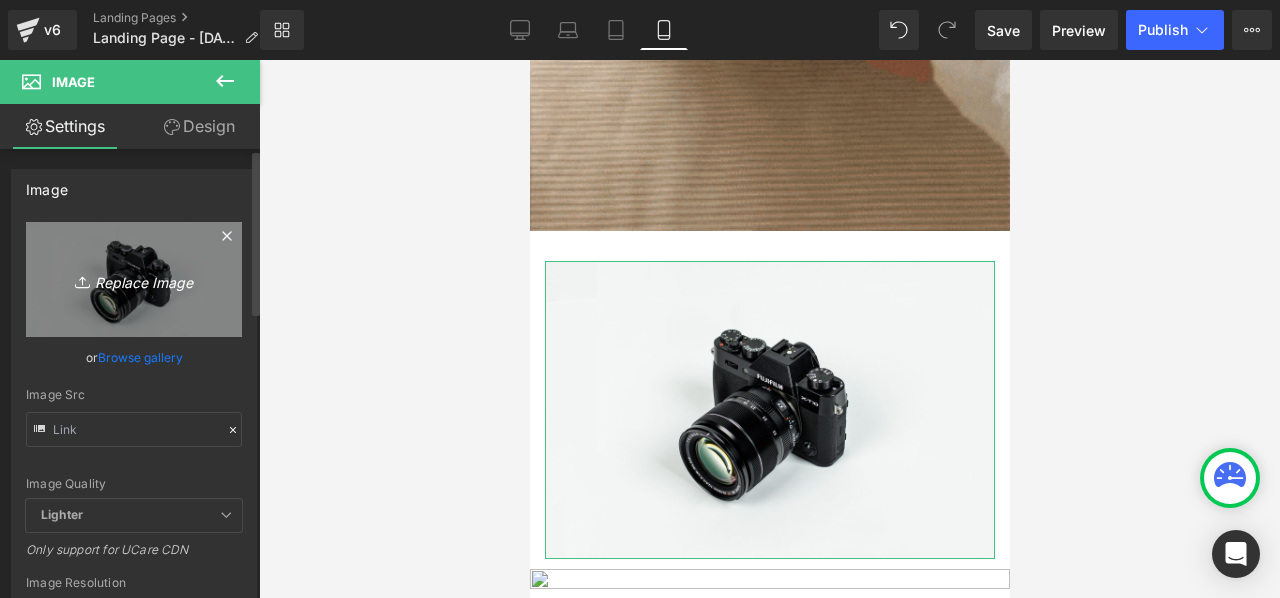 type on "C:\fakepath\MALETIN-PORTA-COSMÉTICOS3.jpg" 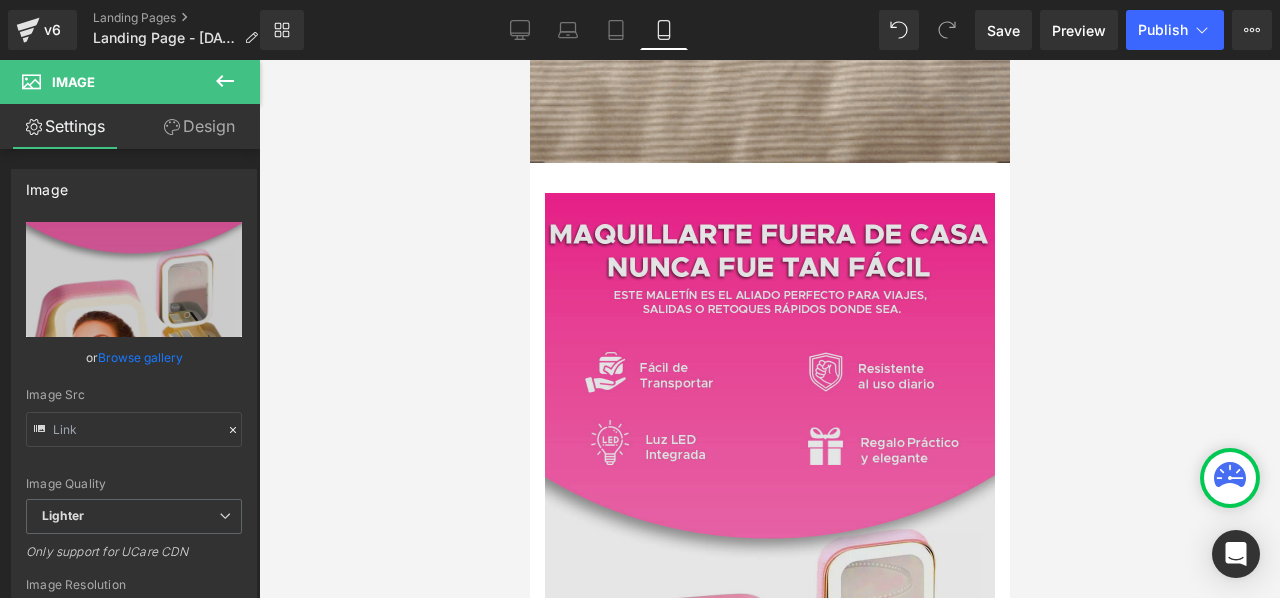 scroll, scrollTop: 1600, scrollLeft: 0, axis: vertical 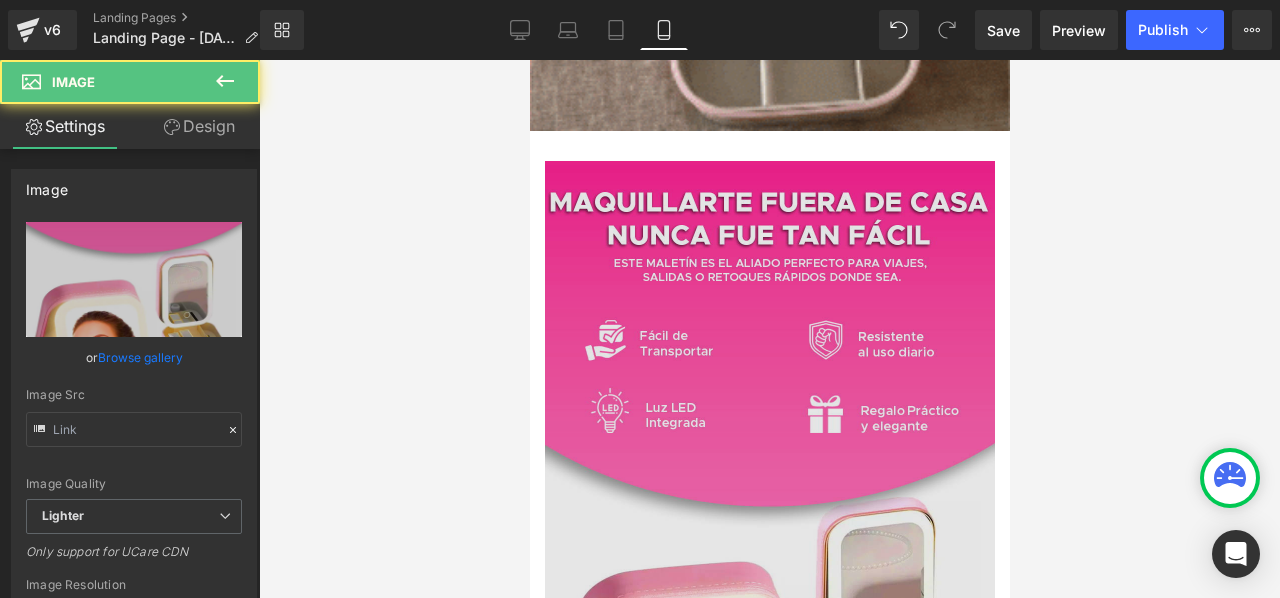 click at bounding box center (769, 561) 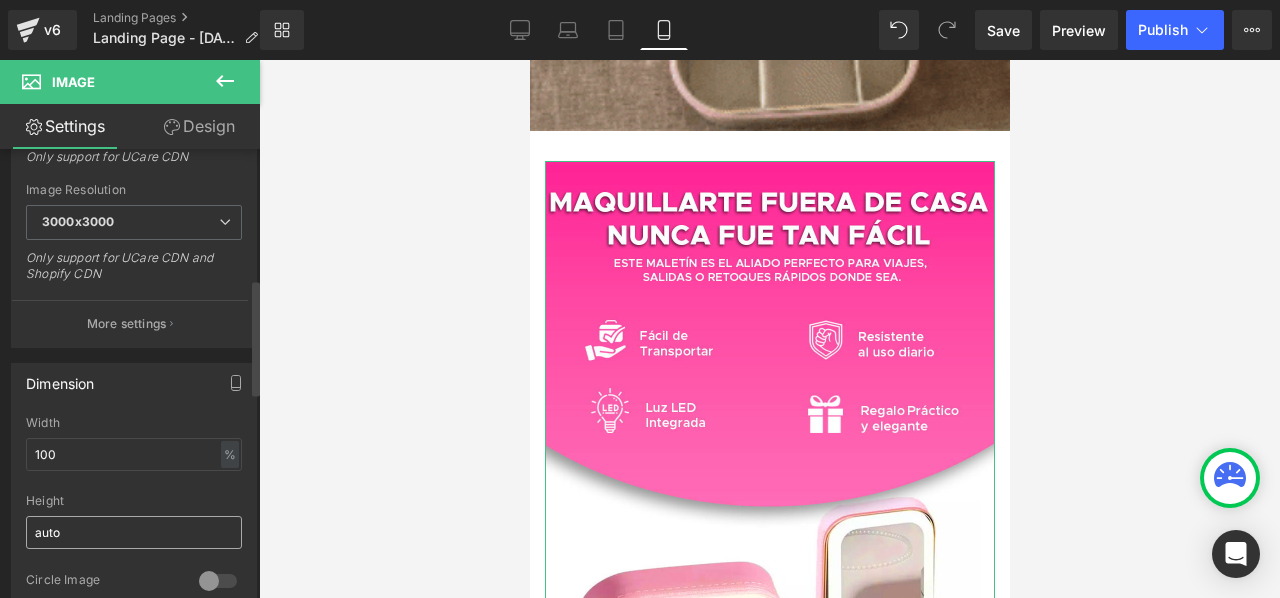scroll, scrollTop: 512, scrollLeft: 0, axis: vertical 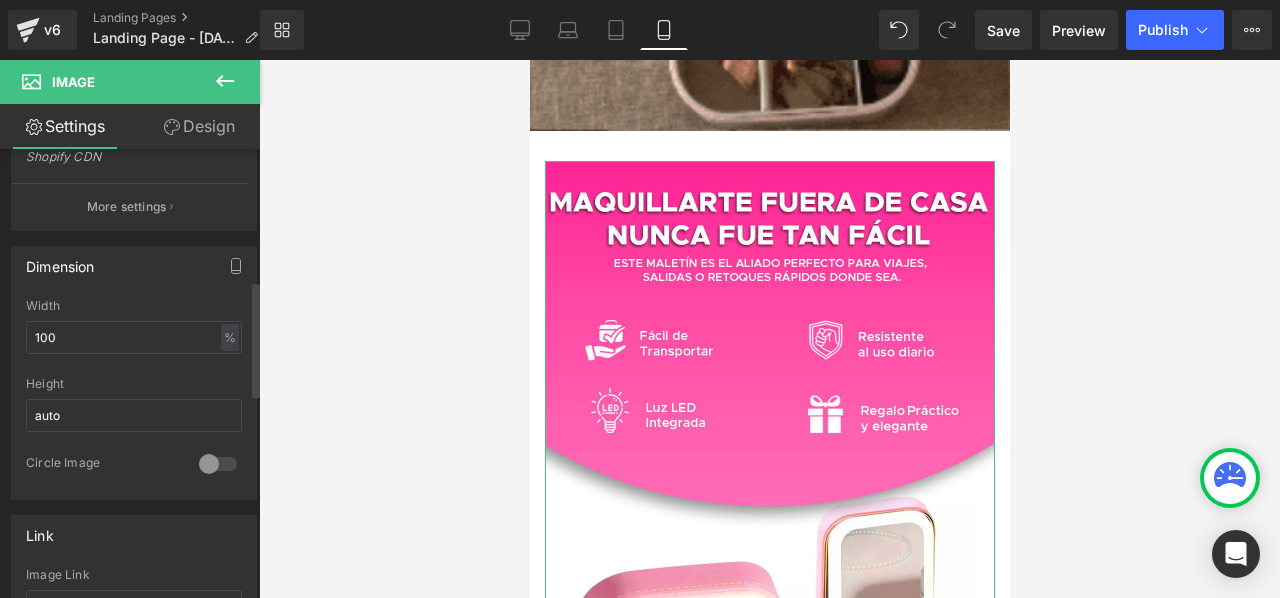 click at bounding box center [218, 464] 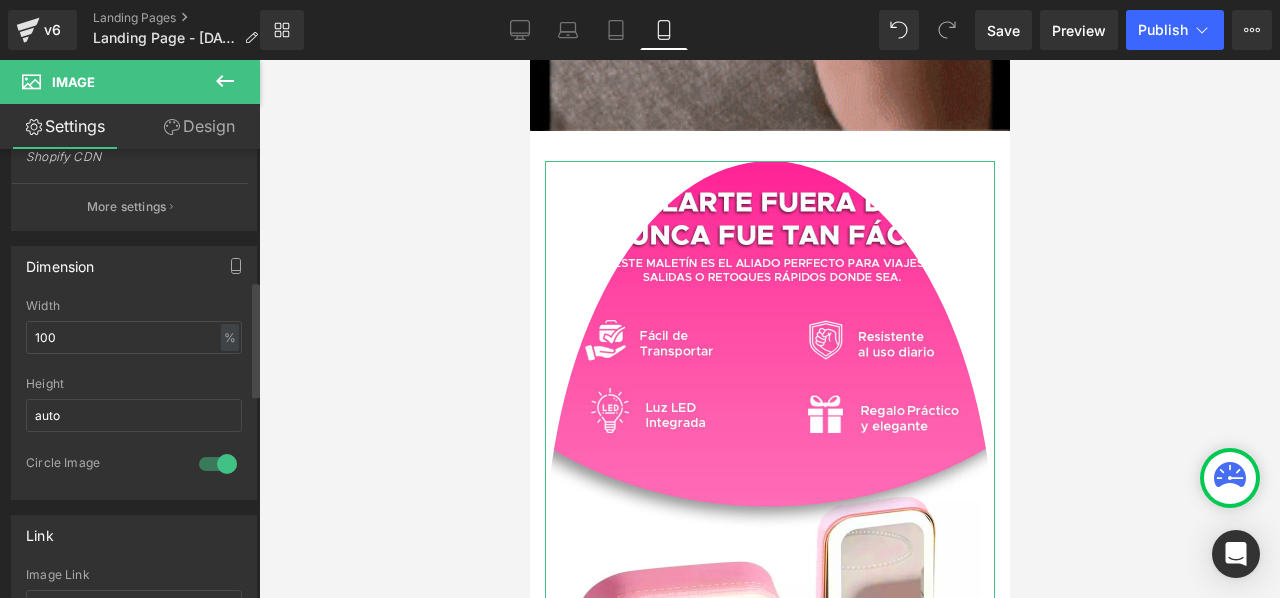 click at bounding box center (218, 464) 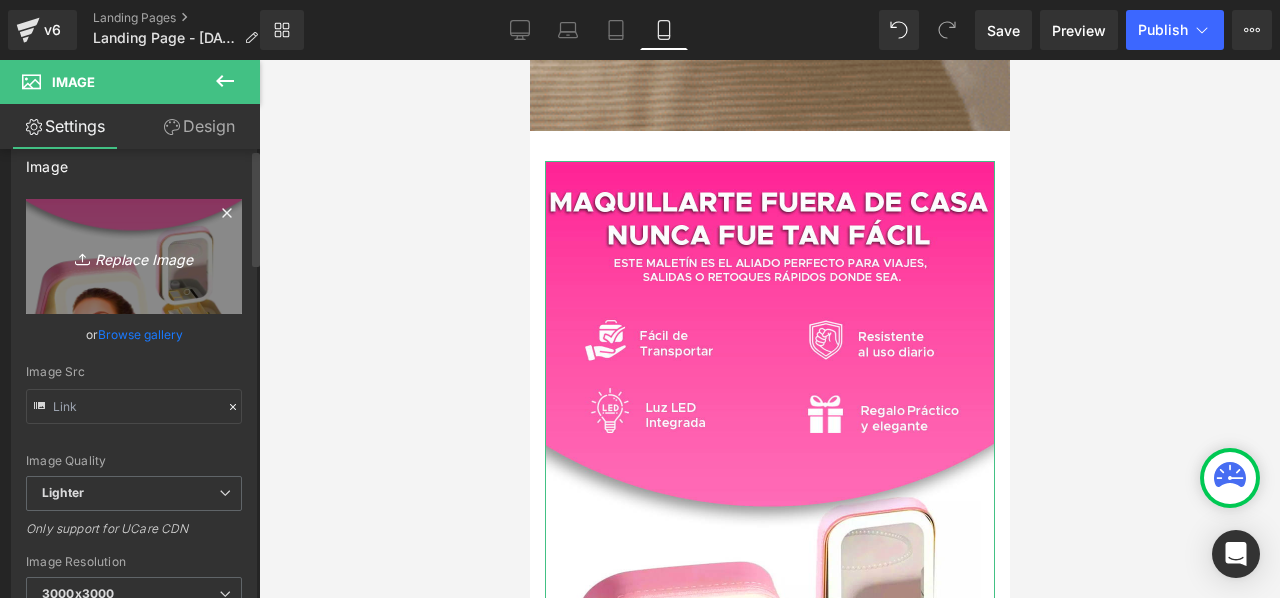 scroll, scrollTop: 0, scrollLeft: 0, axis: both 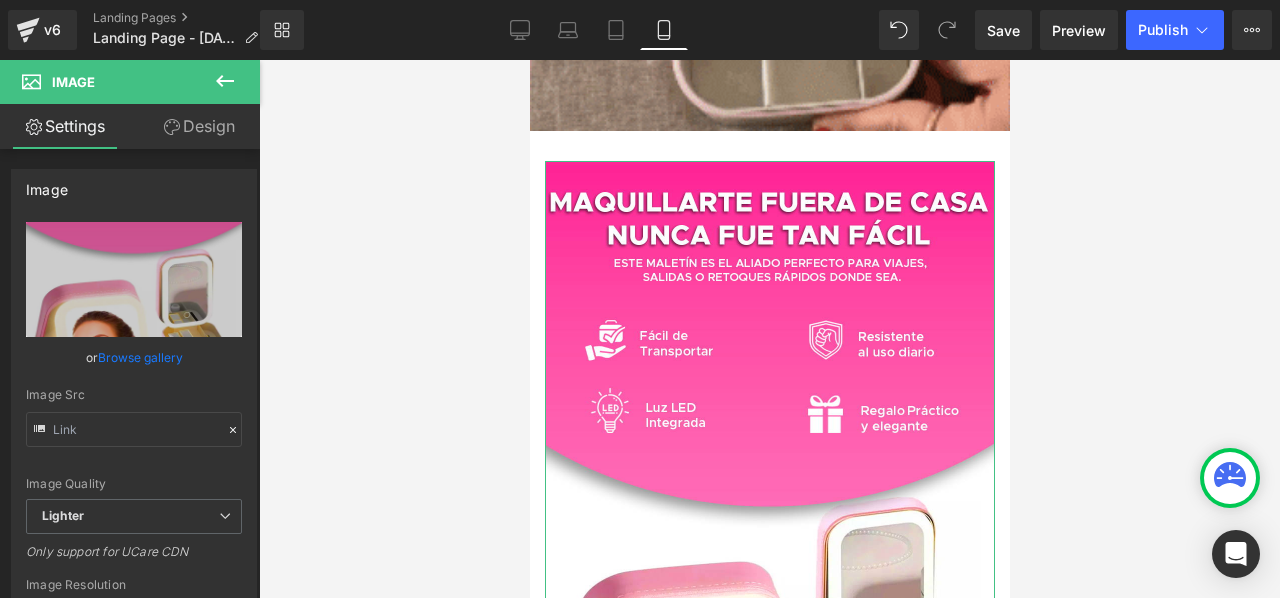 click on "Design" at bounding box center [199, 126] 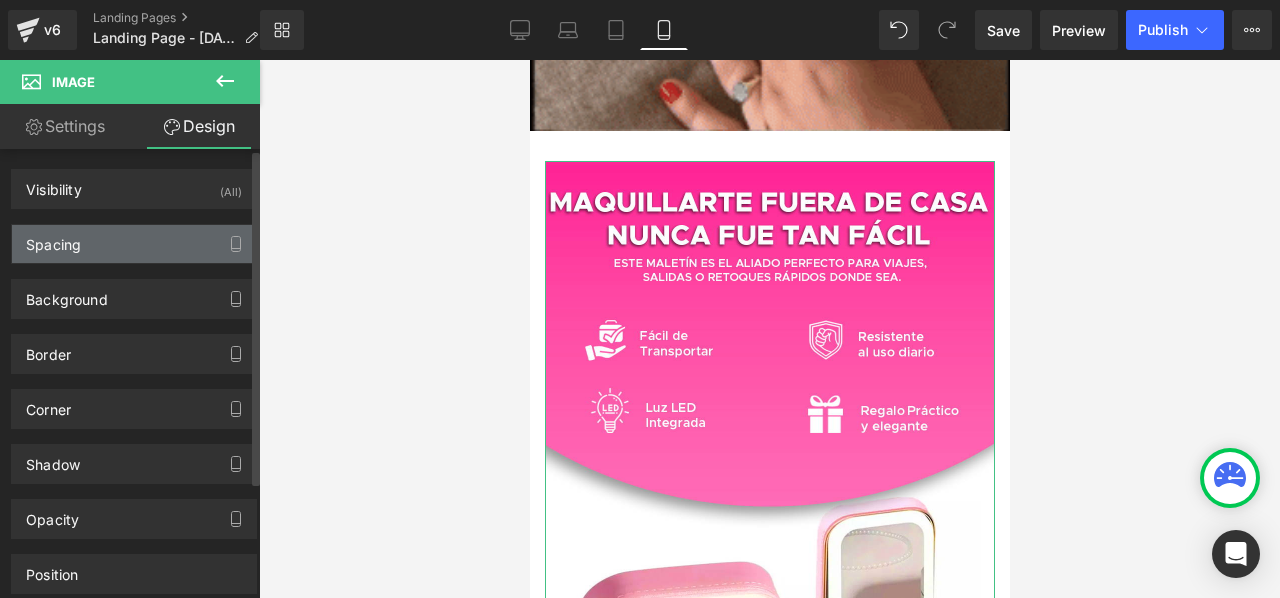 click on "Spacing" at bounding box center [134, 244] 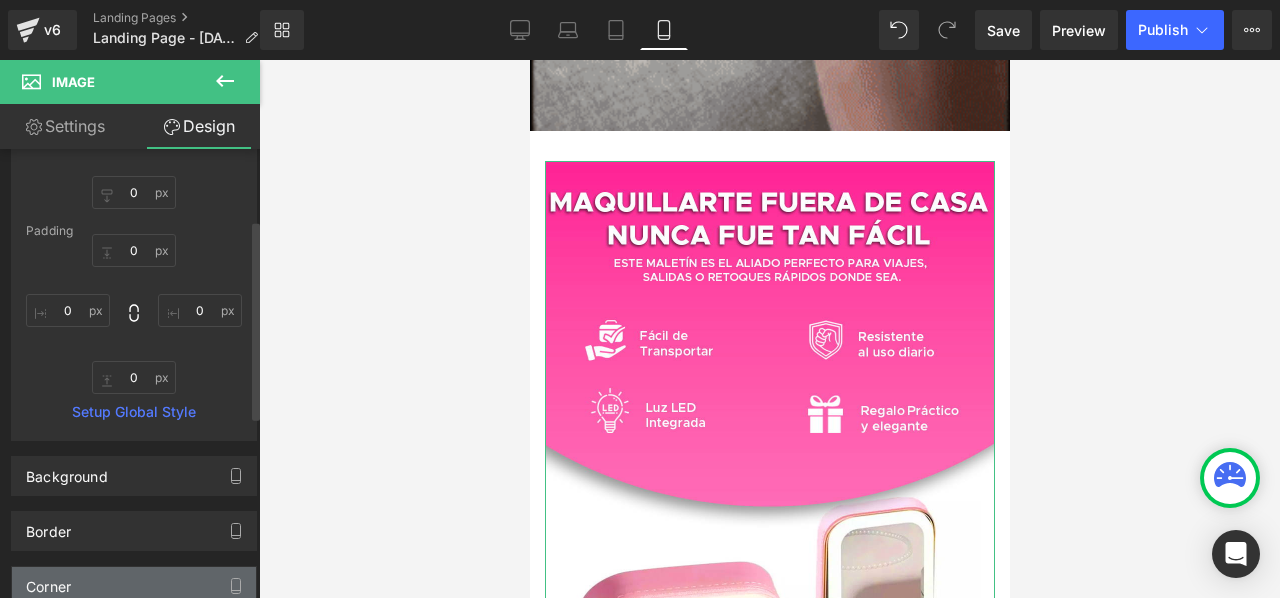 scroll, scrollTop: 0, scrollLeft: 0, axis: both 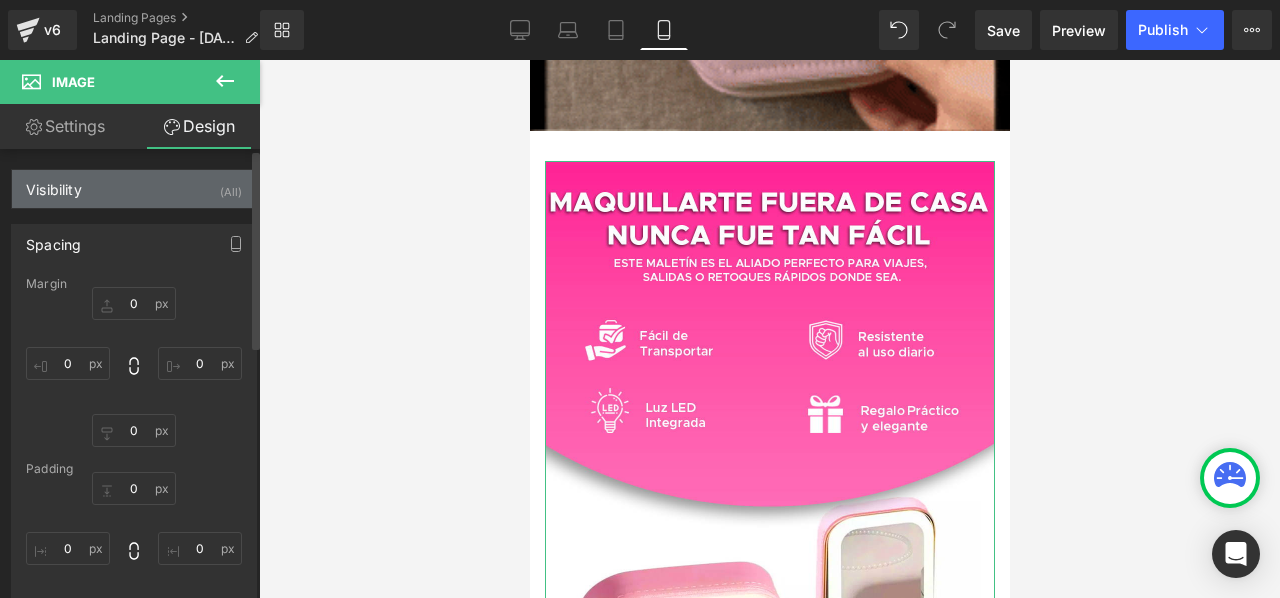 click on "Visibility
(All)" at bounding box center (134, 189) 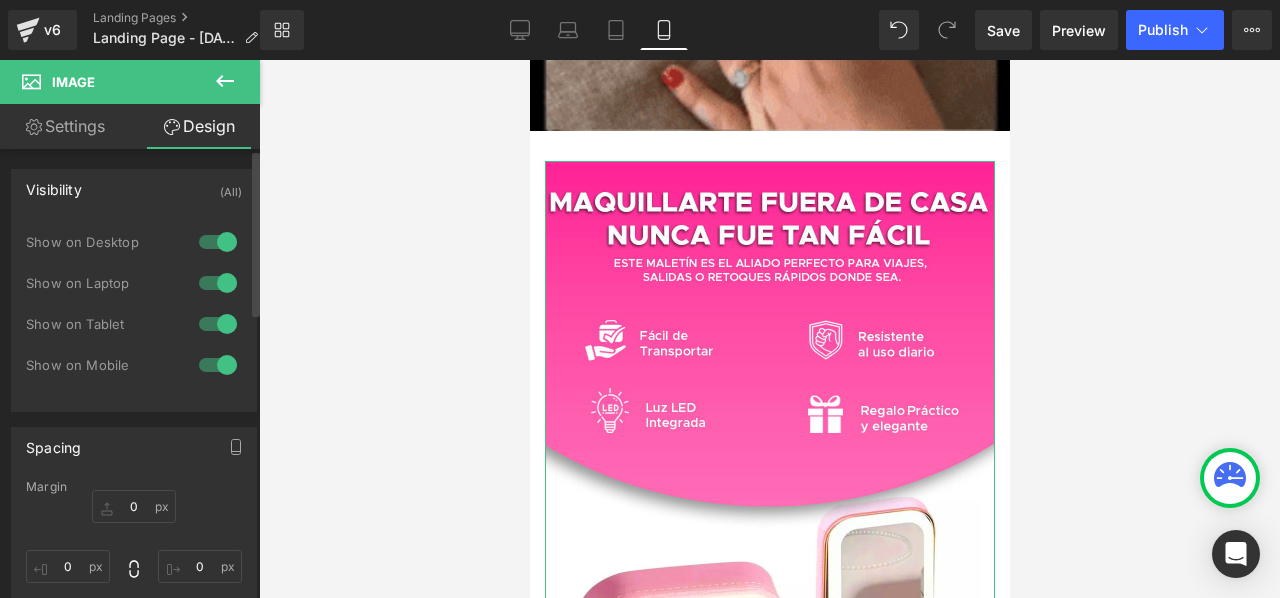 click on "Visibility
(All)" at bounding box center [134, 189] 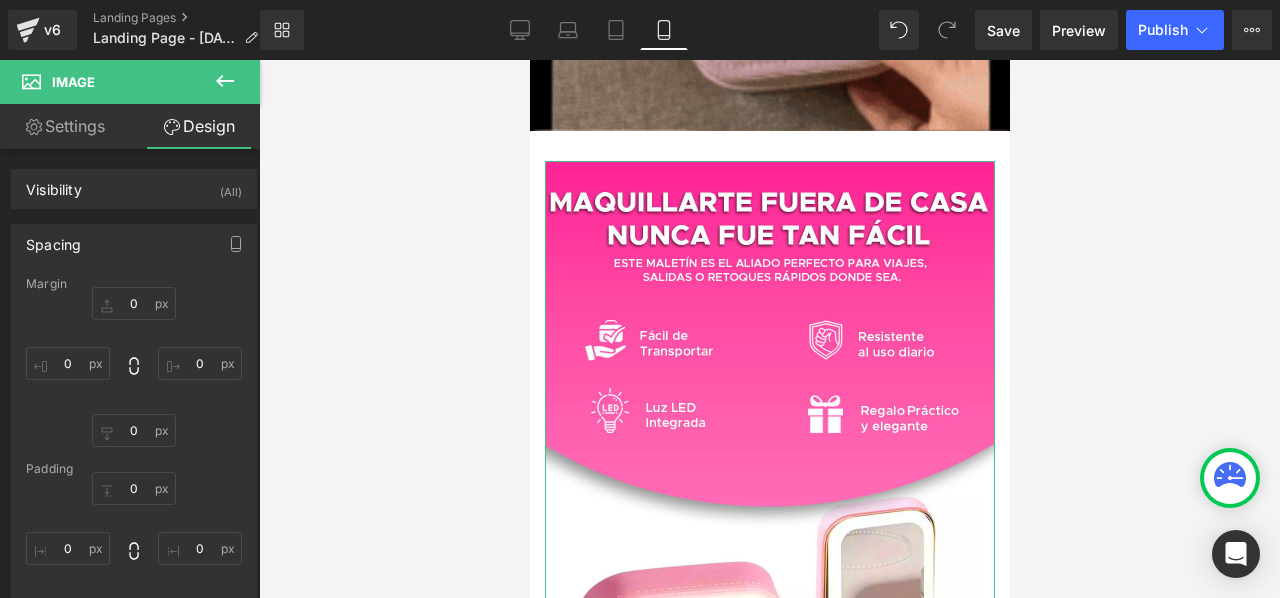click on "Settings" at bounding box center [65, 126] 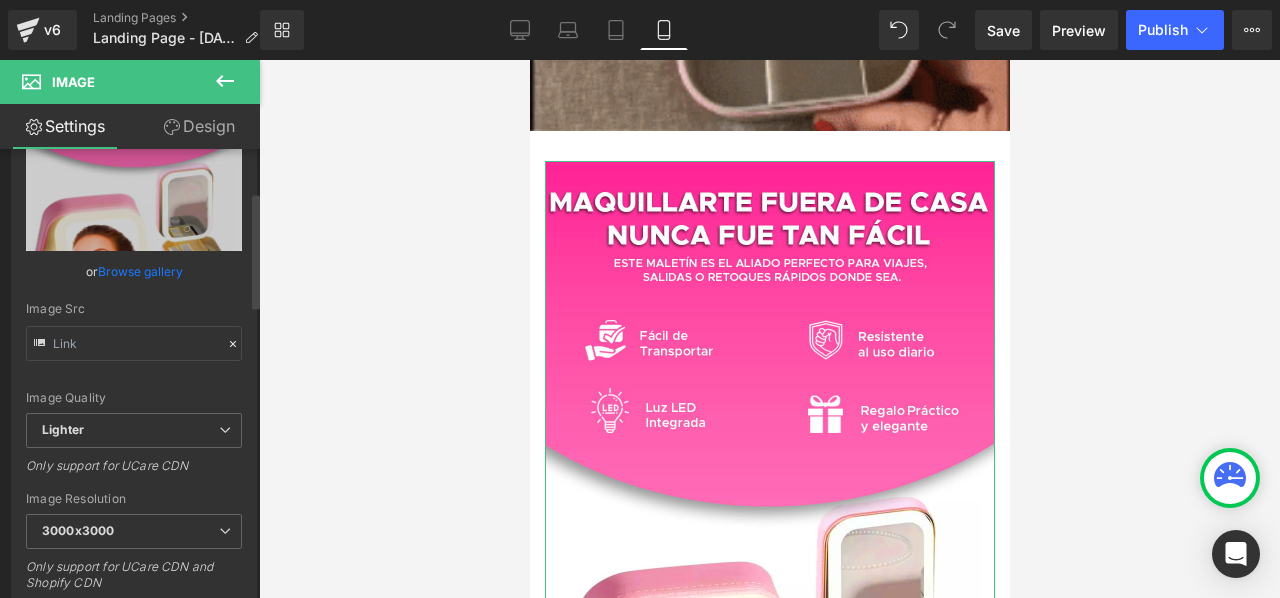 scroll, scrollTop: 200, scrollLeft: 0, axis: vertical 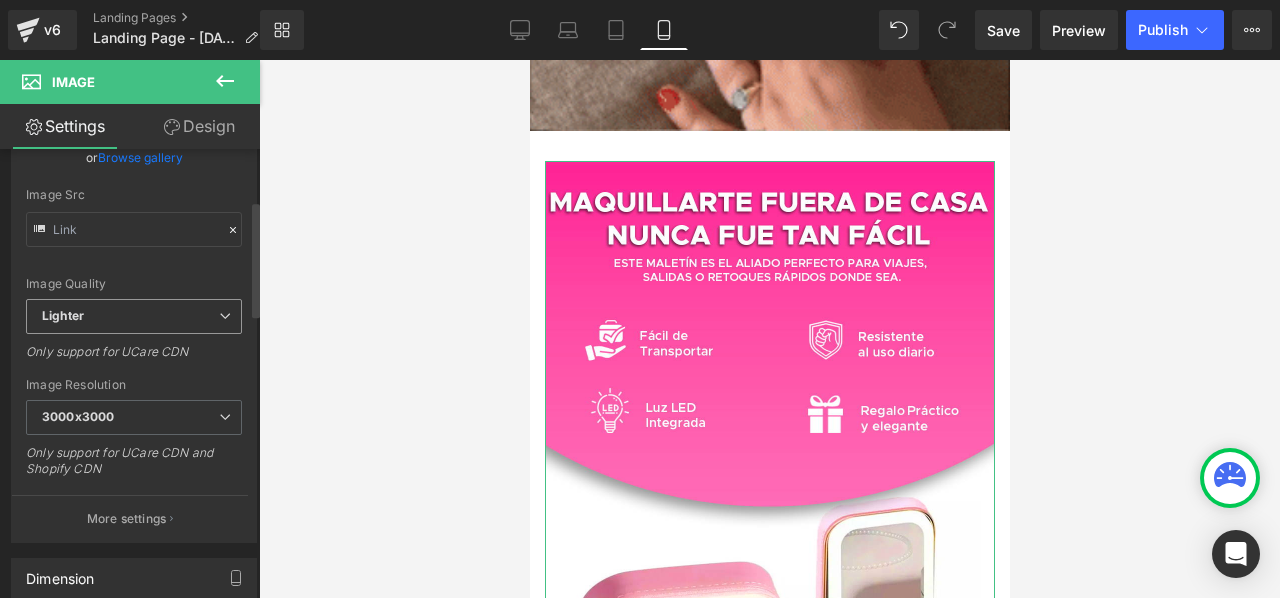 click on "Lighter" at bounding box center (134, 316) 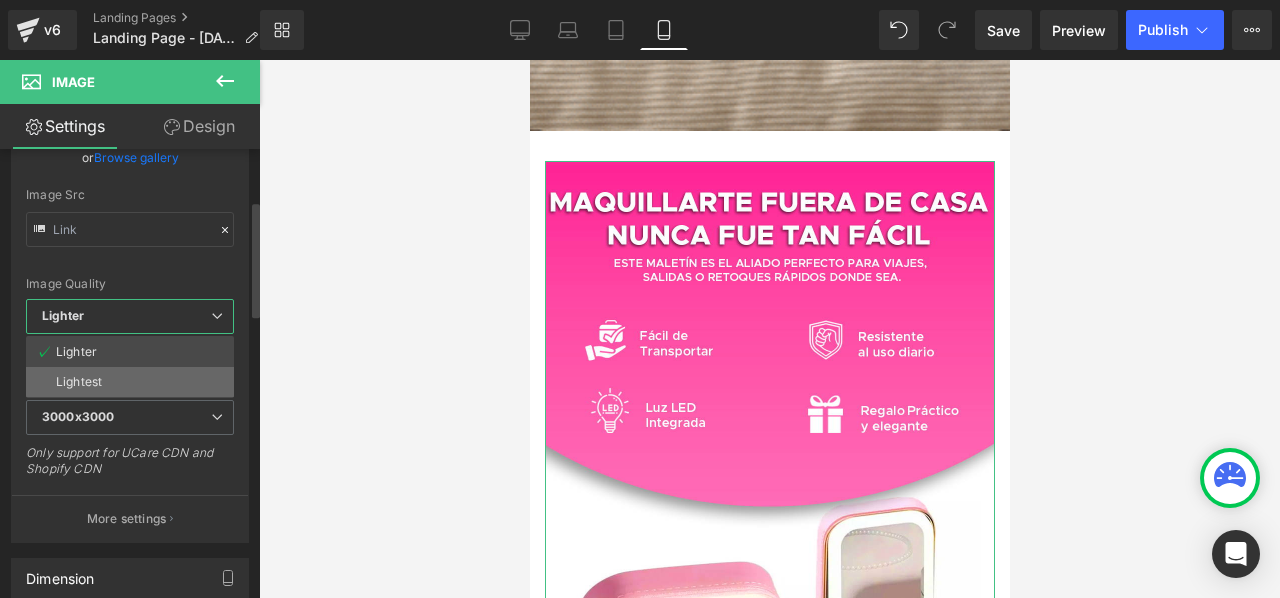 click on "Lightest" at bounding box center [130, 382] 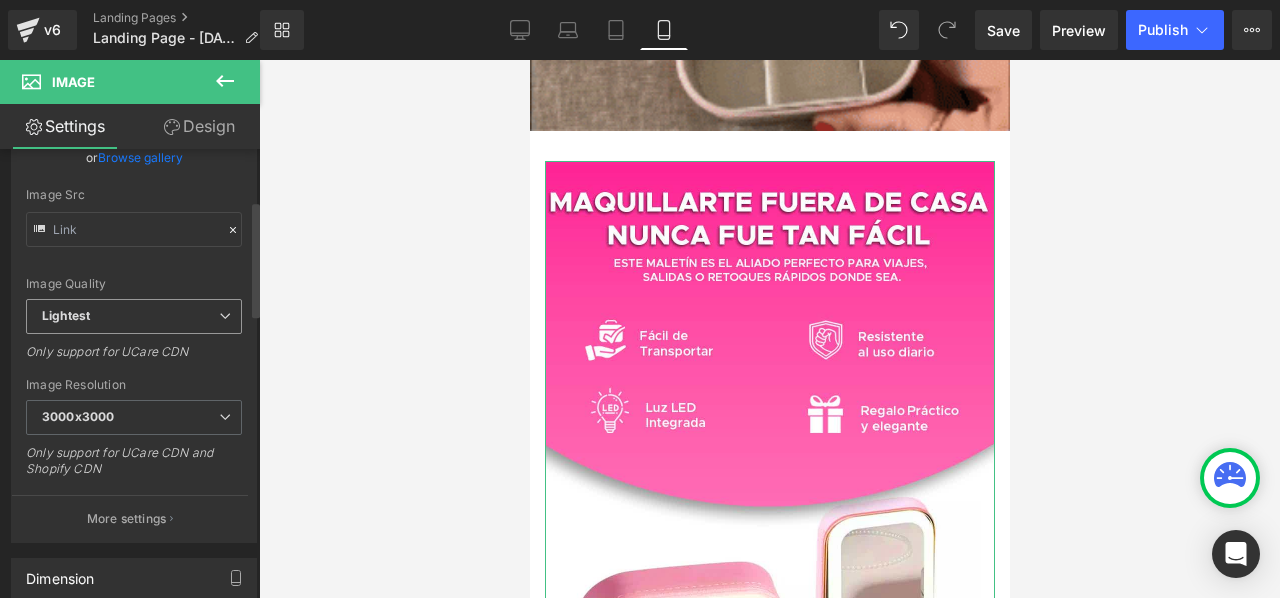 click on "Lightest" at bounding box center (134, 316) 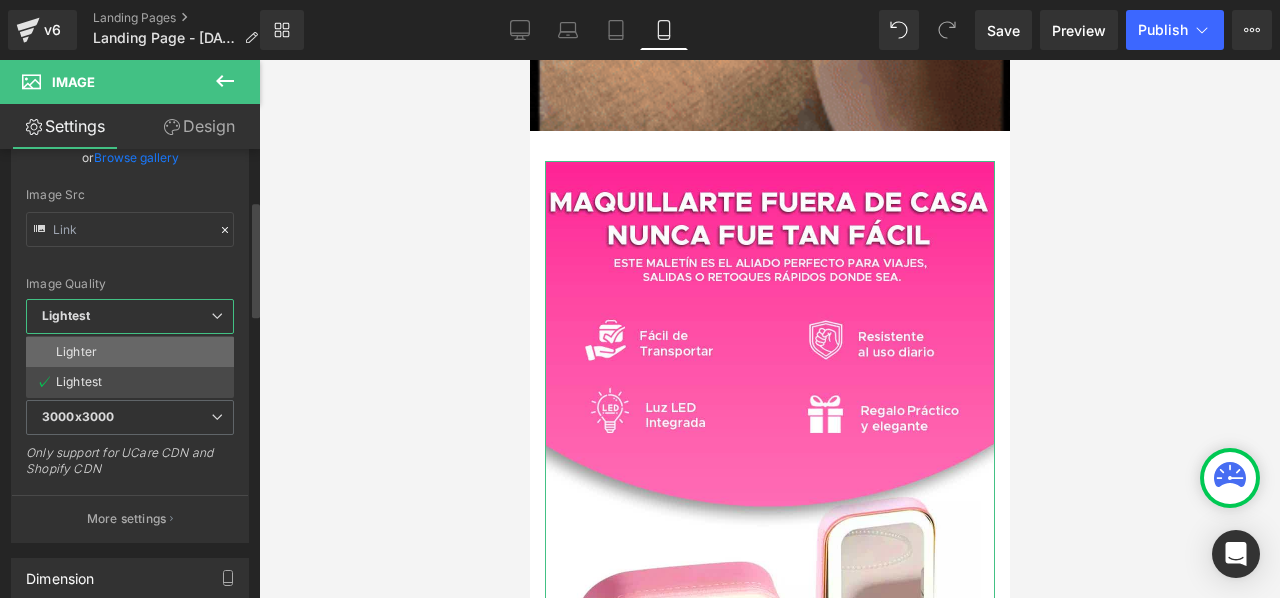 click on "Lighter" at bounding box center [130, 352] 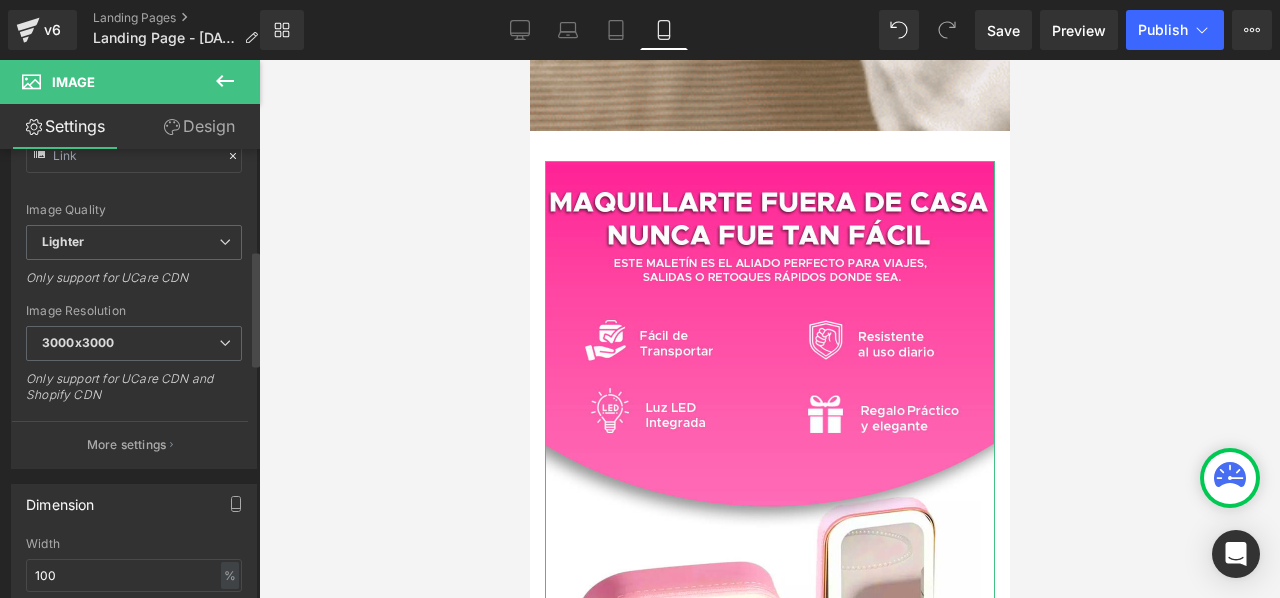 scroll, scrollTop: 400, scrollLeft: 0, axis: vertical 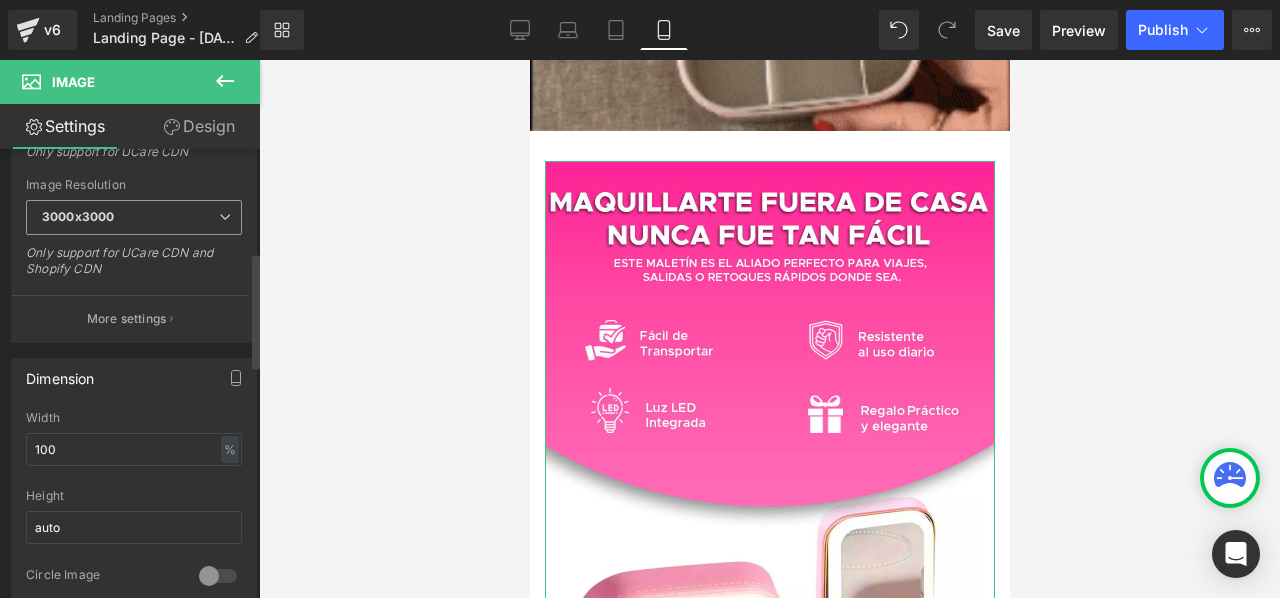 click on "3000x3000" at bounding box center (134, 217) 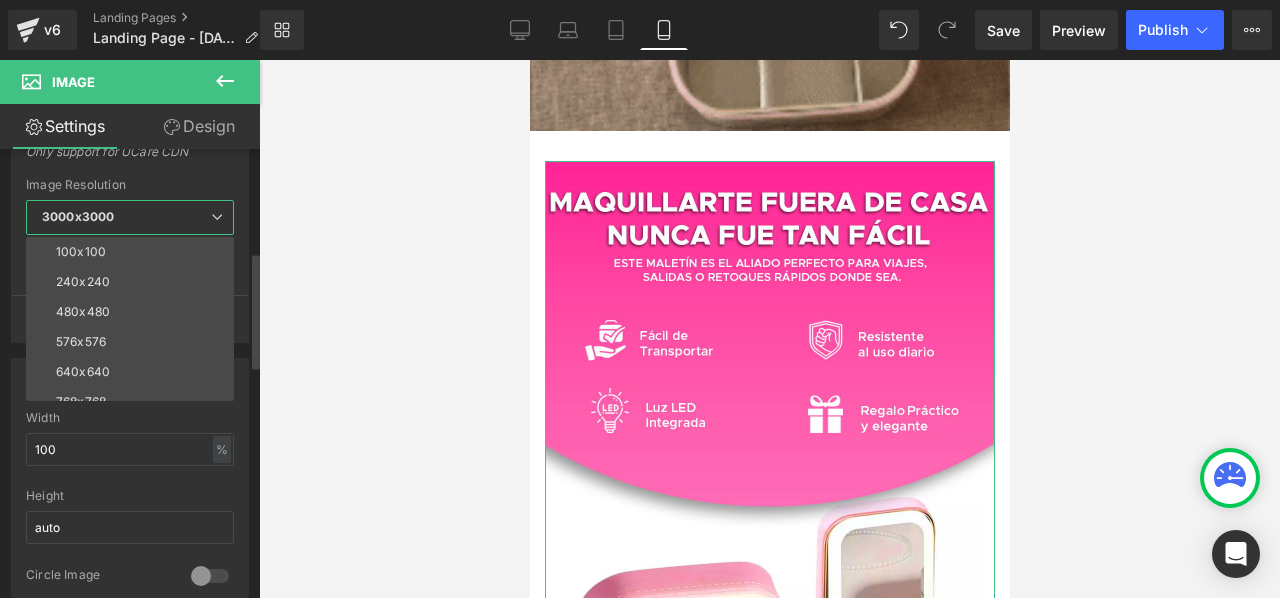 click on "3000x3000" at bounding box center [130, 217] 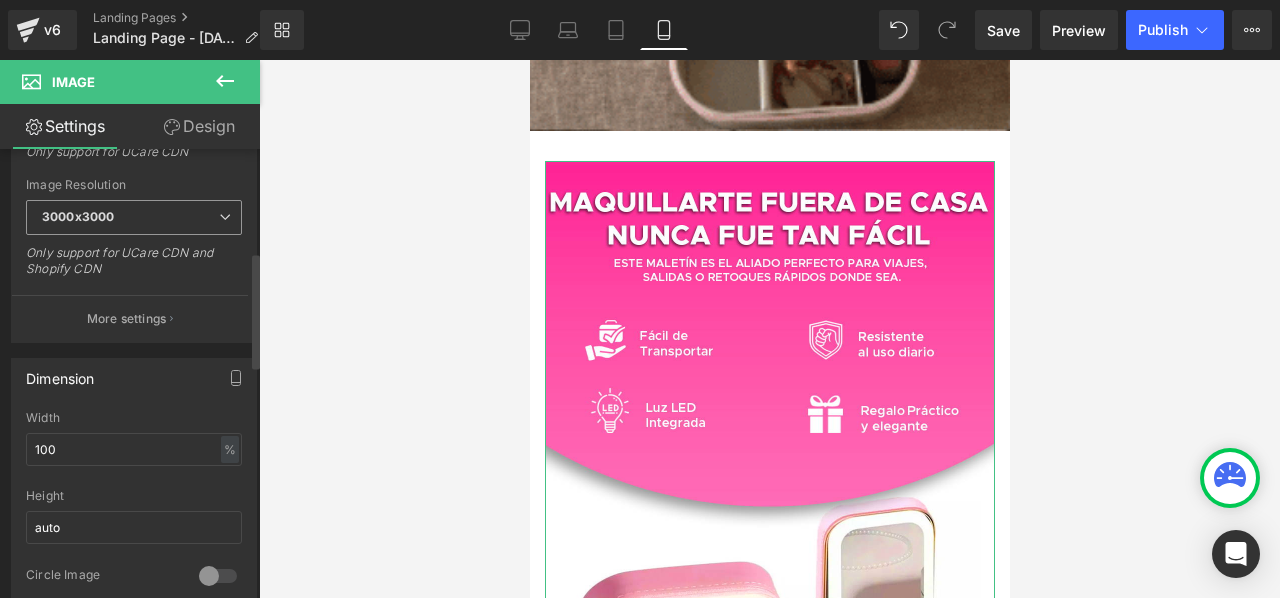 click on "3000x3000" at bounding box center [134, 217] 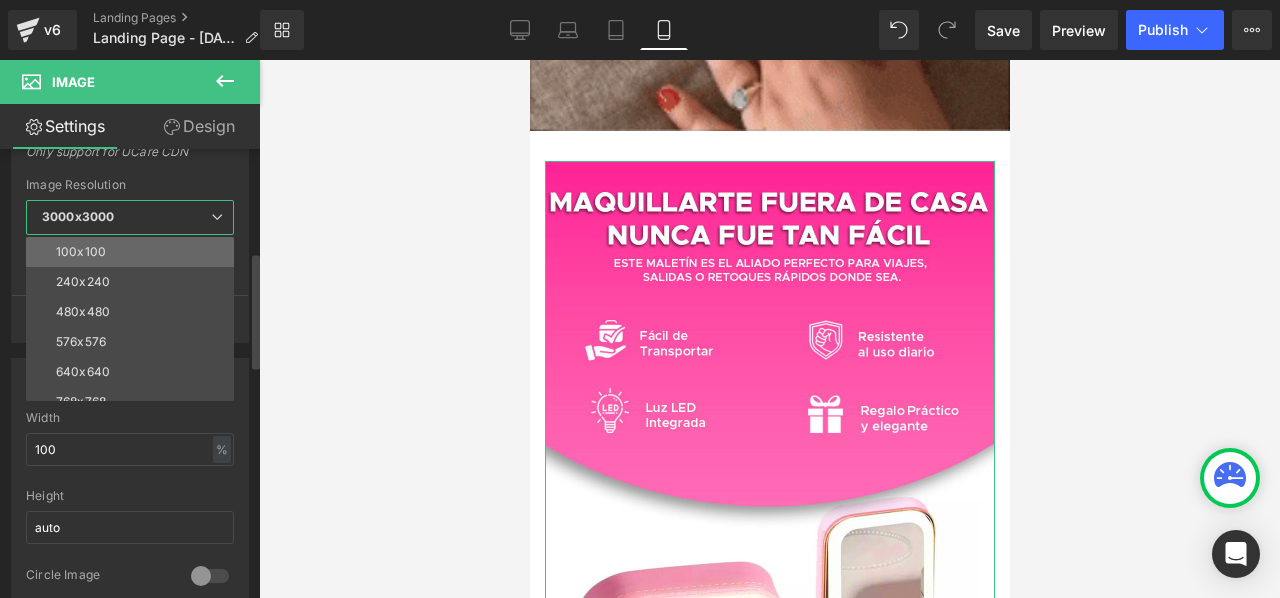 click on "100x100" at bounding box center (134, 252) 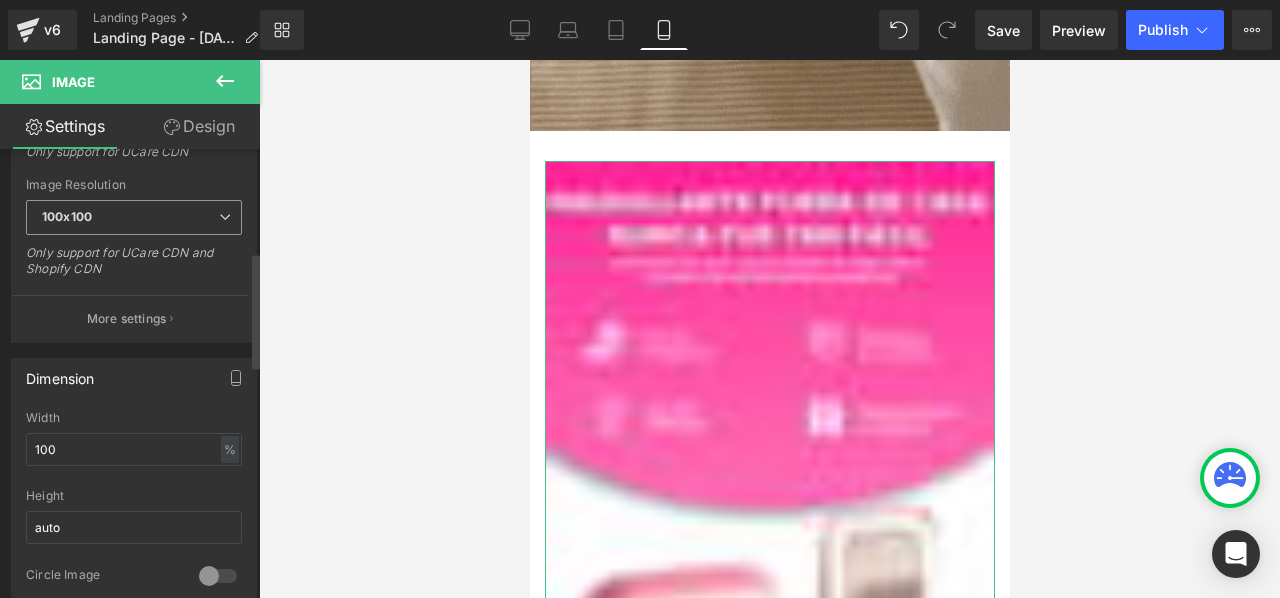 click on "100x100" at bounding box center (134, 217) 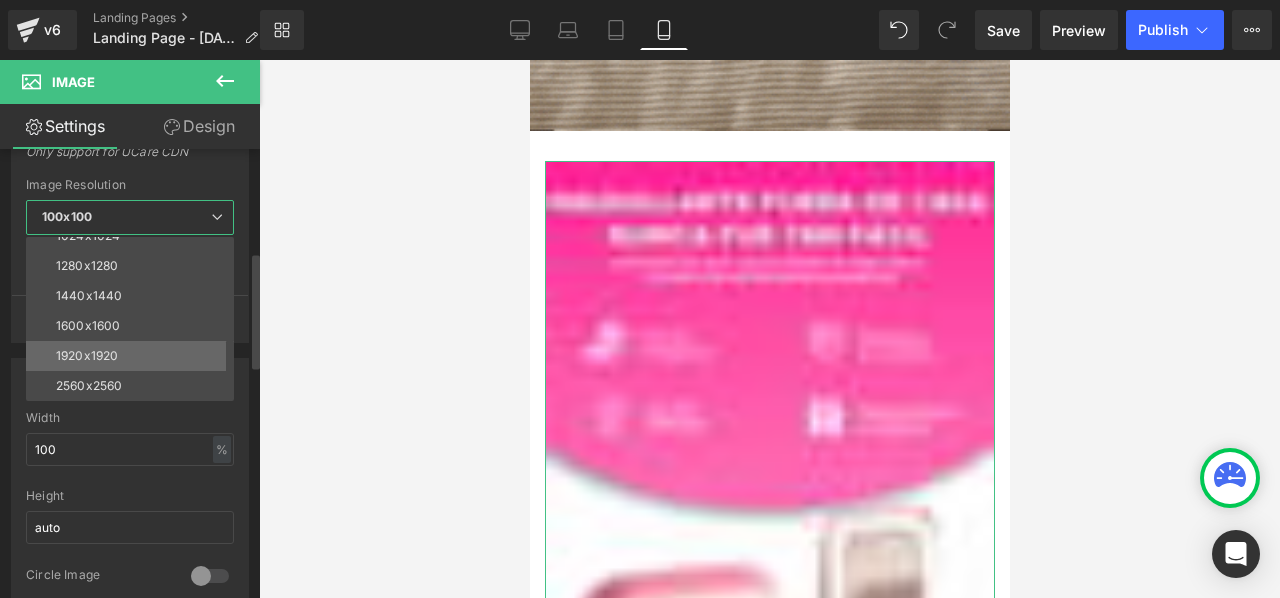 scroll, scrollTop: 286, scrollLeft: 0, axis: vertical 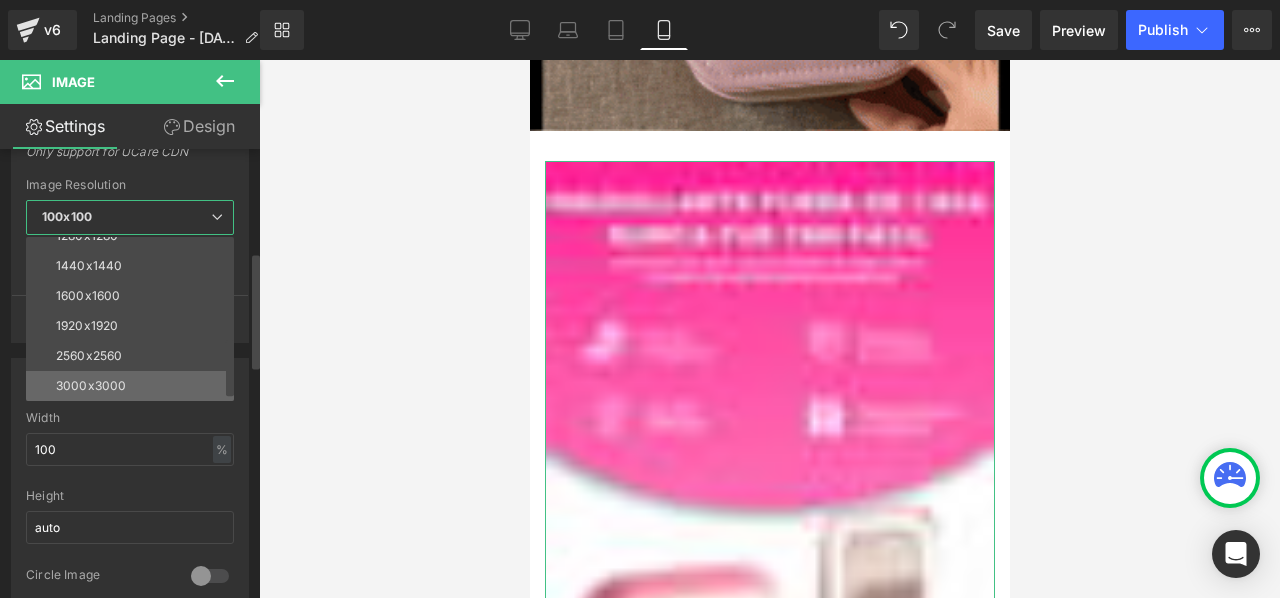 click on "3000x3000" at bounding box center [91, 386] 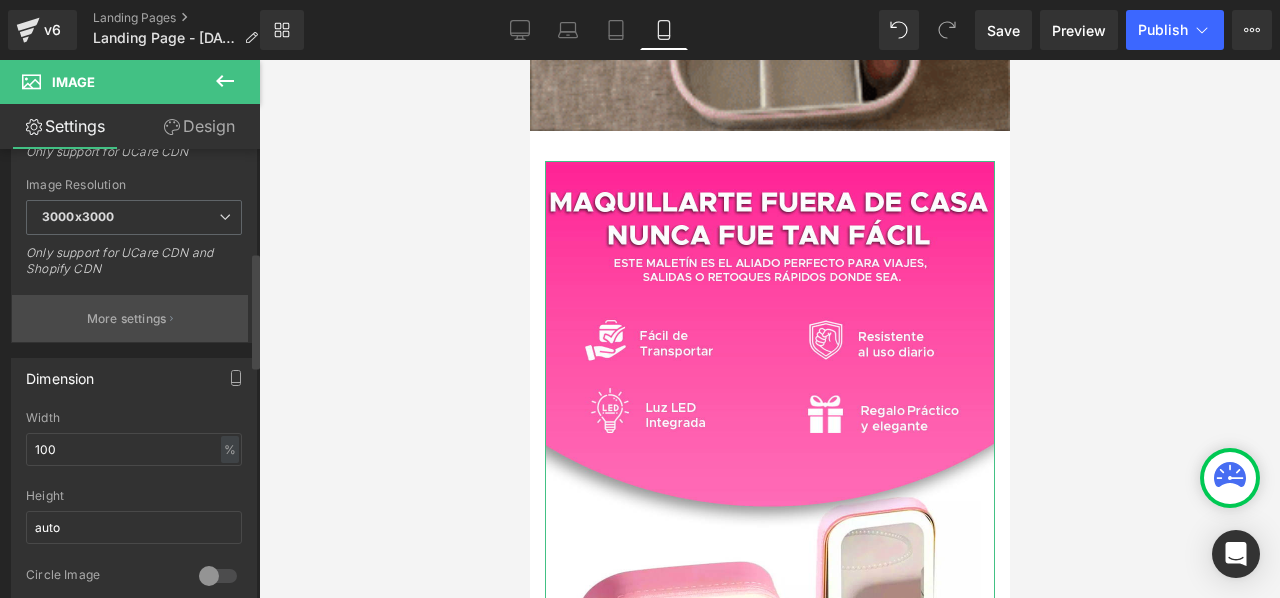 click on "More settings" at bounding box center [130, 318] 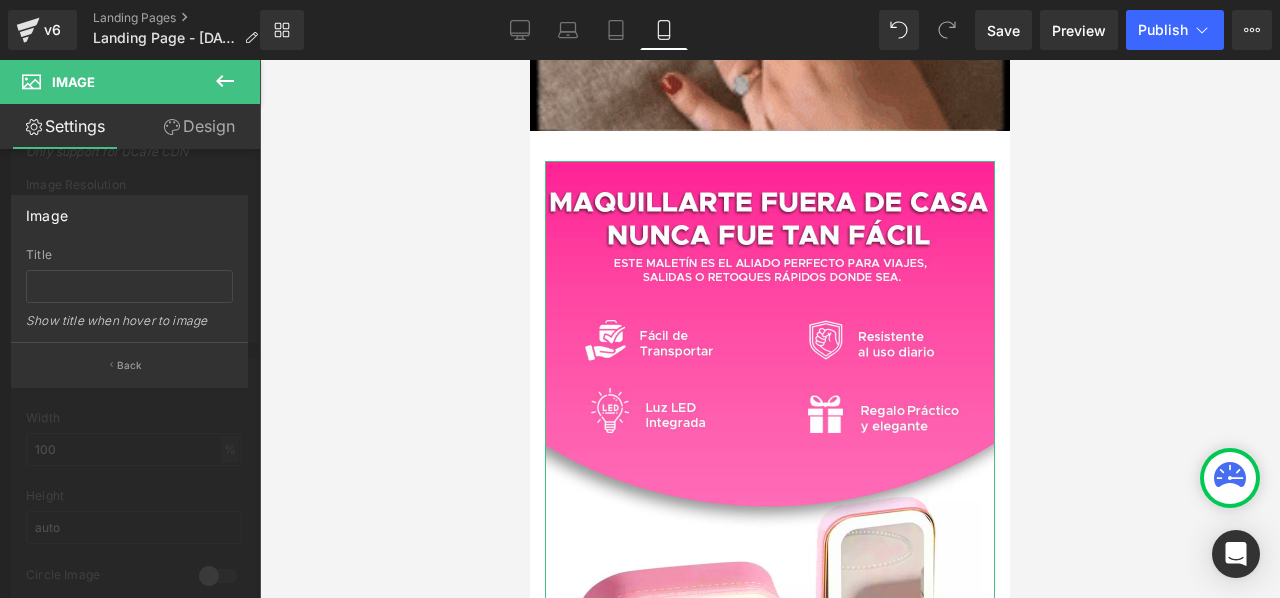 click at bounding box center [130, 334] 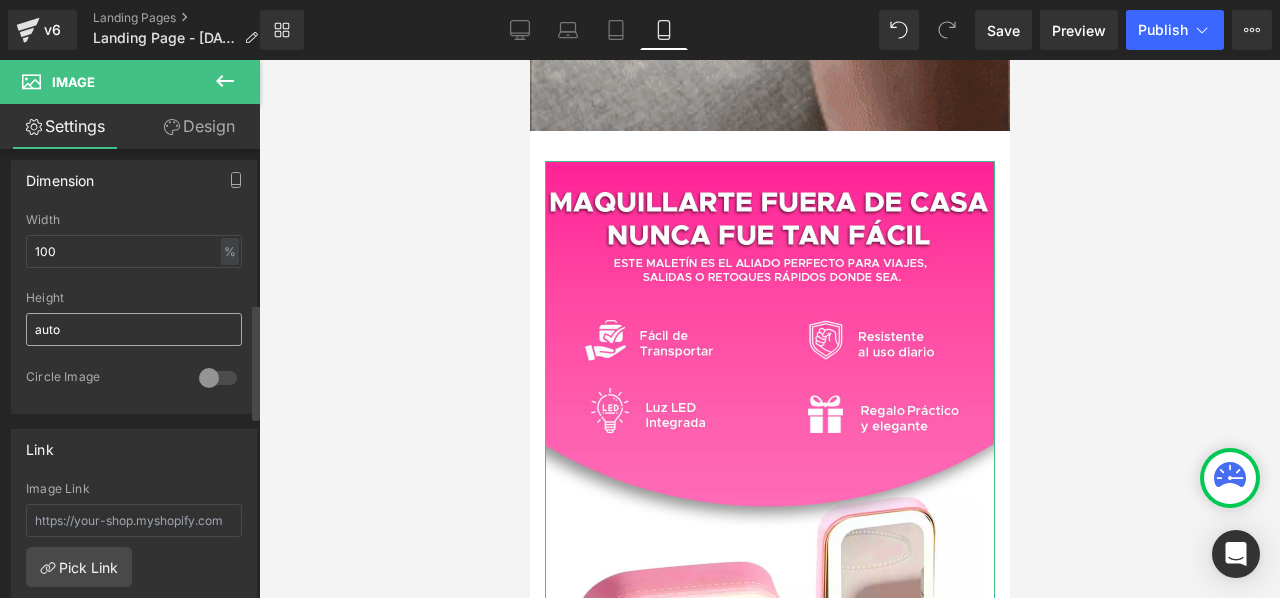 scroll, scrollTop: 600, scrollLeft: 0, axis: vertical 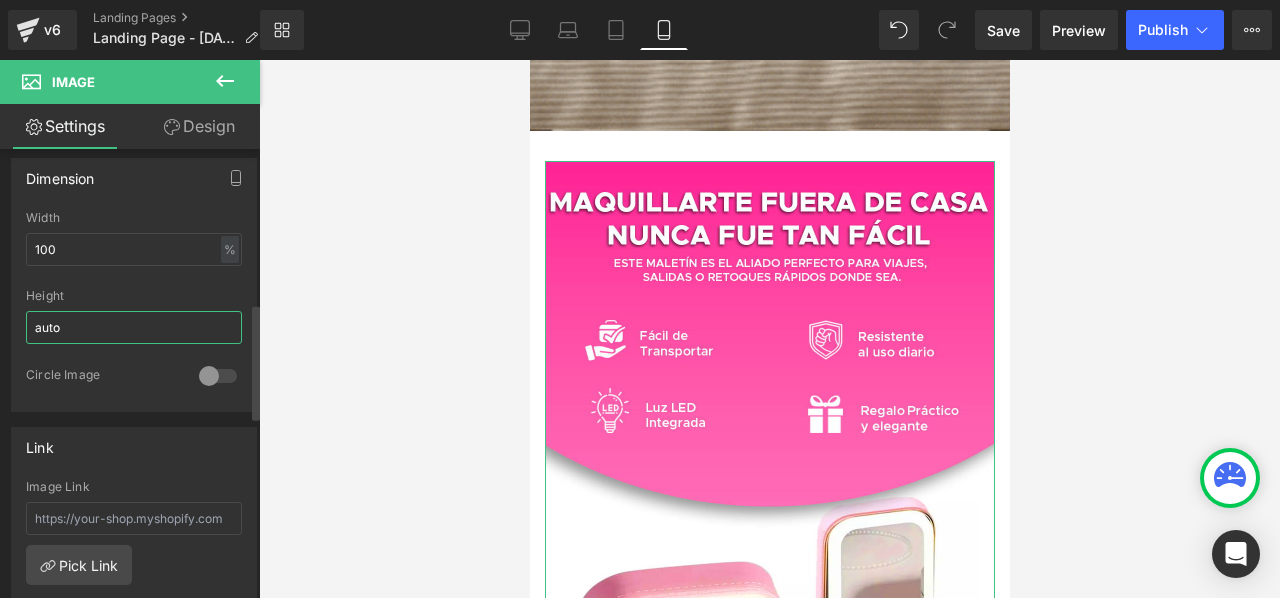 click on "auto" at bounding box center [134, 327] 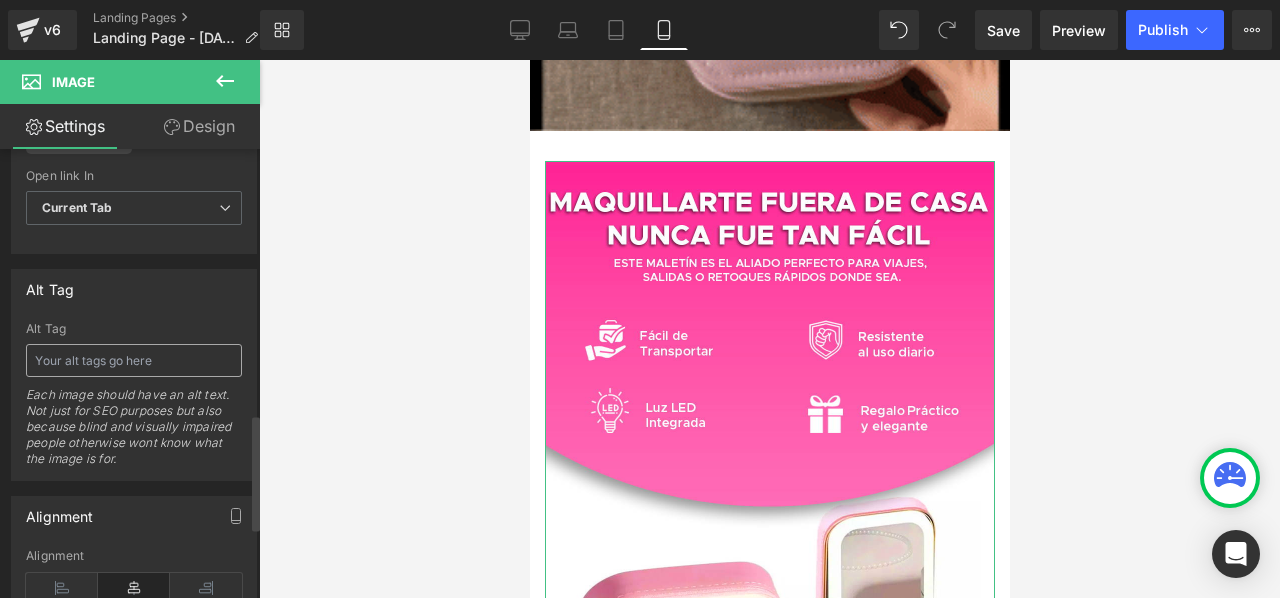 scroll, scrollTop: 1000, scrollLeft: 0, axis: vertical 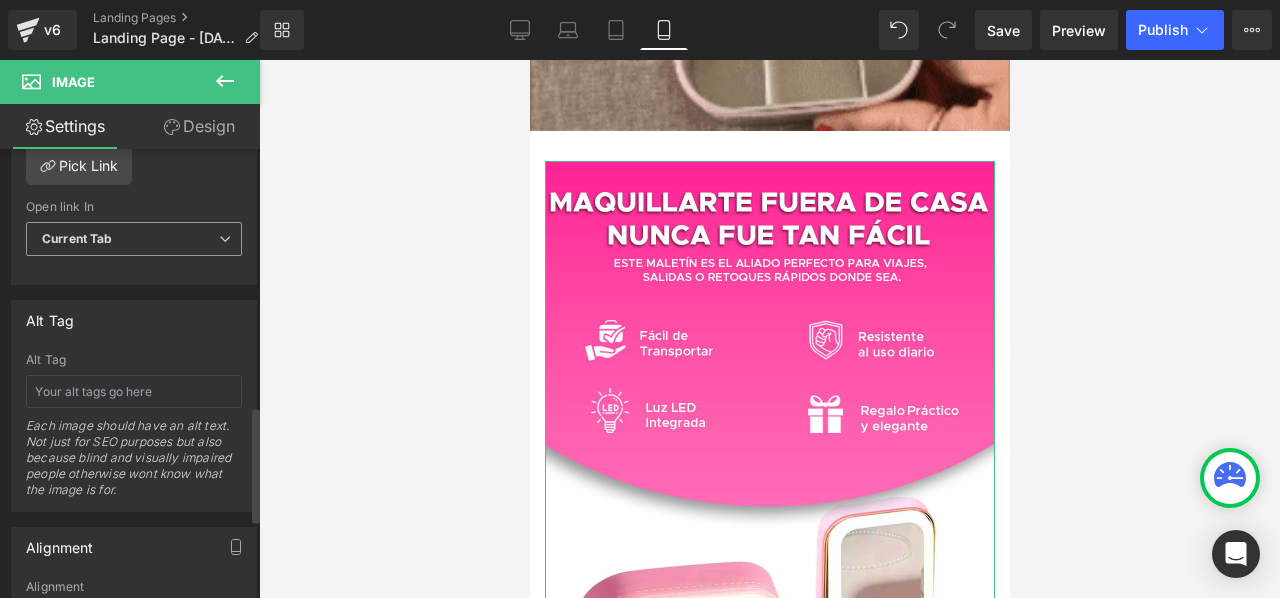 click on "Current Tab" at bounding box center [134, 239] 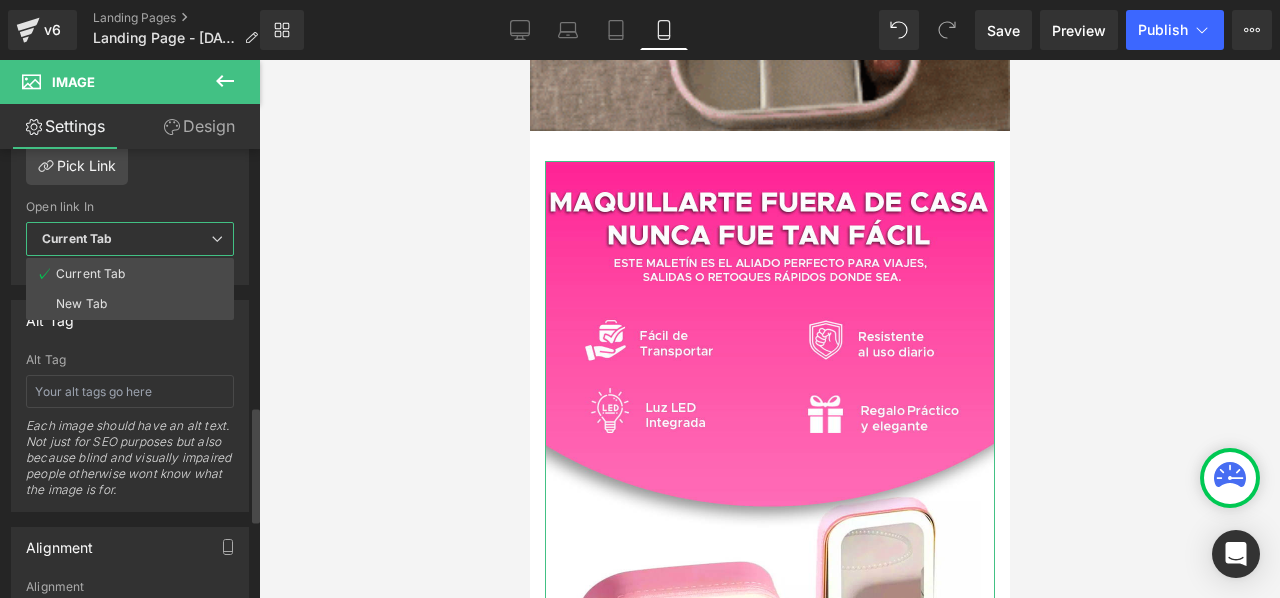 click on "Current Tab" at bounding box center (130, 239) 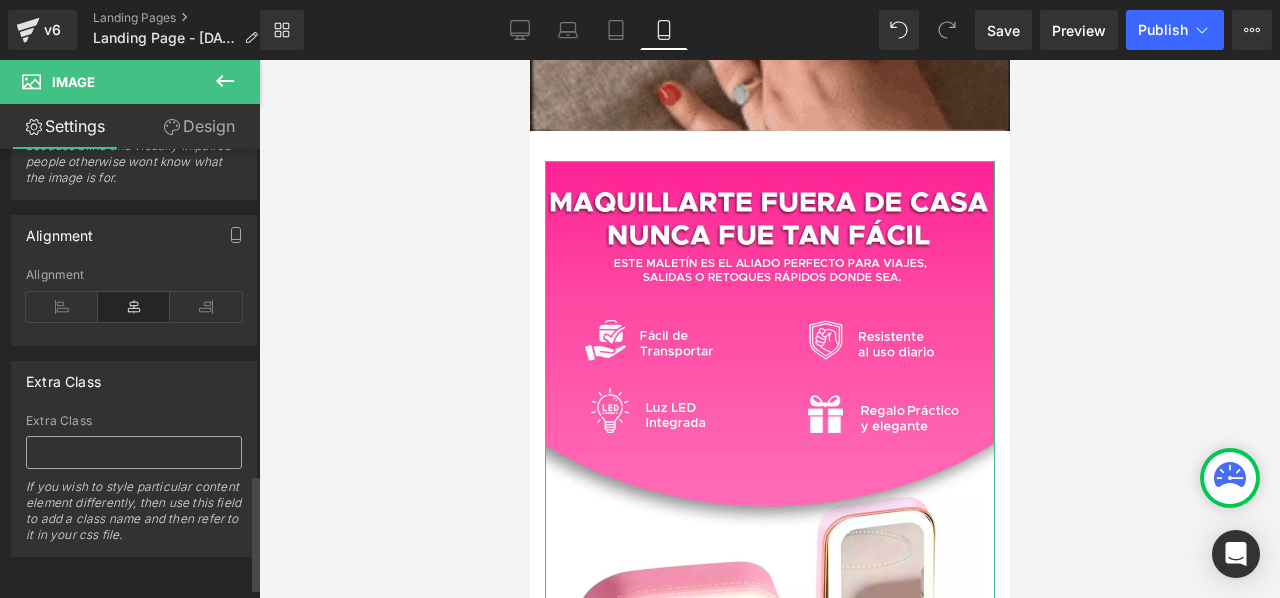 scroll, scrollTop: 712, scrollLeft: 0, axis: vertical 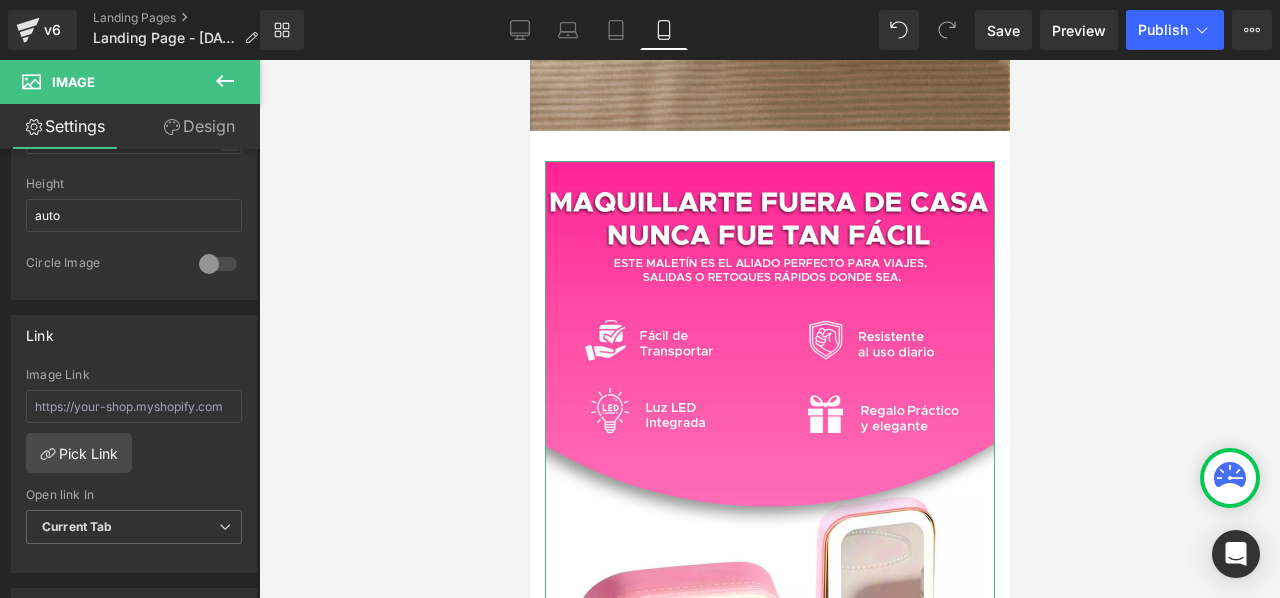 click on "Design" at bounding box center [199, 126] 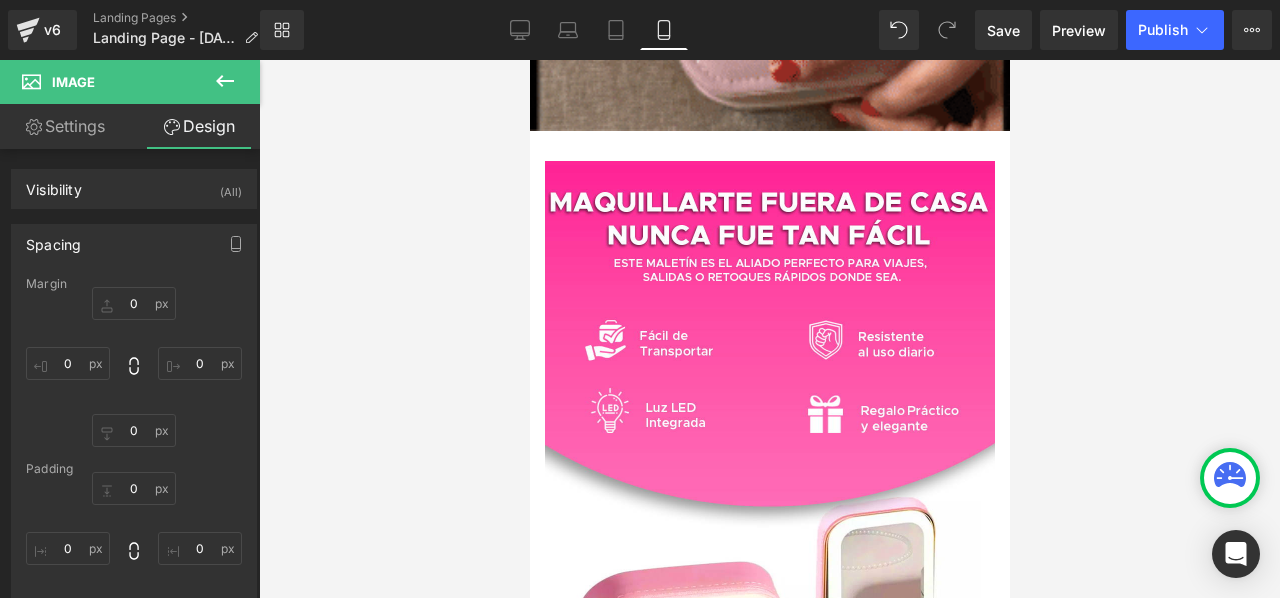 click 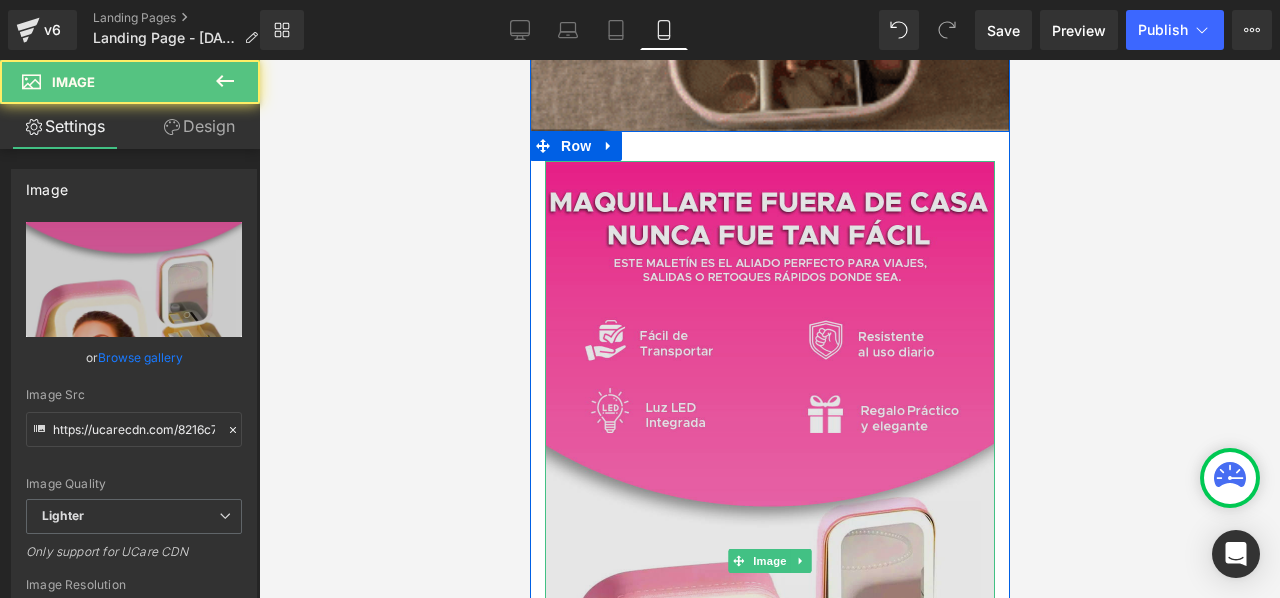click at bounding box center (769, 561) 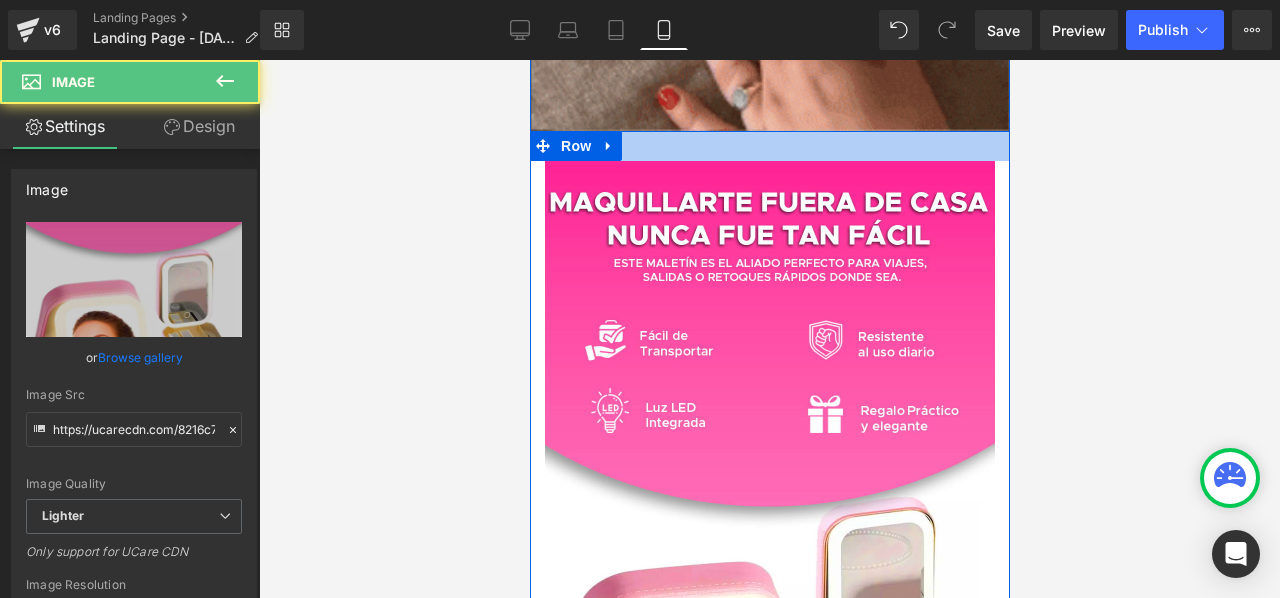 click at bounding box center [769, 146] 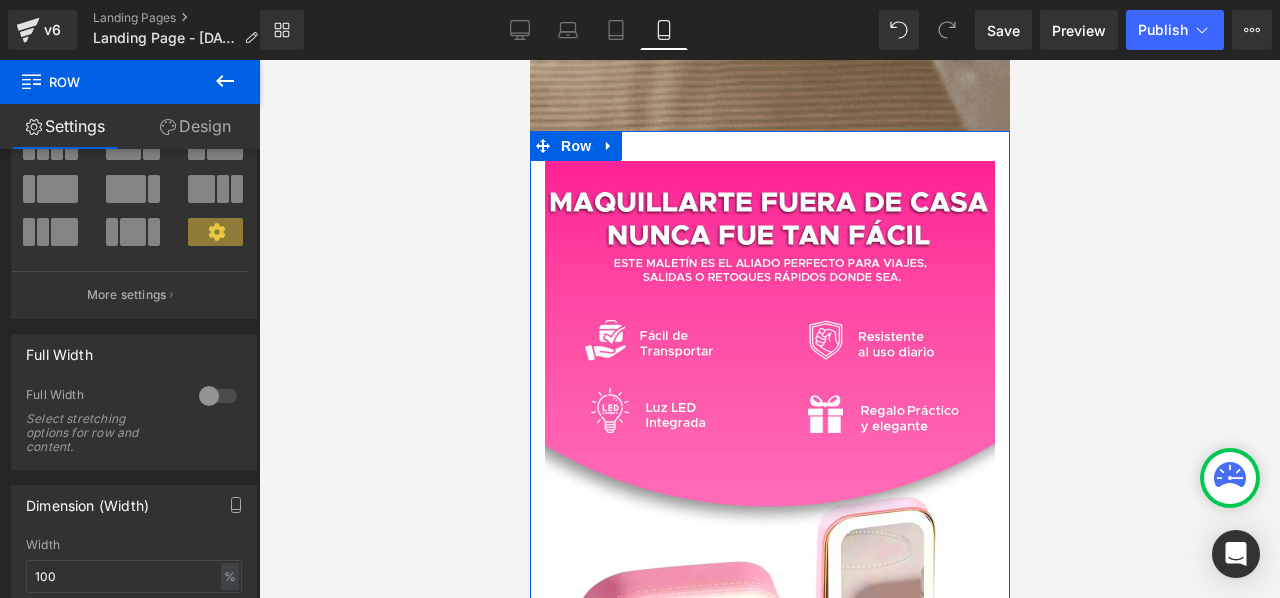 scroll, scrollTop: 200, scrollLeft: 0, axis: vertical 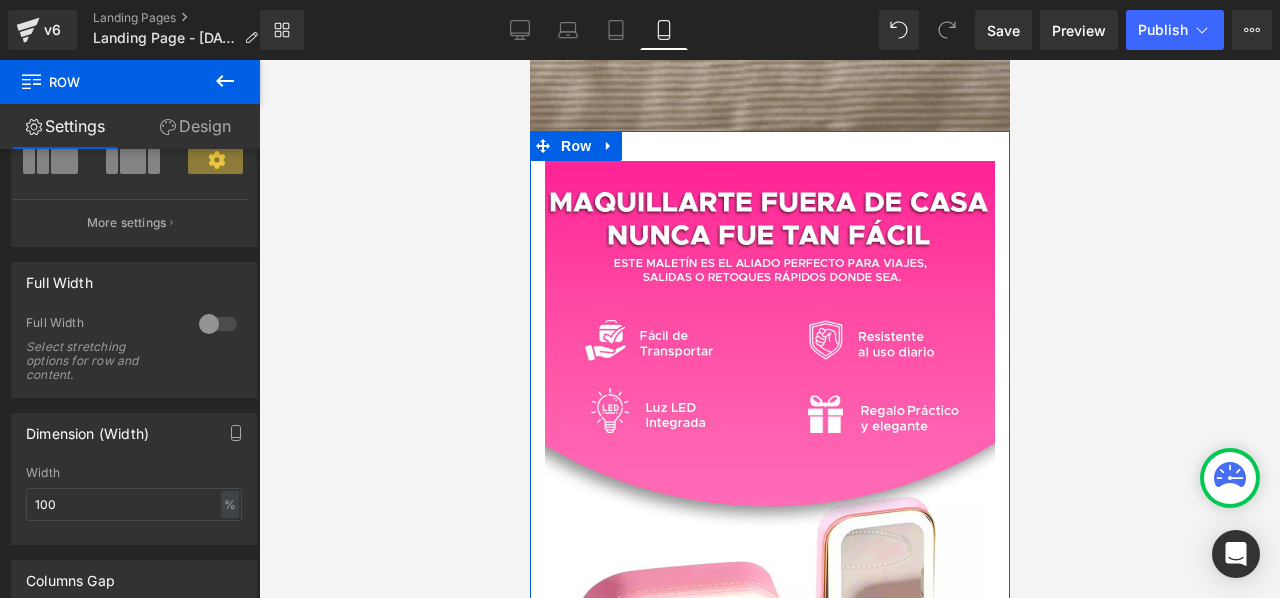 click at bounding box center (218, 324) 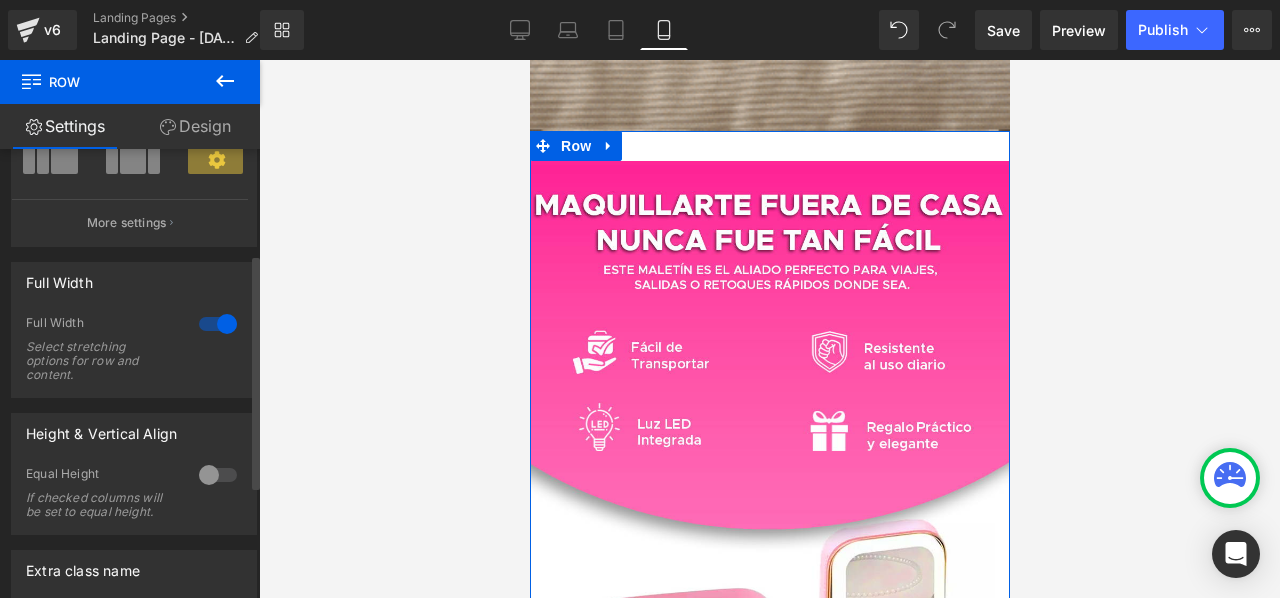 click at bounding box center [218, 324] 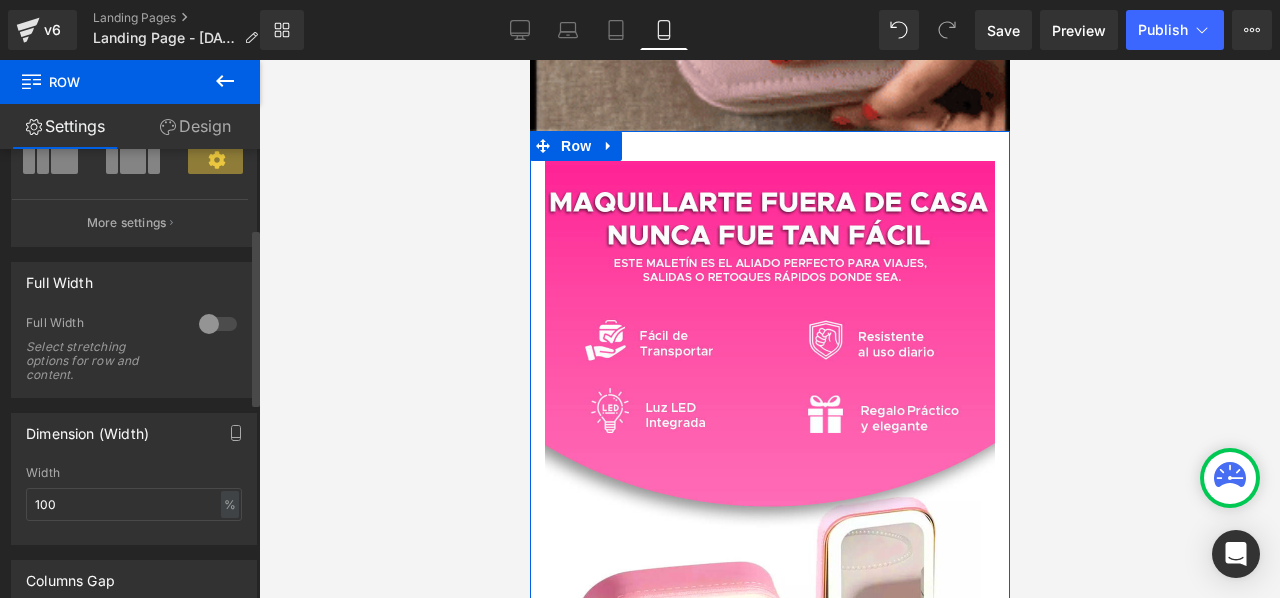 drag, startPoint x: 213, startPoint y: 319, endPoint x: 208, endPoint y: 388, distance: 69.18092 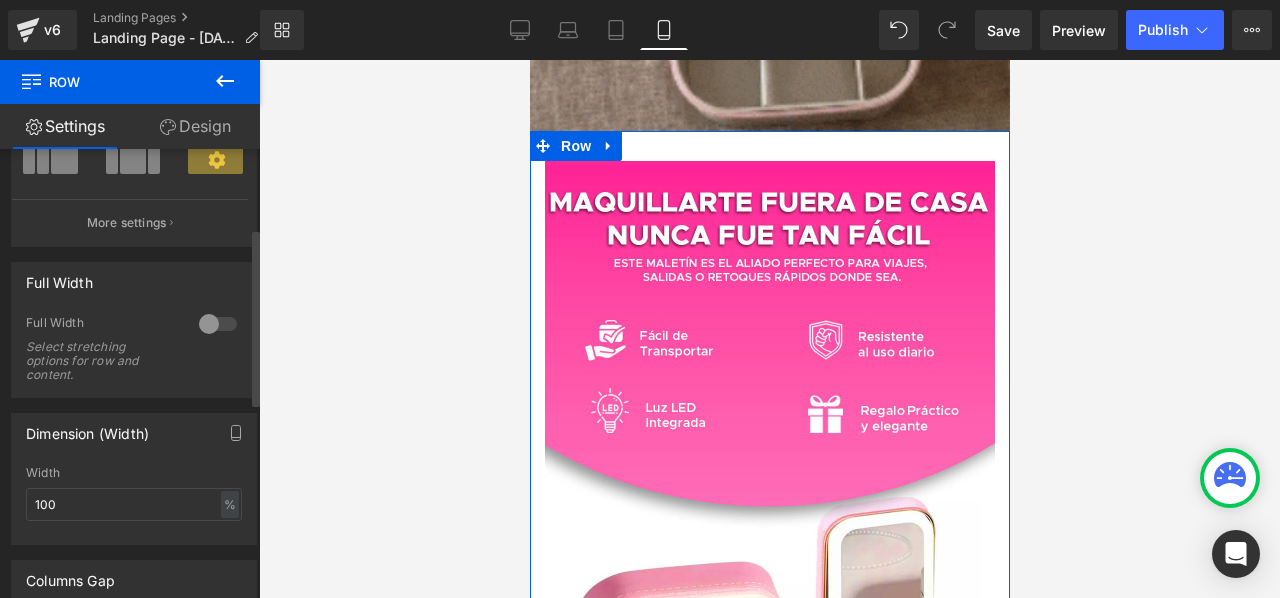 click at bounding box center [218, 324] 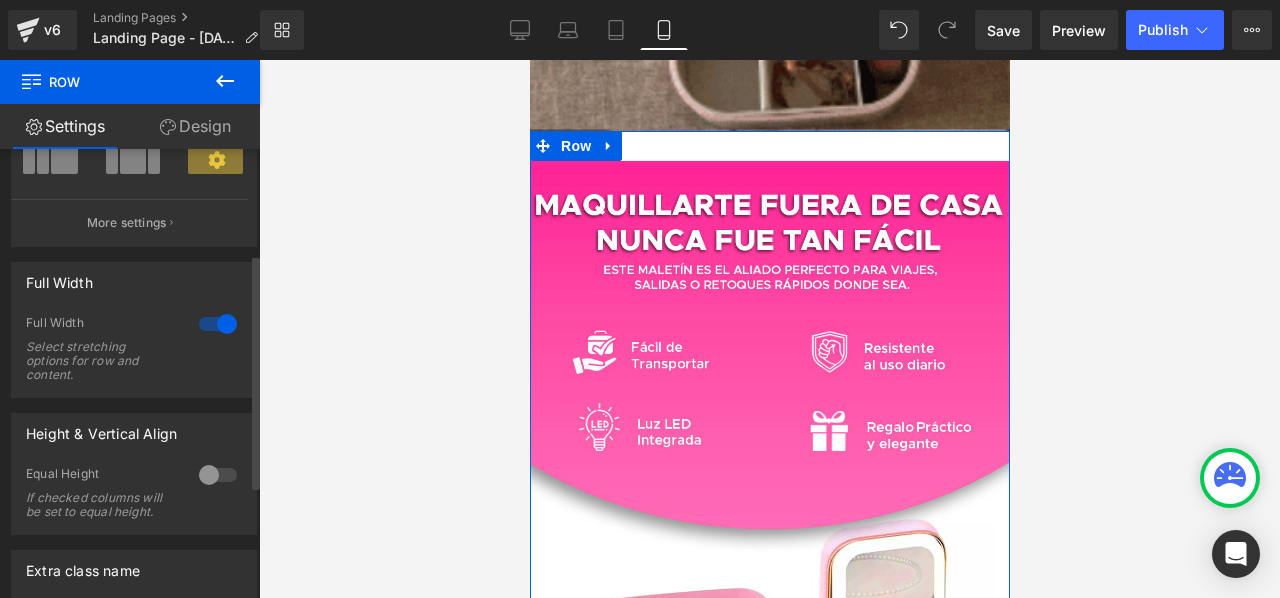 click at bounding box center [218, 475] 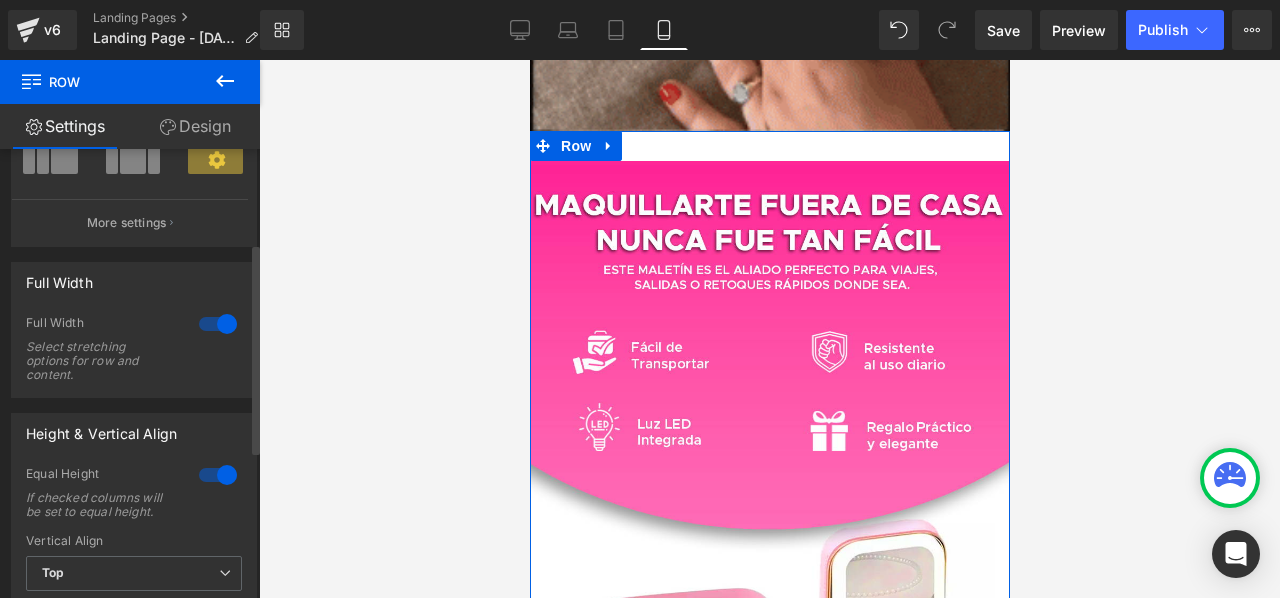 click at bounding box center (218, 475) 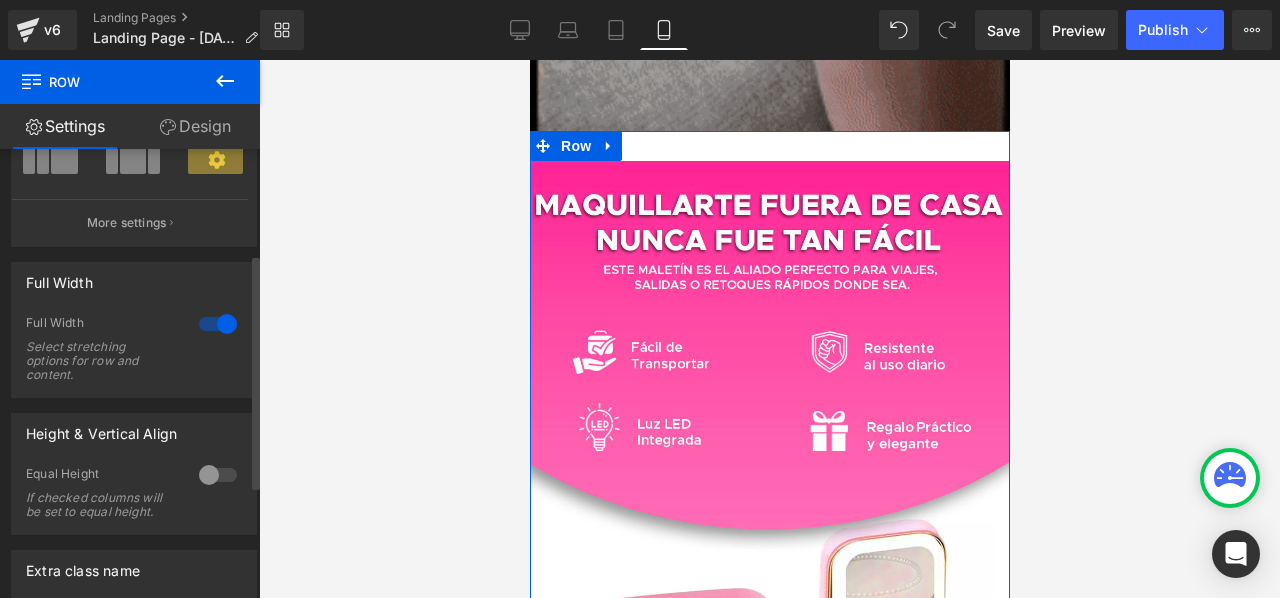 click at bounding box center (218, 324) 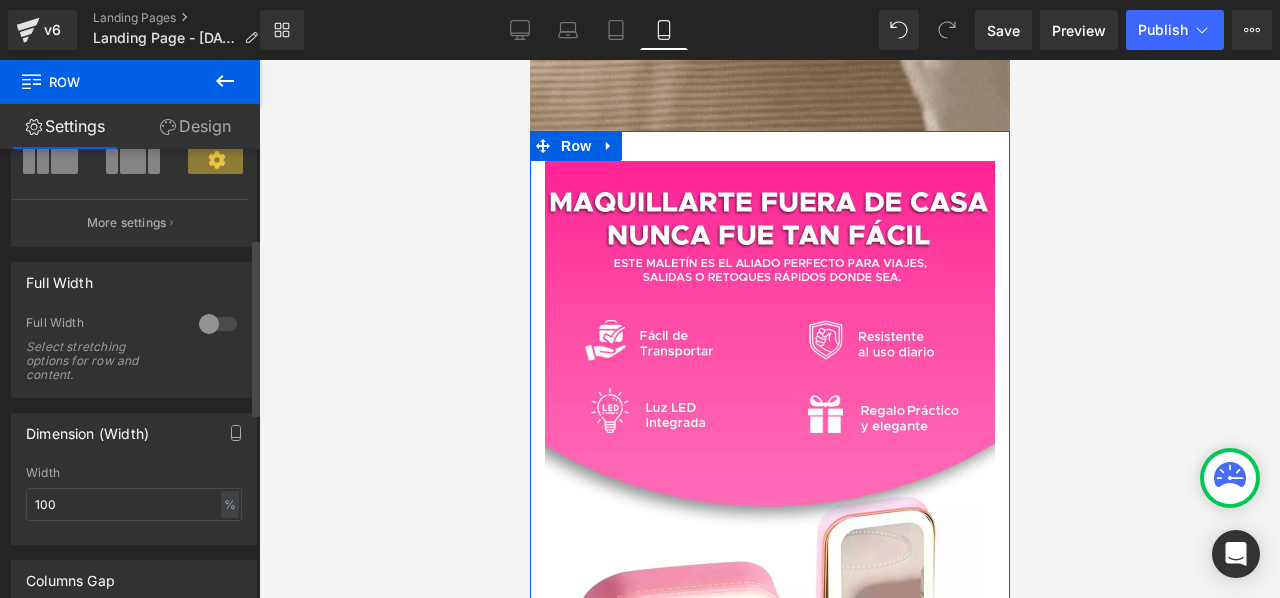 scroll, scrollTop: 300, scrollLeft: 0, axis: vertical 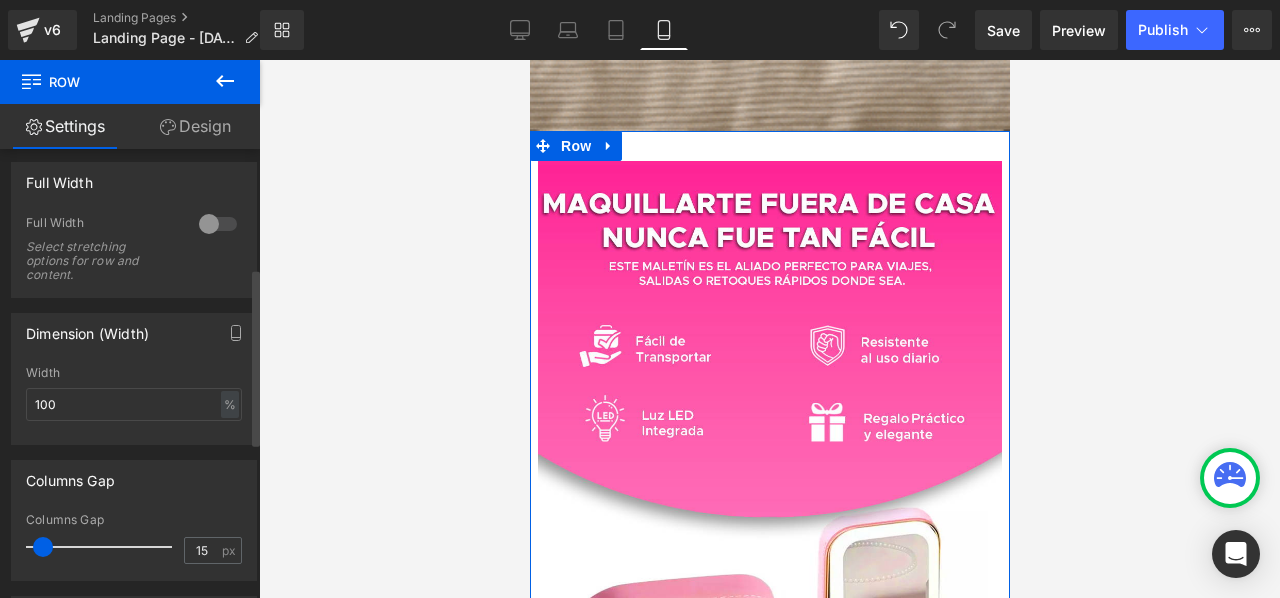 click at bounding box center (104, 547) 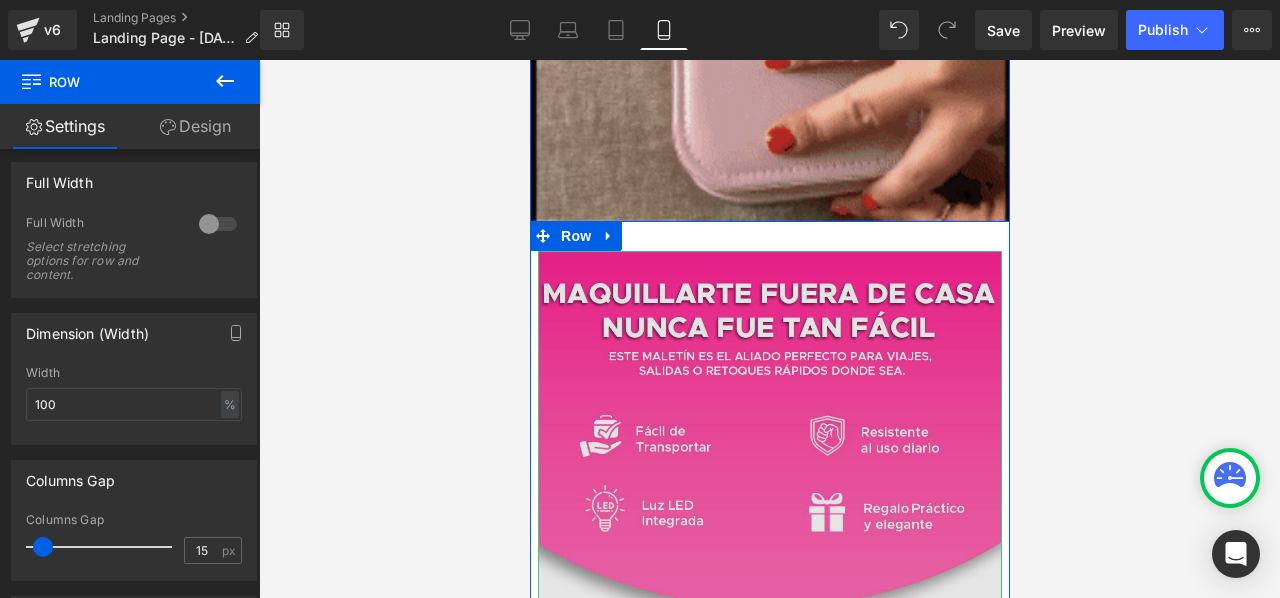 scroll, scrollTop: 1400, scrollLeft: 0, axis: vertical 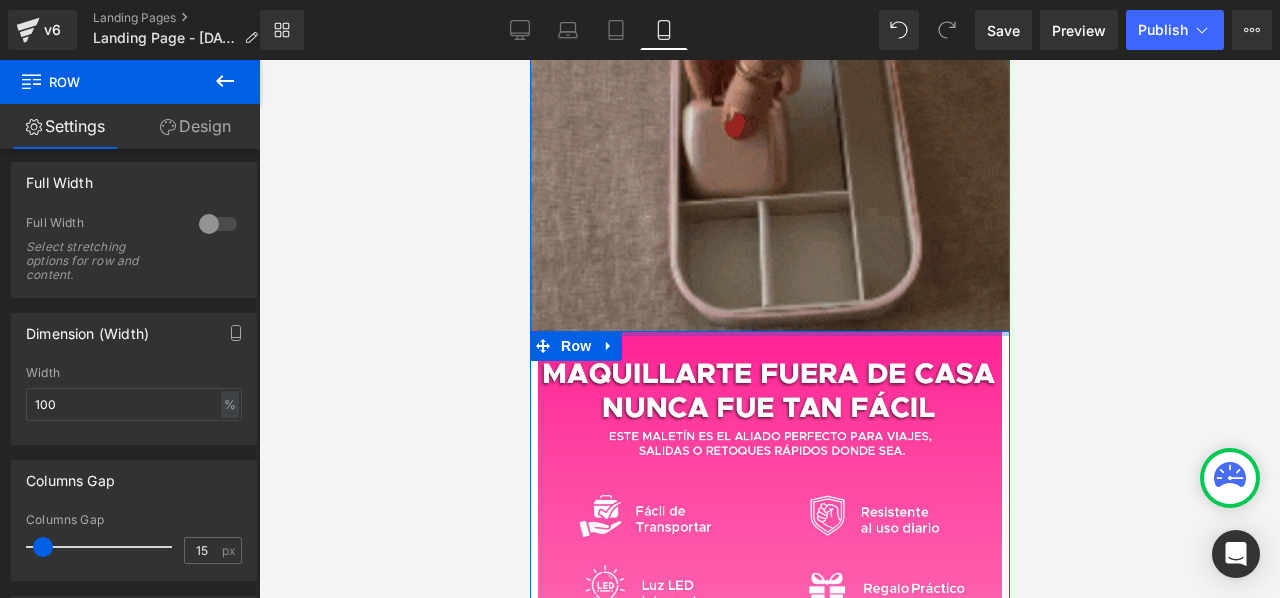 drag, startPoint x: 784, startPoint y: 342, endPoint x: 799, endPoint y: 273, distance: 70.61161 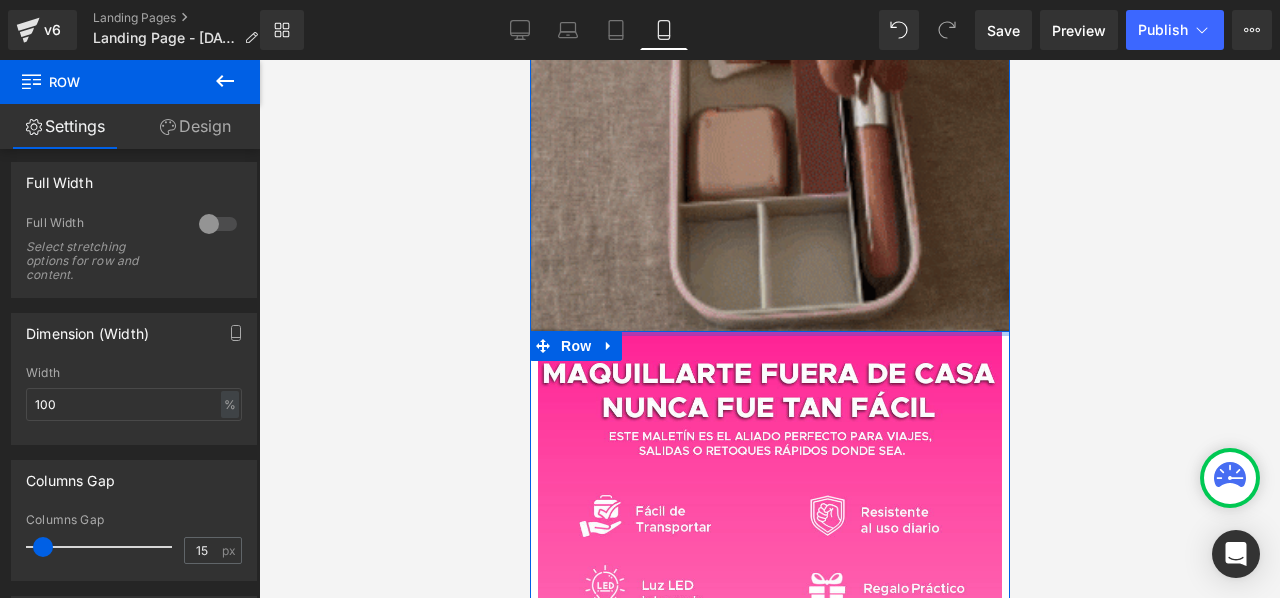 click on "Image
Row         Image
Image
Row         Image" at bounding box center [769, 338] 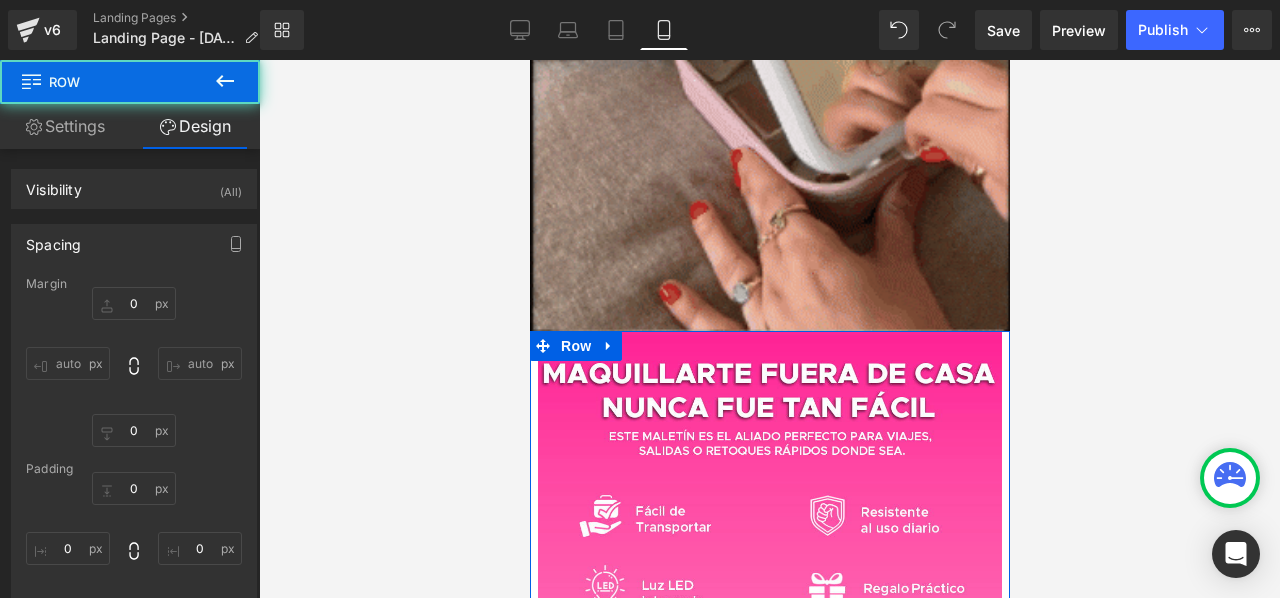 click at bounding box center [769, 329] 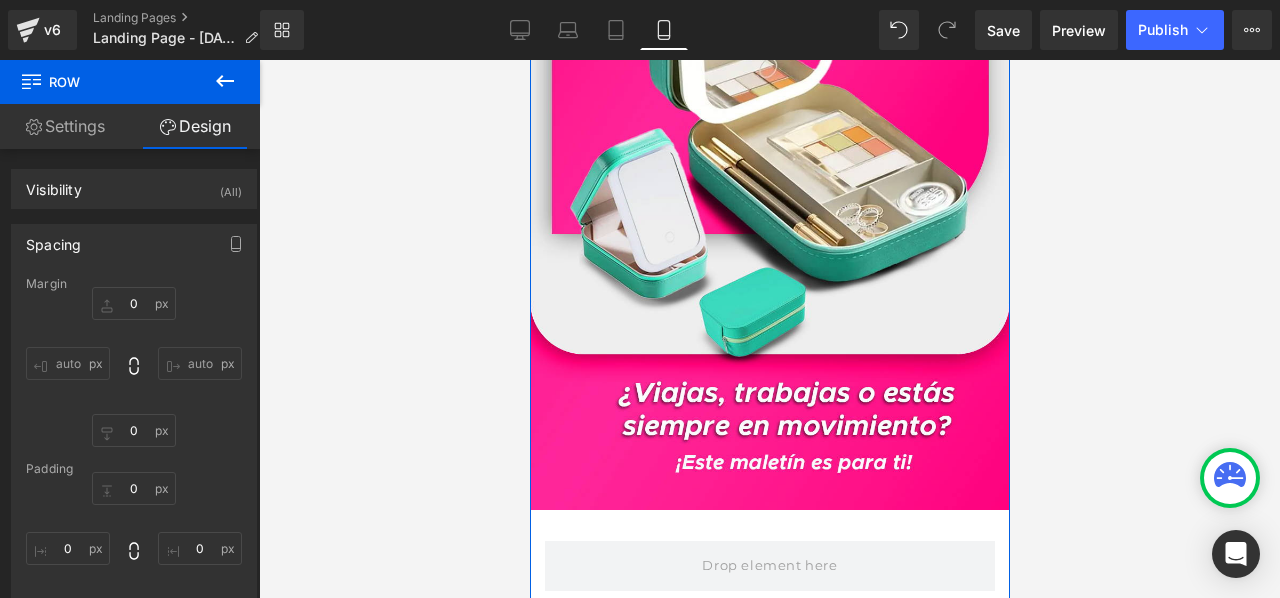 scroll, scrollTop: 700, scrollLeft: 0, axis: vertical 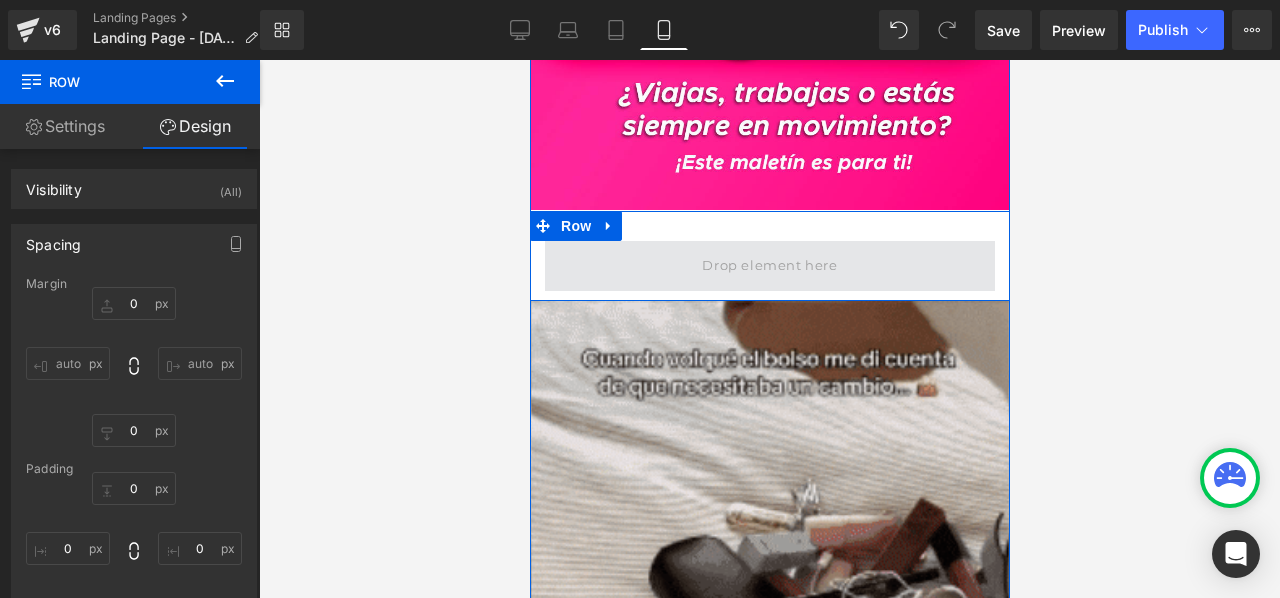 click at bounding box center [768, 266] 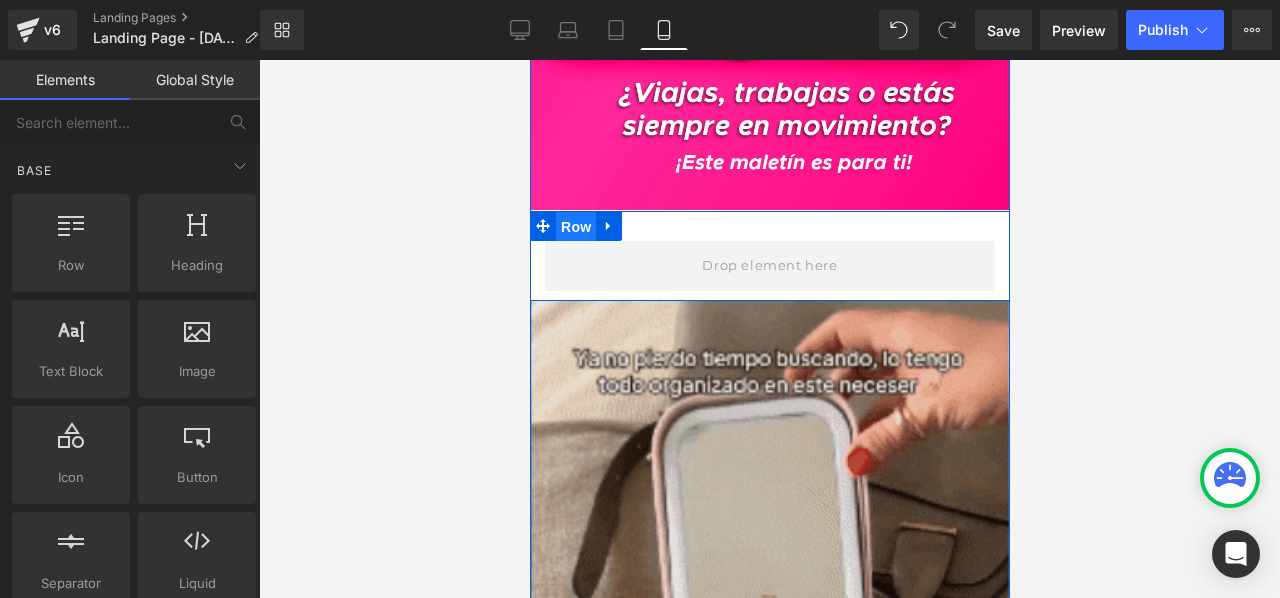 click on "Row" at bounding box center (575, 227) 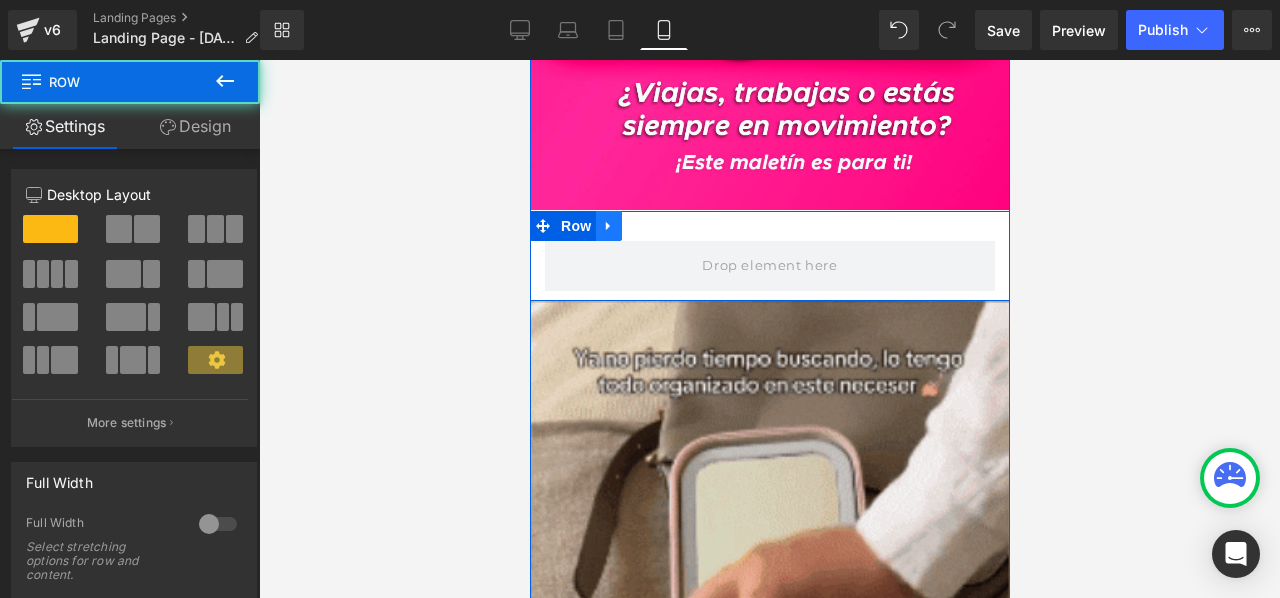 click 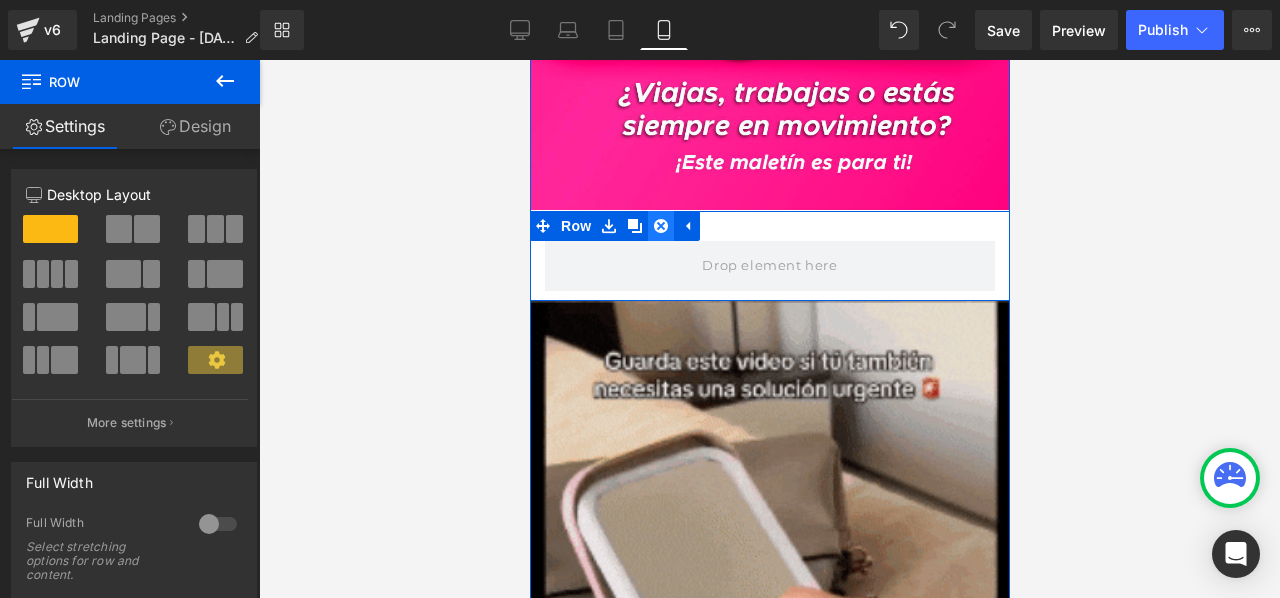 click 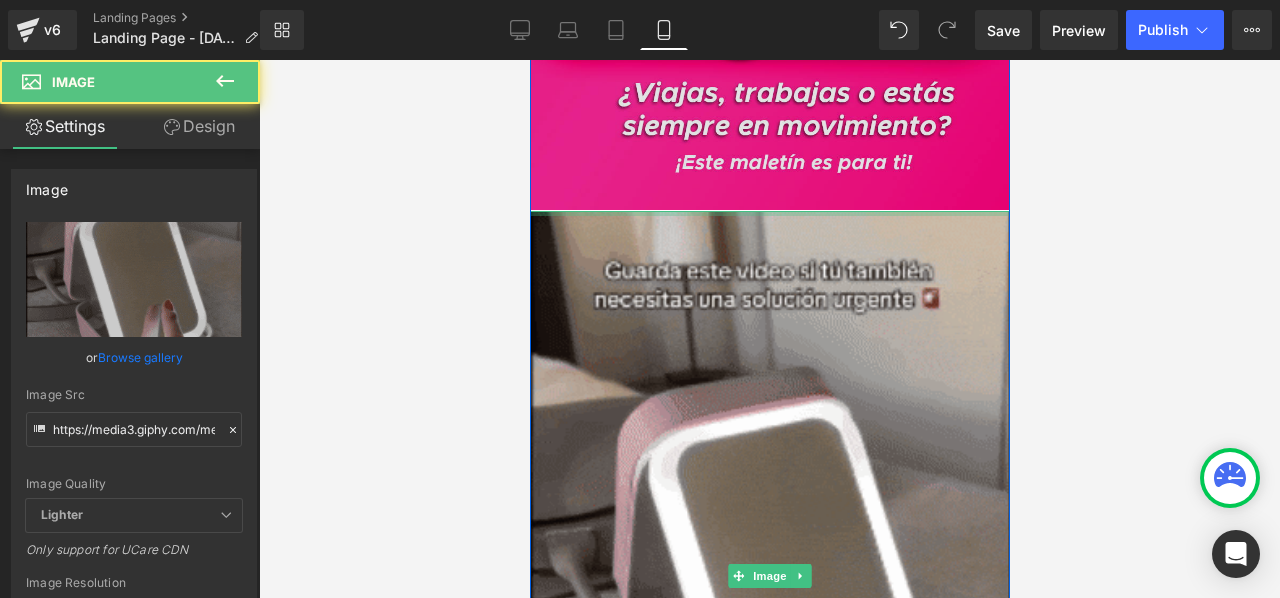 drag, startPoint x: 852, startPoint y: 211, endPoint x: 869, endPoint y: 197, distance: 22.022715 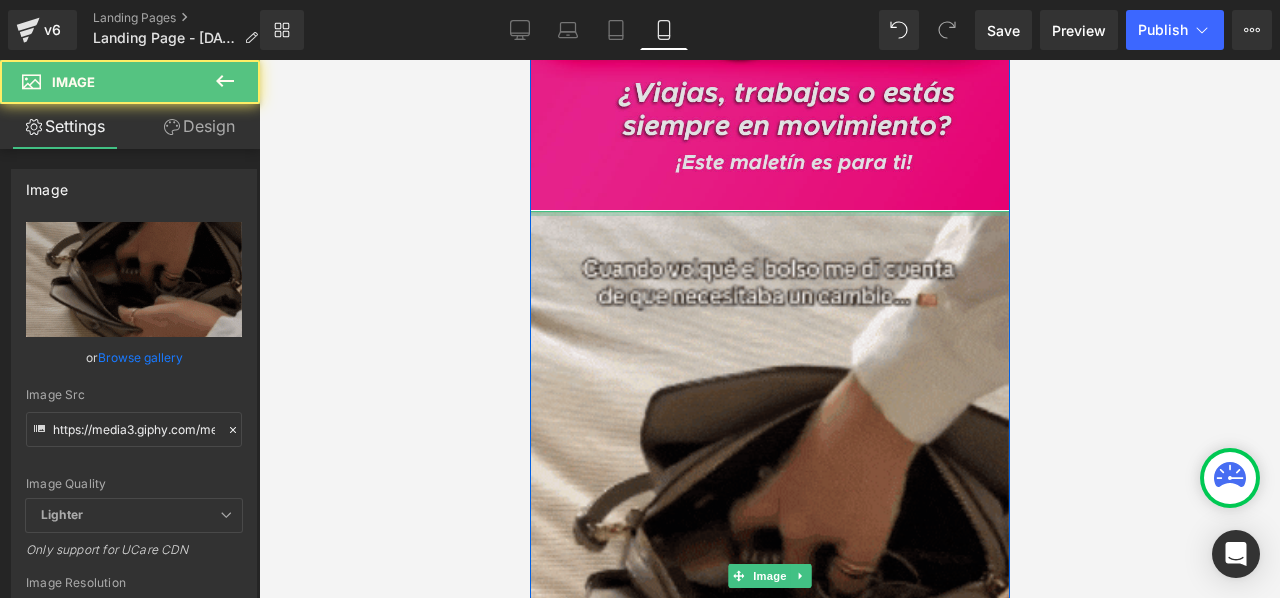 click on "Image         Image
Image
Row         Image" at bounding box center [769, 993] 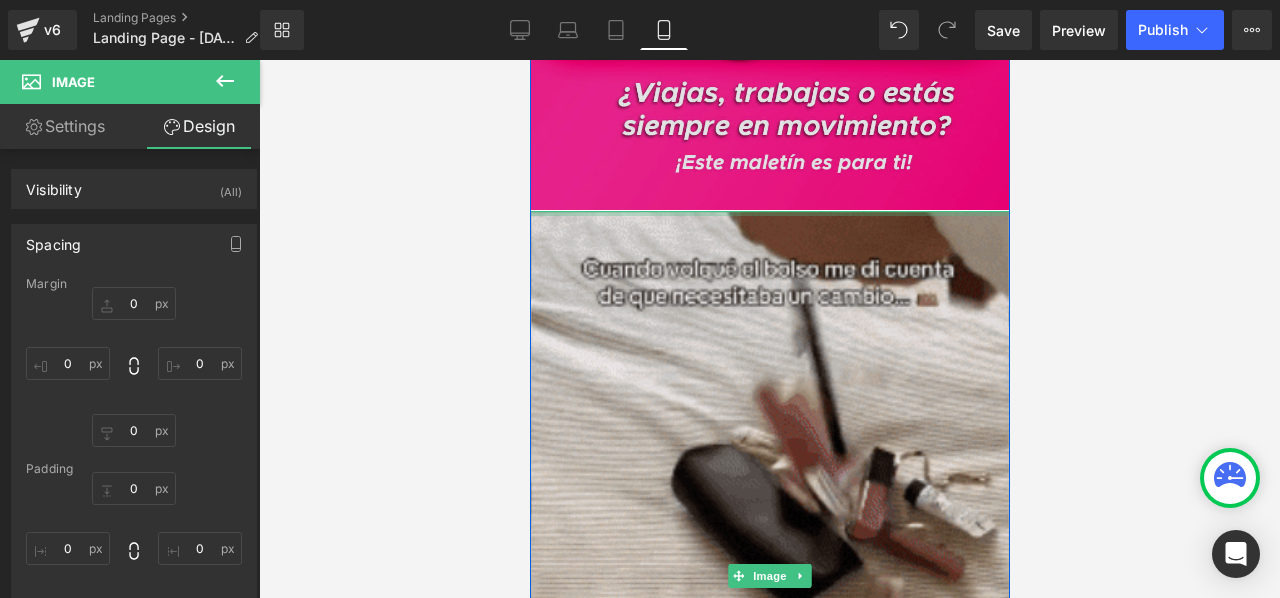 drag, startPoint x: 848, startPoint y: 215, endPoint x: 871, endPoint y: 143, distance: 75.58439 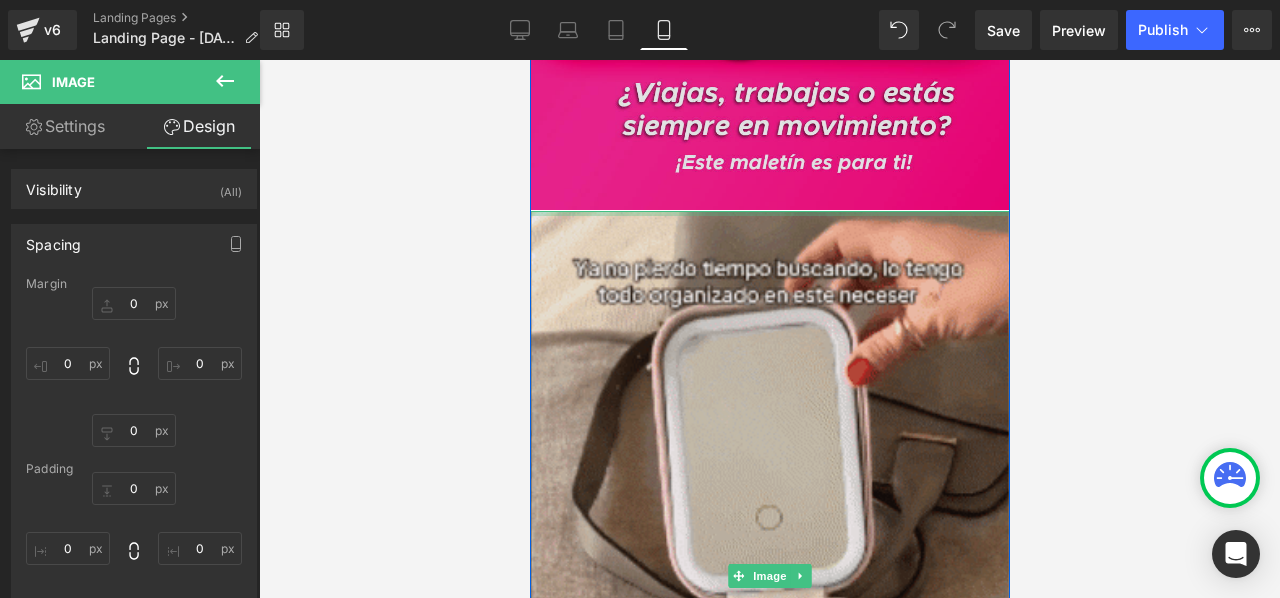 click on "Image         Image
Image
Row         Image" at bounding box center (769, 993) 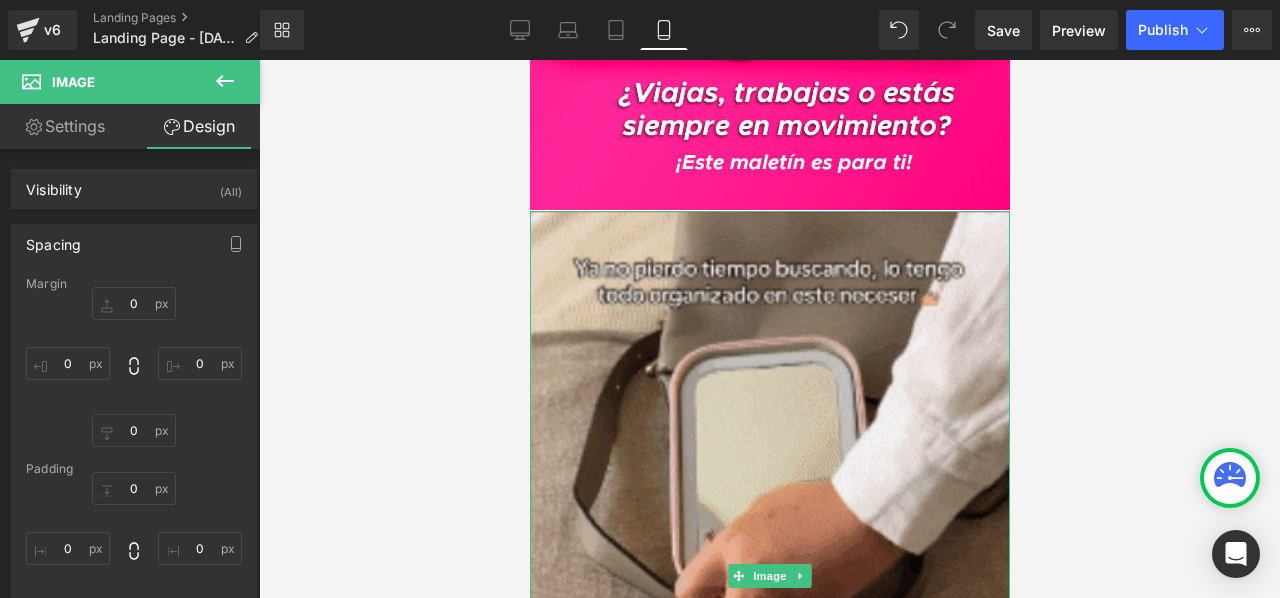 click at bounding box center (769, 329) 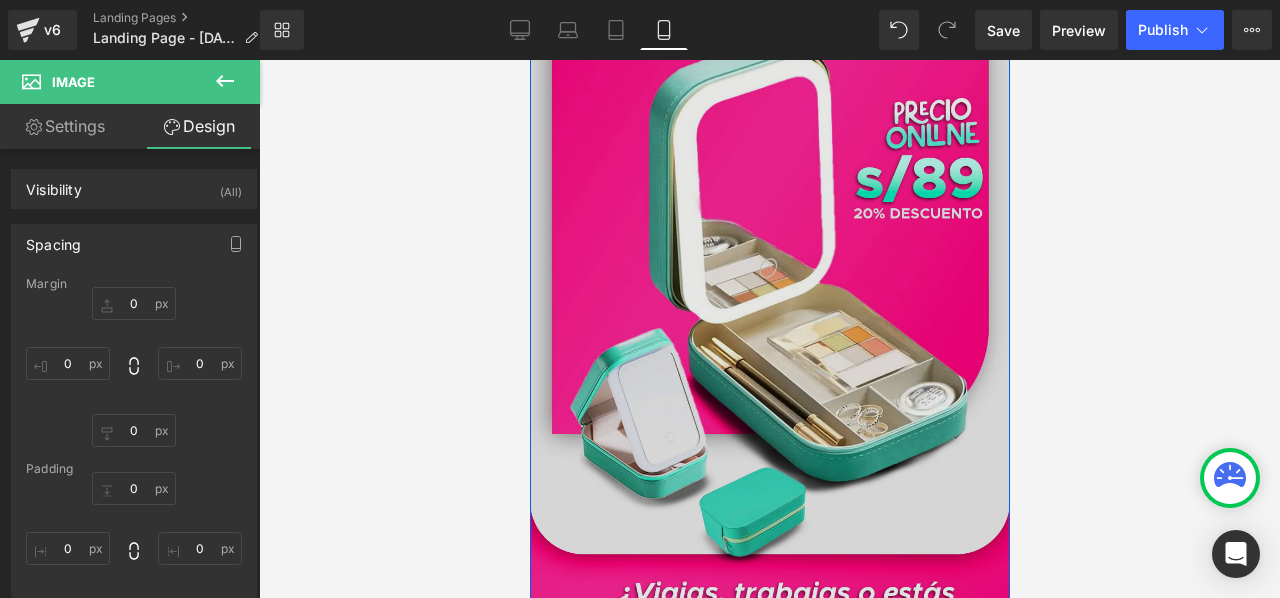 scroll, scrollTop: 0, scrollLeft: 0, axis: both 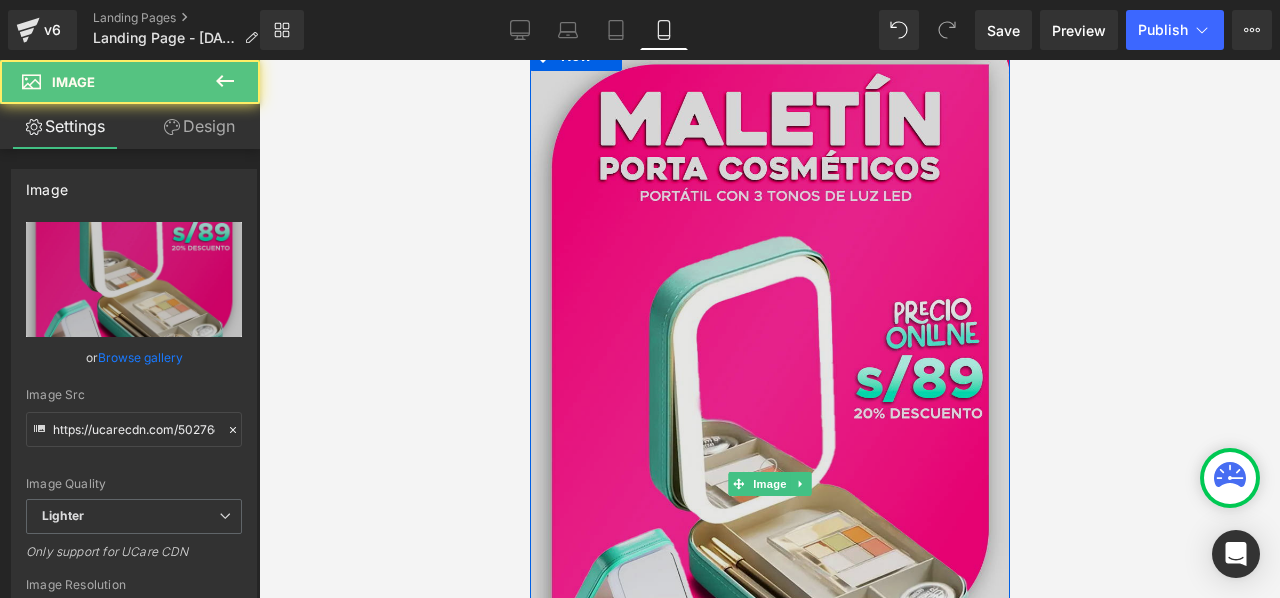 click at bounding box center (769, 483) 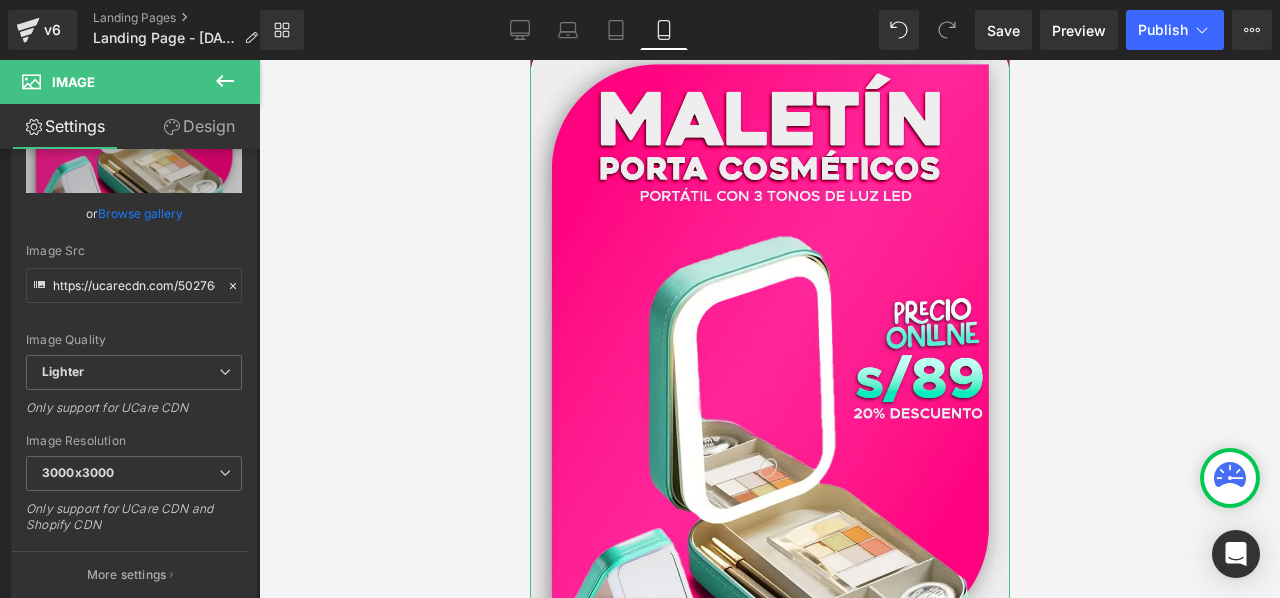 scroll, scrollTop: 12, scrollLeft: 0, axis: vertical 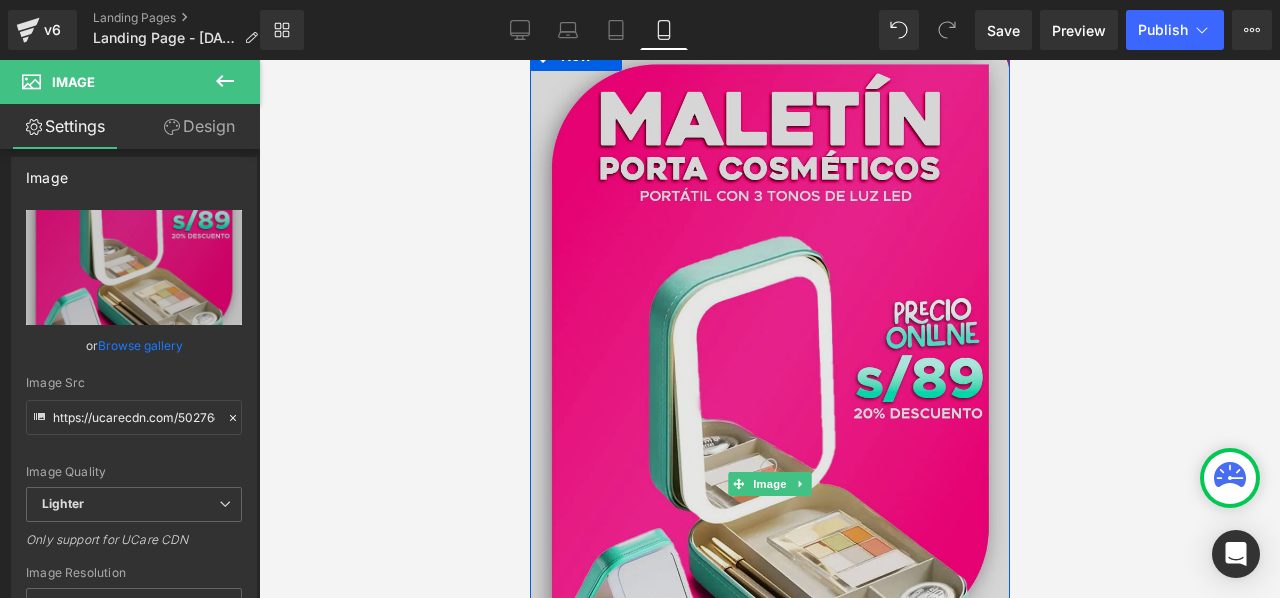 click at bounding box center [769, 483] 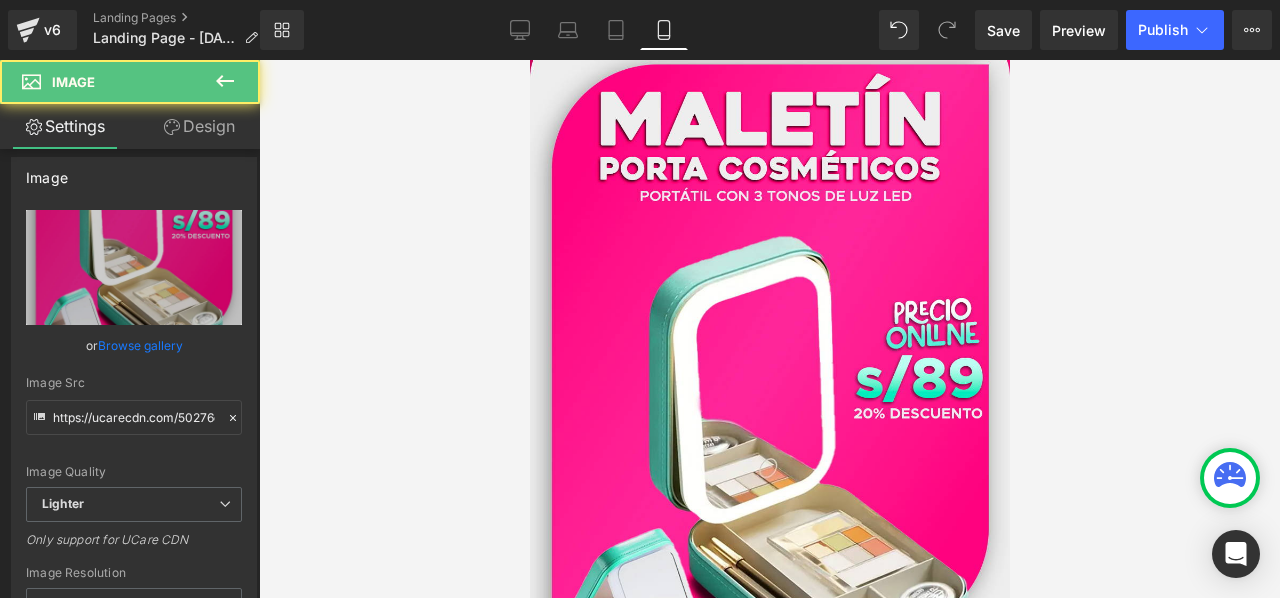 click at bounding box center [769, 329] 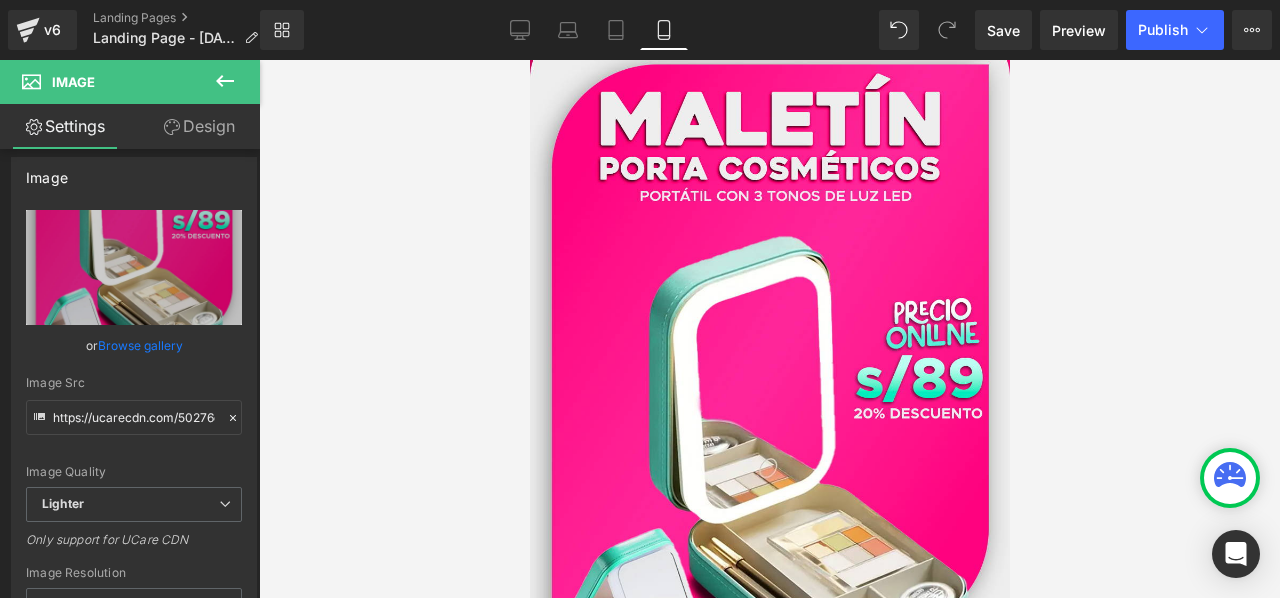 click at bounding box center [225, 82] 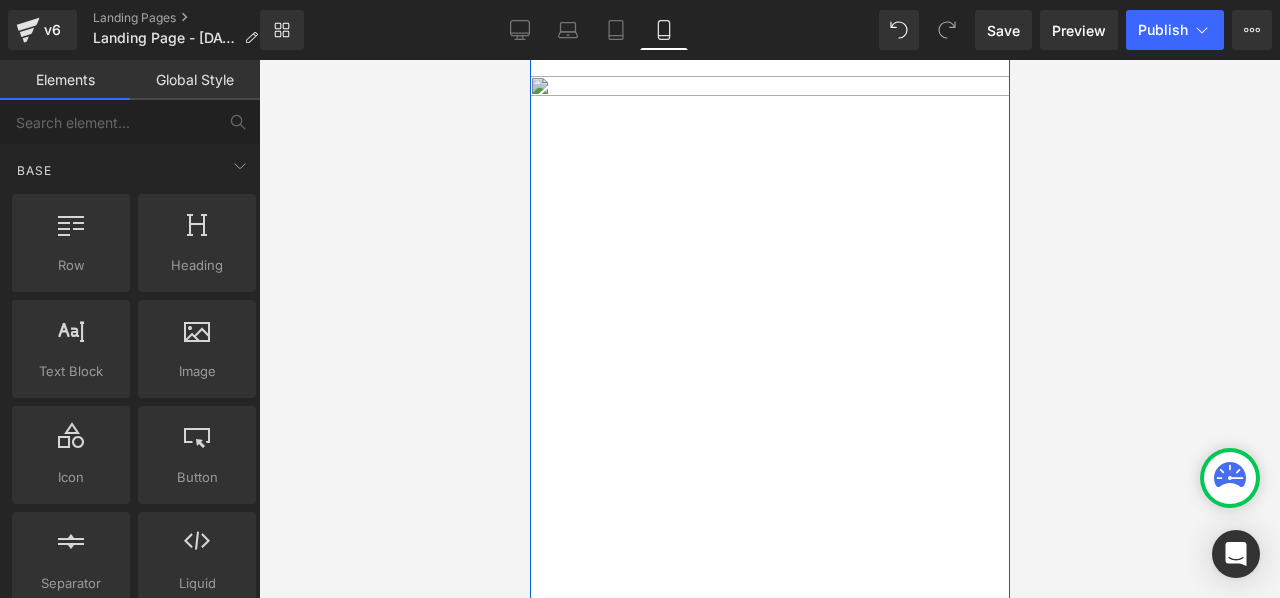 scroll, scrollTop: 2200, scrollLeft: 0, axis: vertical 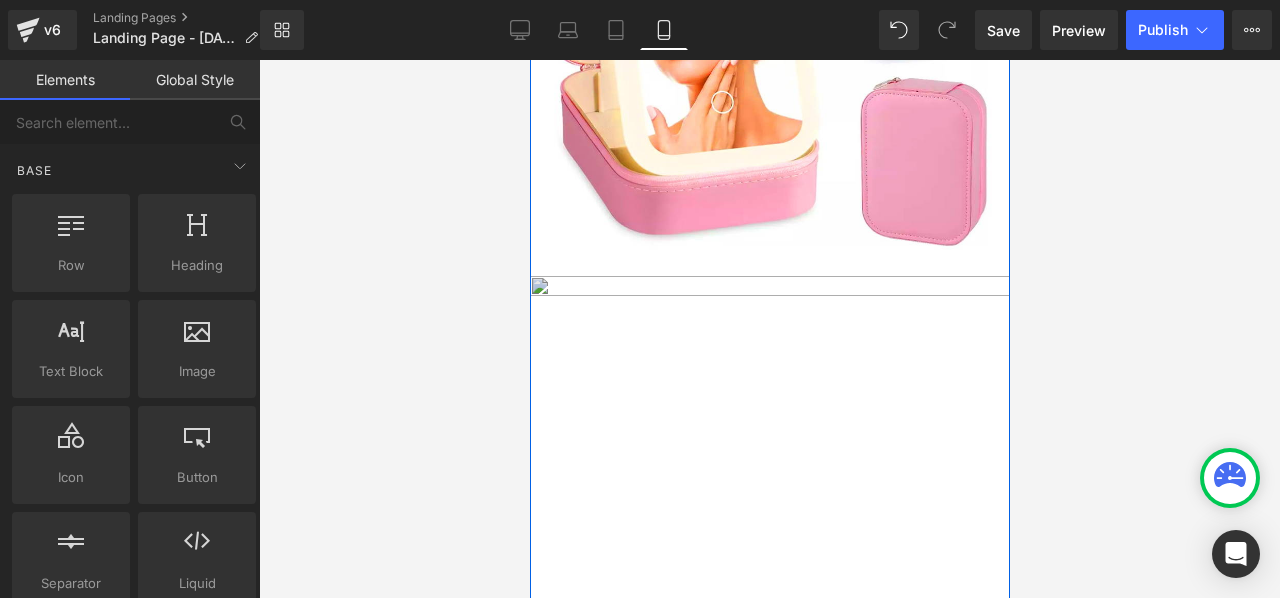 click at bounding box center (769, 702) 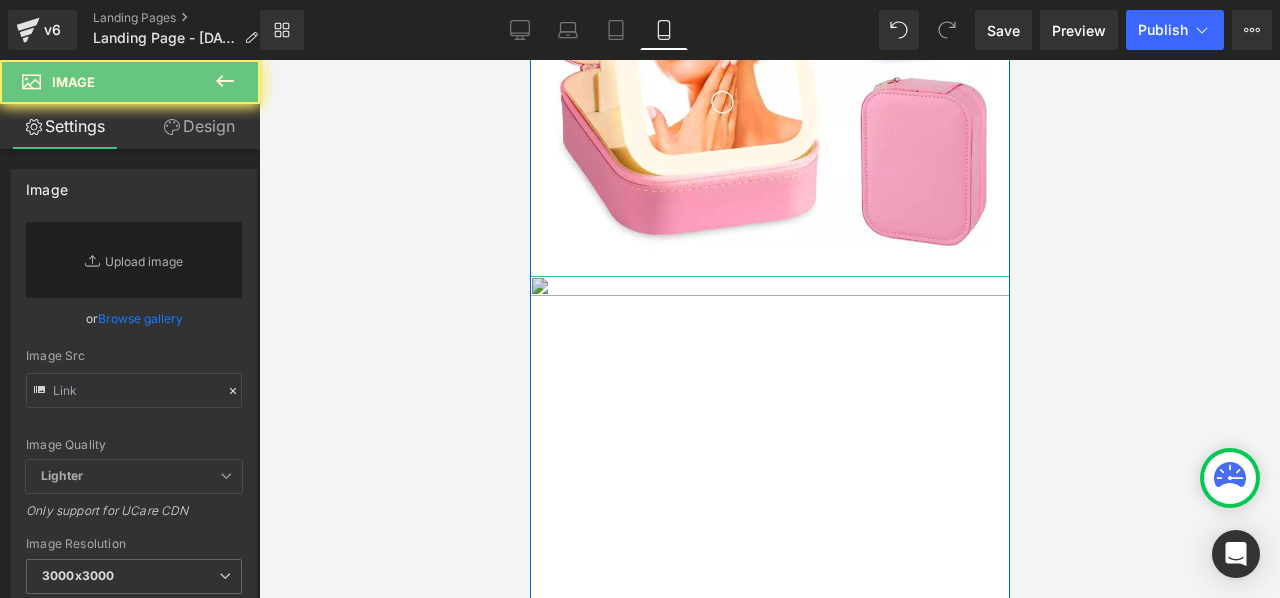click at bounding box center [769, 702] 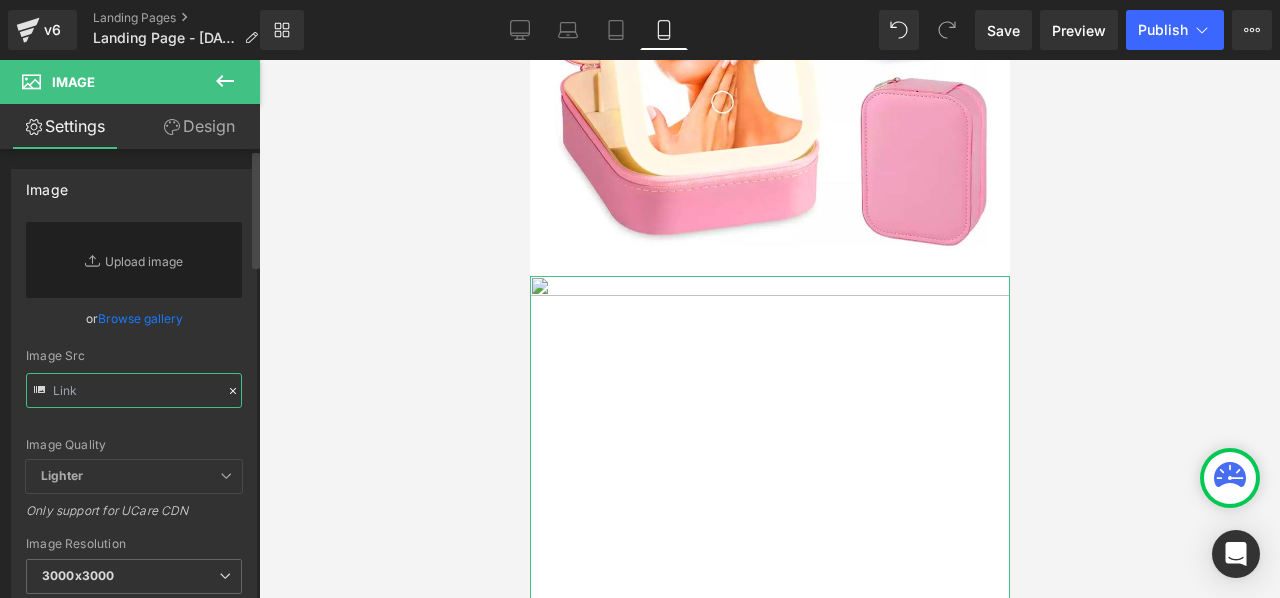 click at bounding box center (134, 390) 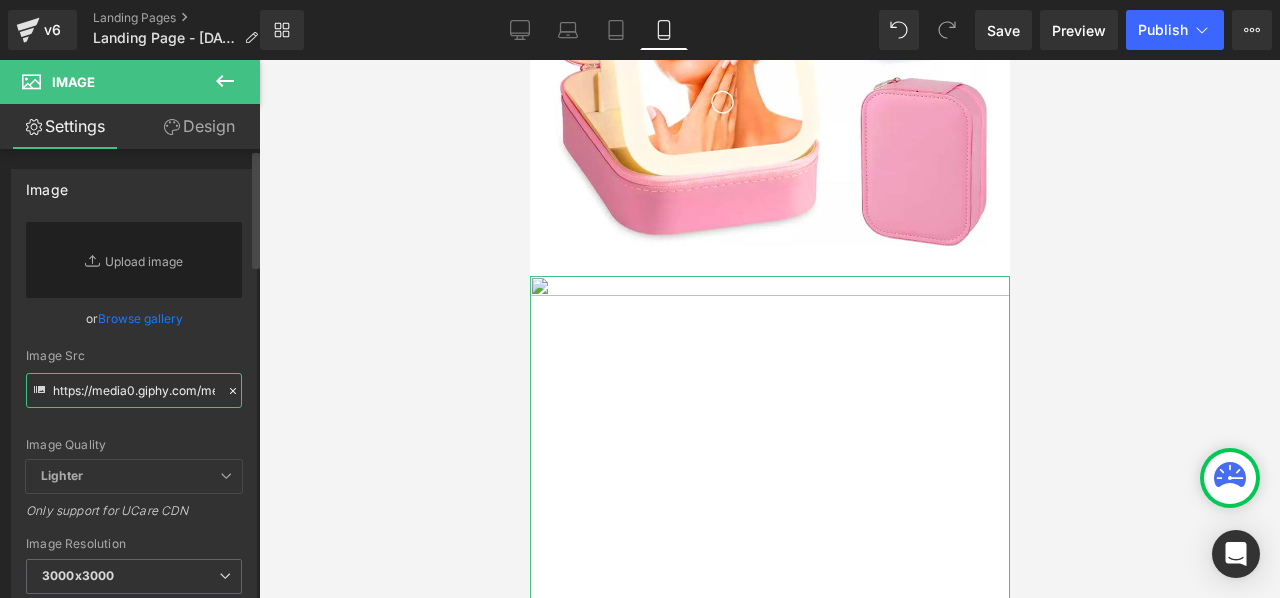 scroll, scrollTop: 0, scrollLeft: 1062, axis: horizontal 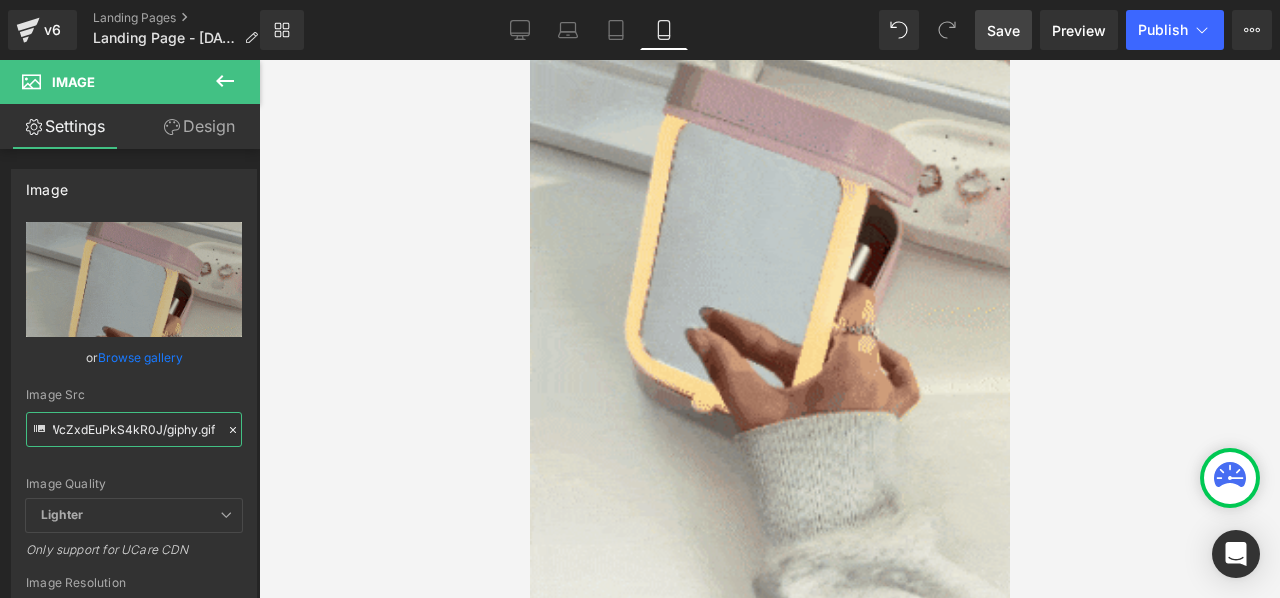 type on "https://media0.giphy.com/media/v1.Y2lkPTc5MGI3NjExMDNhZ244eWtmNm5icXdqcm55ZmtjM2ppdDYwYnhucGZwY3NnYnNyayZlcD12MV9pbnRlcm5hbF9naWZfYnlfaWQmY3Q9Zw/tqxWcZxdEuPkS4kR0J/giphy.gif" 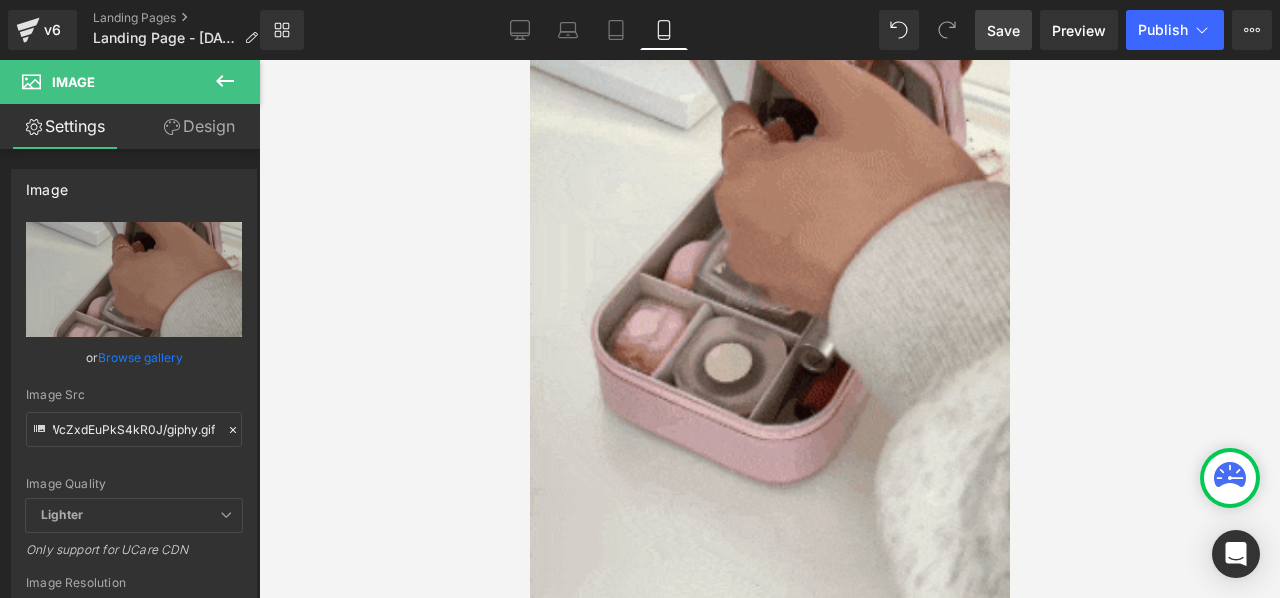 click on "Save" at bounding box center (1003, 30) 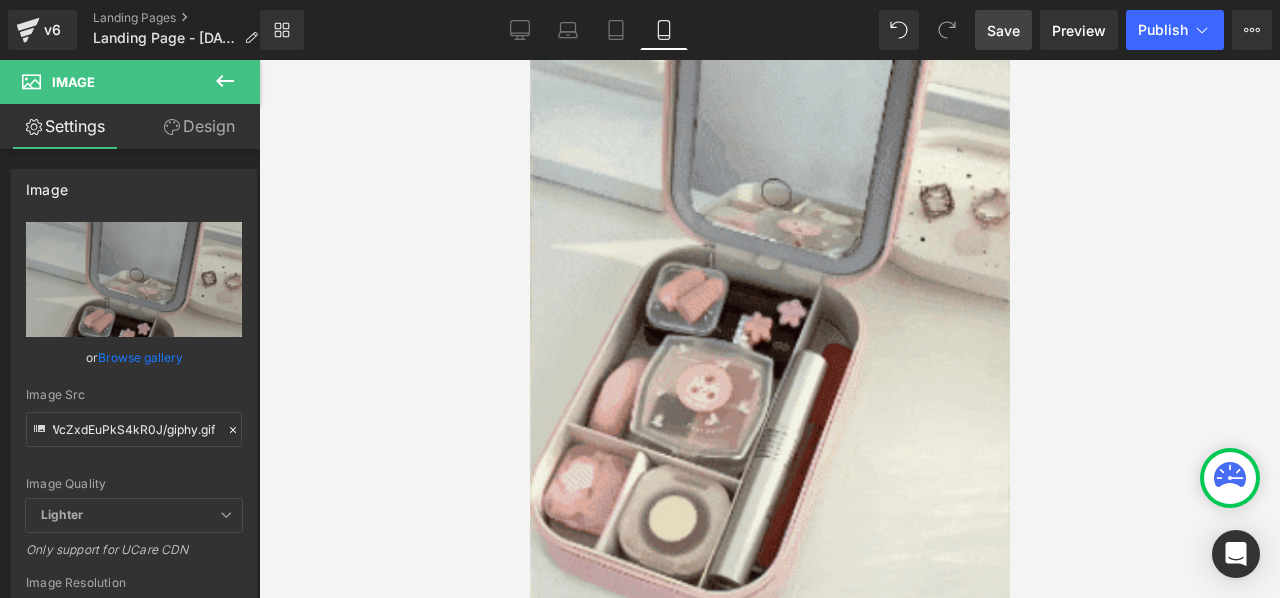 scroll, scrollTop: 0, scrollLeft: 0, axis: both 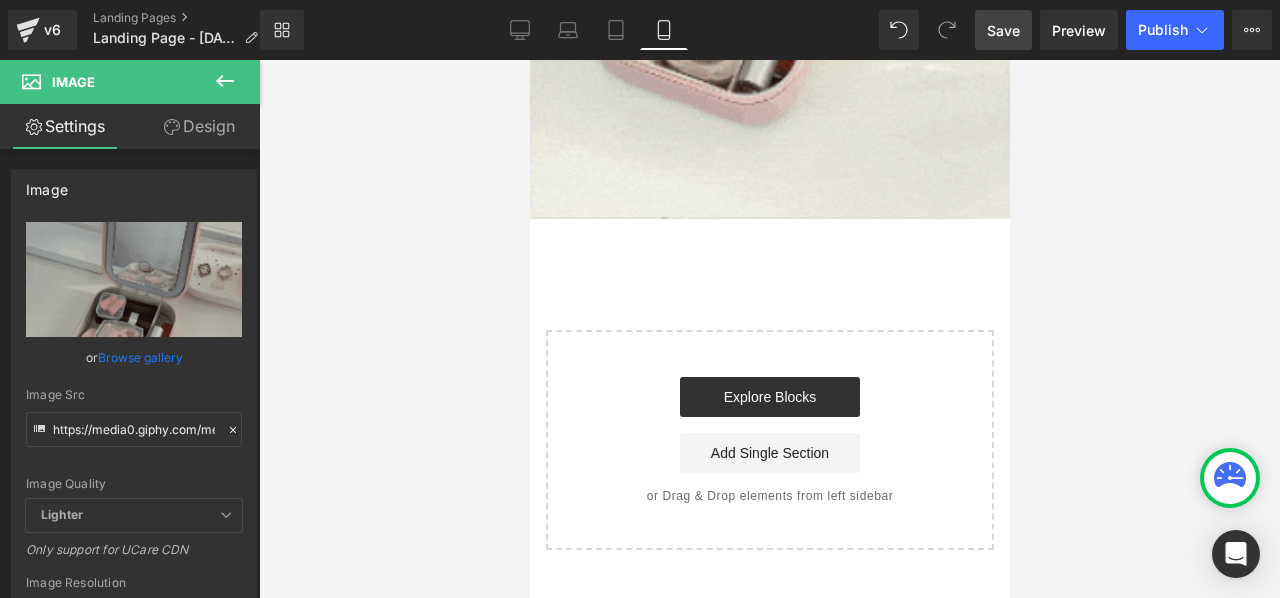 click at bounding box center (225, 82) 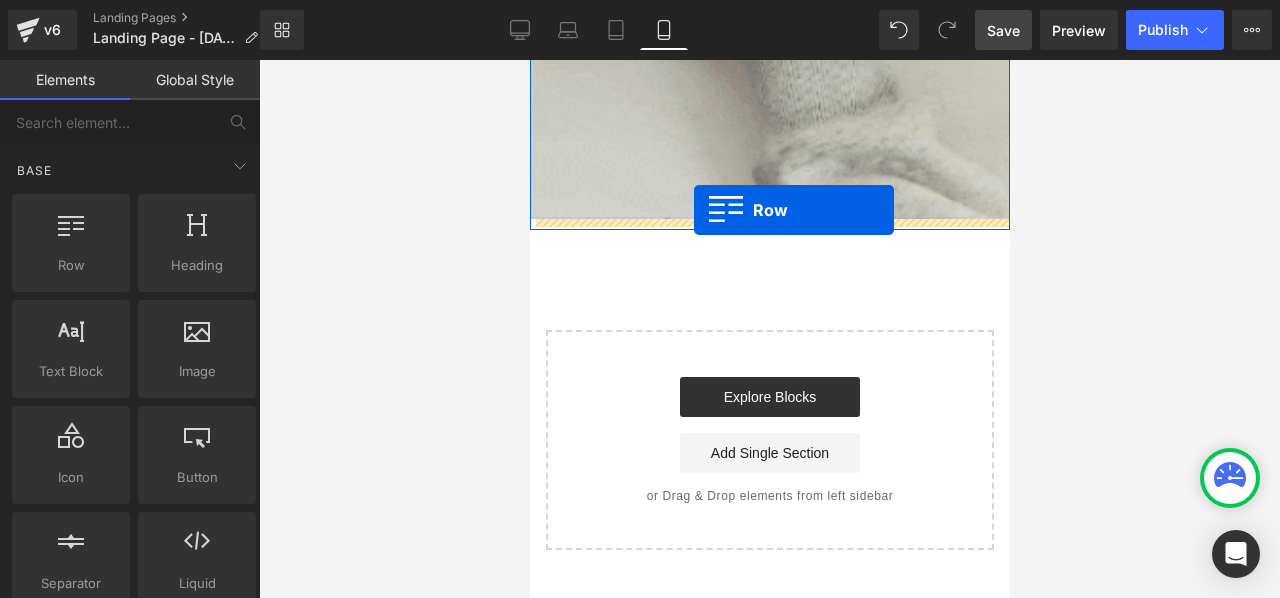 drag, startPoint x: 593, startPoint y: 310, endPoint x: 693, endPoint y: 210, distance: 141.42136 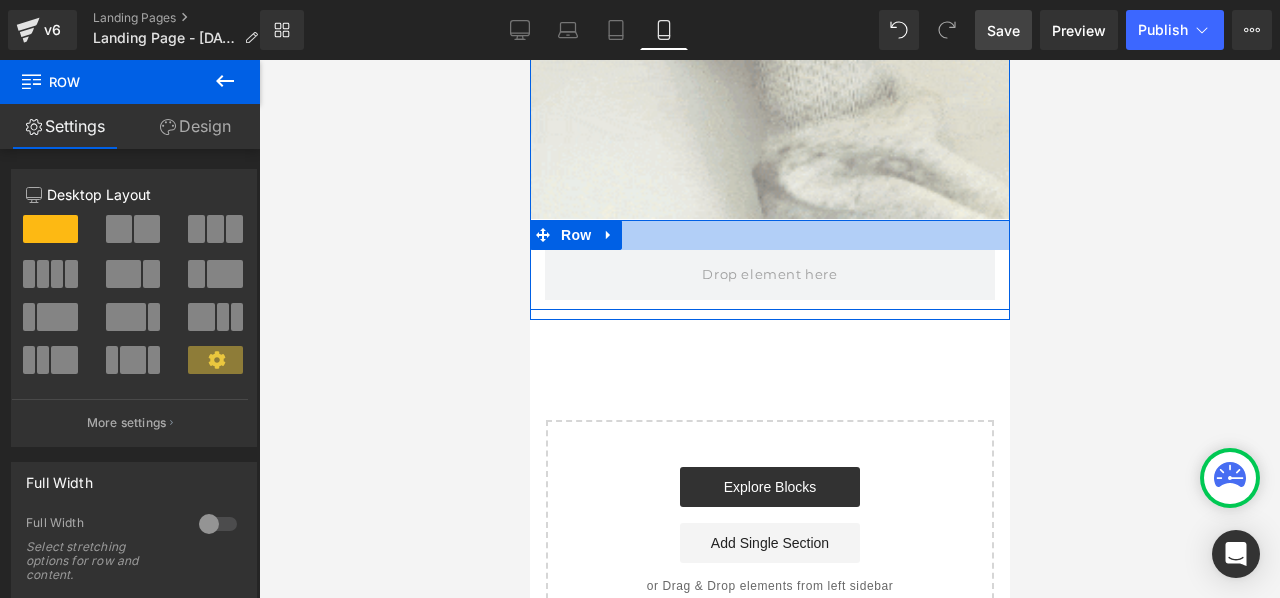 click at bounding box center (769, 235) 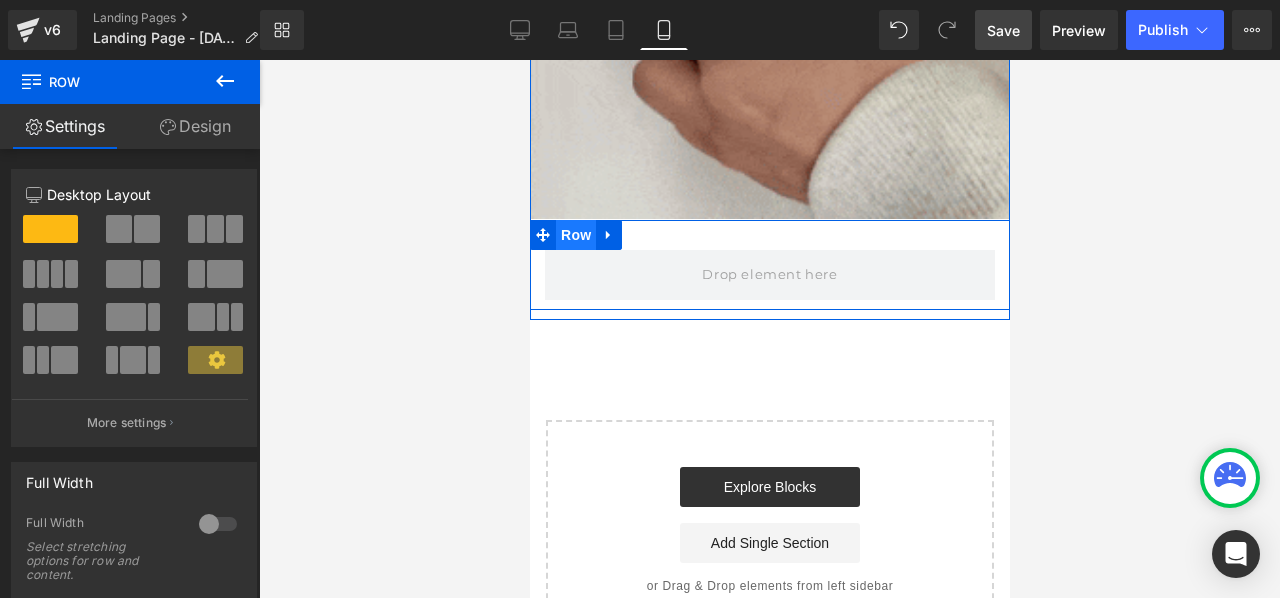 click on "Row" at bounding box center (575, 235) 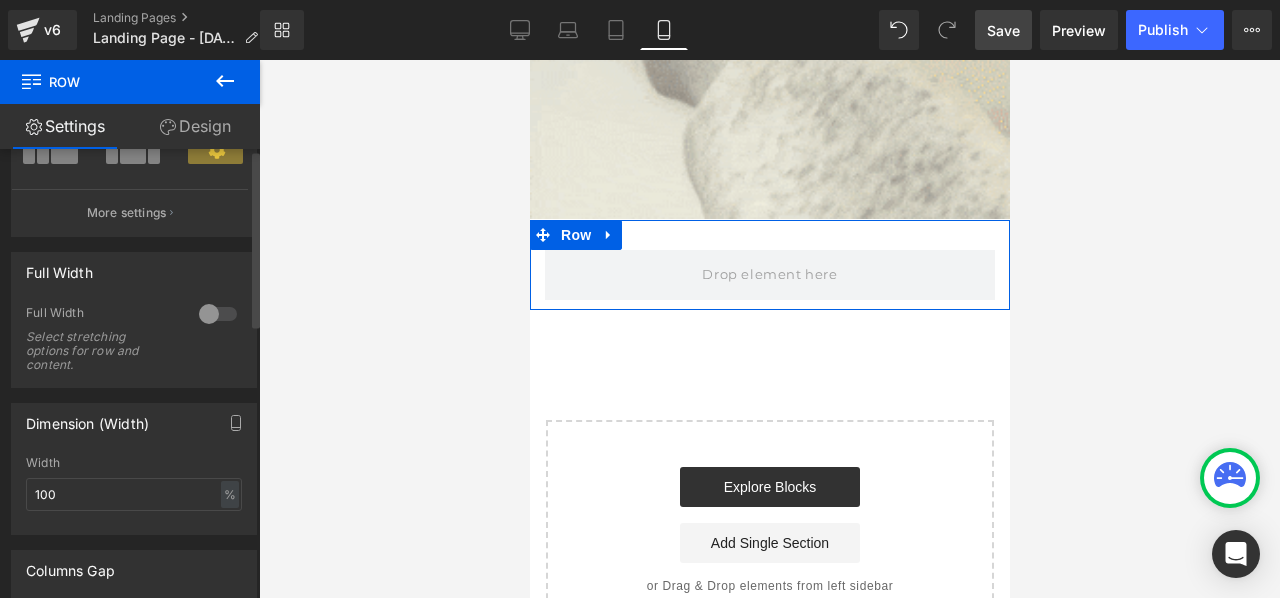 scroll, scrollTop: 0, scrollLeft: 0, axis: both 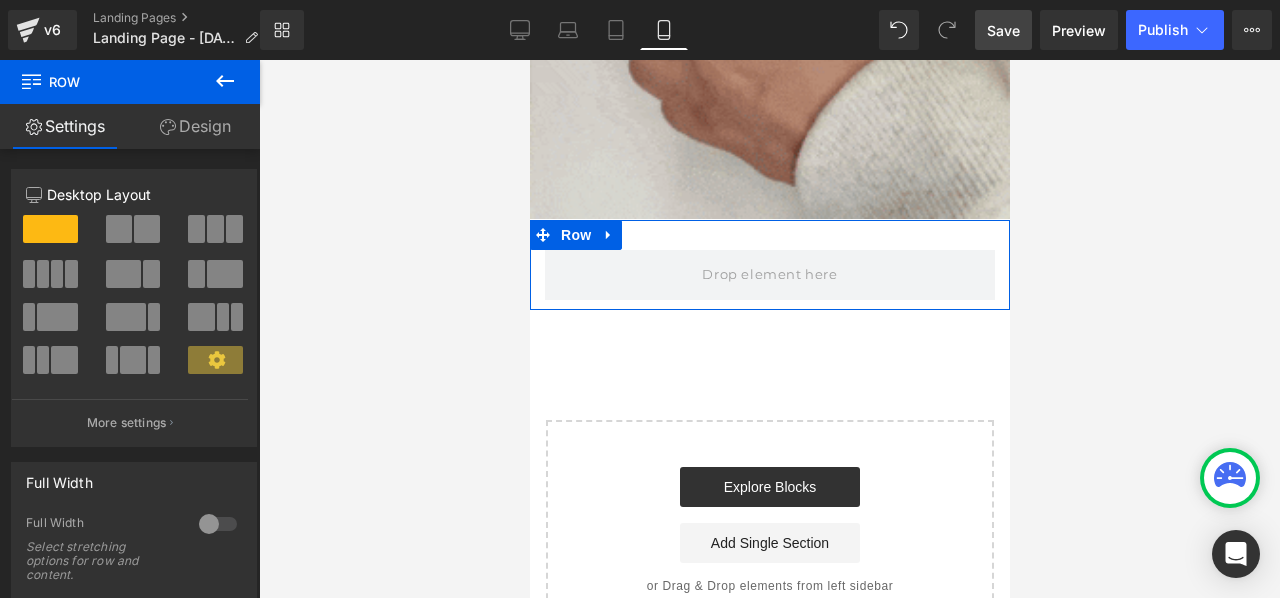 click on "Design" at bounding box center (195, 126) 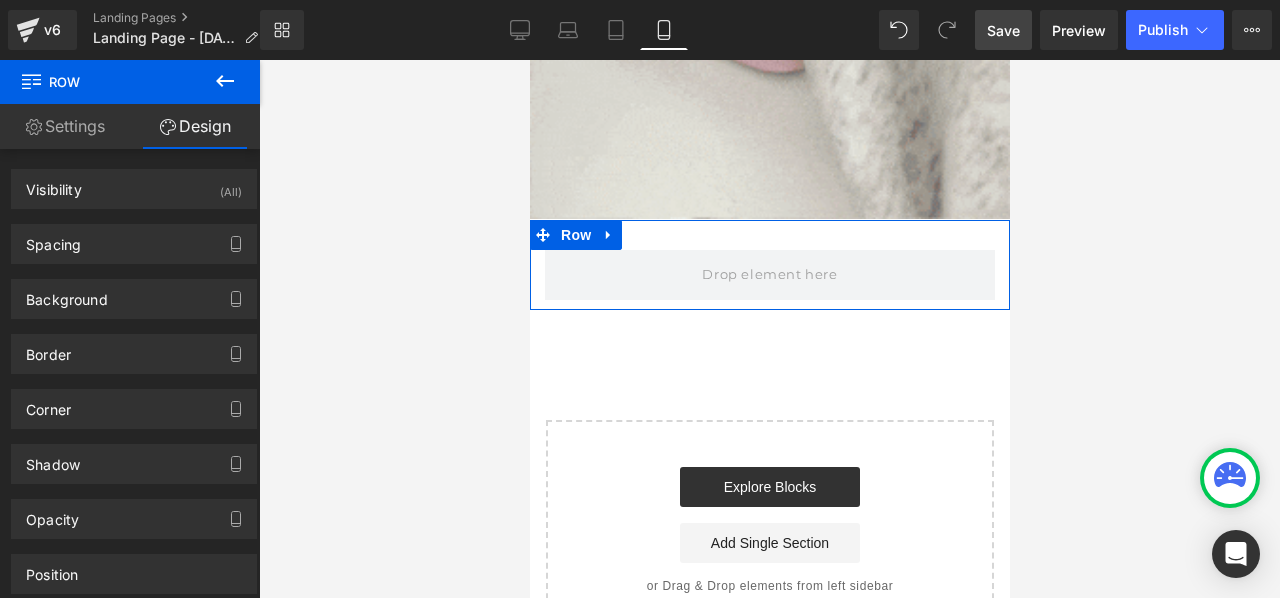 click on "Settings" at bounding box center (65, 126) 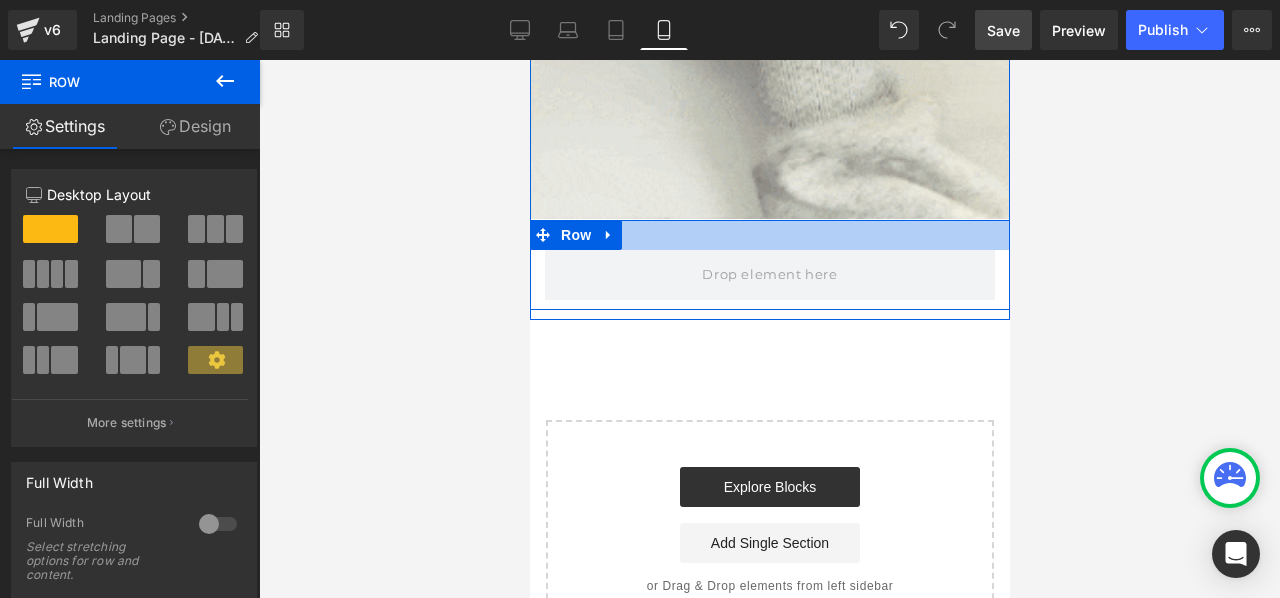 click at bounding box center [769, 235] 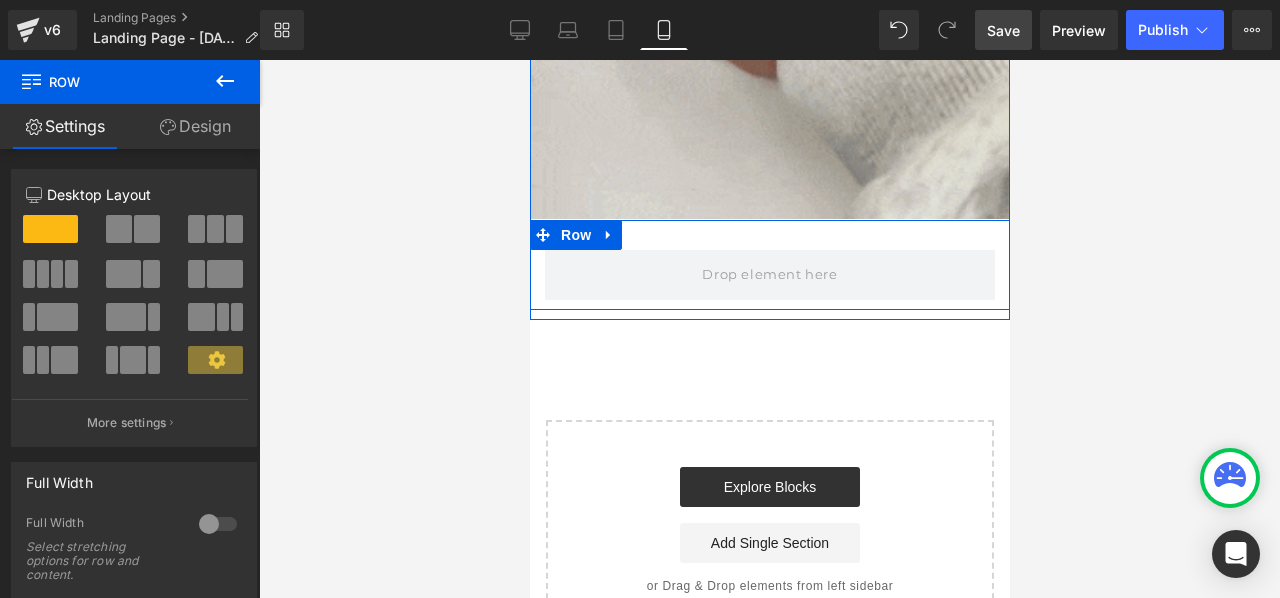 click at bounding box center (769, 235) 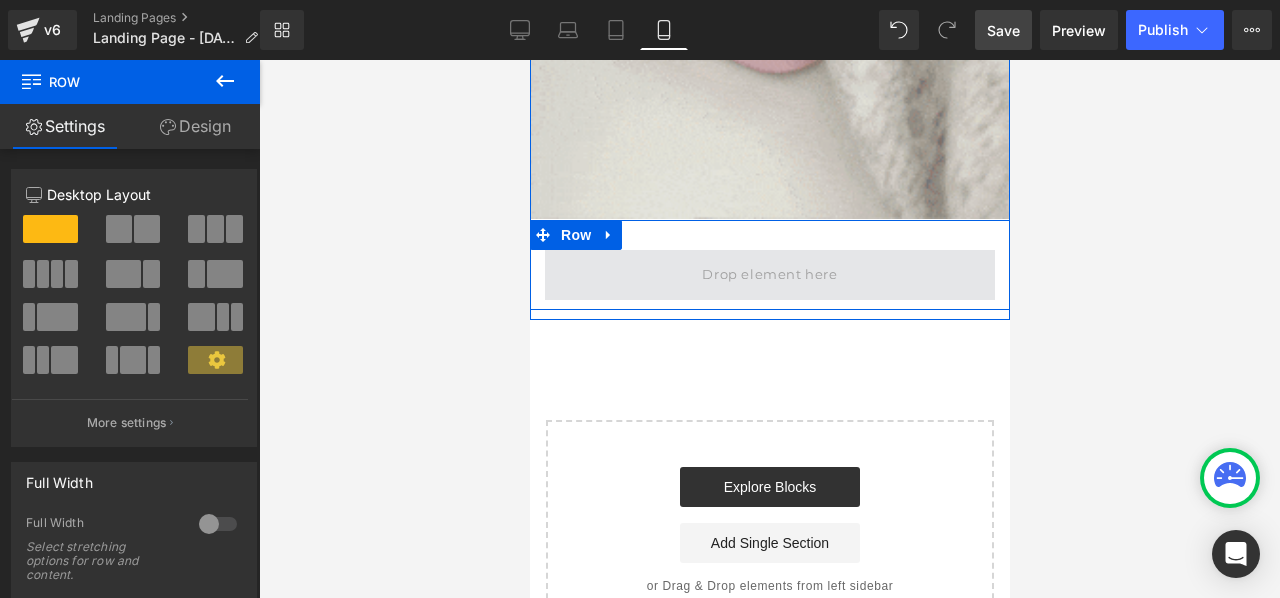 click at bounding box center (768, 274) 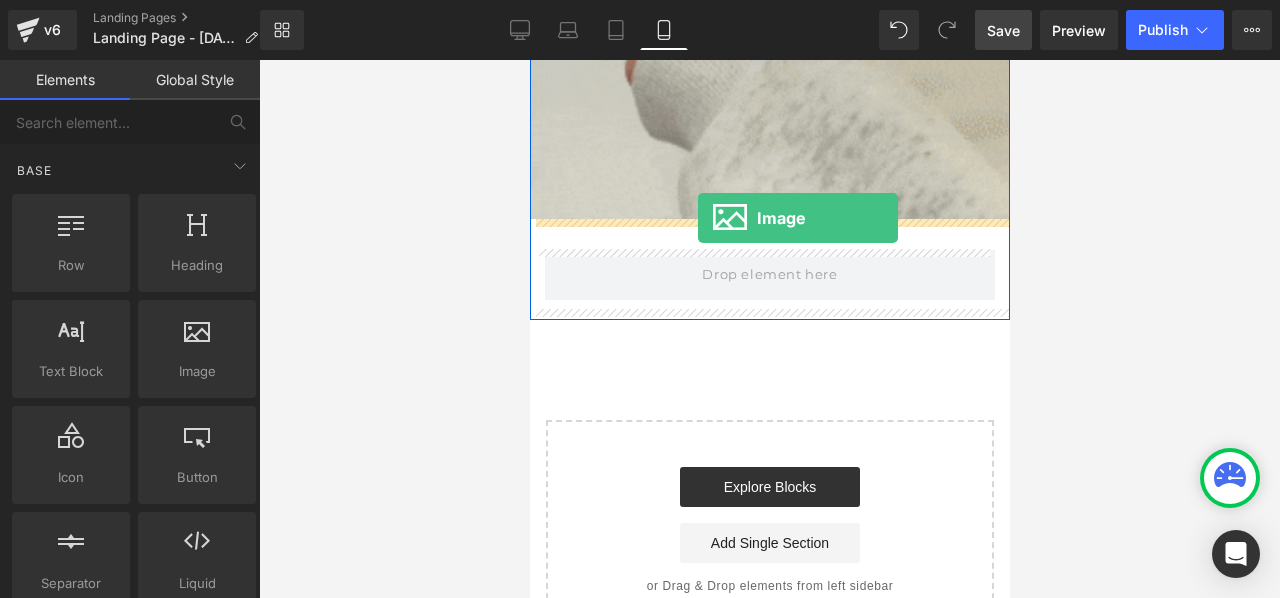 drag, startPoint x: 739, startPoint y: 430, endPoint x: 697, endPoint y: 218, distance: 216.12033 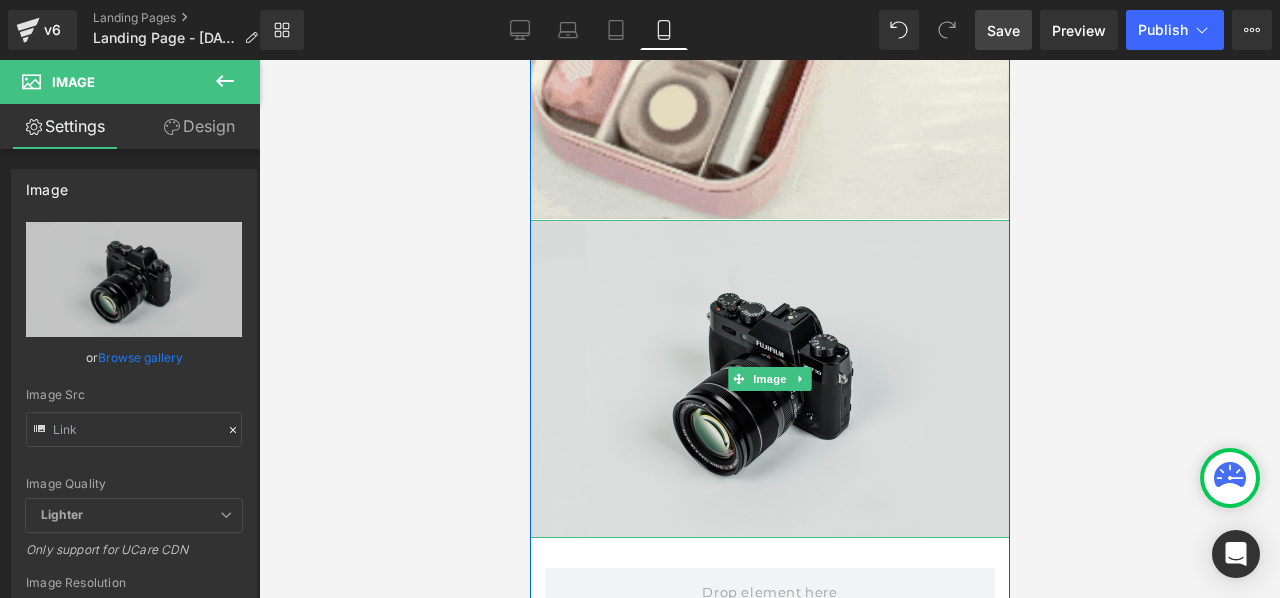 click at bounding box center [769, 379] 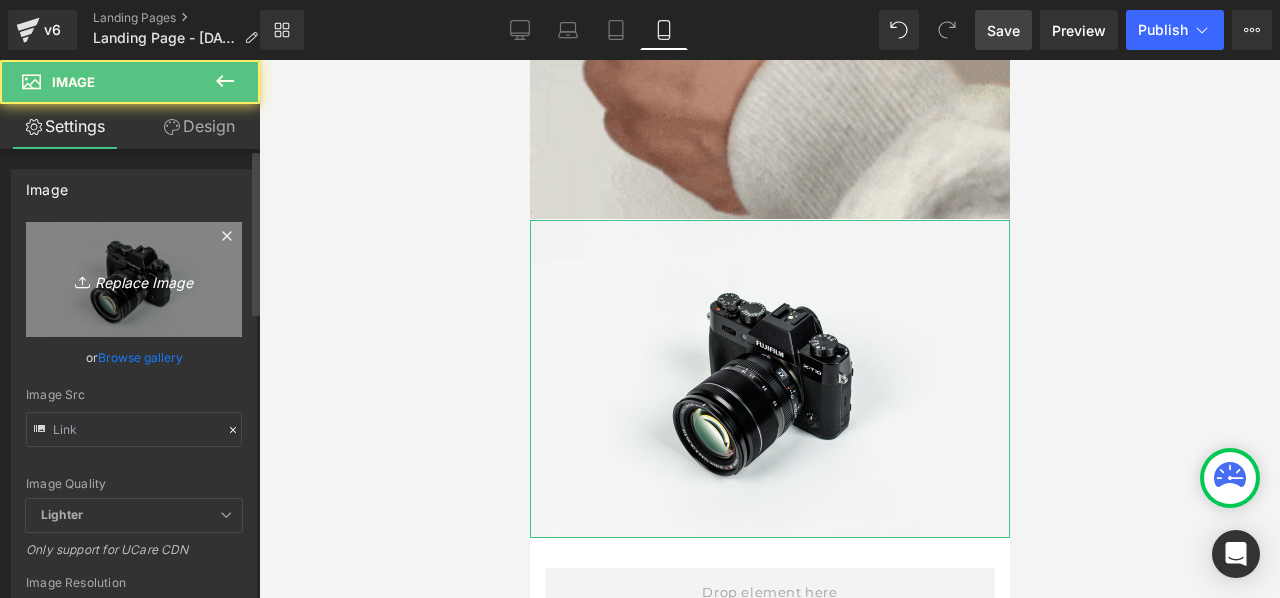 click on "Replace Image" at bounding box center (134, 279) 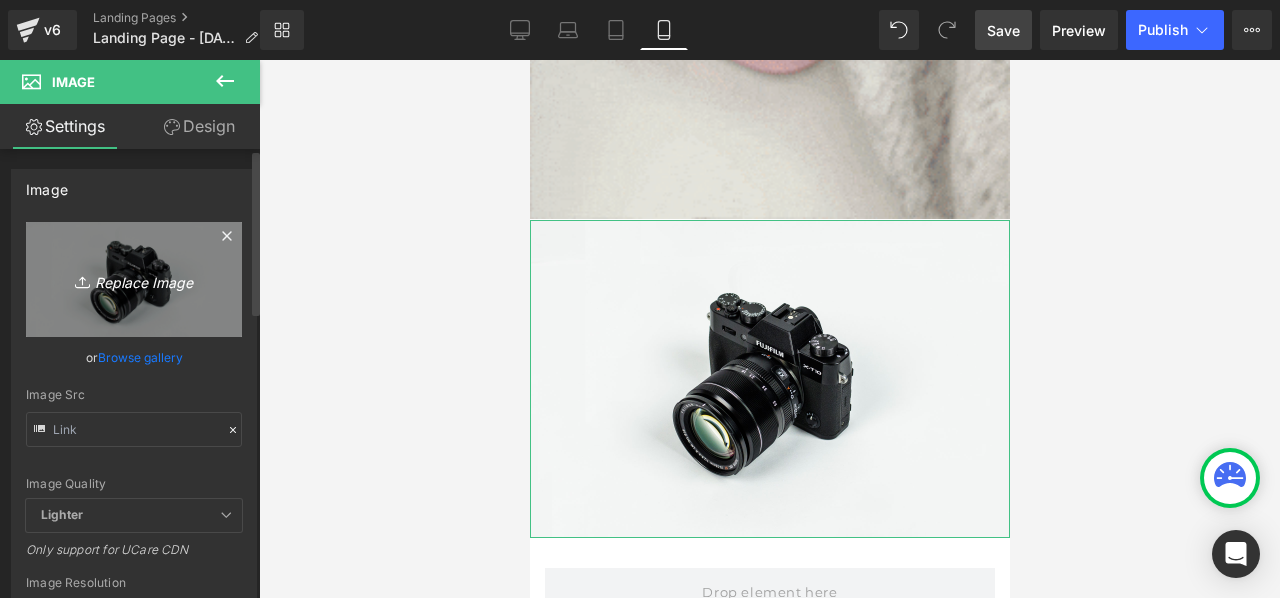 type on "C:\fakepath\pago-landin-page.jpg" 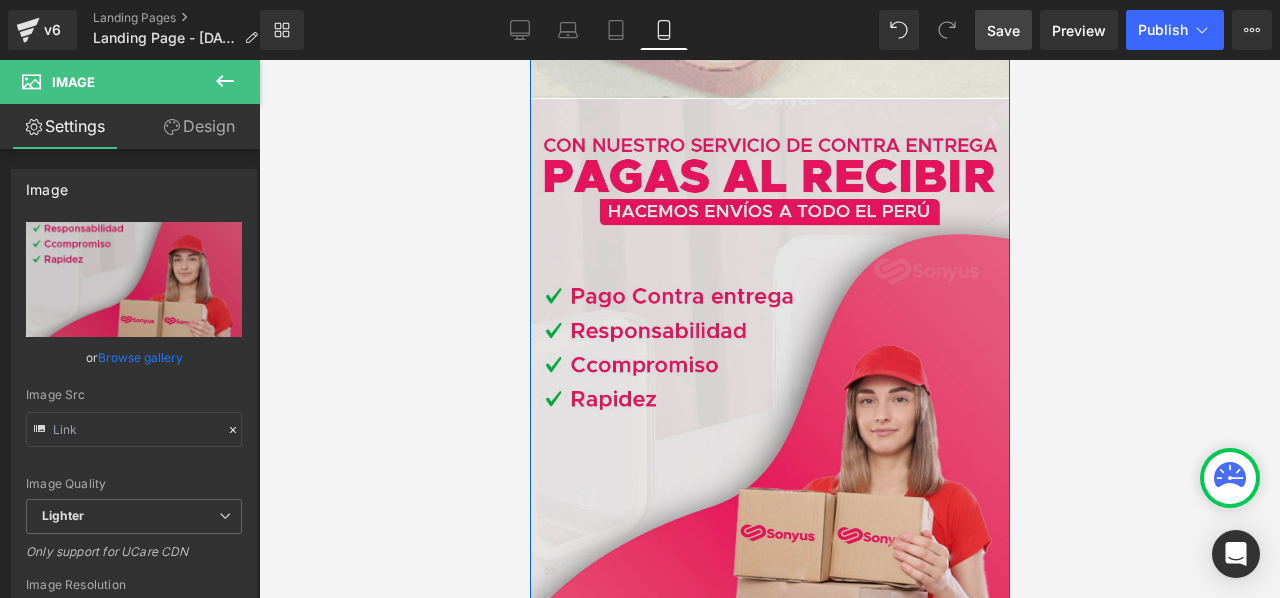 scroll, scrollTop: 3311, scrollLeft: 0, axis: vertical 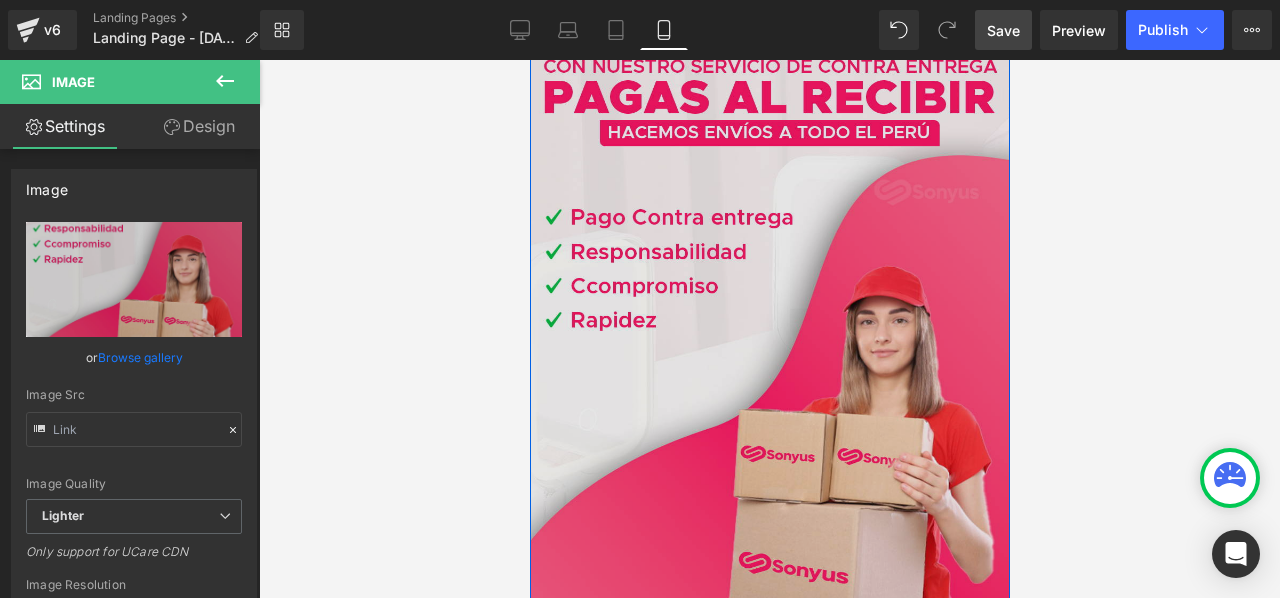 click at bounding box center (769, 365) 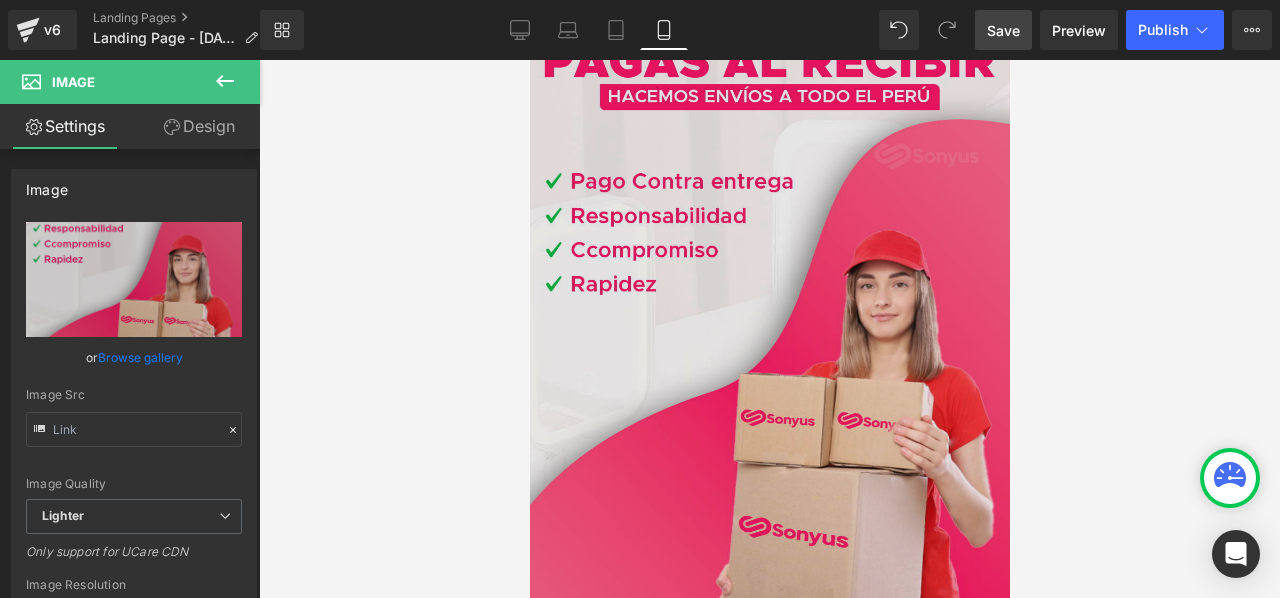scroll, scrollTop: 3511, scrollLeft: 0, axis: vertical 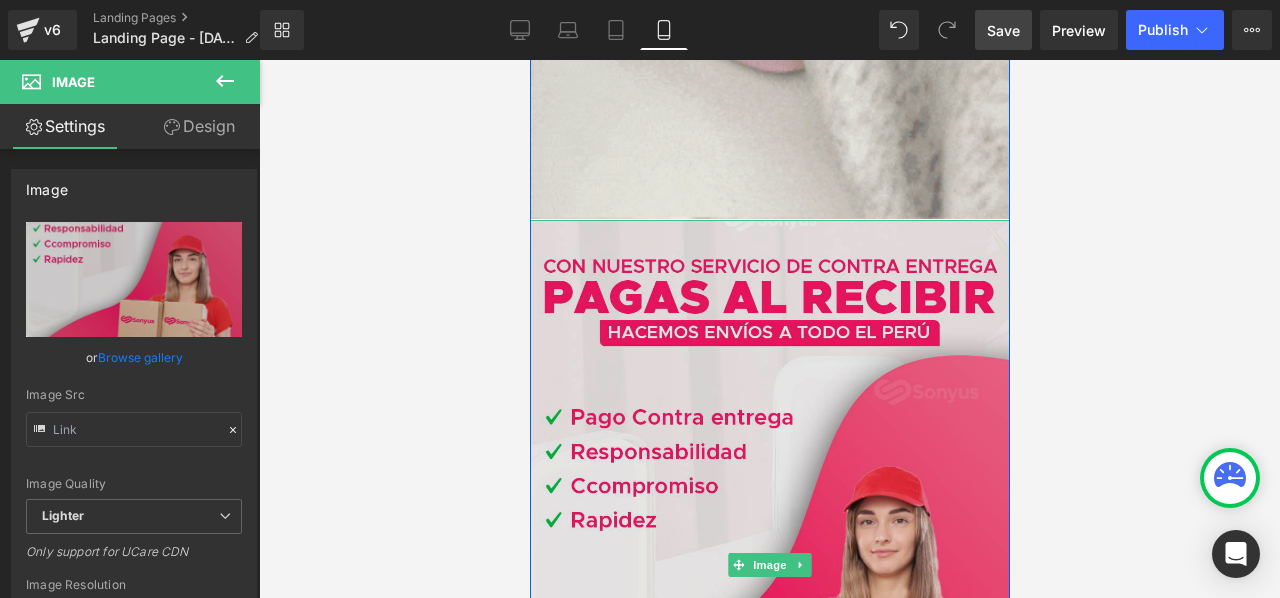 click at bounding box center (769, 565) 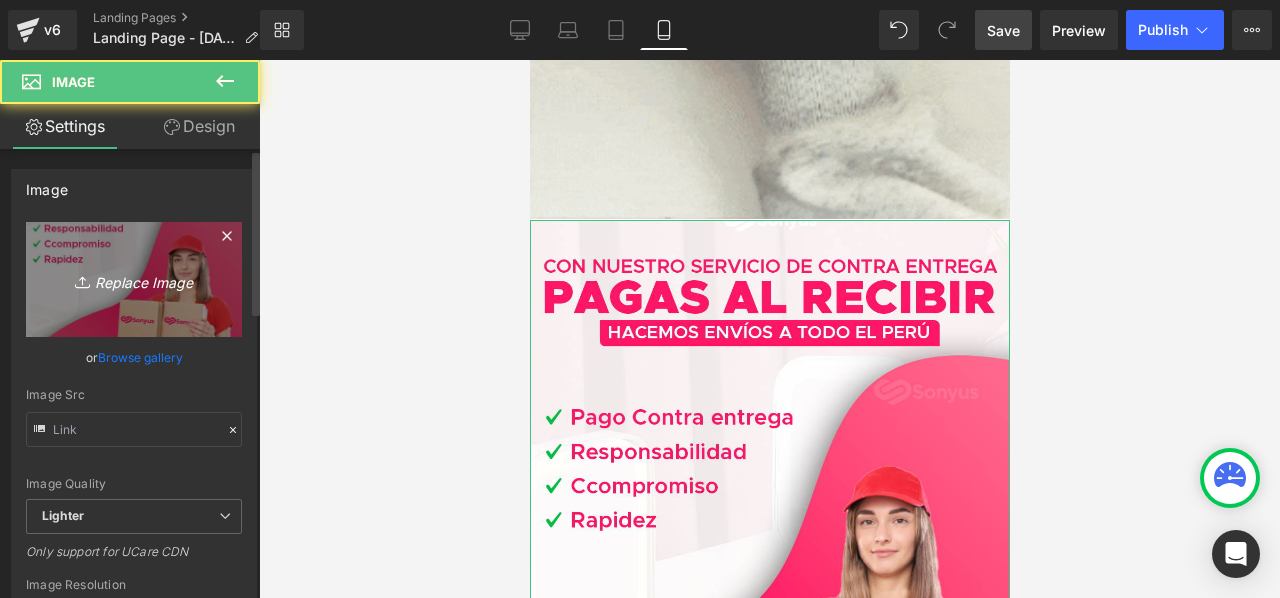 click on "Replace Image" at bounding box center (134, 279) 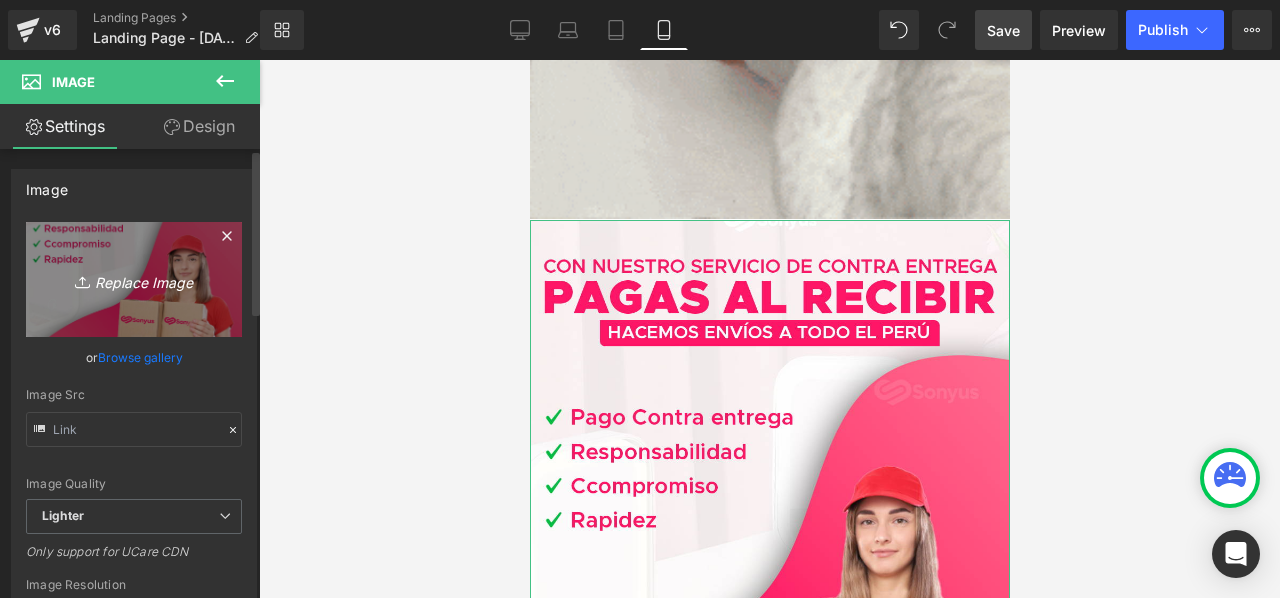 type on "C:\fakepath\pago-landin-page.jpg" 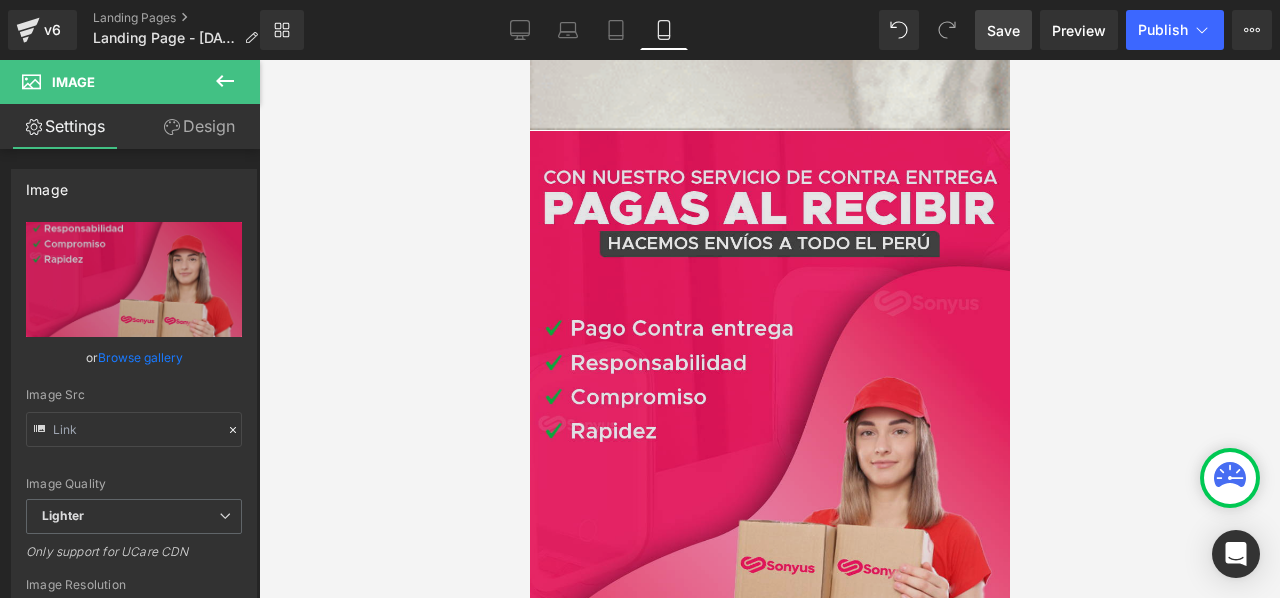 scroll, scrollTop: 3900, scrollLeft: 0, axis: vertical 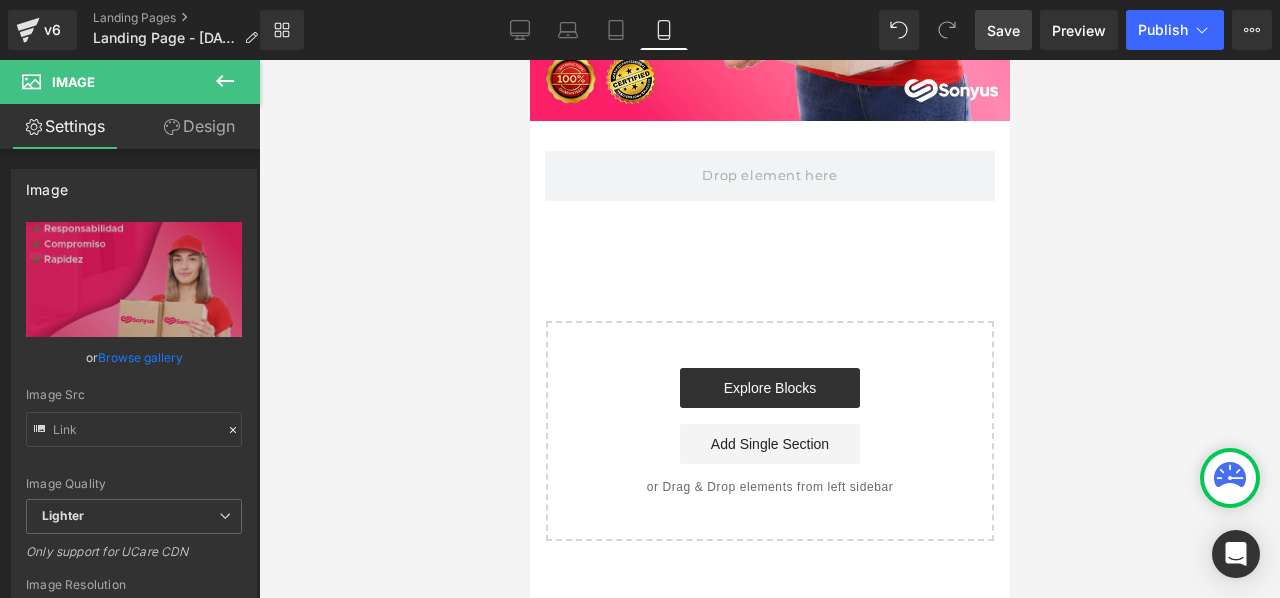 click 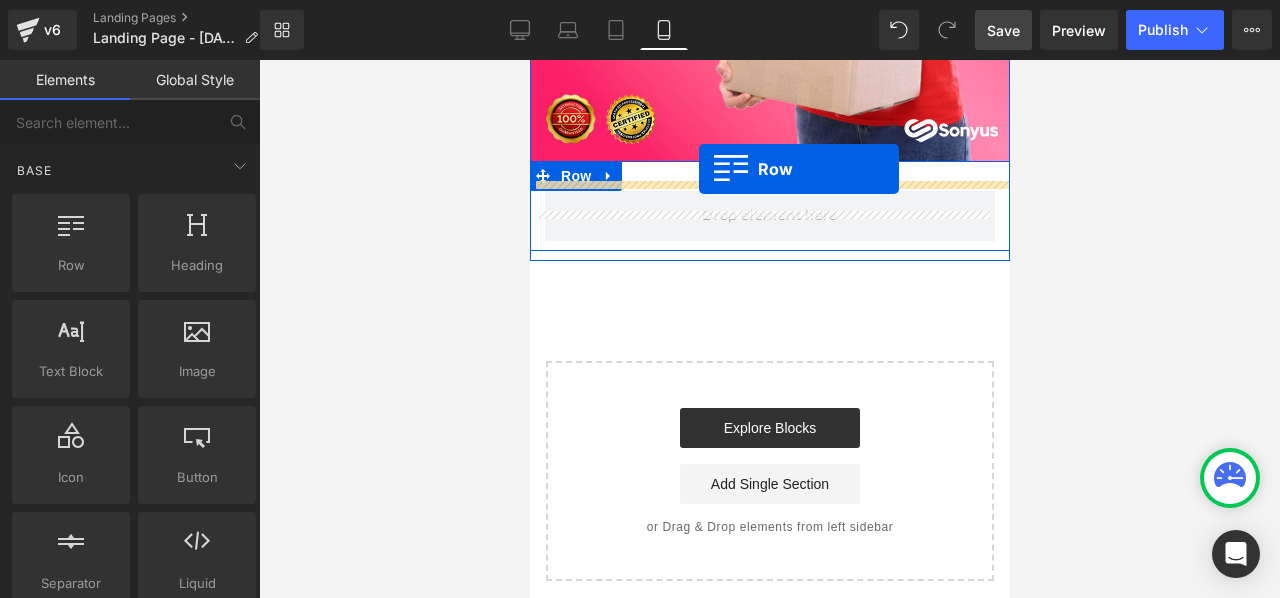 scroll, scrollTop: 3840, scrollLeft: 0, axis: vertical 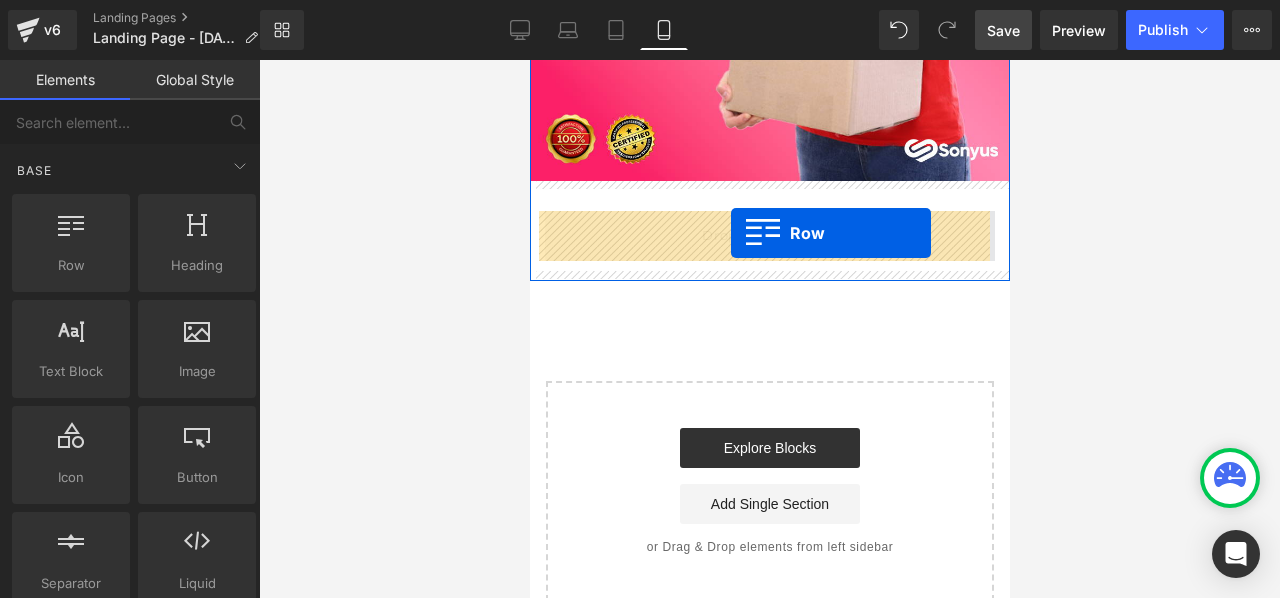 drag, startPoint x: 616, startPoint y: 306, endPoint x: 730, endPoint y: 233, distance: 135.36986 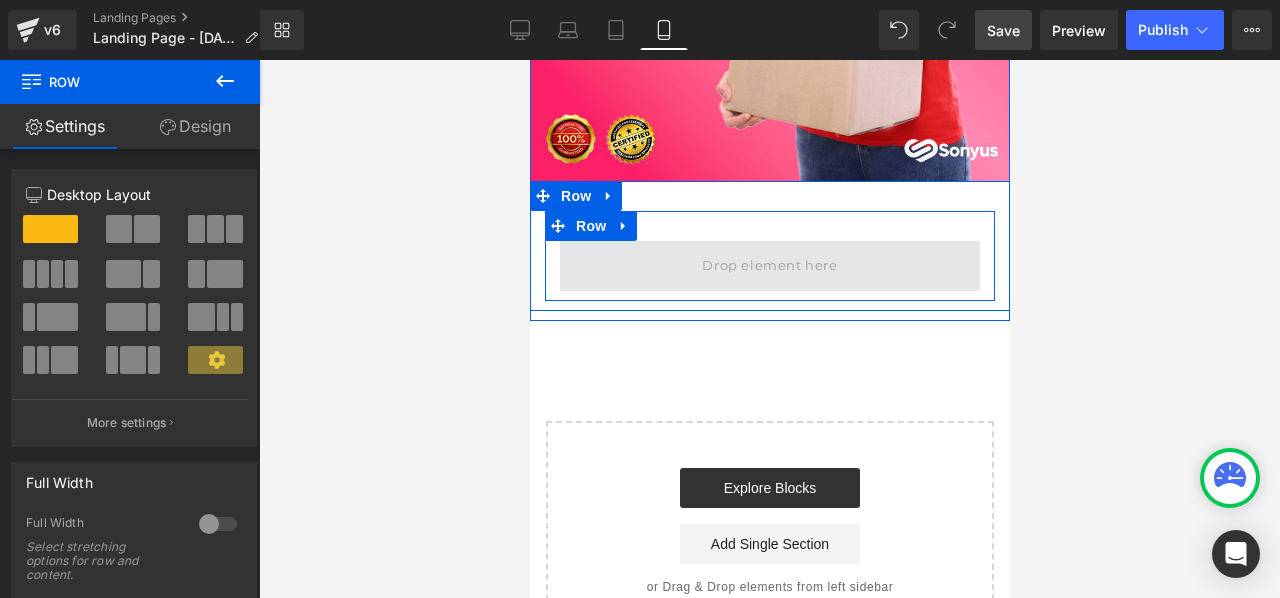 click at bounding box center (769, 266) 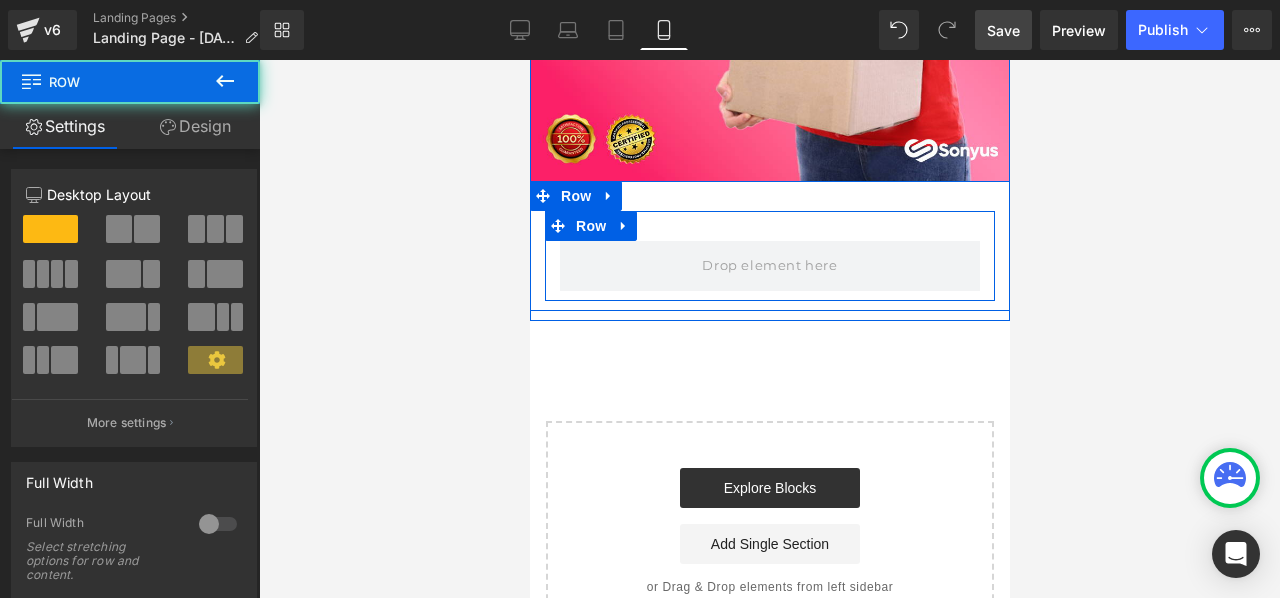 click on "Row" at bounding box center (769, 256) 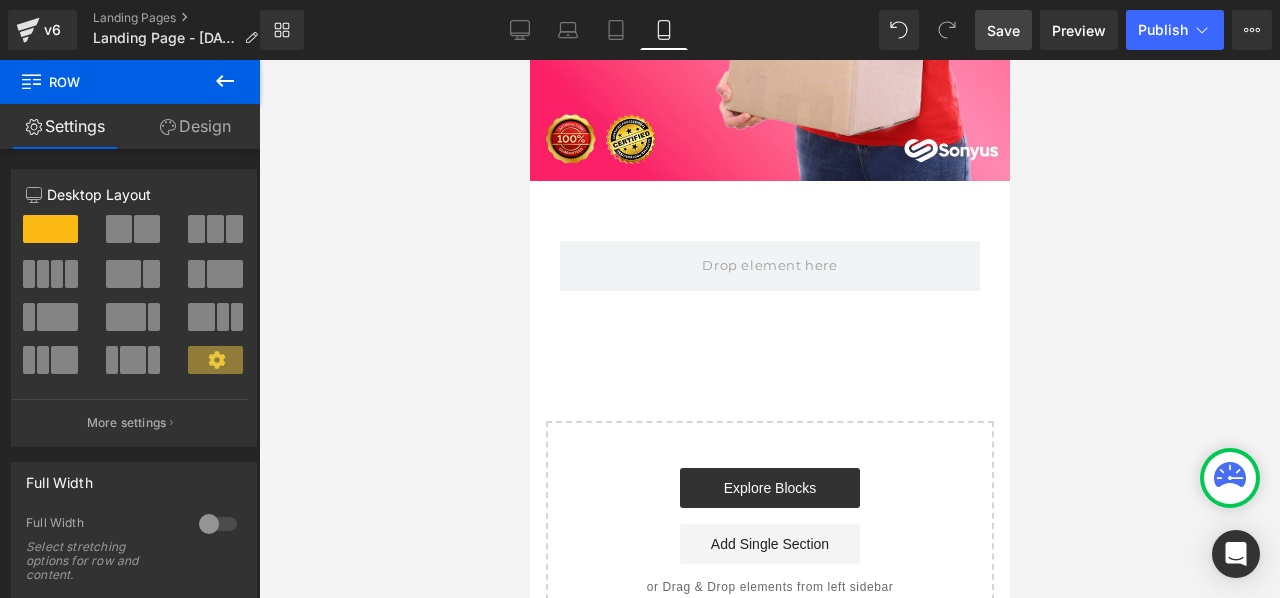 click 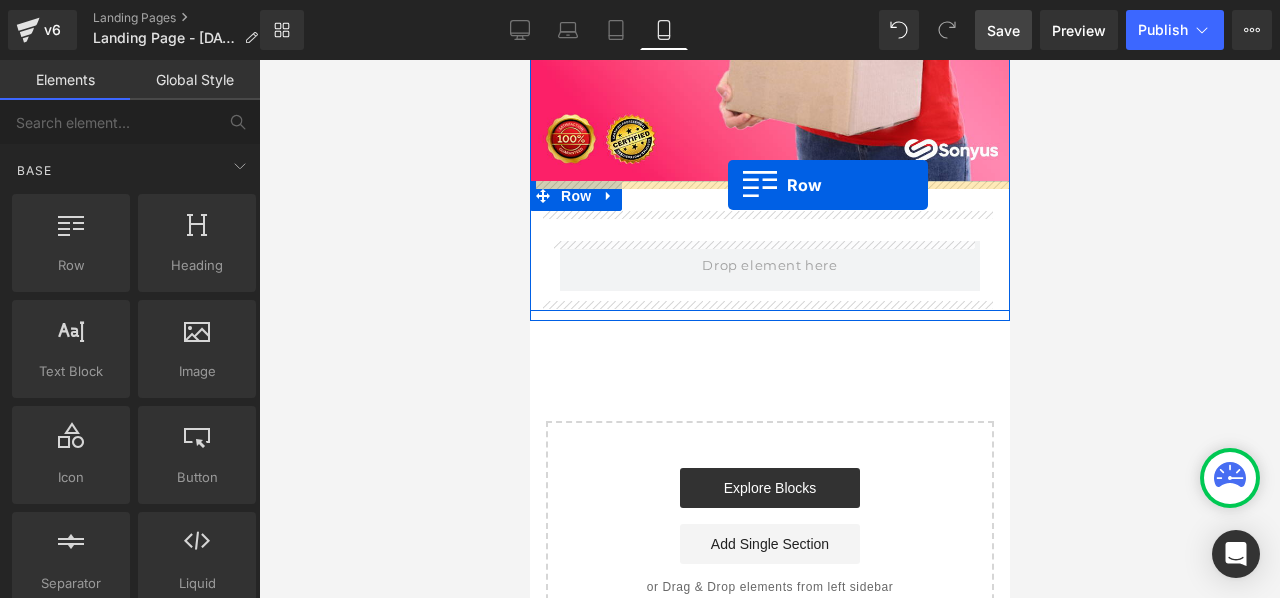 drag, startPoint x: 603, startPoint y: 301, endPoint x: 727, endPoint y: 185, distance: 169.79988 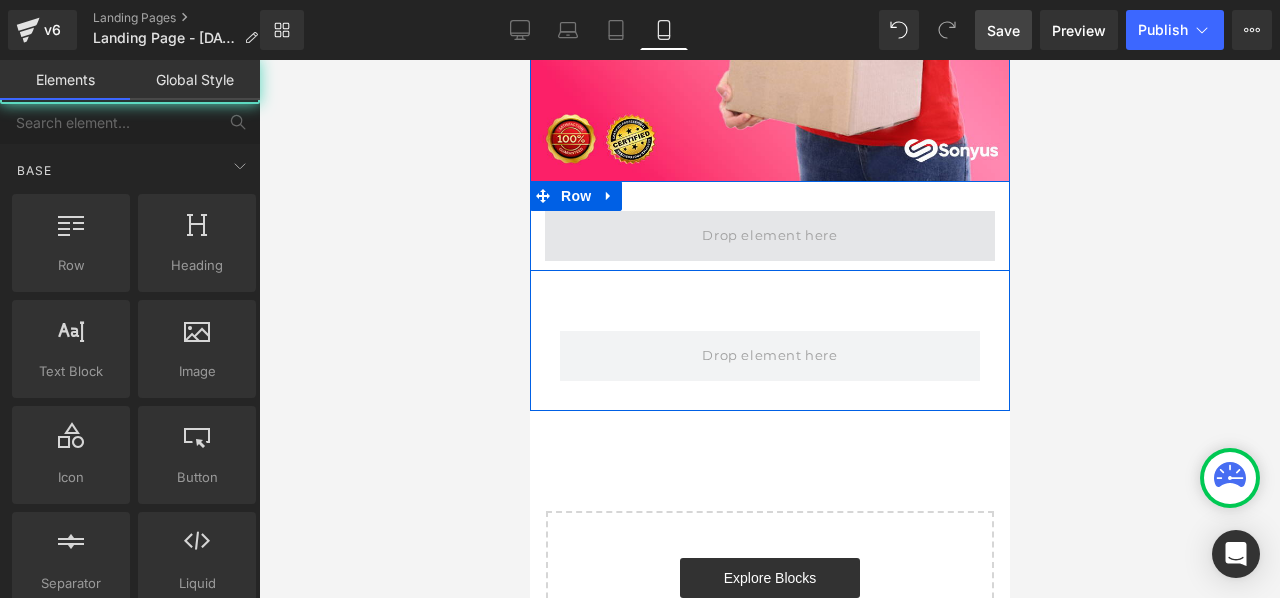 click at bounding box center (768, 236) 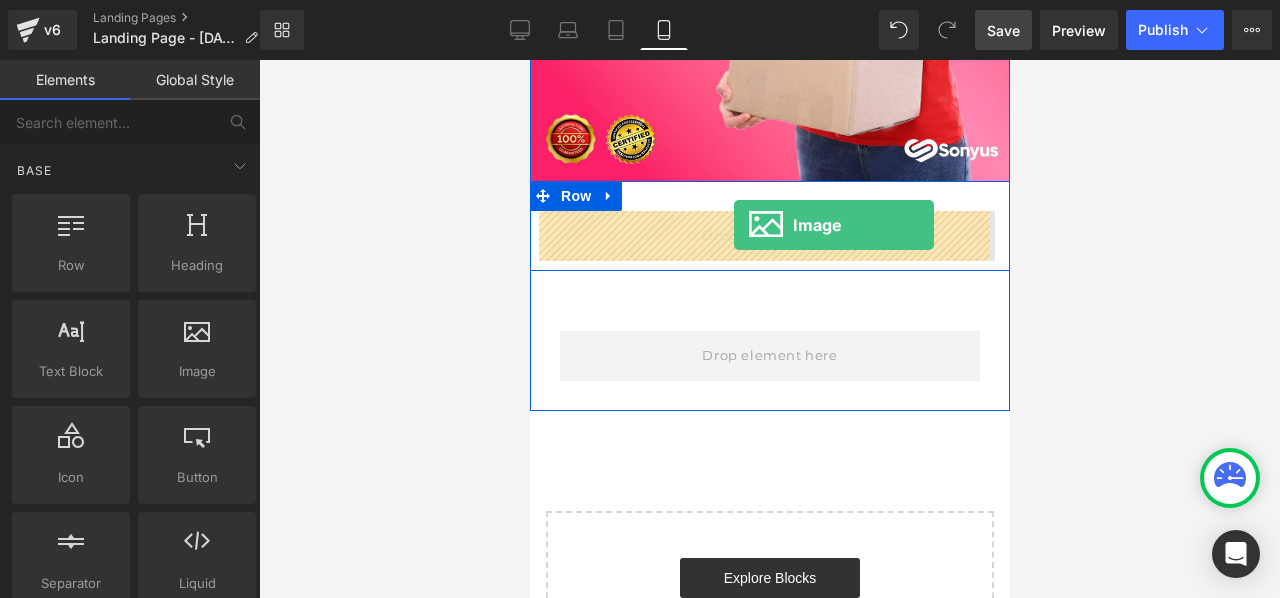 drag, startPoint x: 721, startPoint y: 398, endPoint x: 733, endPoint y: 225, distance: 173.41568 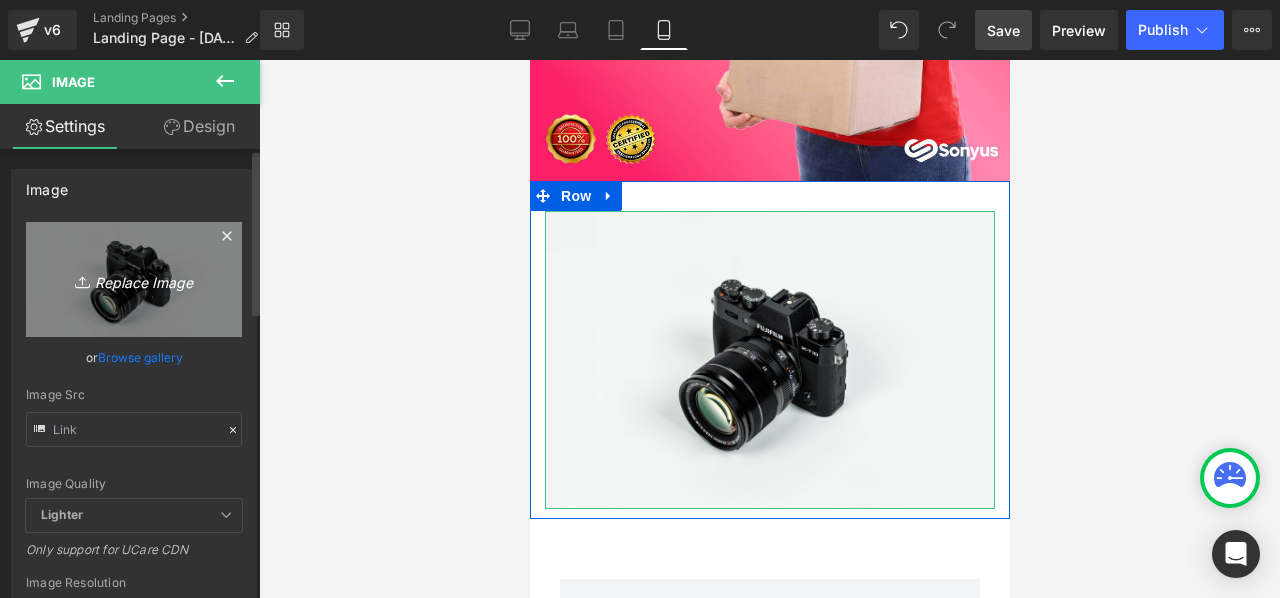 click on "Replace Image" at bounding box center (134, 279) 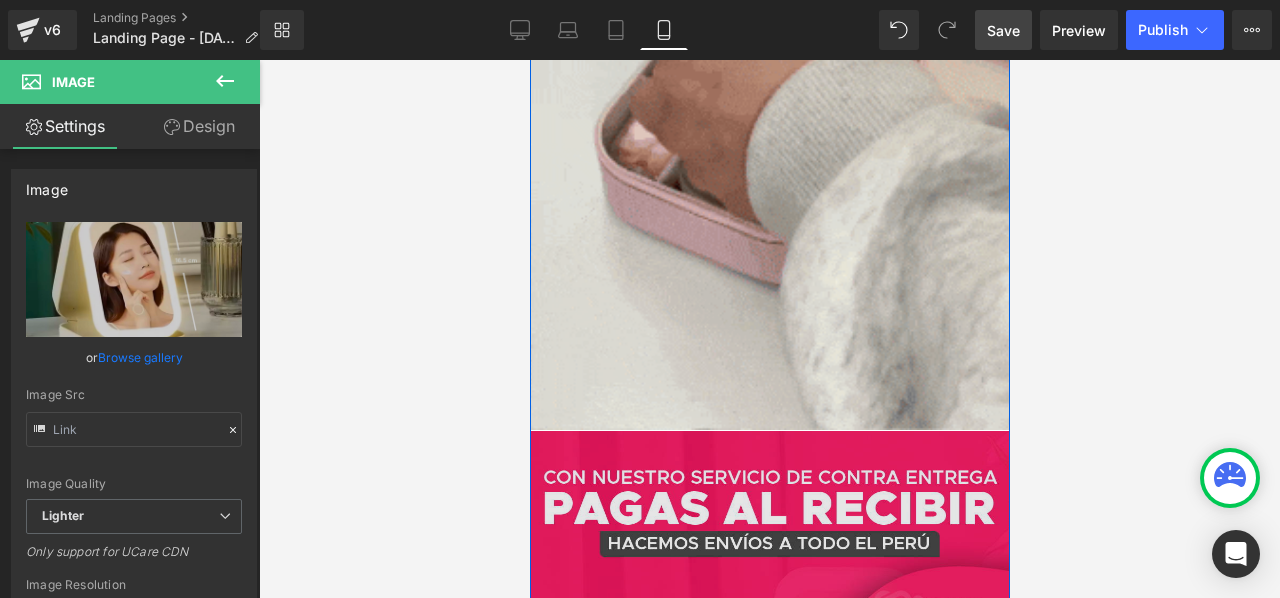 scroll, scrollTop: 3300, scrollLeft: 0, axis: vertical 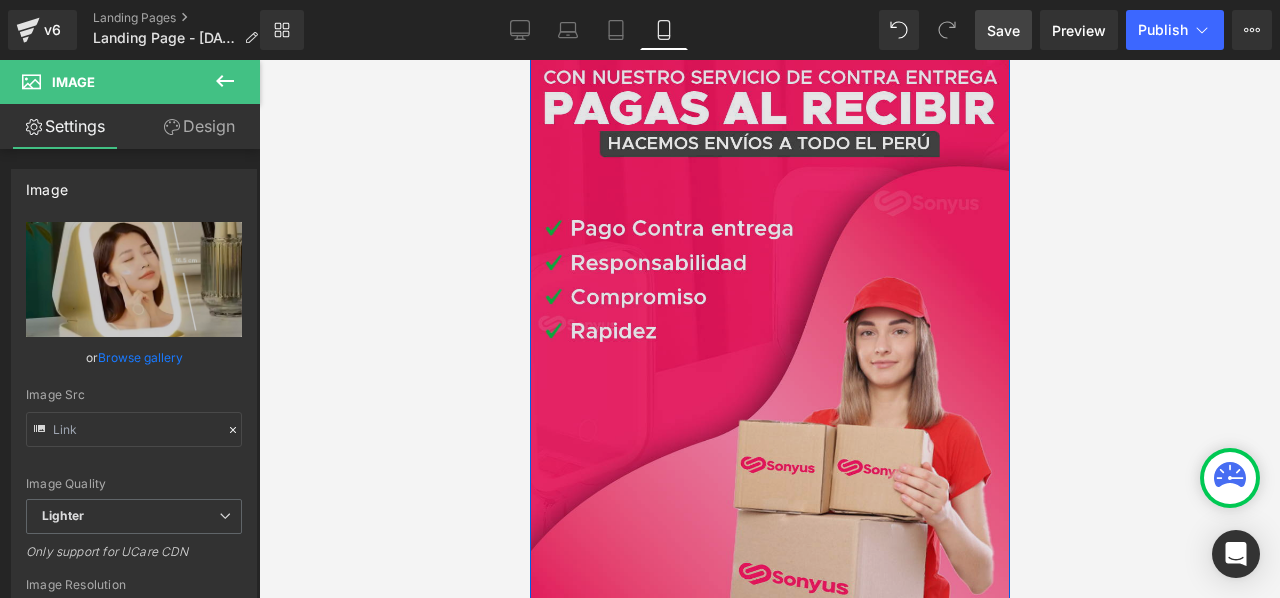 click at bounding box center (769, 376) 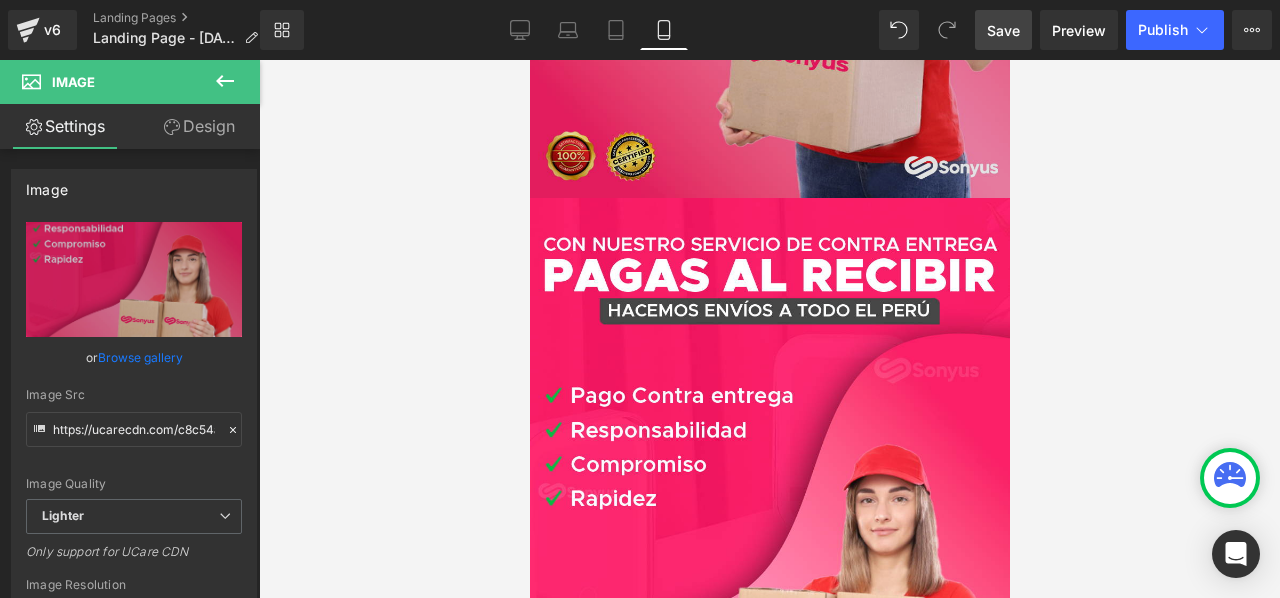 scroll, scrollTop: 3881, scrollLeft: 0, axis: vertical 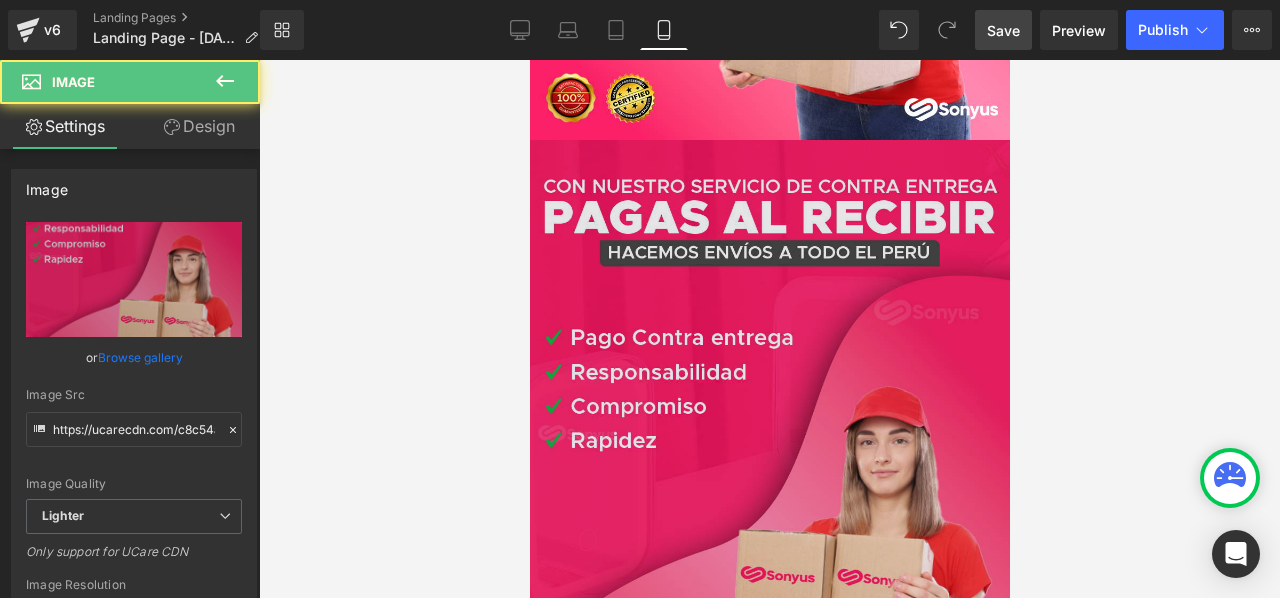click at bounding box center (769, 485) 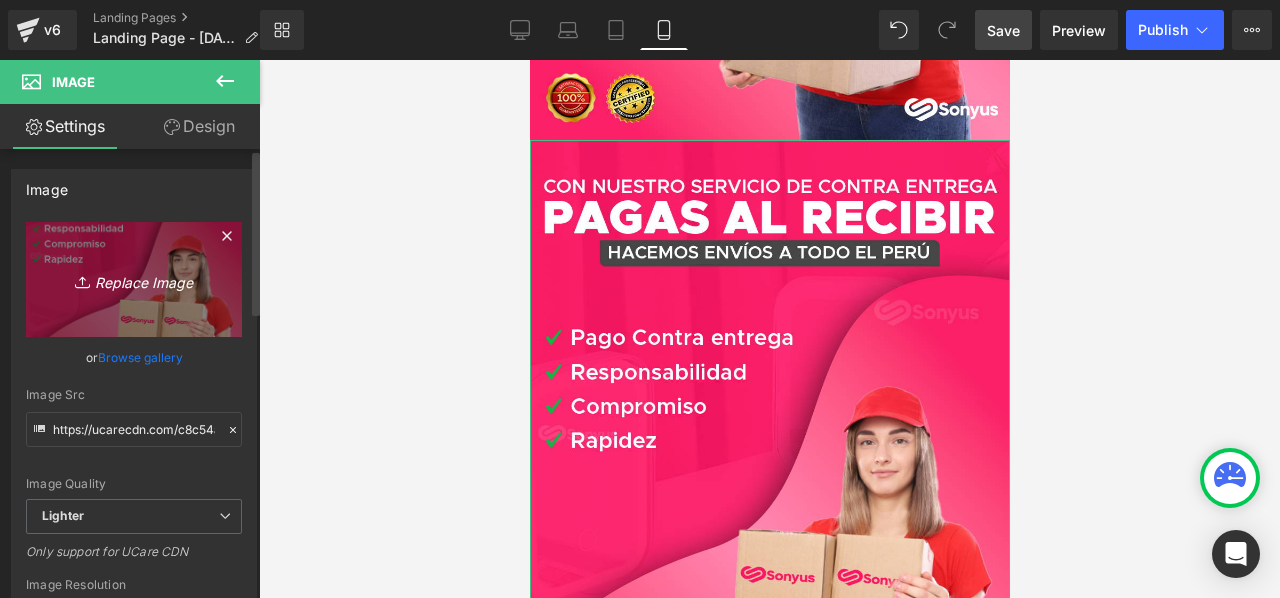 click on "Replace Image" at bounding box center [134, 279] 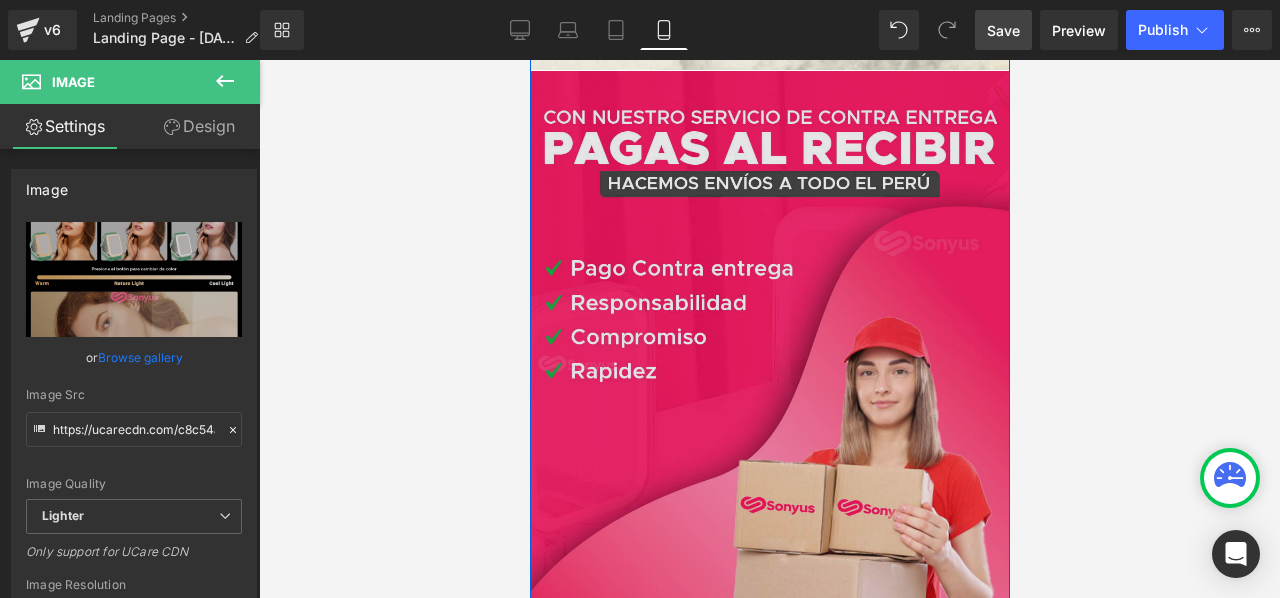 scroll, scrollTop: 3581, scrollLeft: 0, axis: vertical 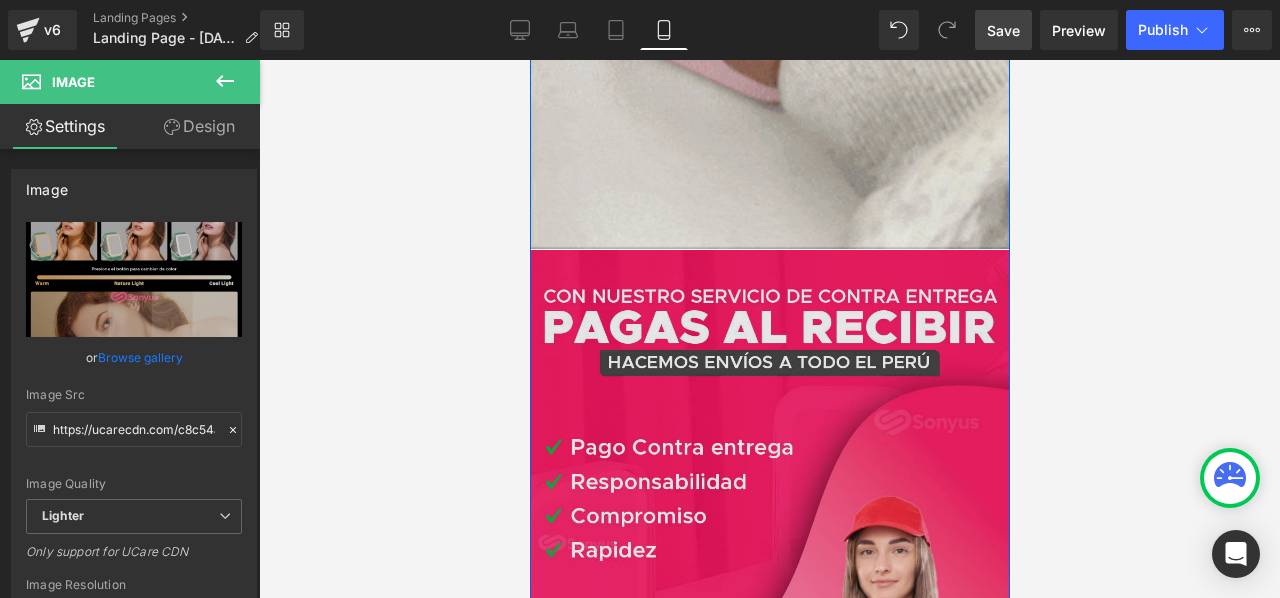click at bounding box center [769, 595] 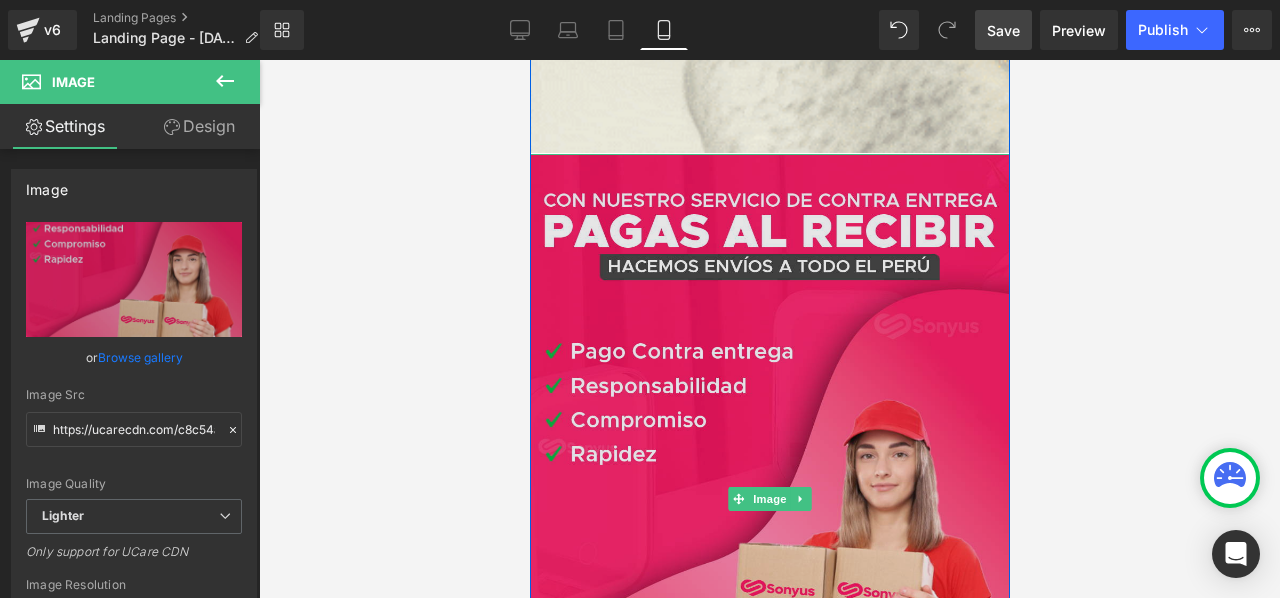 scroll, scrollTop: 3281, scrollLeft: 0, axis: vertical 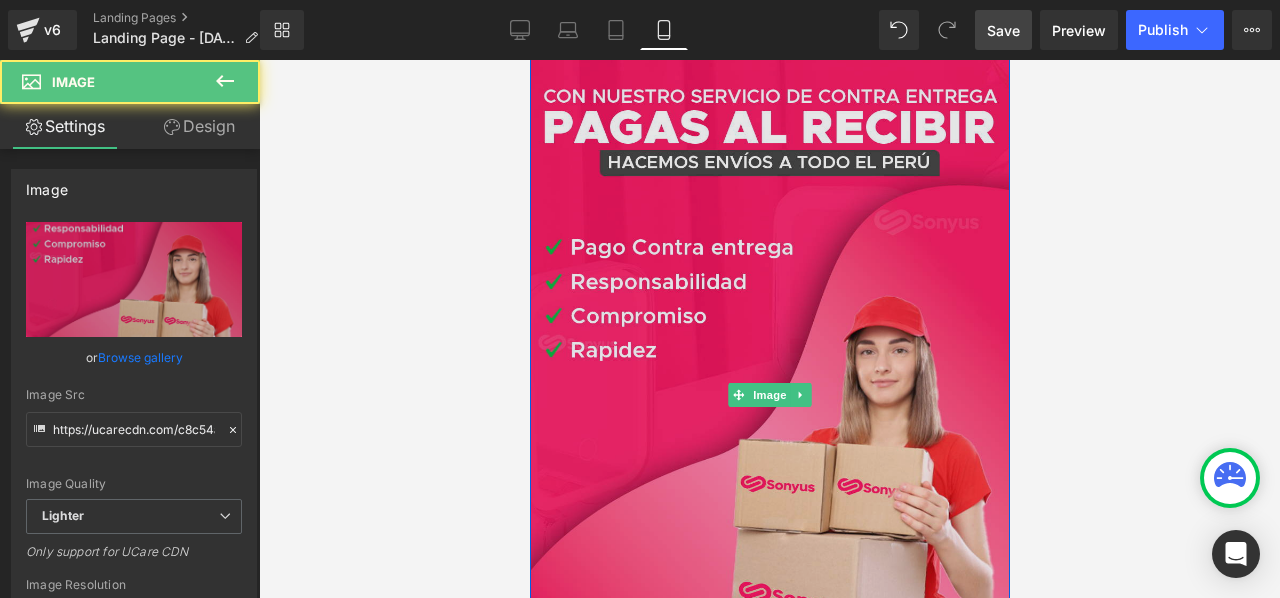 click at bounding box center [769, 395] 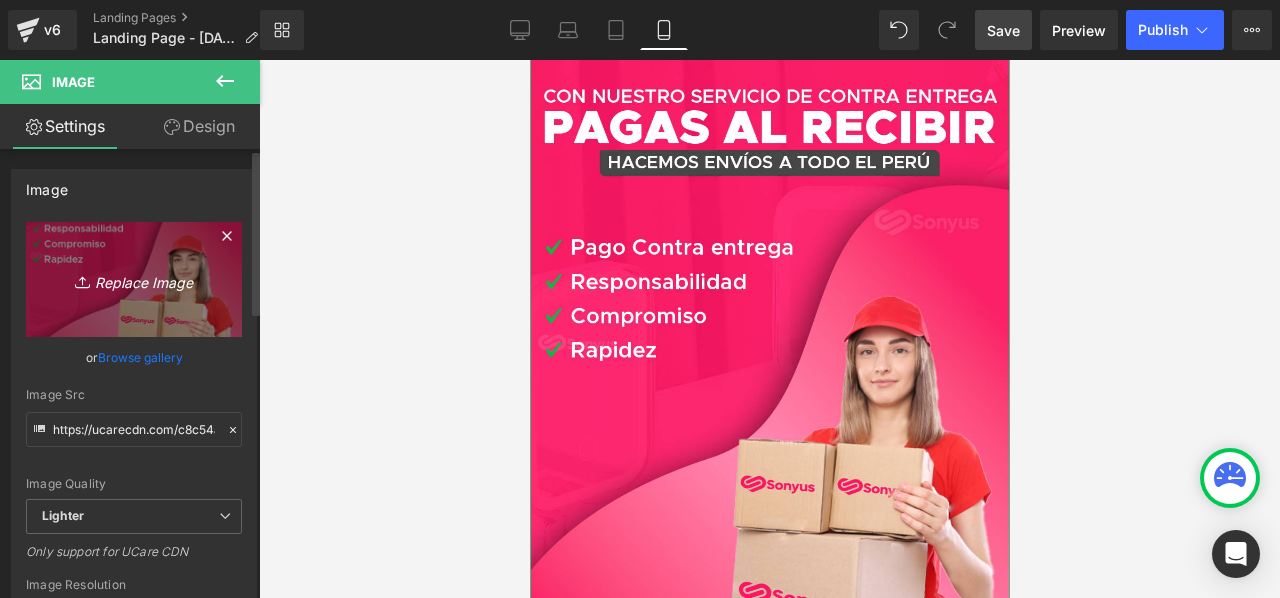 click on "Replace Image" at bounding box center [134, 279] 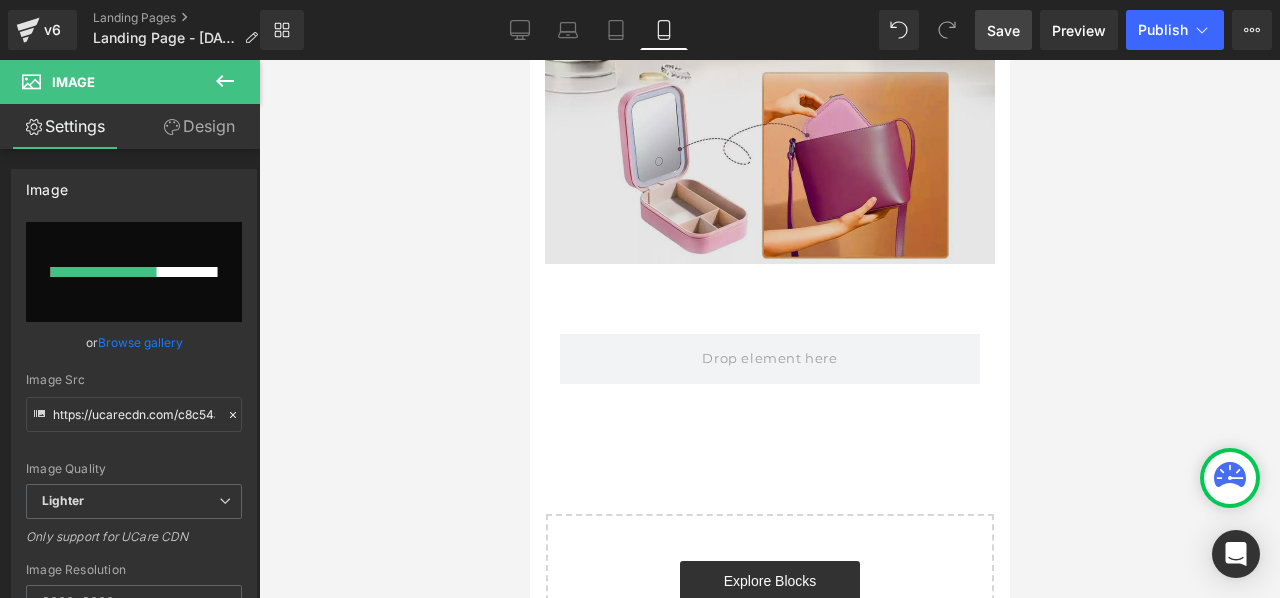 scroll, scrollTop: 4981, scrollLeft: 0, axis: vertical 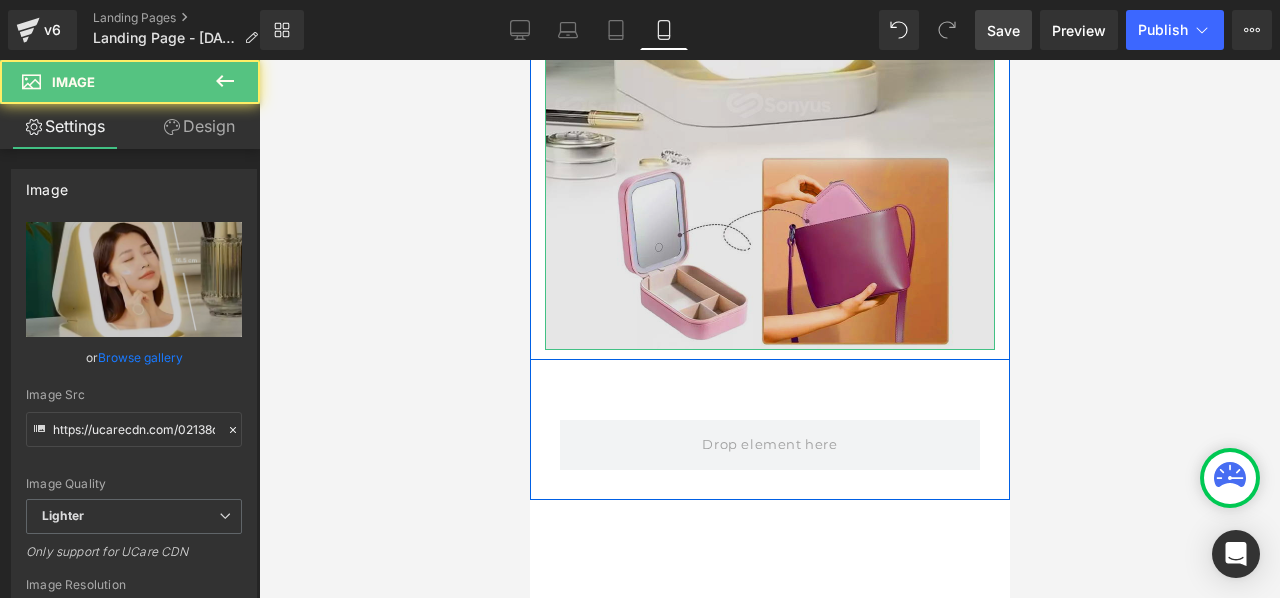 click at bounding box center (769, -50) 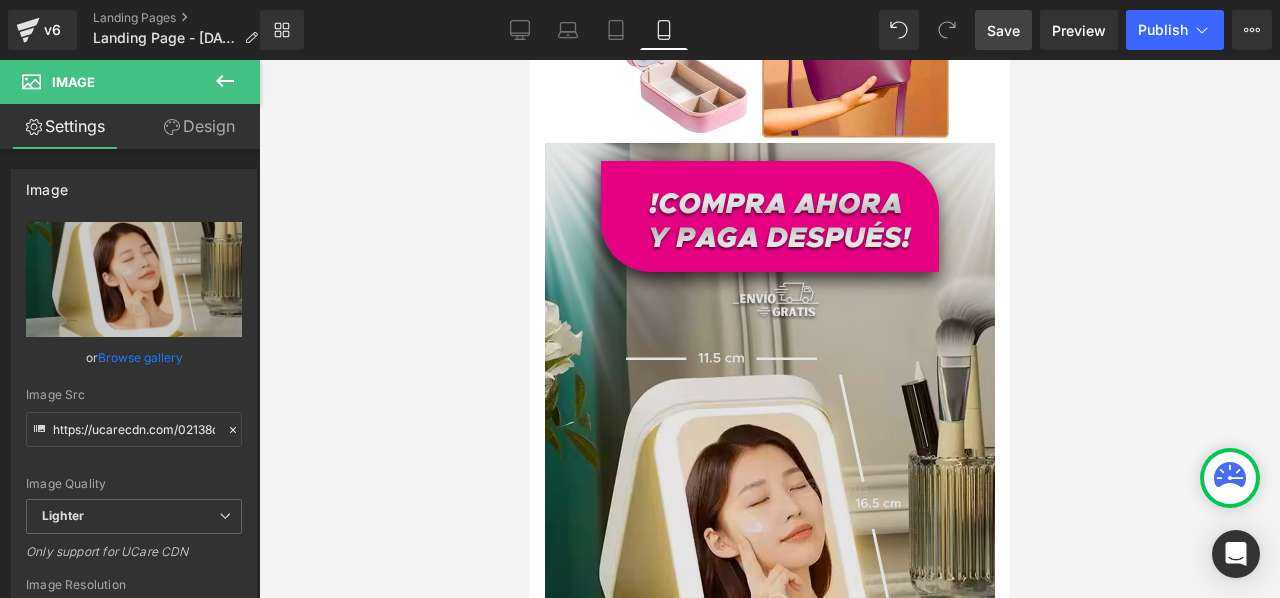 scroll, scrollTop: 5191, scrollLeft: 0, axis: vertical 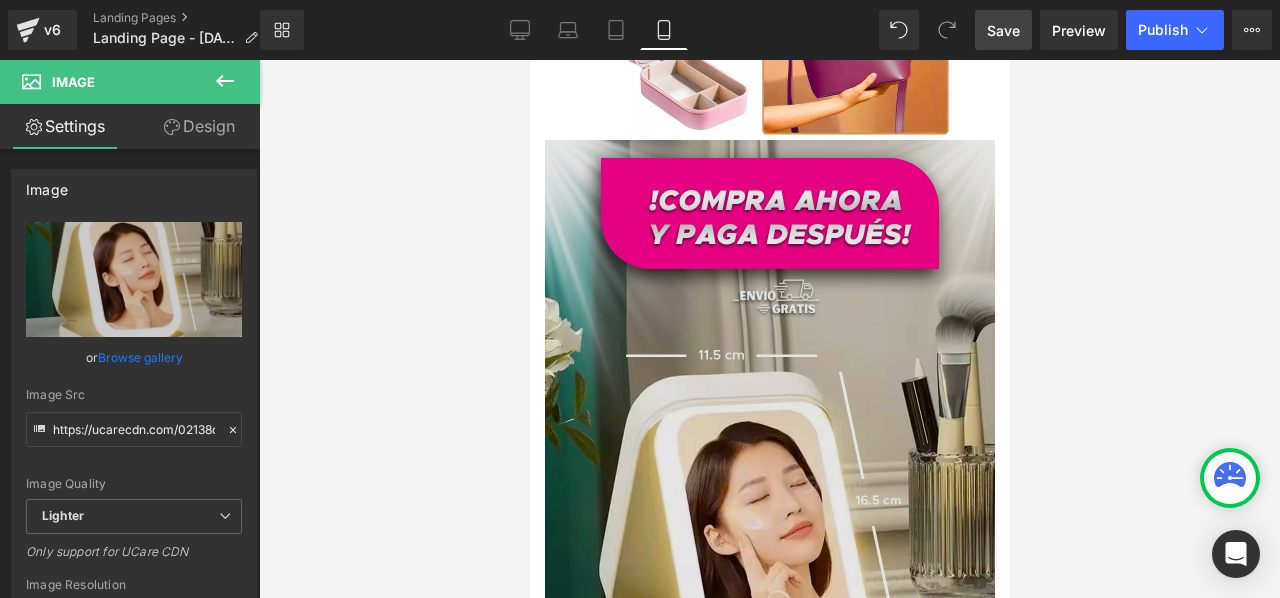 click at bounding box center [769, 540] 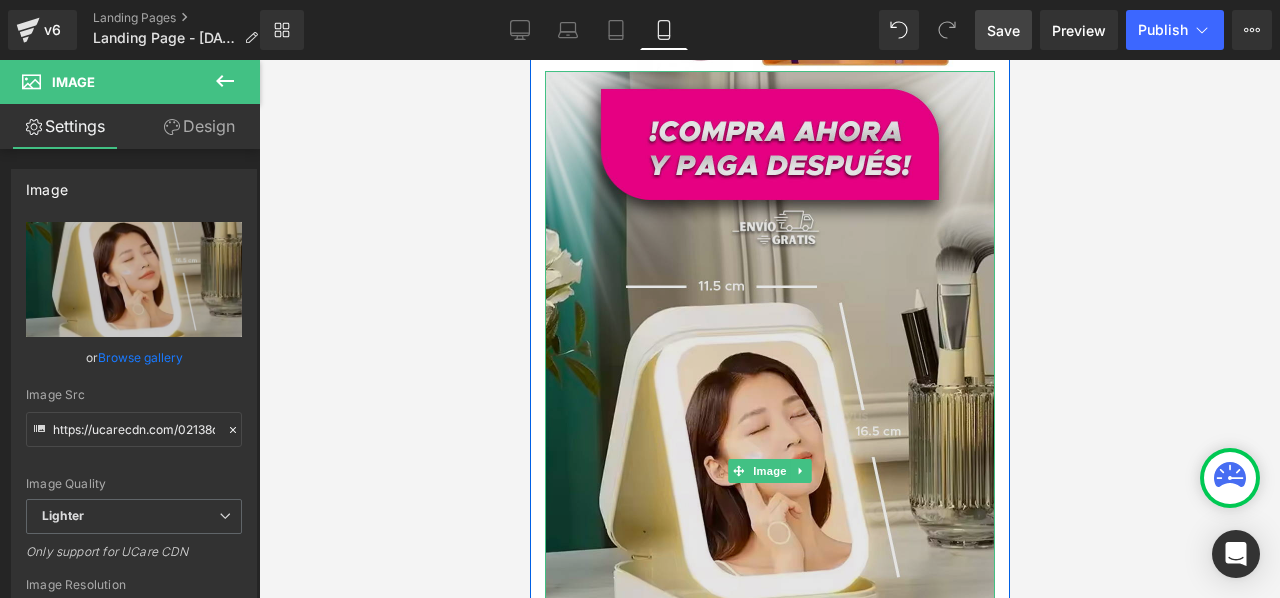 scroll, scrollTop: 5291, scrollLeft: 0, axis: vertical 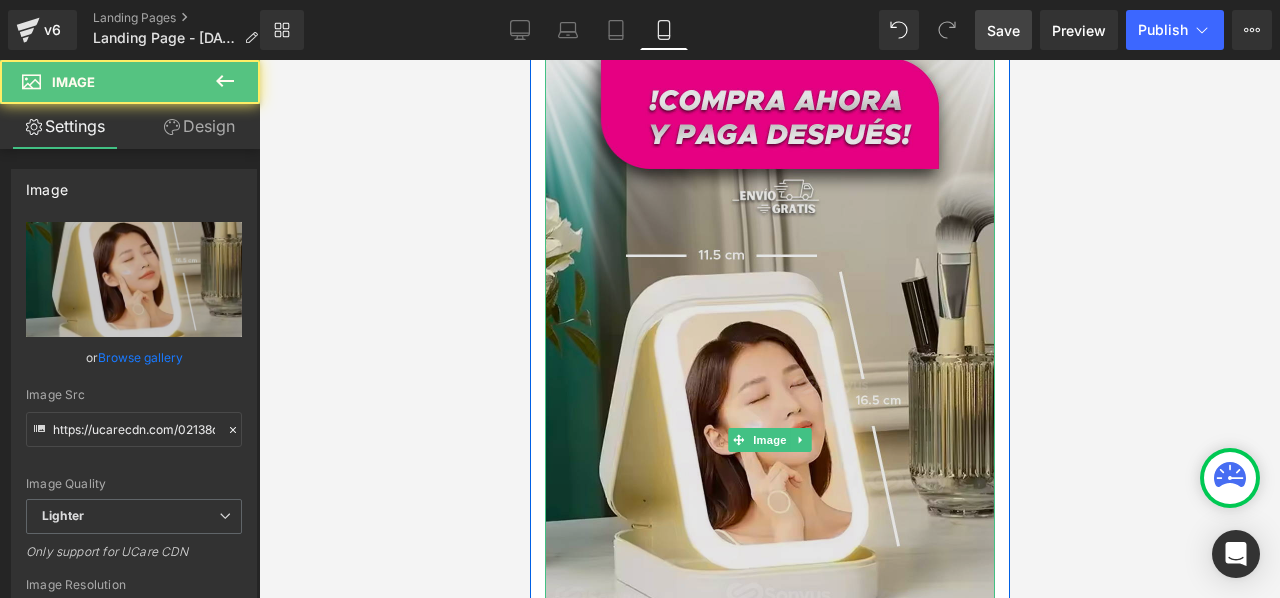 click at bounding box center [769, 440] 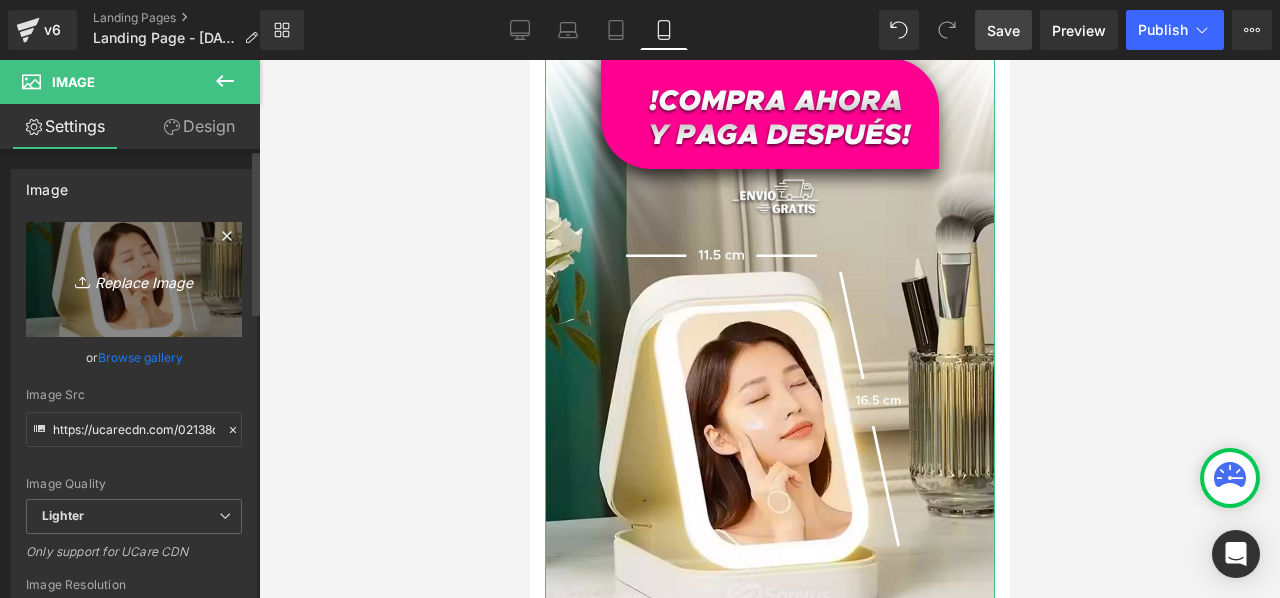 click on "Replace Image" at bounding box center (134, 279) 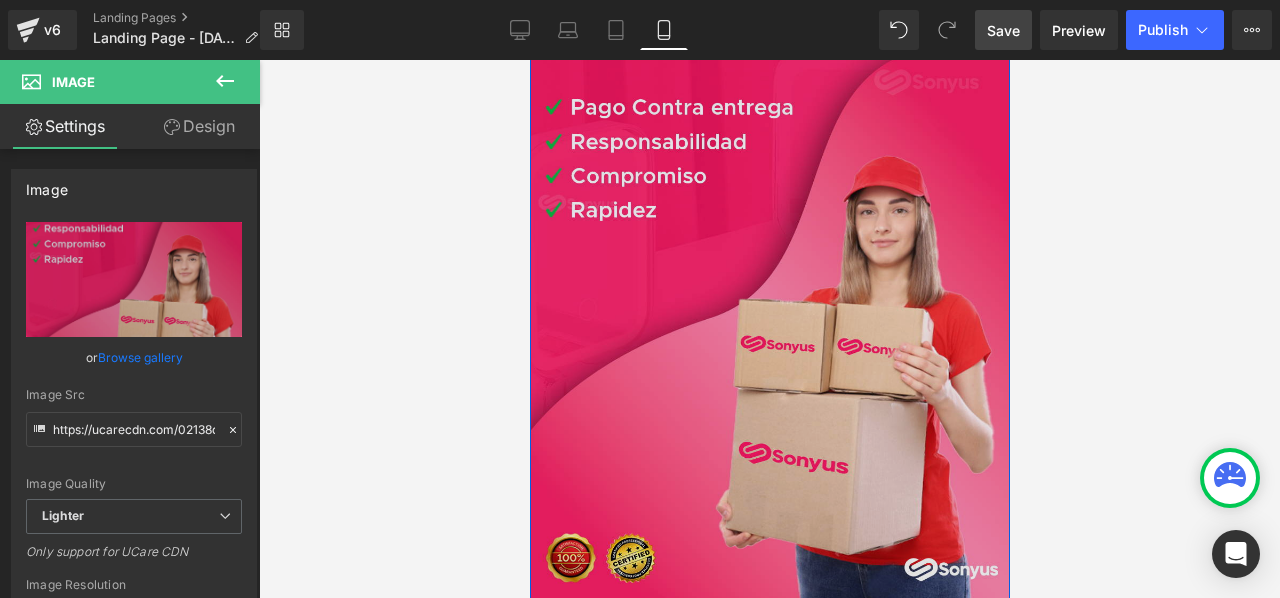 scroll, scrollTop: 3499, scrollLeft: 0, axis: vertical 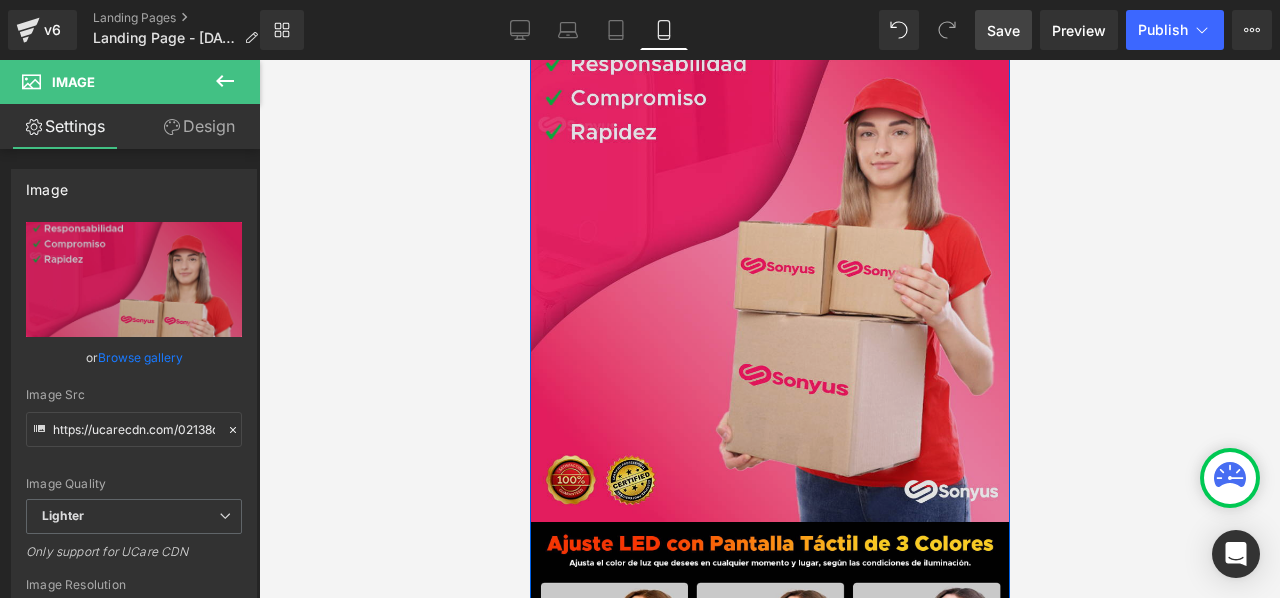 click at bounding box center [769, 177] 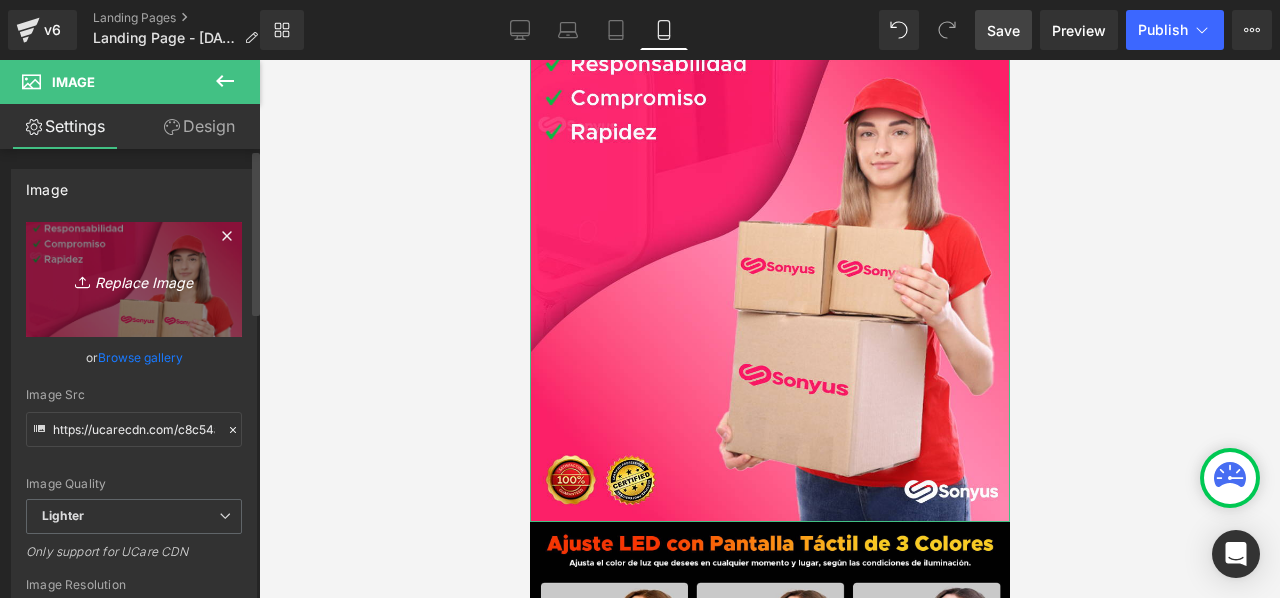 click on "Replace Image" at bounding box center [134, 279] 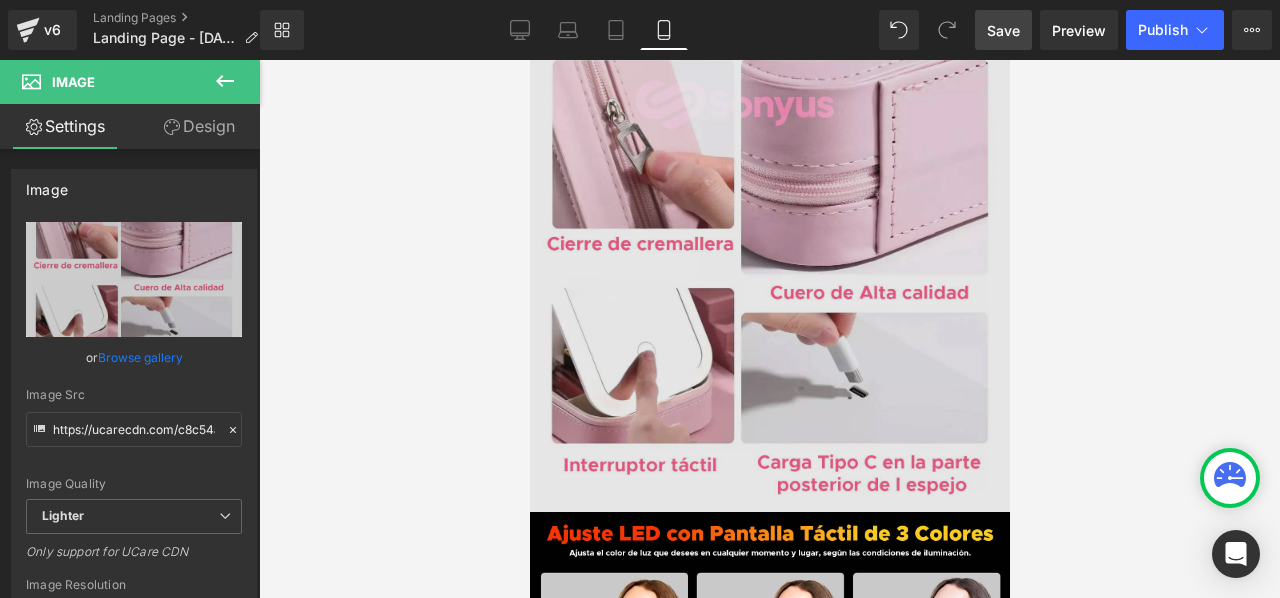scroll, scrollTop: 3199, scrollLeft: 0, axis: vertical 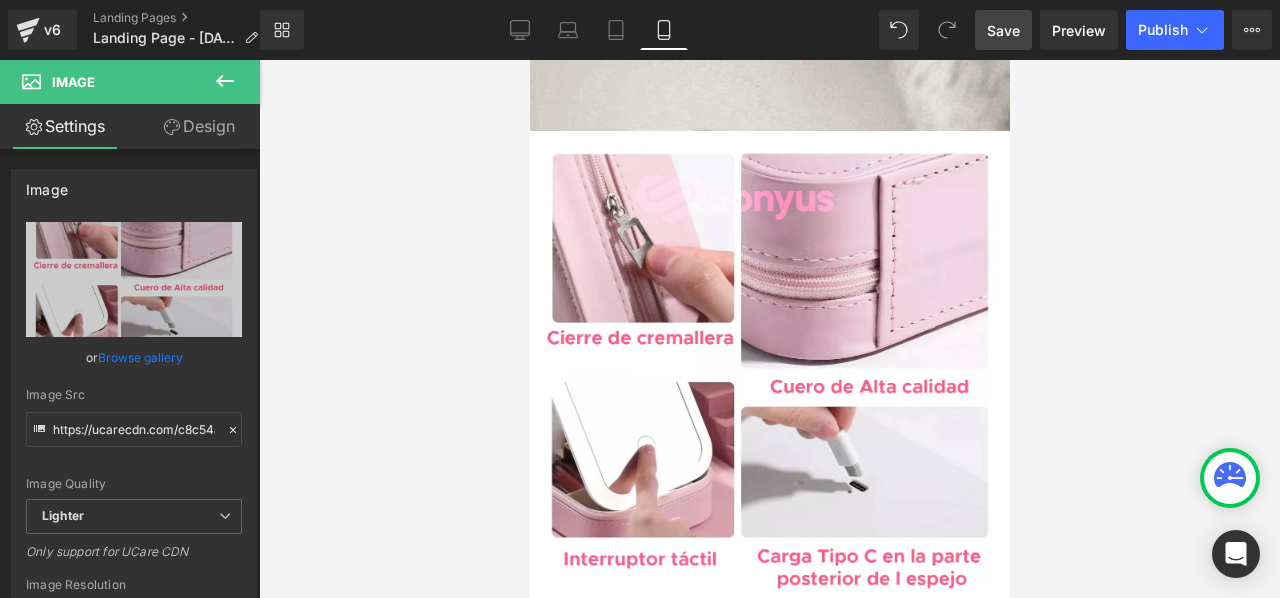 click on "Save" at bounding box center (1003, 30) 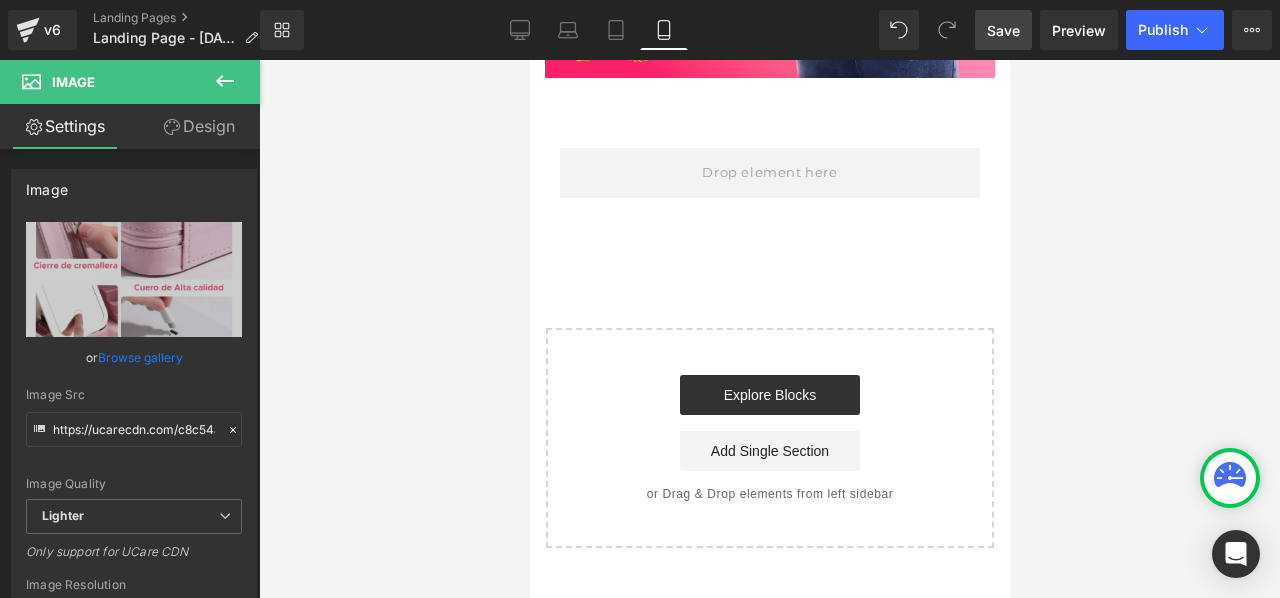 scroll, scrollTop: 5799, scrollLeft: 0, axis: vertical 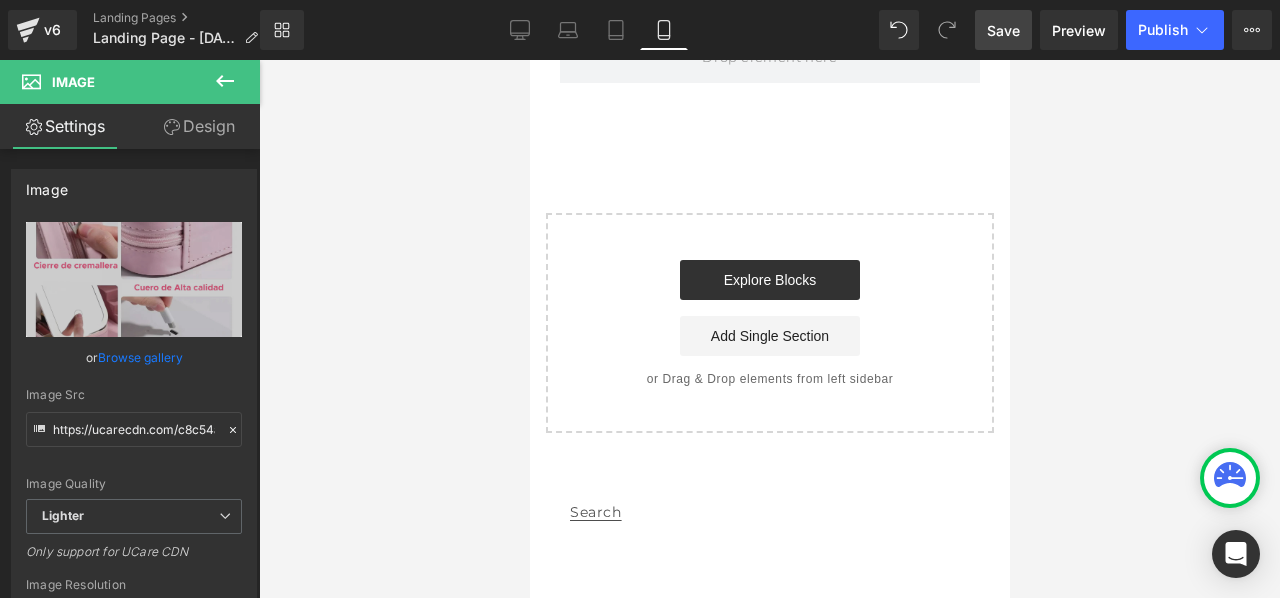 click on "Save" at bounding box center [1003, 30] 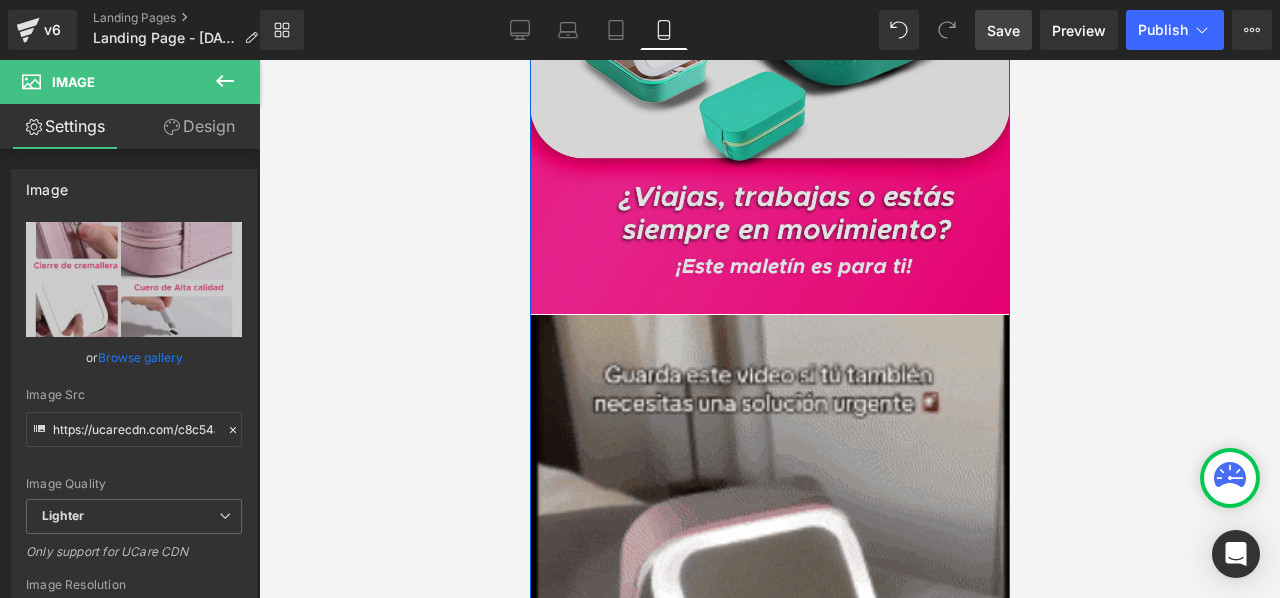 scroll, scrollTop: 500, scrollLeft: 0, axis: vertical 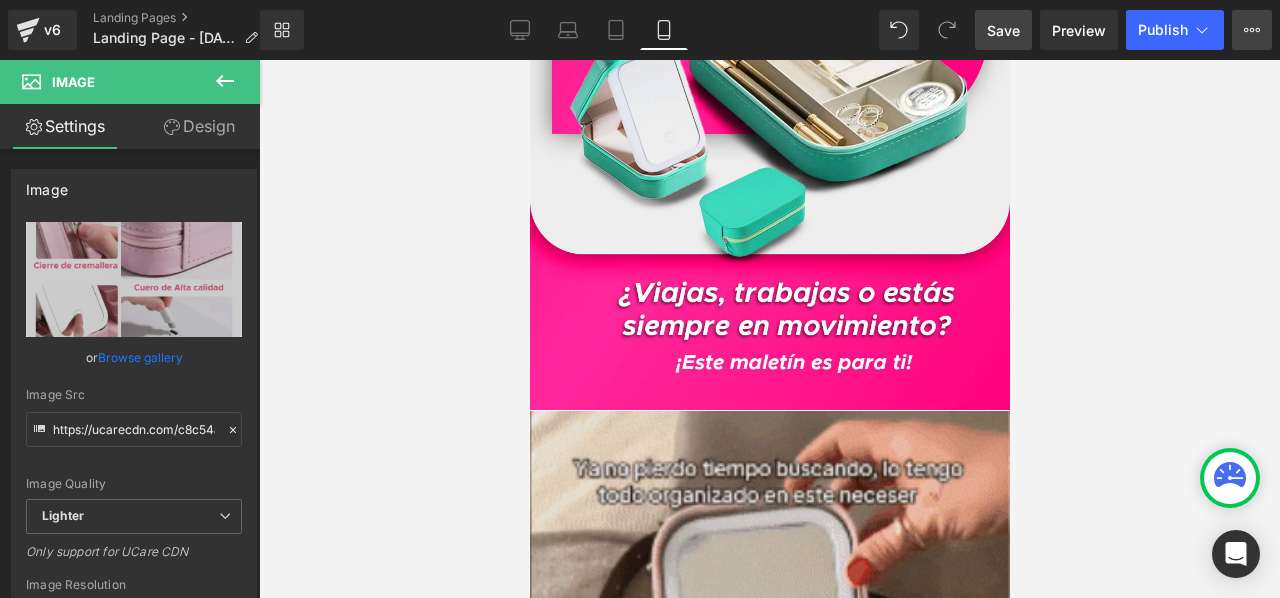 click on "Upgrade Plan View Live Page View with current Template Save Template to Library Schedule Publish  Optimize  Publish Settings Shortcuts" at bounding box center [1252, 30] 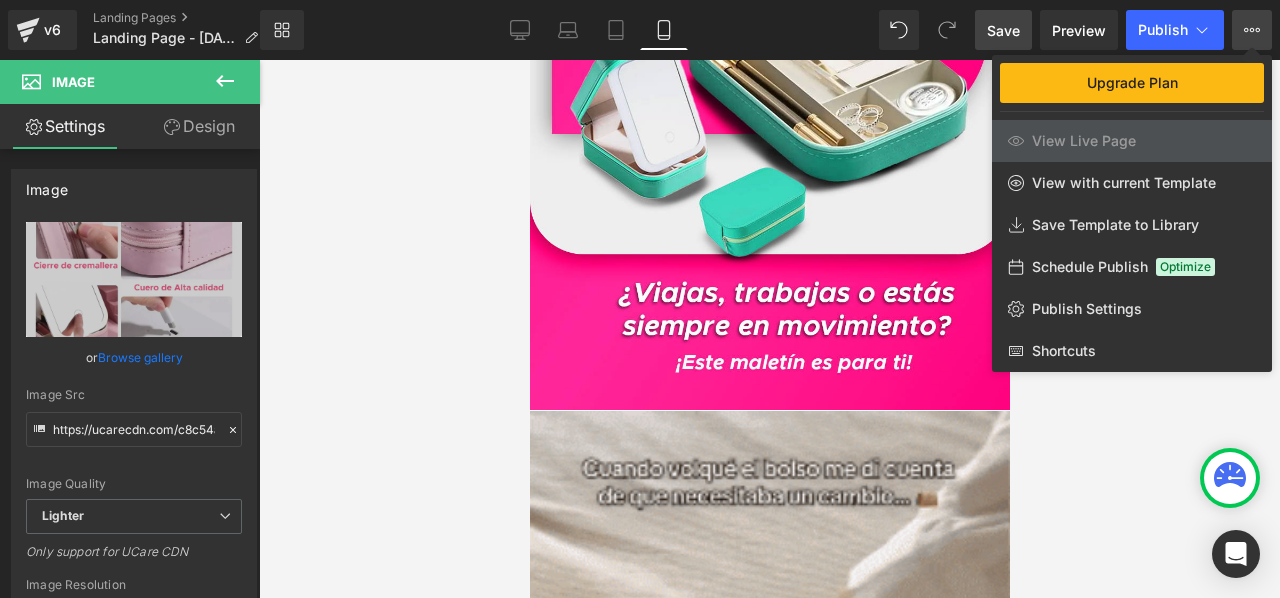click on "Upgrade Plan View Live Page View with current Template Save Template to Library Schedule Publish  Optimize  Publish Settings Shortcuts" at bounding box center [1252, 30] 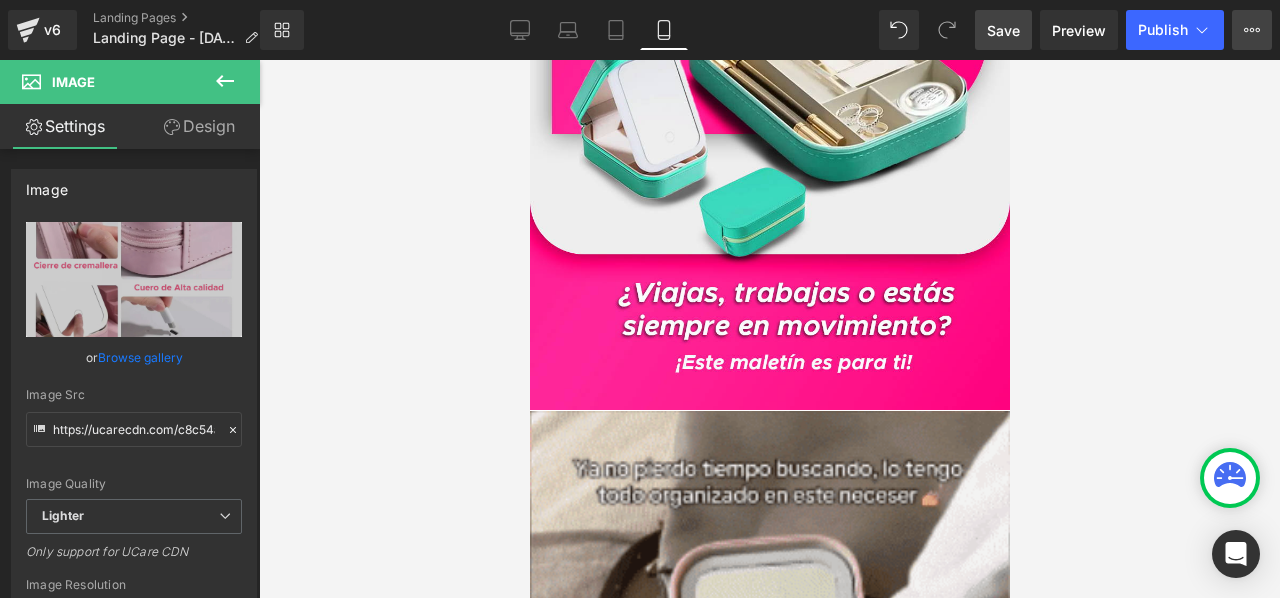 click on "Upgrade Plan View Live Page View with current Template Save Template to Library Schedule Publish  Optimize  Publish Settings Shortcuts" at bounding box center [1252, 30] 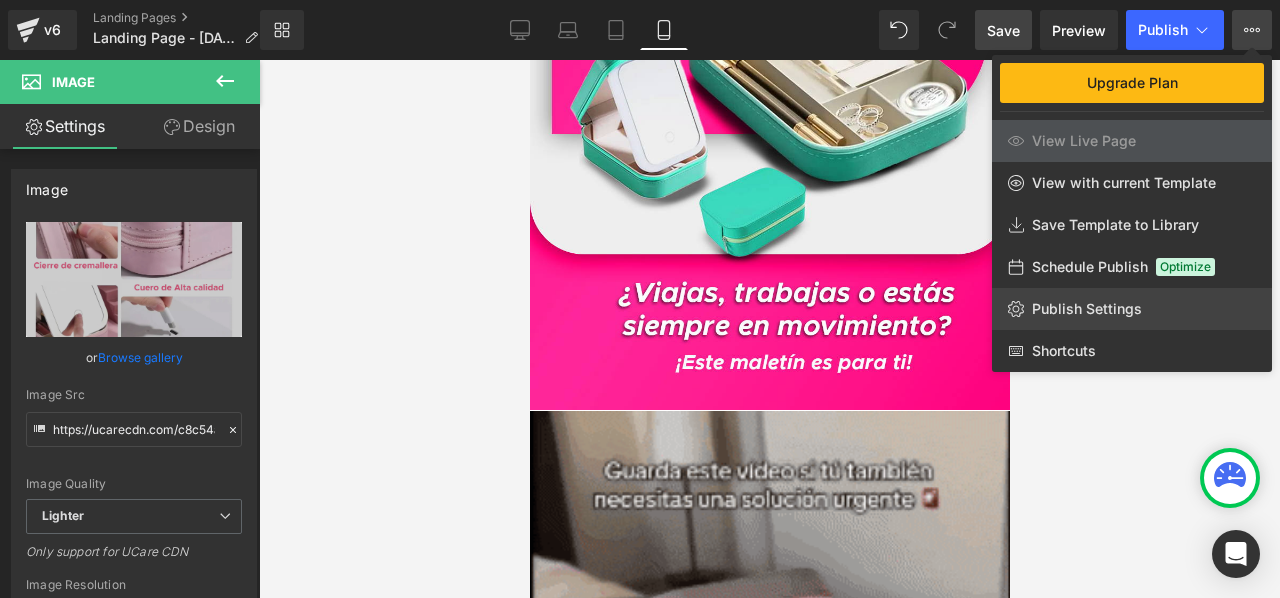 click on "Publish Settings" 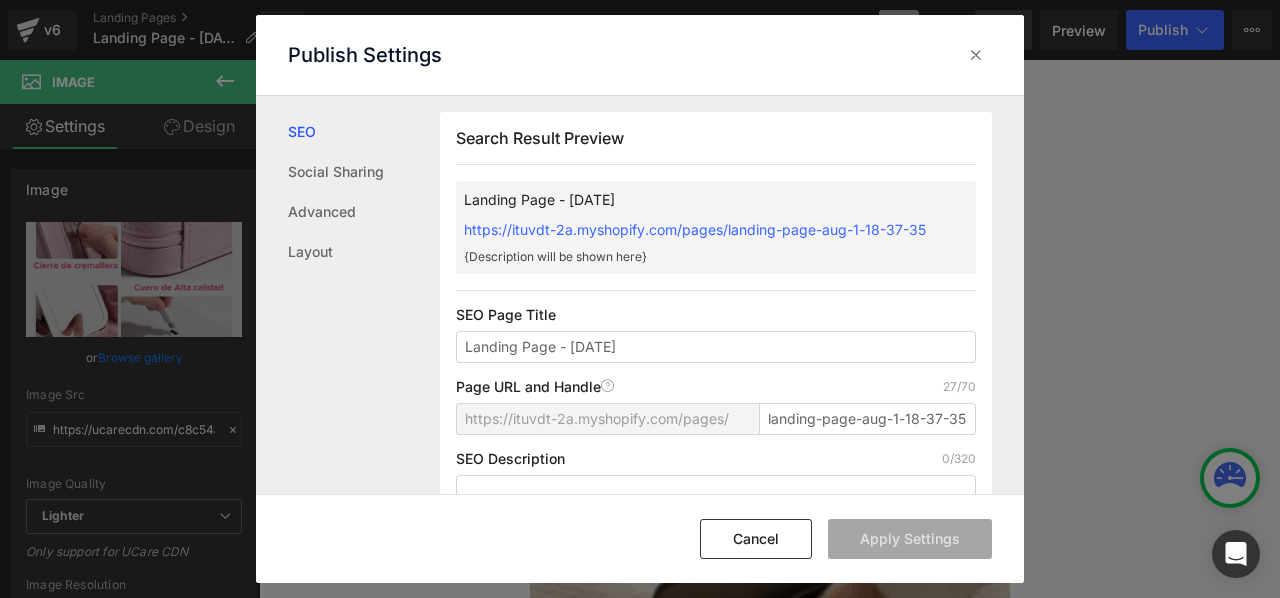 scroll, scrollTop: 1, scrollLeft: 0, axis: vertical 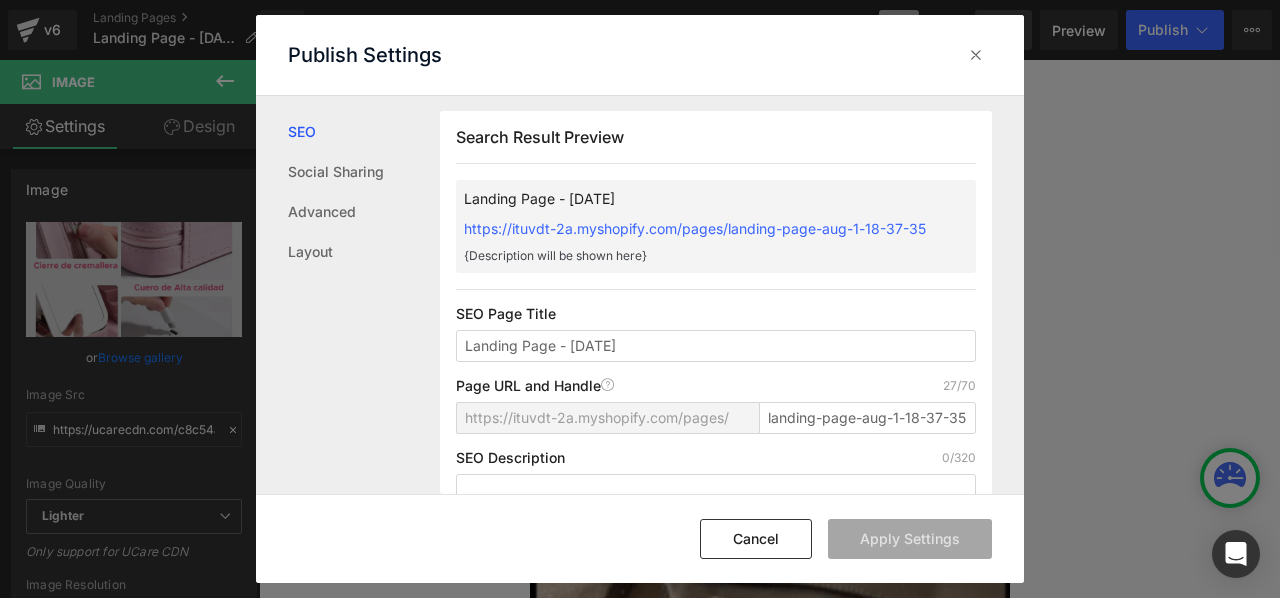drag, startPoint x: 752, startPoint y: 352, endPoint x: 390, endPoint y: 352, distance: 362 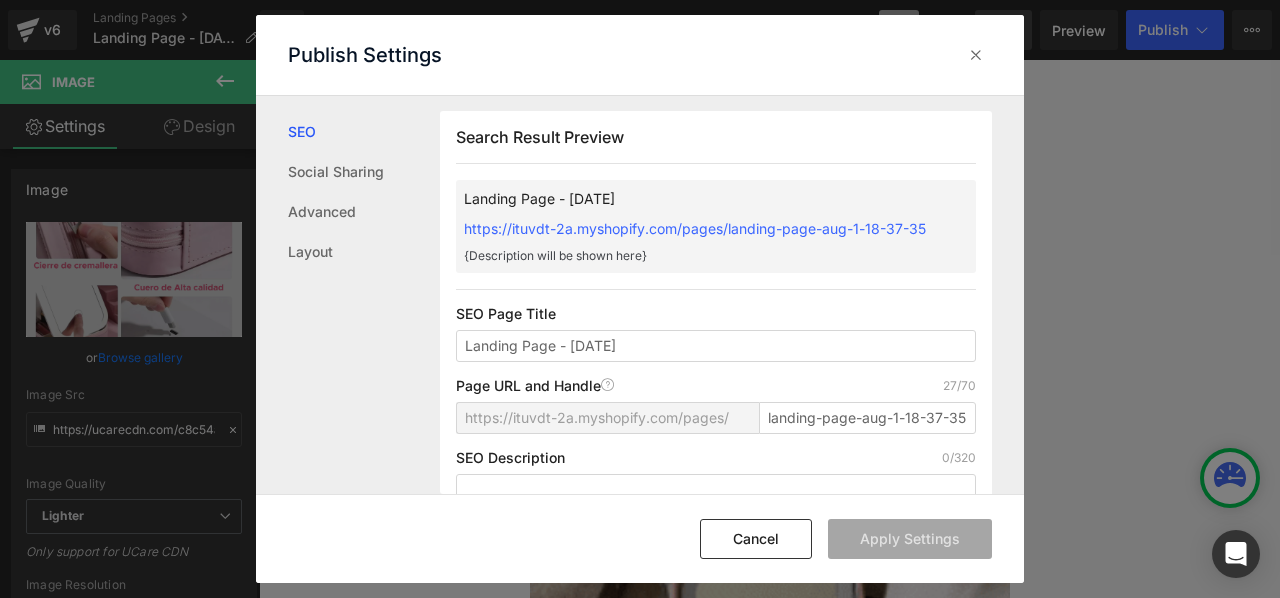click on "SEO Social Sharing Advanced Layout Search Result Preview Landing Page - Aug 1, 18:37:35 https://ituvdt-2a.myshopify.com/pages/landing-page-aug-1-18-37-35 {Description will be shown here} SEO Page Title Landing Page - Aug 1, 18:37:35  Page URL and Handle  Page URL Address 27/70 https://ituvdt-2a.myshopify.com/pages/ landing-page-aug-1-18-37-35 SEO Description 0/320 Social Sharing Image Preview (Recommended size: 1200 x 630 px) Upload Image Landing Page - Aug 1, 18:37:35 https://ituvdt-2a.myshopify.com/pages/landing-page-aug-1-18-37-35 {Description will be shown here} Advance Setting Lazy Loading Upgrade to set up  Improve your page loading speed by deferring image loads until they're actually needed.   Learn more  Layout Setting Show Header & Footer  Hide or Show header & footer on your page. To edit those sections, please go to  Theme Setting" at bounding box center (640, 295) 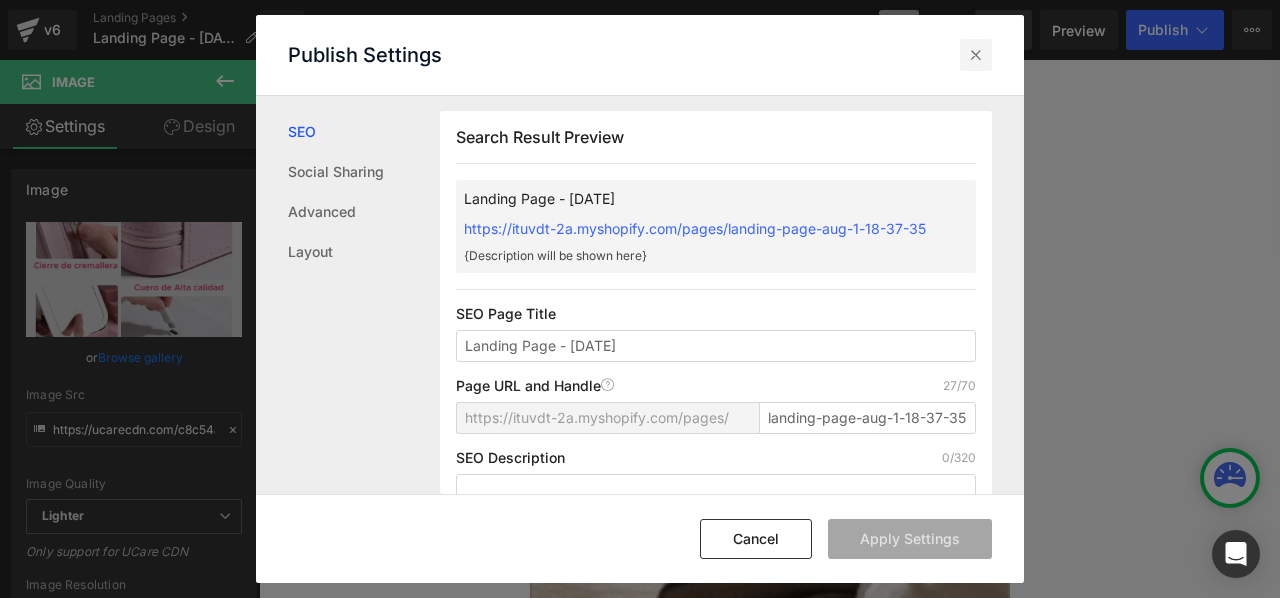 click at bounding box center (976, 55) 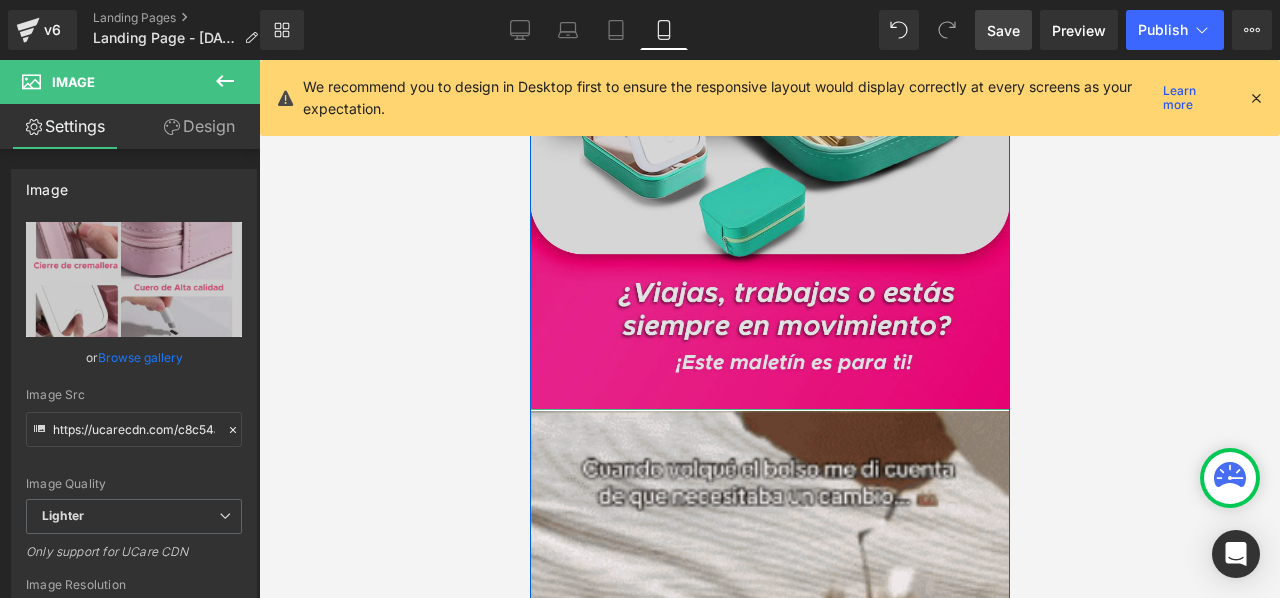 scroll, scrollTop: 0, scrollLeft: 0, axis: both 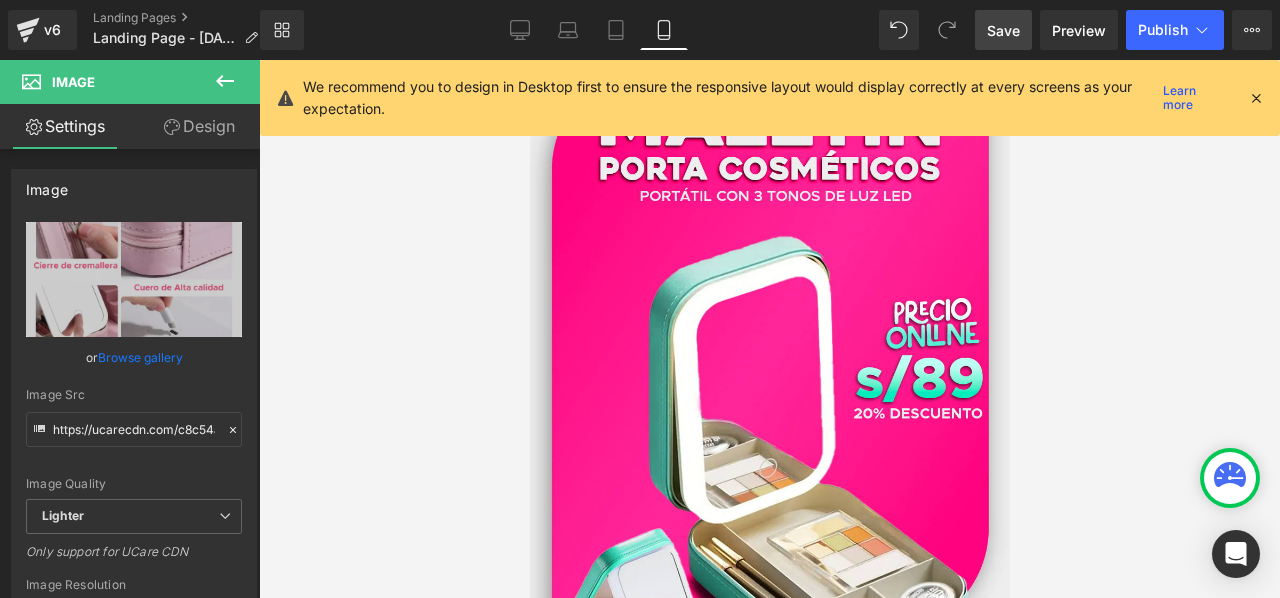 click at bounding box center [1256, 98] 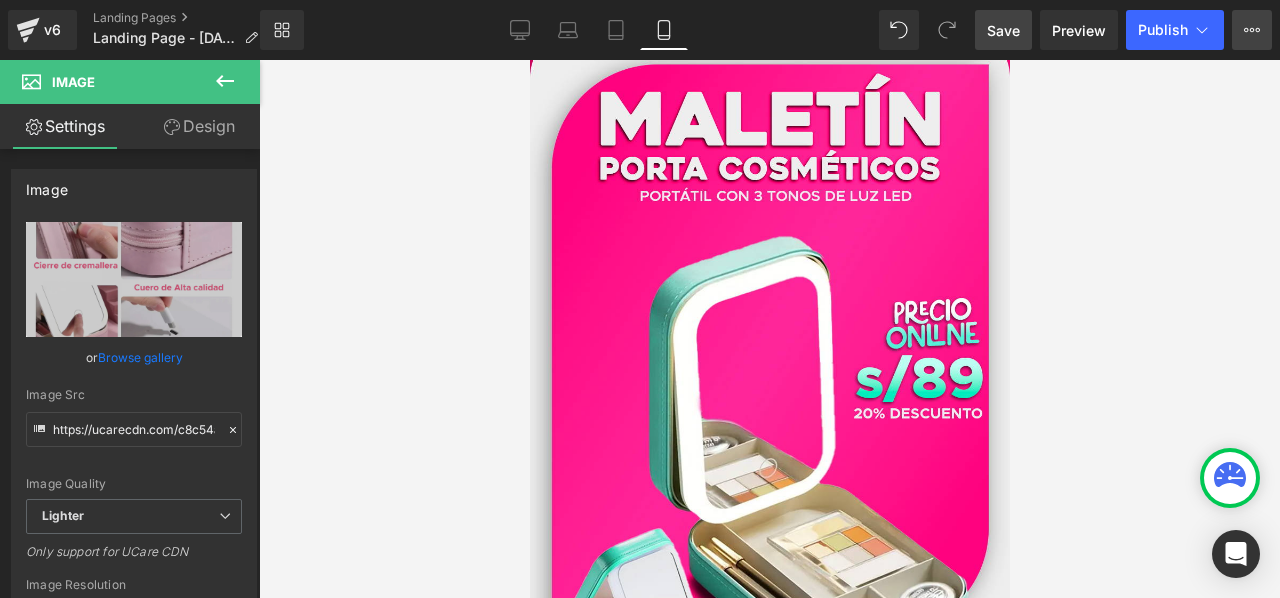 click on "Upgrade Plan View Live Page View with current Template Save Template to Library Schedule Publish  Optimize  Publish Settings Shortcuts" at bounding box center [1252, 30] 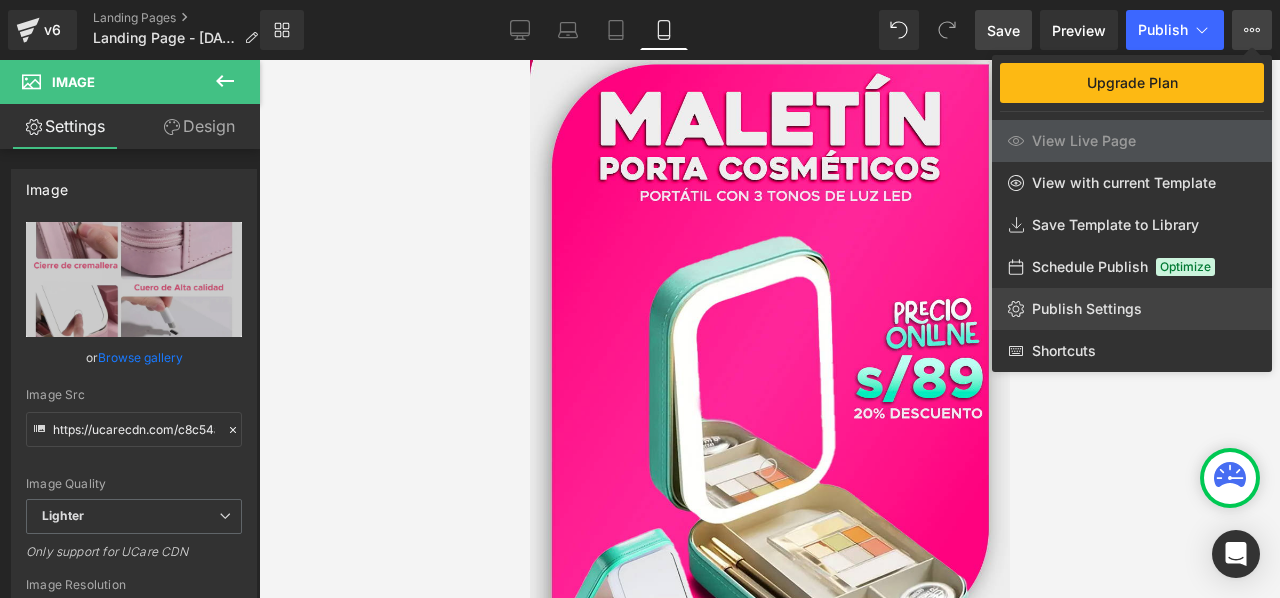 click on "Publish Settings" at bounding box center [1087, 309] 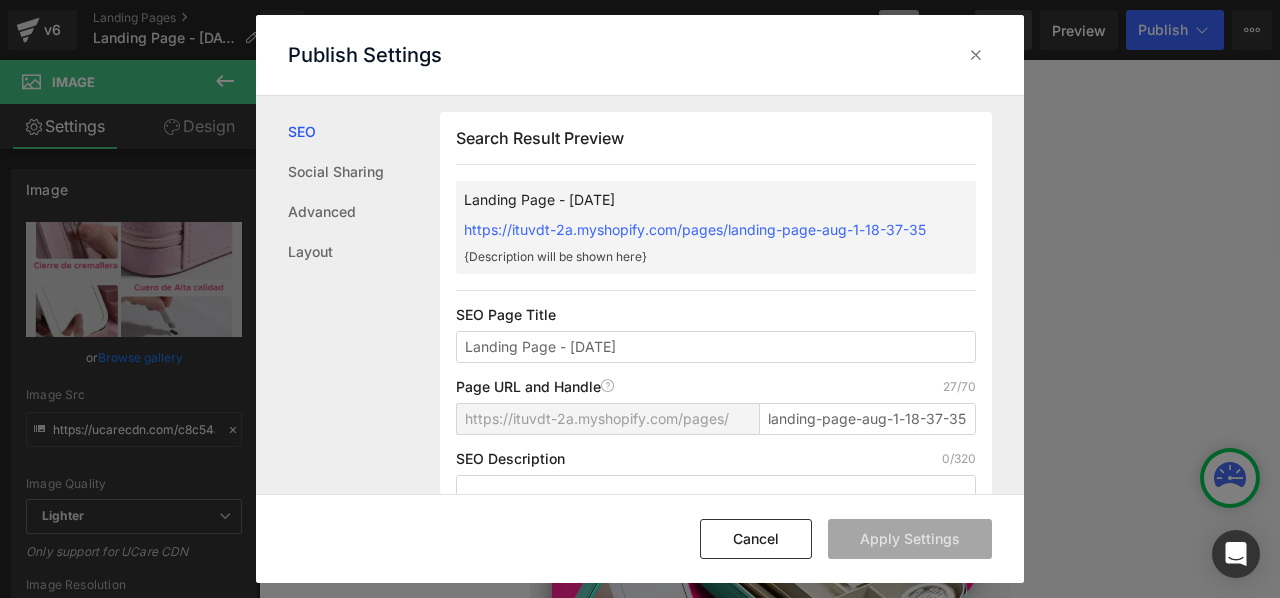 scroll, scrollTop: 1, scrollLeft: 0, axis: vertical 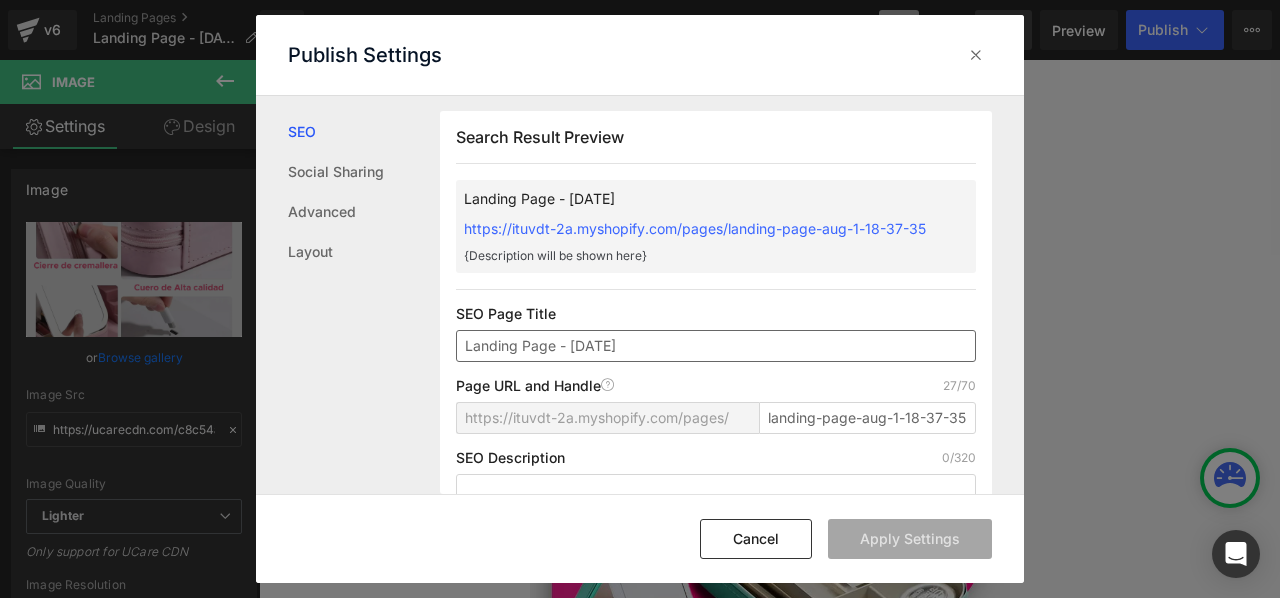 click on "Landing Page - [DATE]" at bounding box center [716, 346] 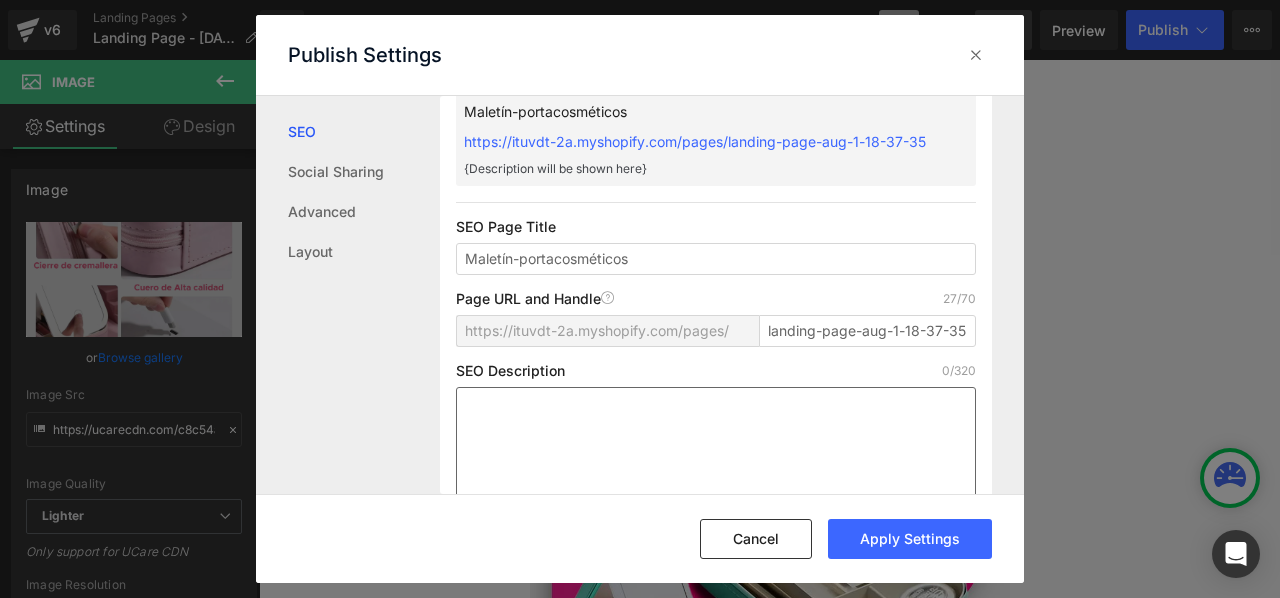 scroll, scrollTop: 201, scrollLeft: 0, axis: vertical 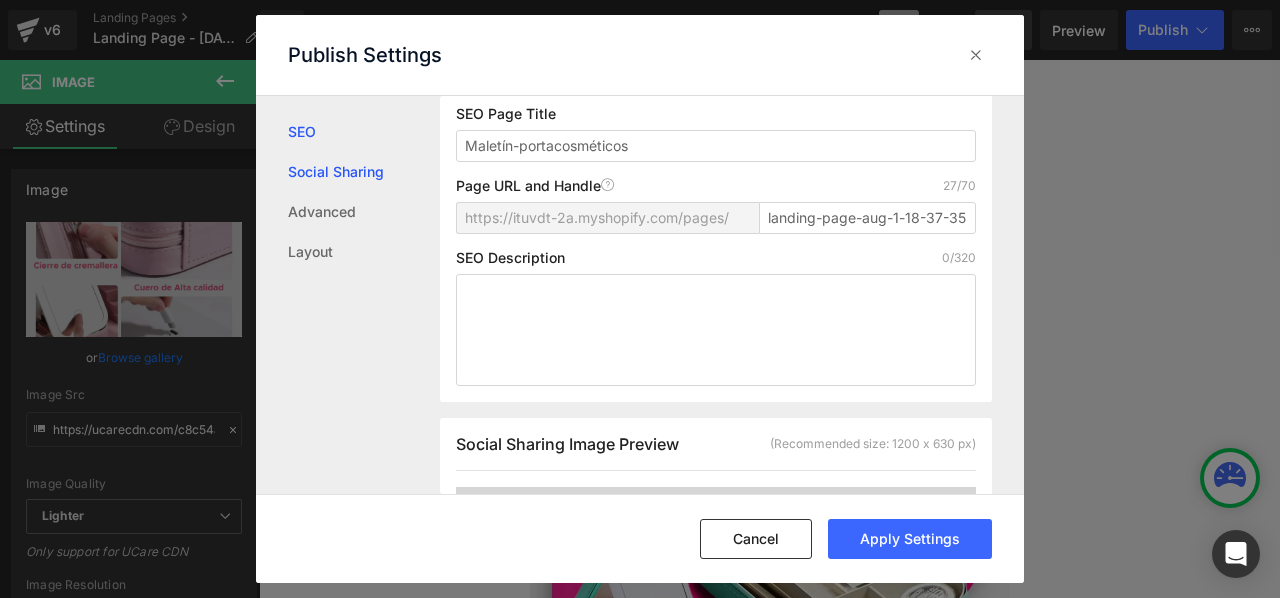drag, startPoint x: 660, startPoint y: 152, endPoint x: 425, endPoint y: 171, distance: 235.76683 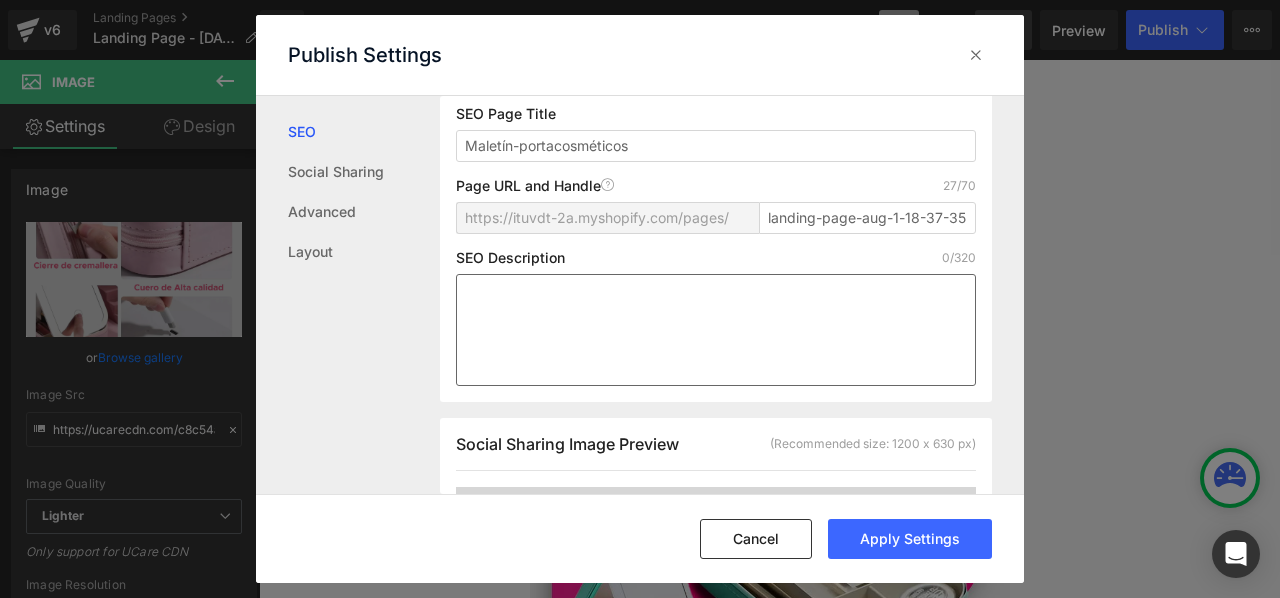 type on "Maletín-portacosméticos" 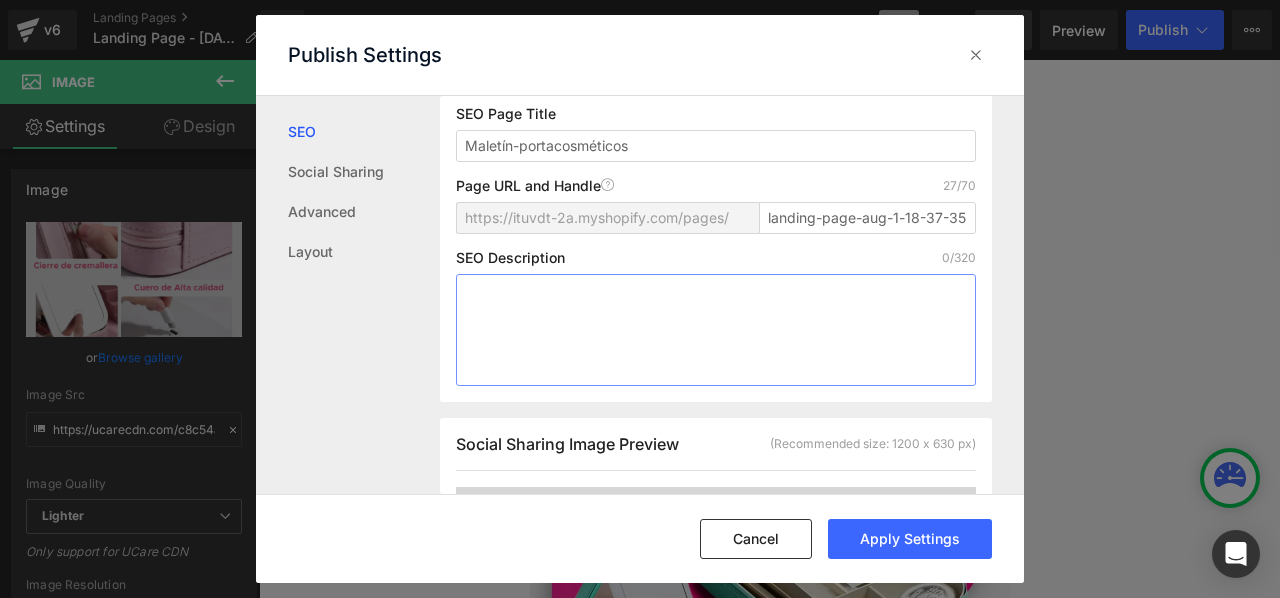 click at bounding box center [716, 330] 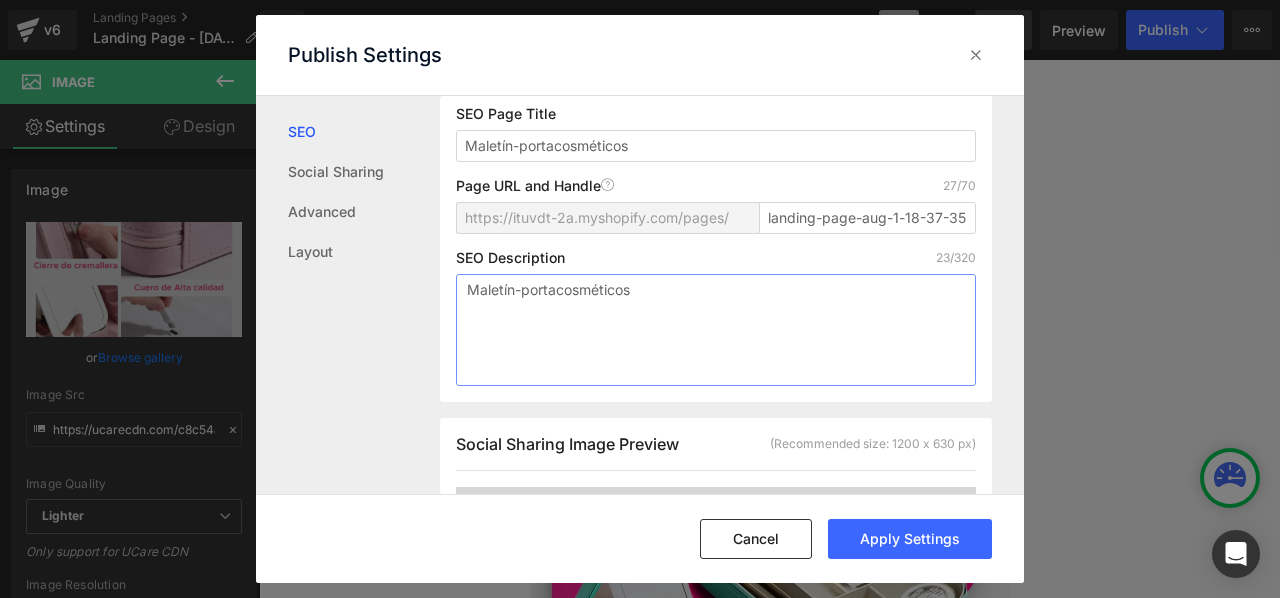 click on "Maletín-portacosméticos" at bounding box center [716, 330] 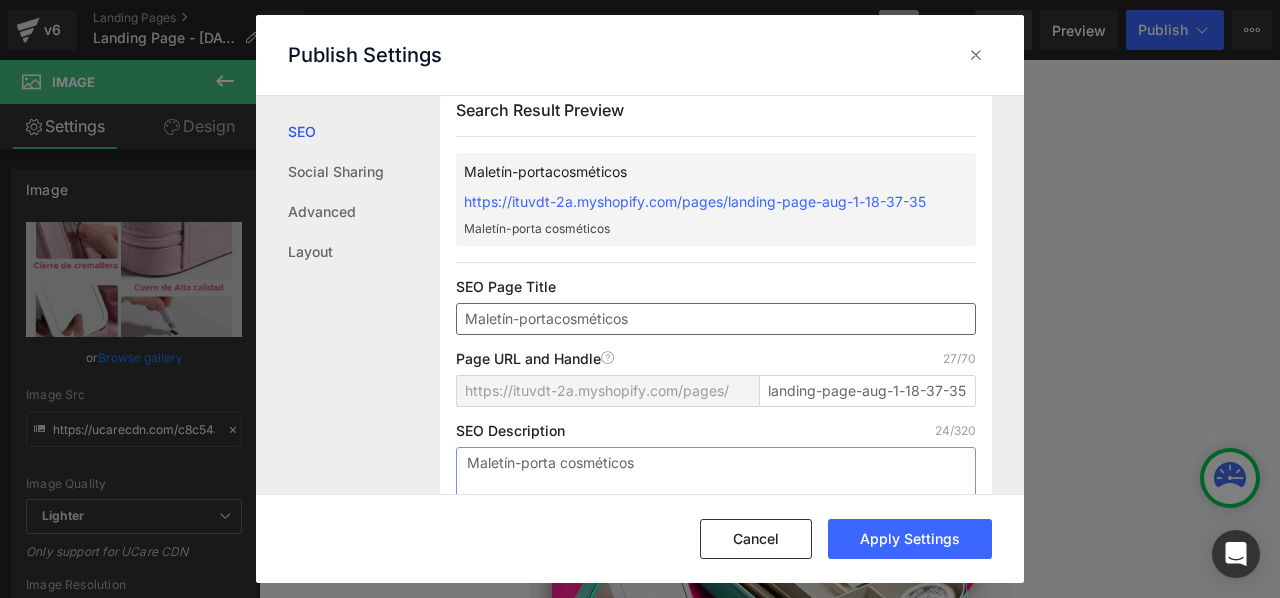 scroll, scrollTop: 0, scrollLeft: 0, axis: both 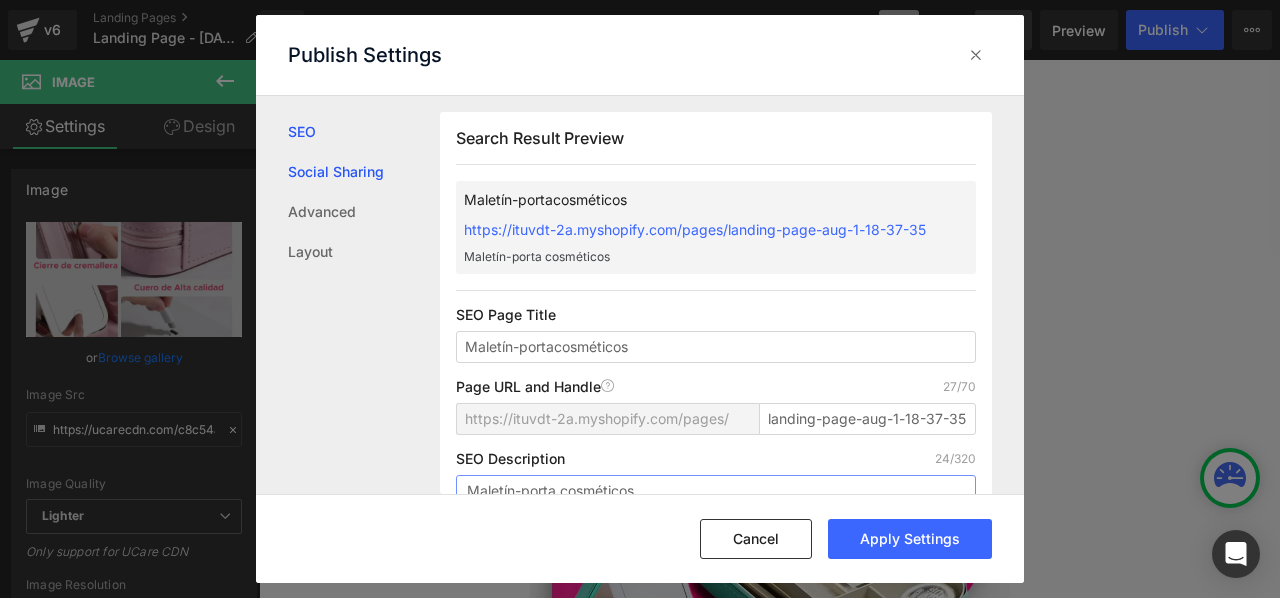 type on "Maletín-porta cosméticos" 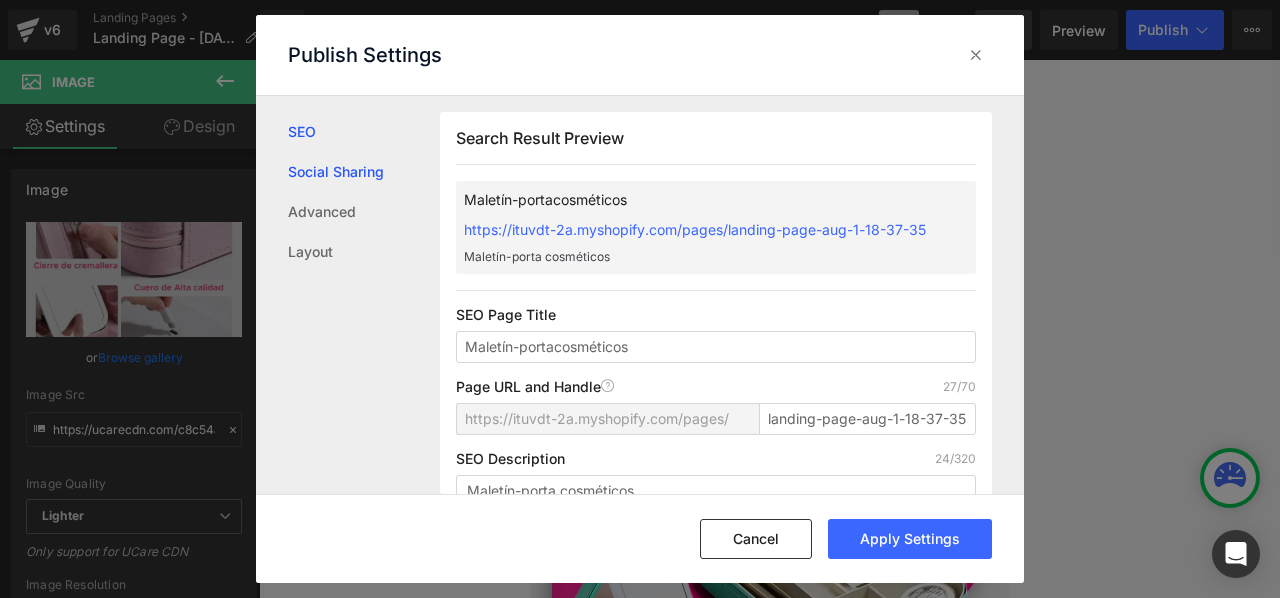 click on "Social Sharing" at bounding box center (364, 172) 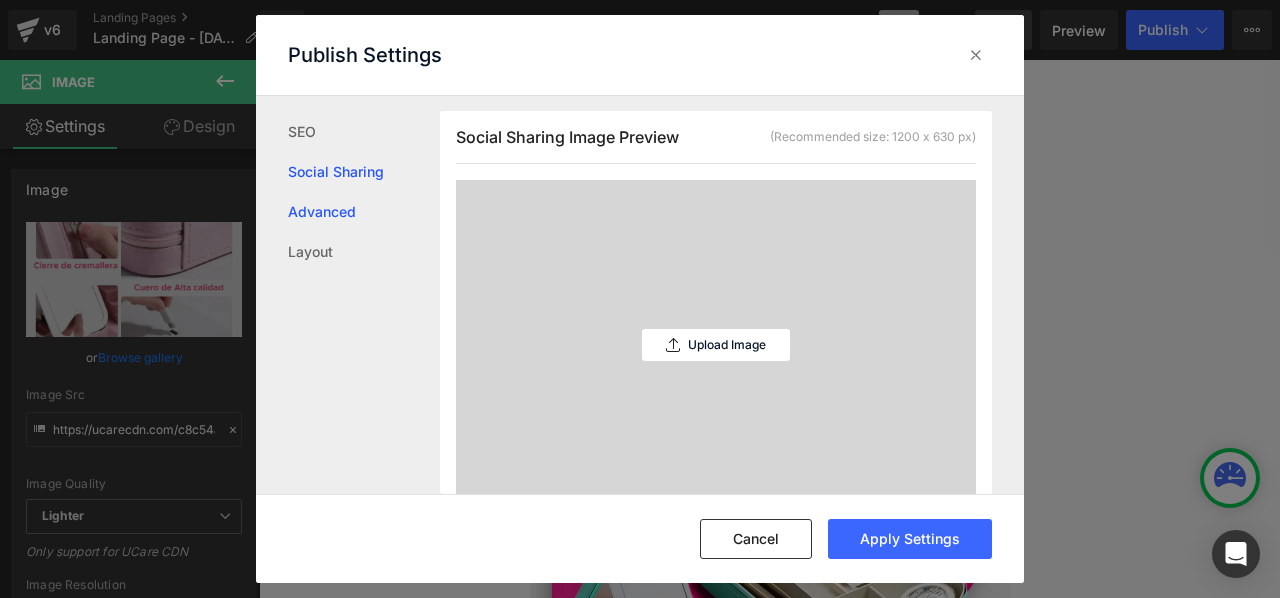 click on "Advanced" at bounding box center (364, 212) 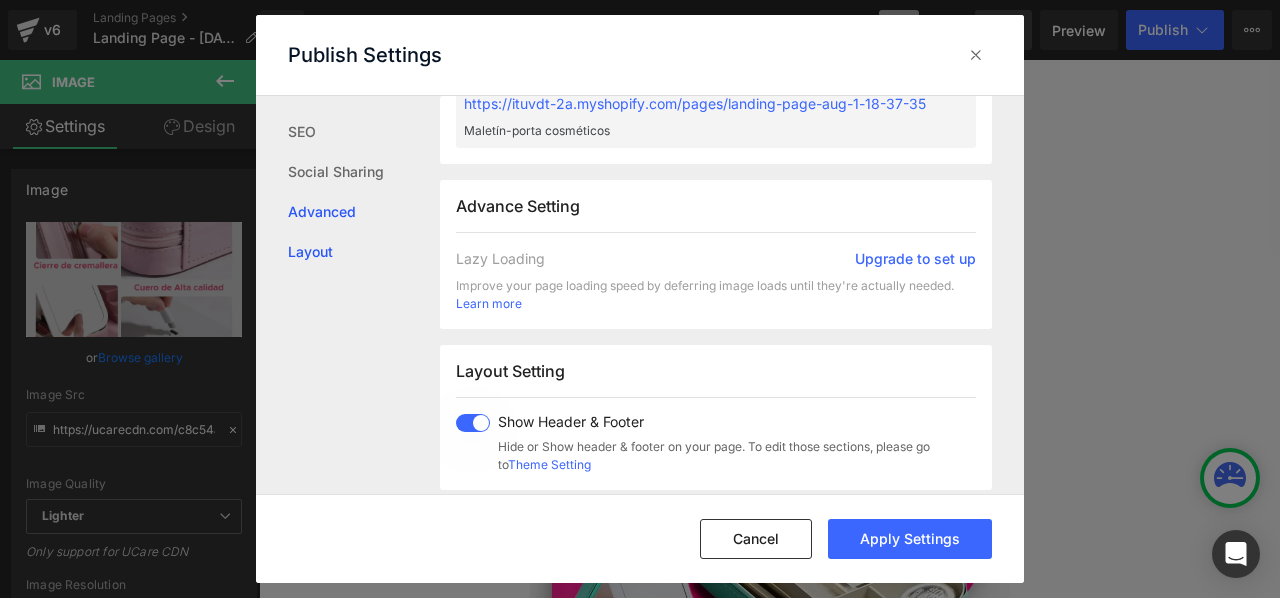 scroll, scrollTop: 1031, scrollLeft: 0, axis: vertical 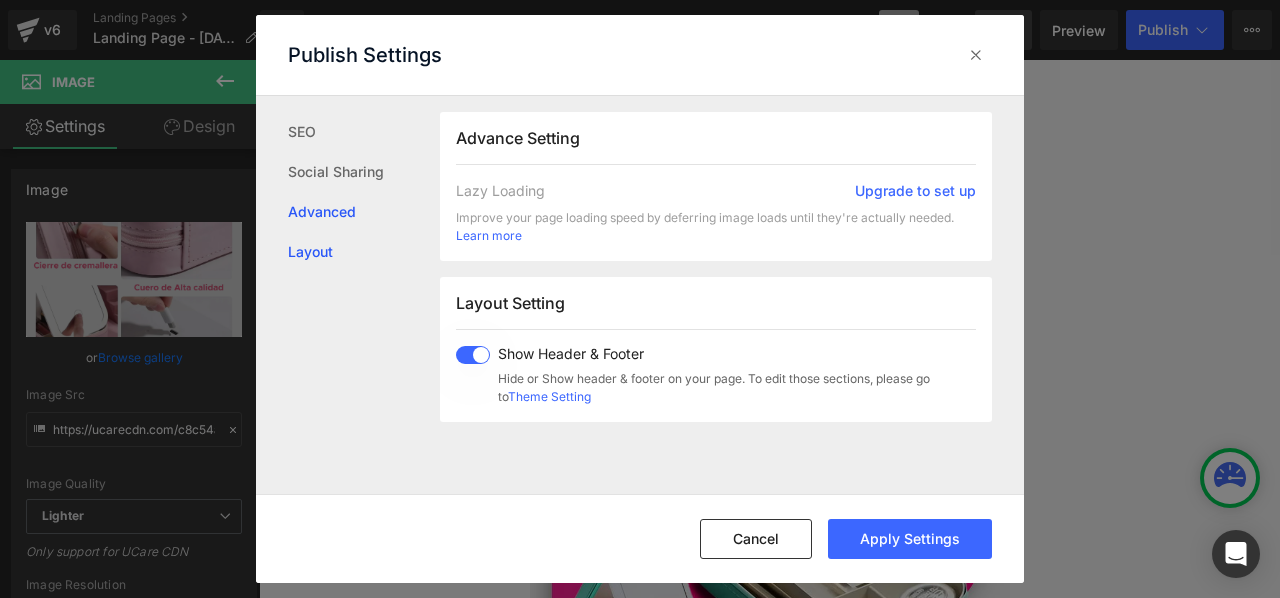 click on "Layout" at bounding box center (364, 252) 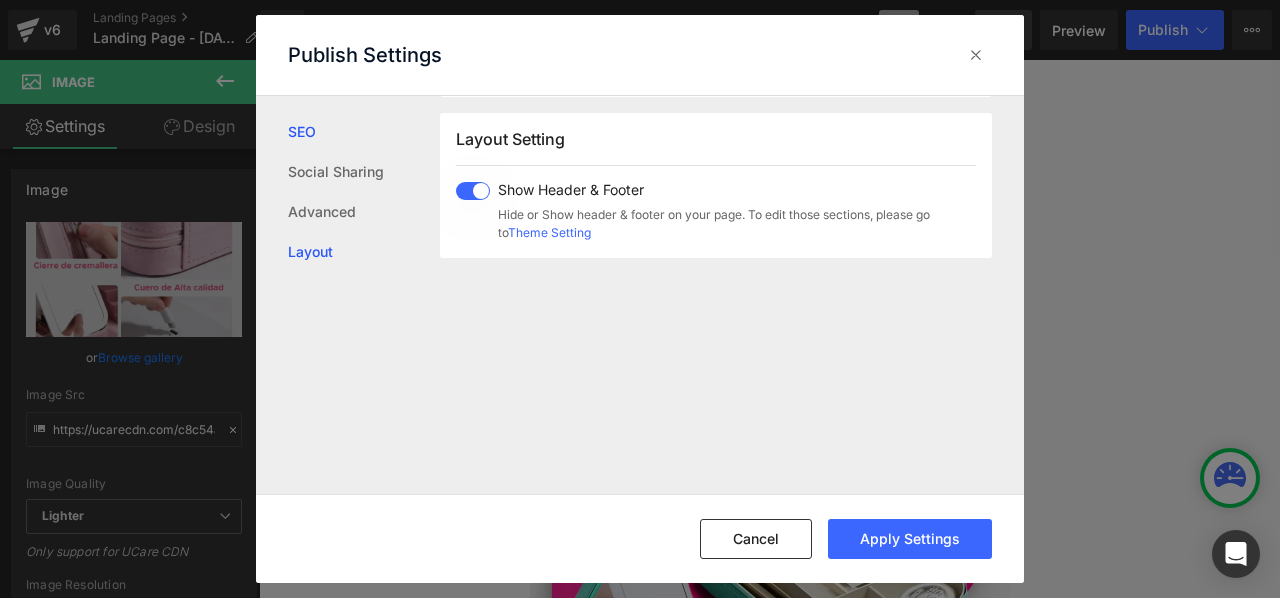 click on "SEO" at bounding box center (364, 132) 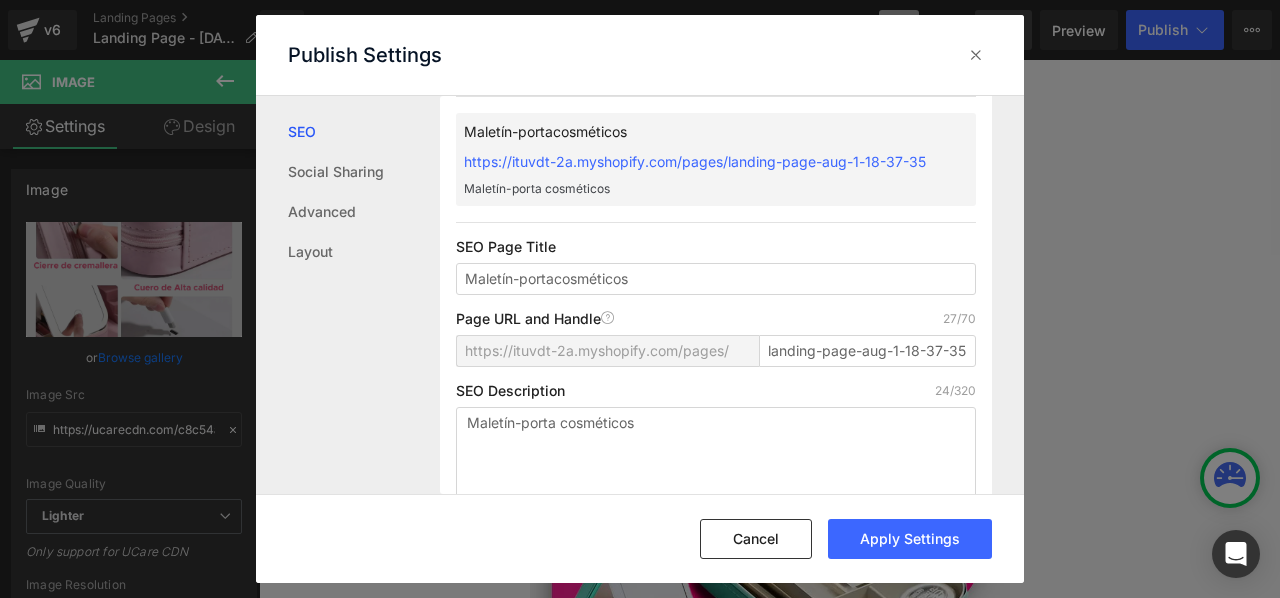 scroll, scrollTop: 1, scrollLeft: 0, axis: vertical 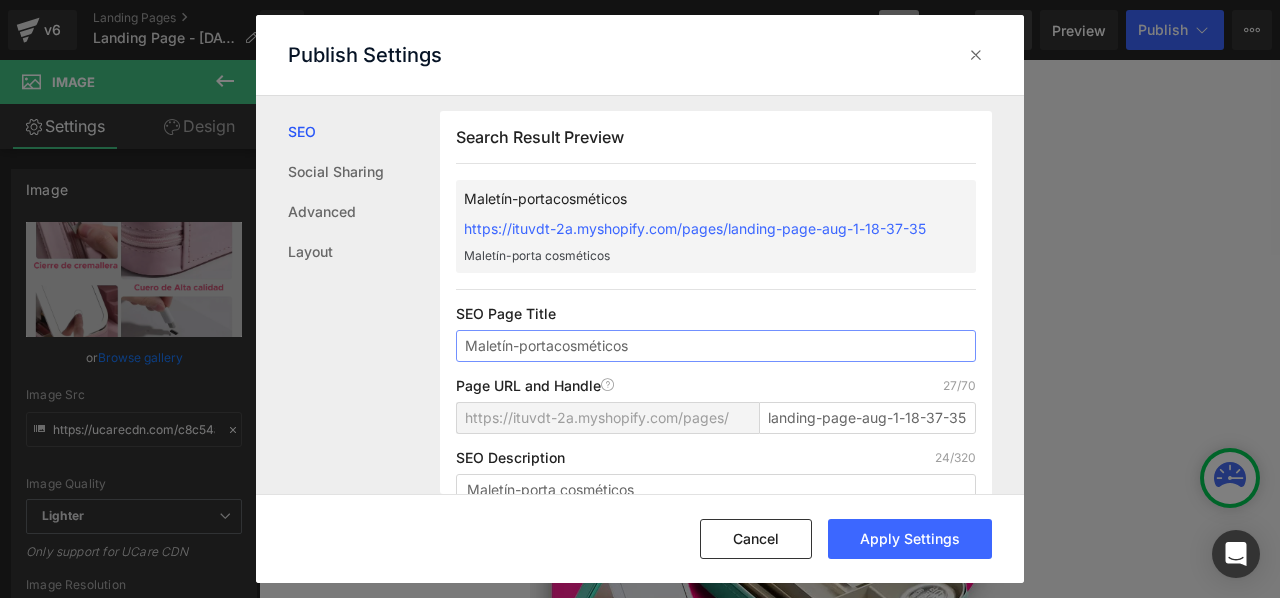 click on "Maletín-portacosméticos" at bounding box center [716, 346] 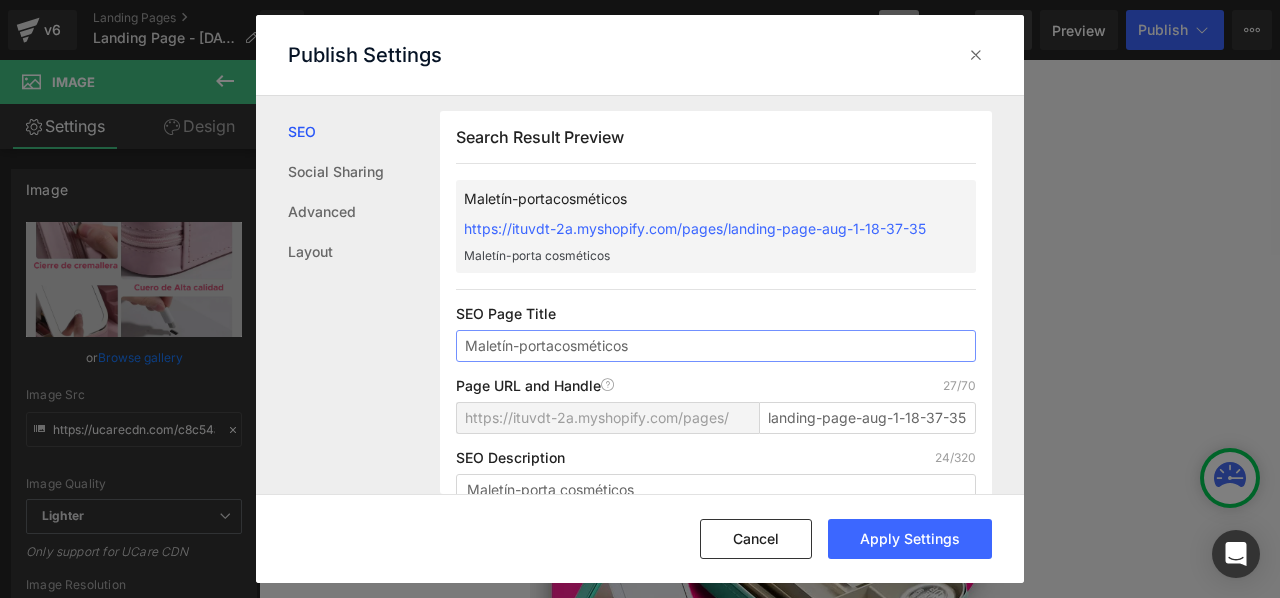 scroll, scrollTop: 101, scrollLeft: 0, axis: vertical 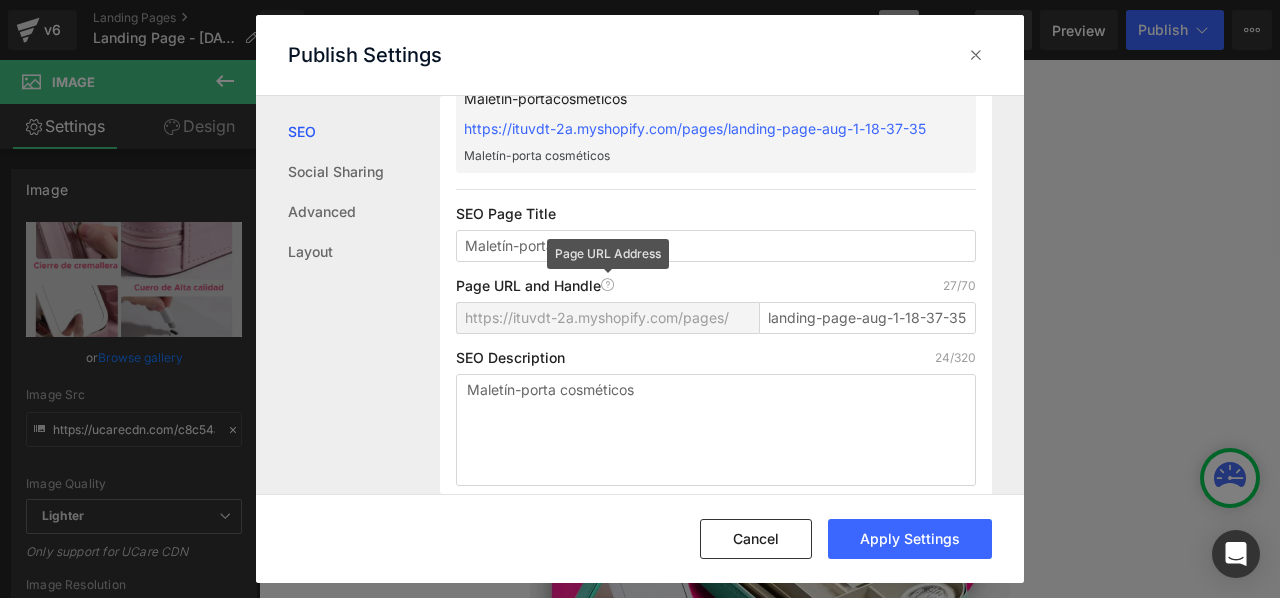click at bounding box center [608, 285] 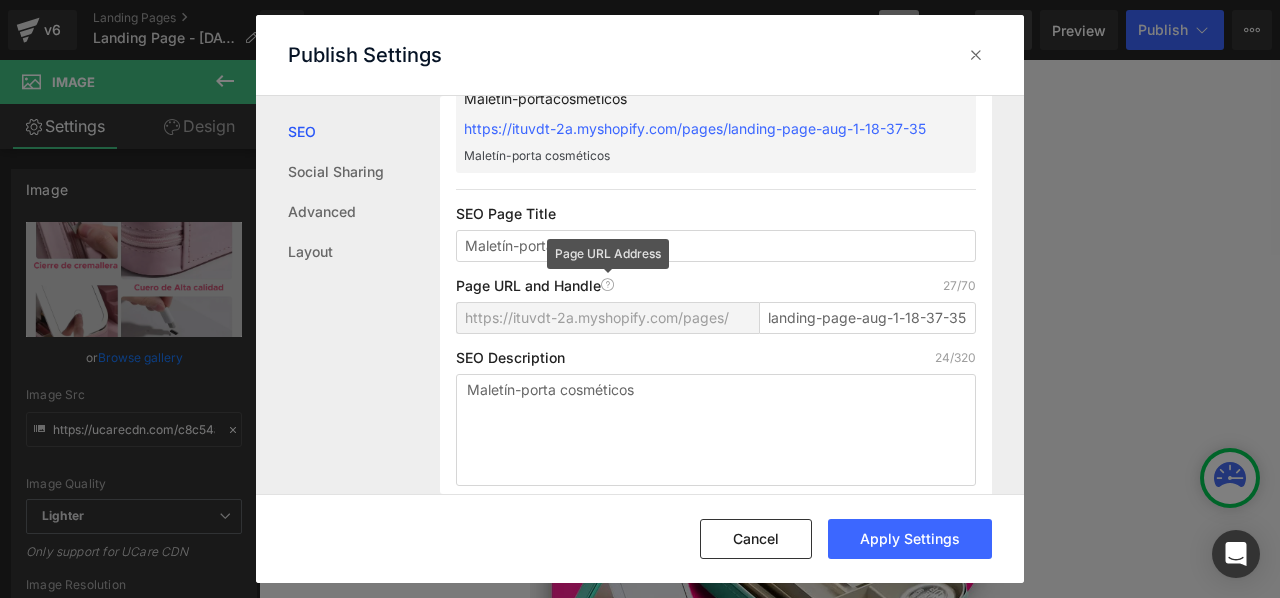 click at bounding box center (608, 285) 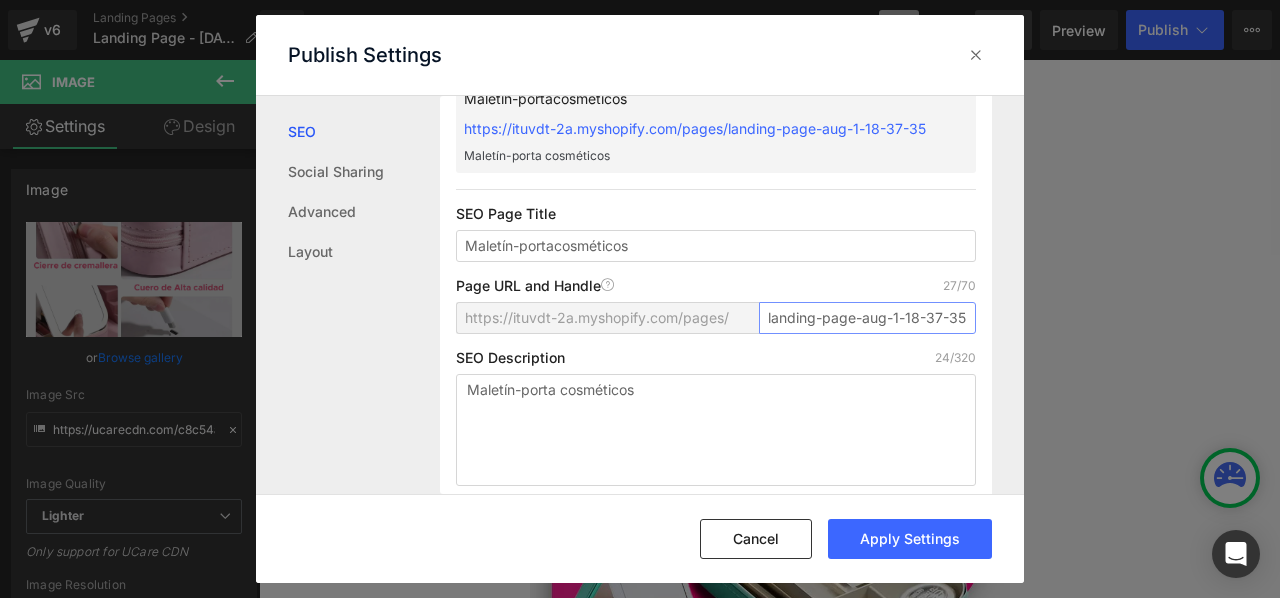 click on "landing-page-aug-1-18-37-35" at bounding box center [867, 318] 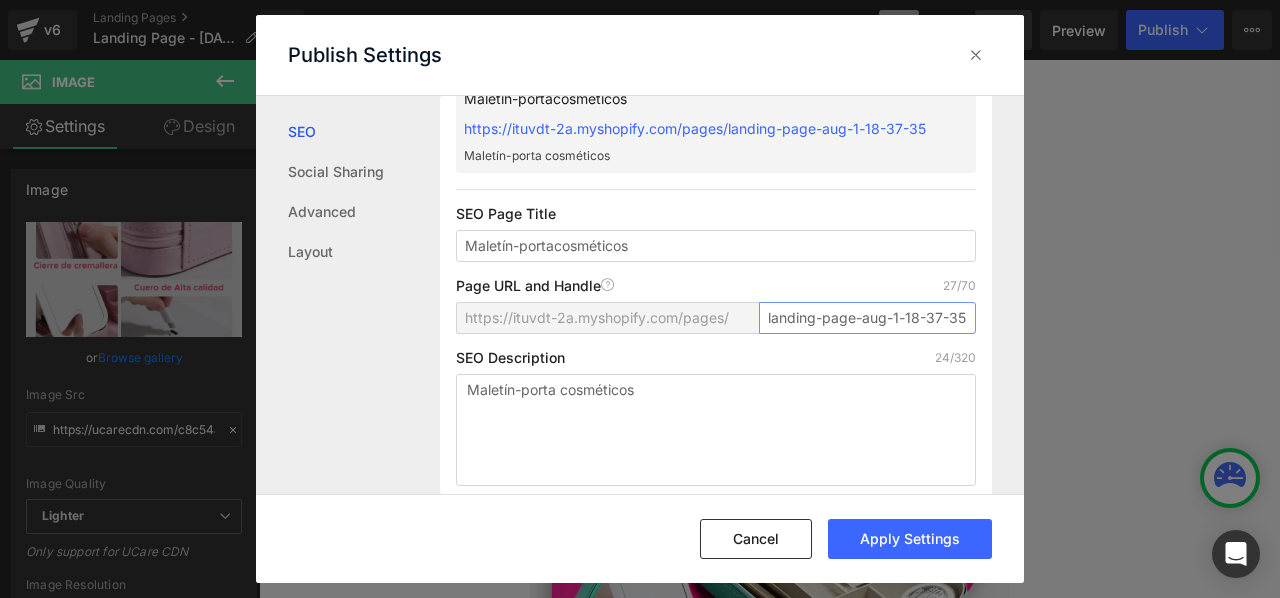 scroll, scrollTop: 0, scrollLeft: 2, axis: horizontal 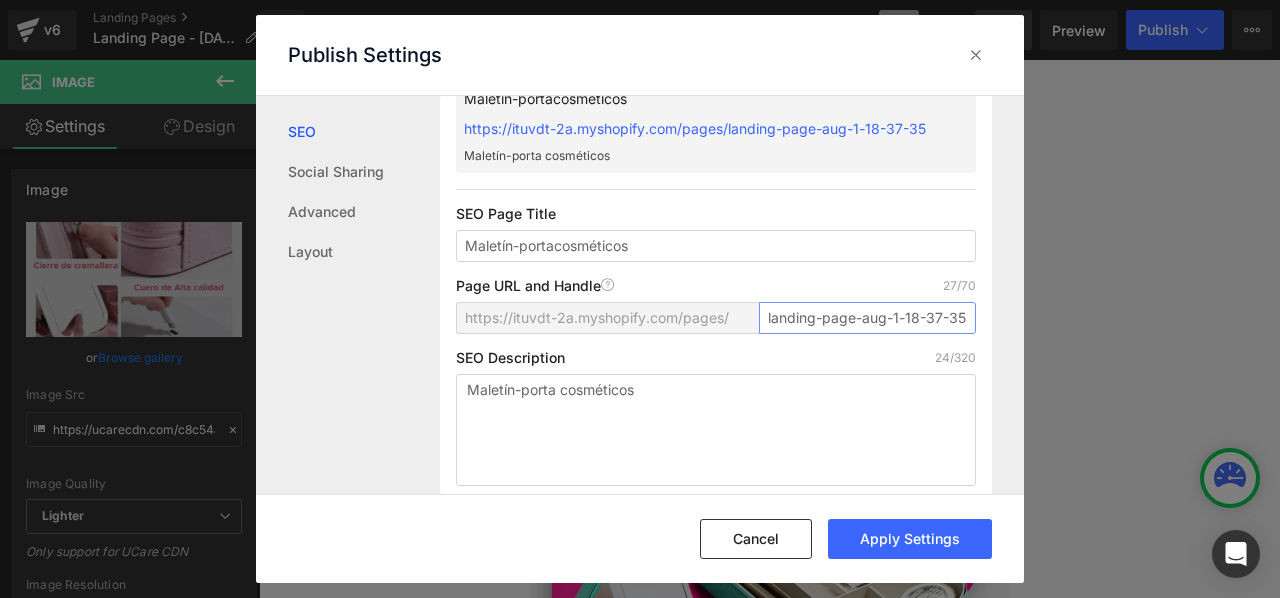 click on "landing-page-aug-1-18-37-35" at bounding box center (867, 318) 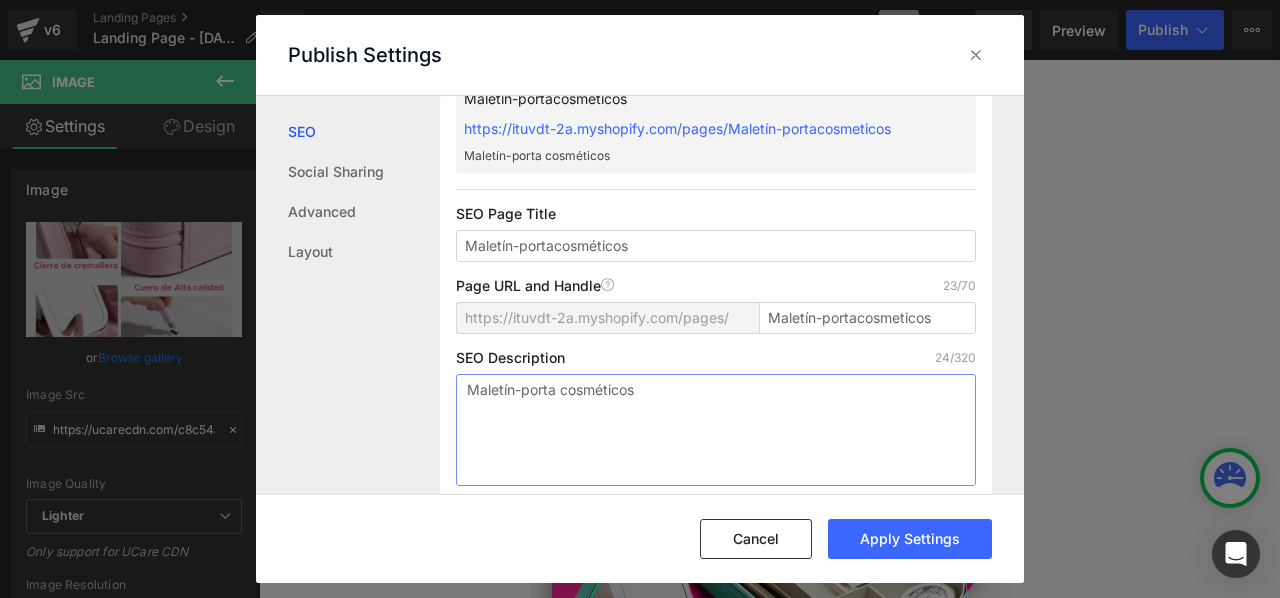 click on "Maletín-porta cosméticos" at bounding box center [716, 430] 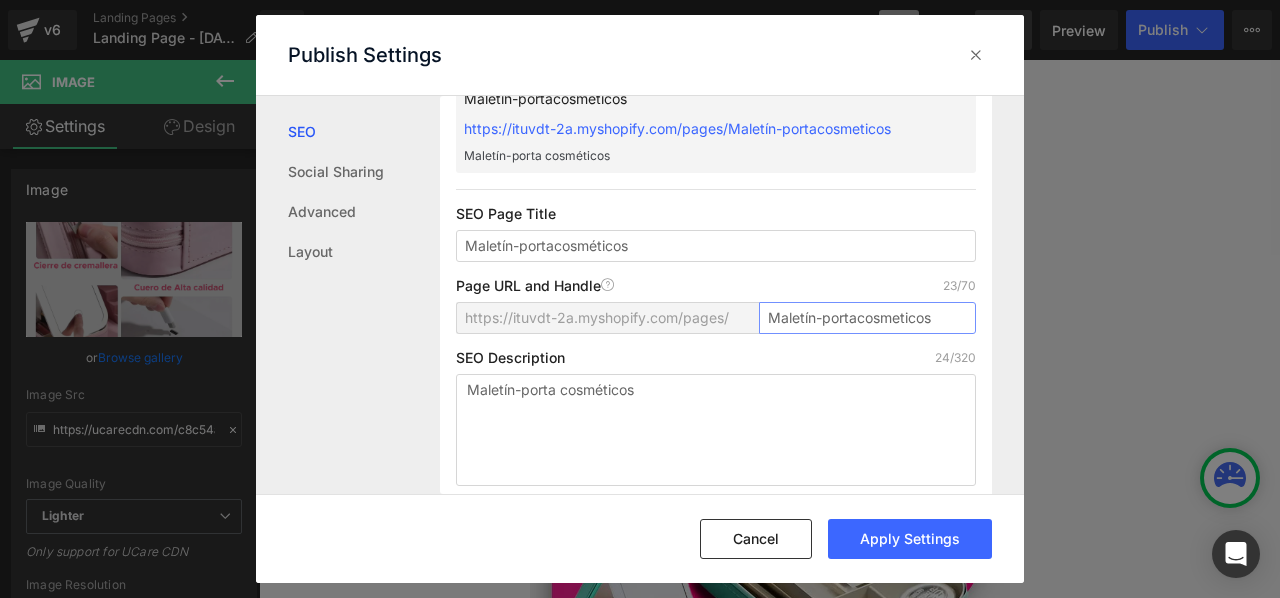 click on "Maletín-portacosmeticos" at bounding box center [867, 318] 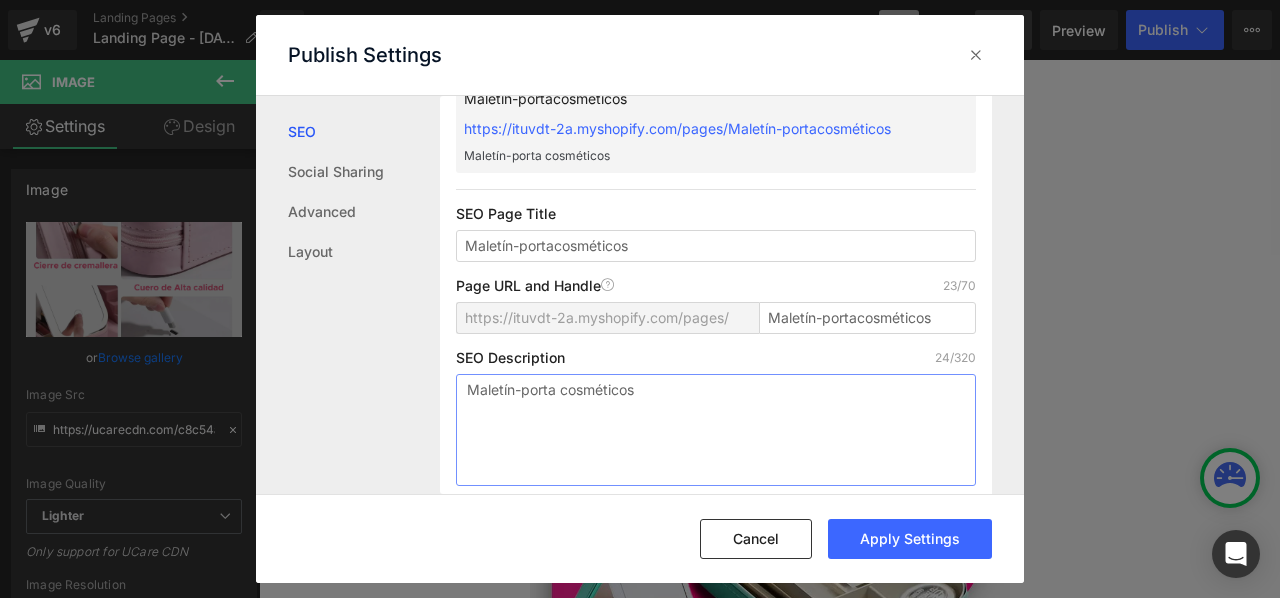 click on "Maletín-porta cosméticos" at bounding box center (716, 430) 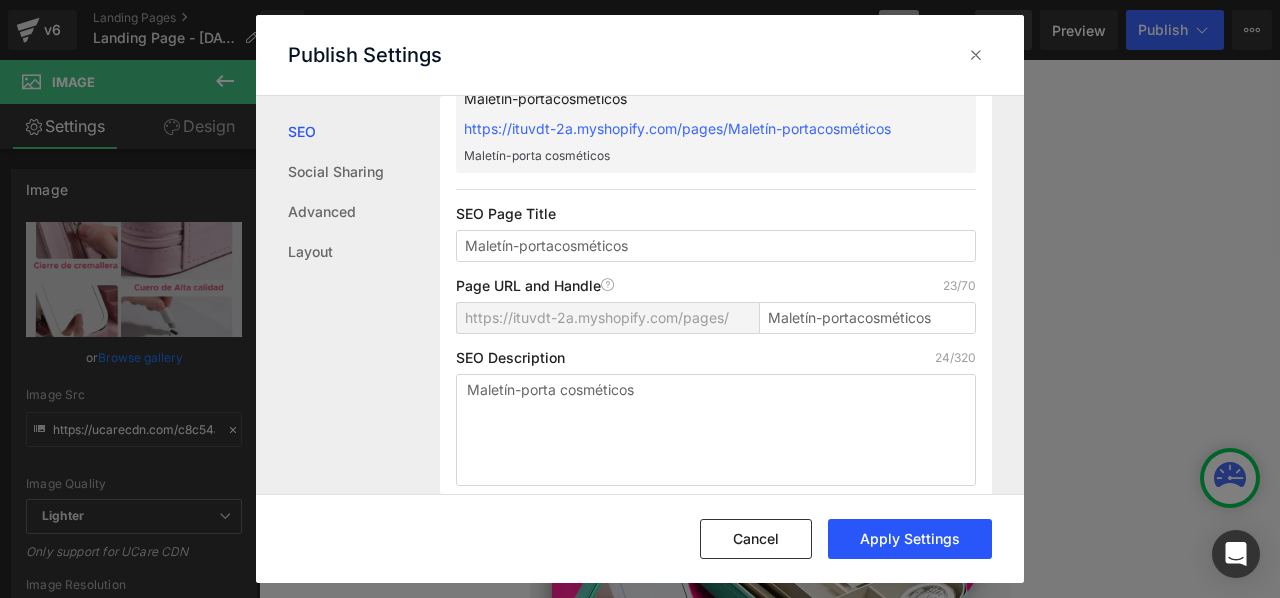 click on "Apply Settings" at bounding box center [910, 539] 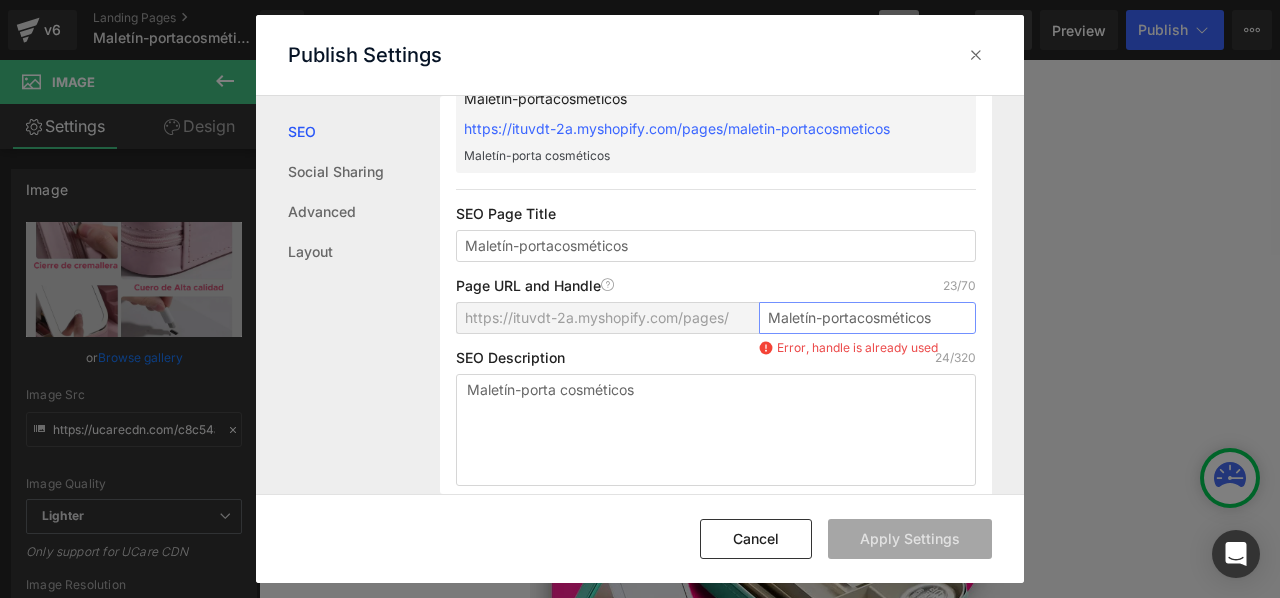 click on "Maletín-portacosméticos" at bounding box center [867, 318] 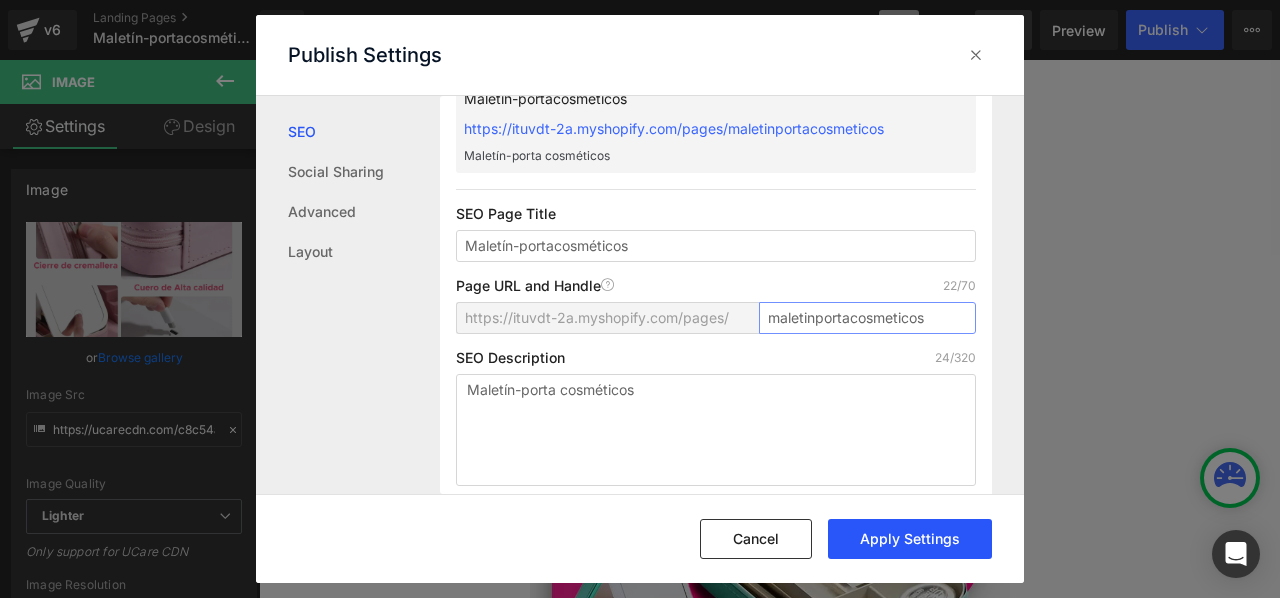 type on "maletinportacosmeticos" 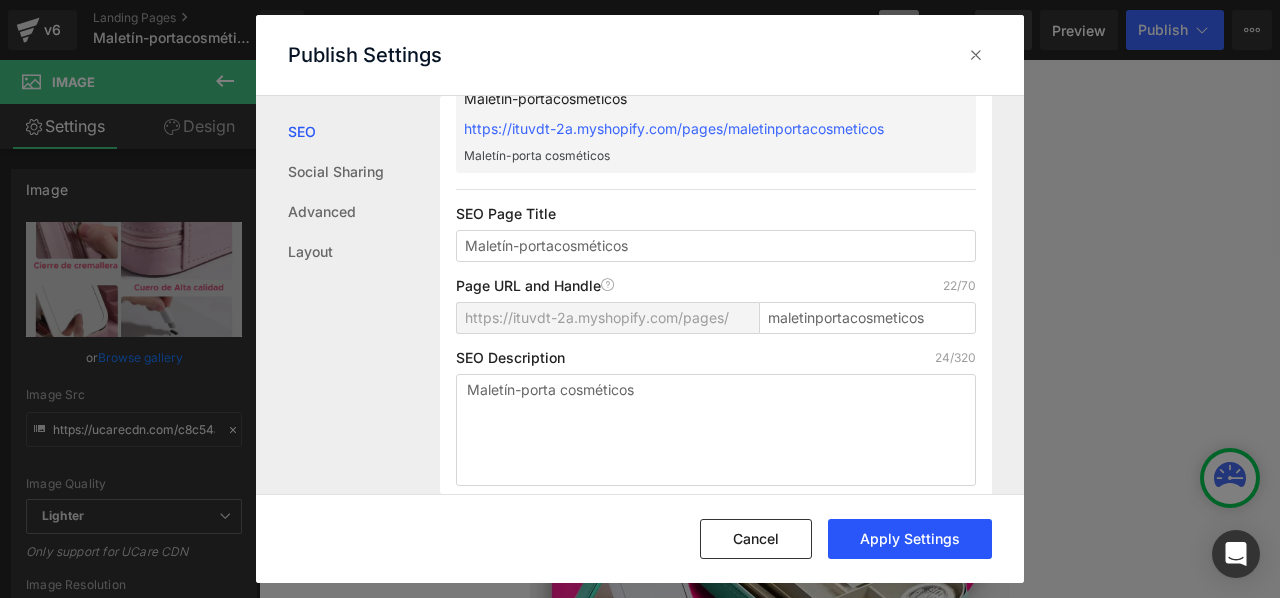 click on "Apply Settings" at bounding box center (910, 539) 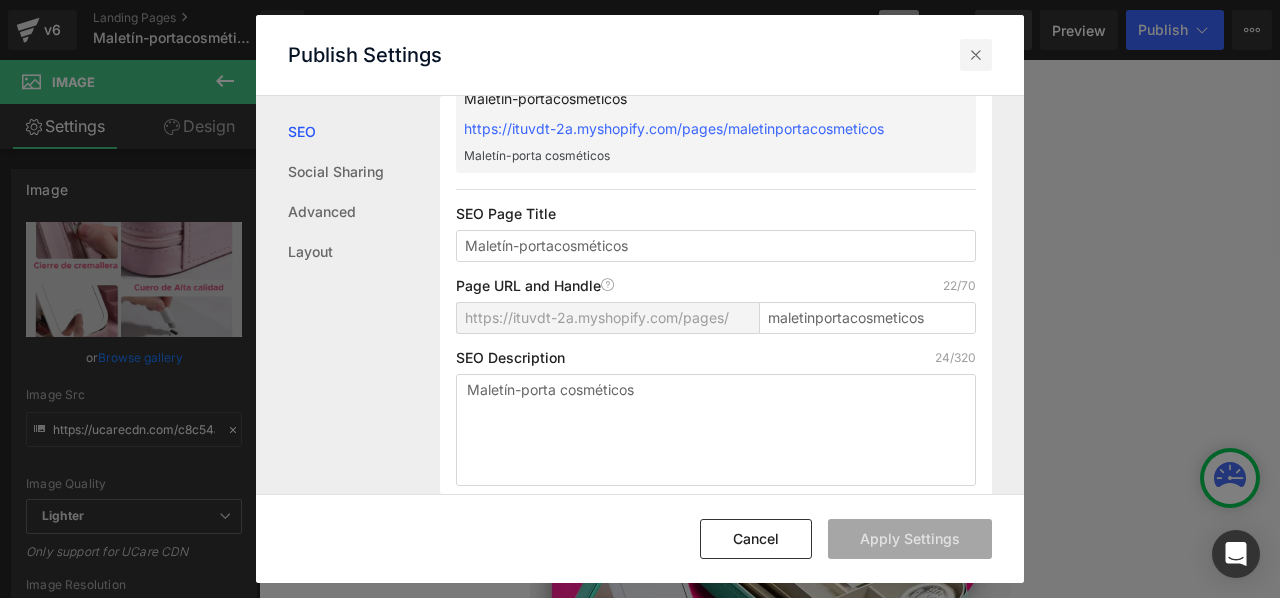 click at bounding box center (976, 55) 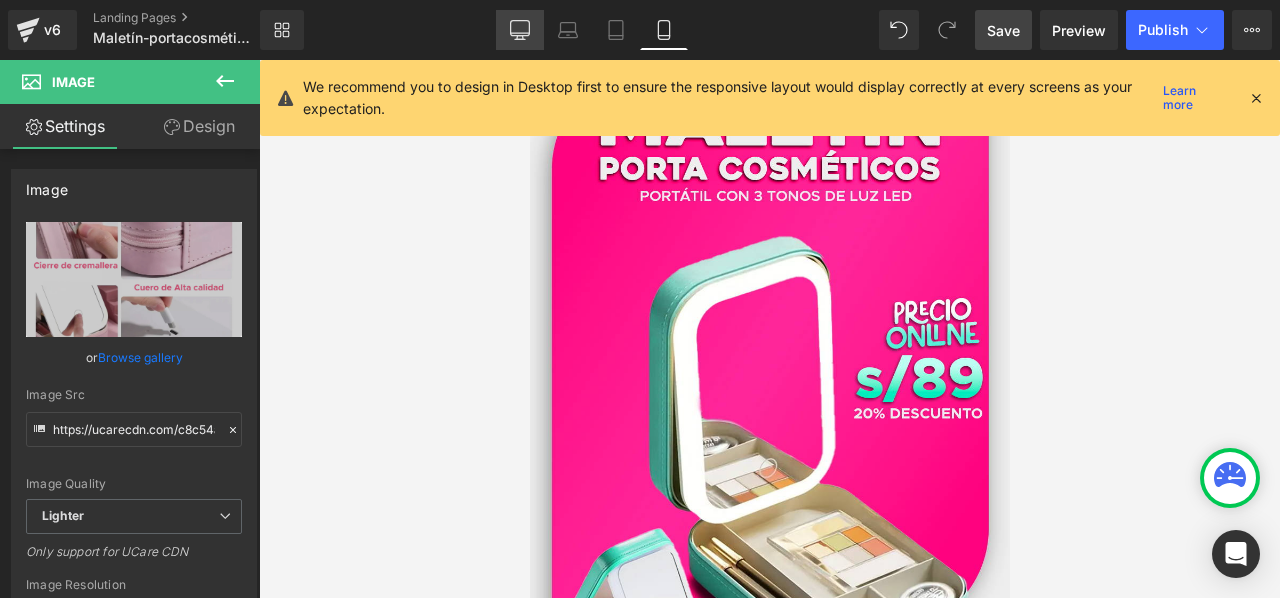 click 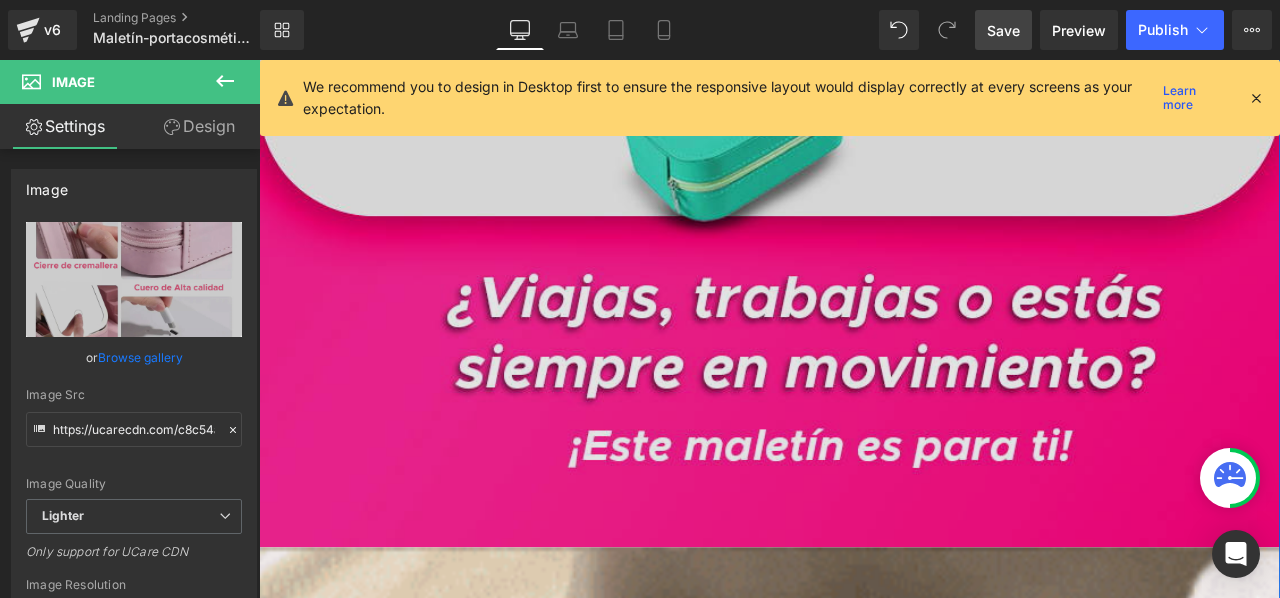 scroll, scrollTop: 1146, scrollLeft: 0, axis: vertical 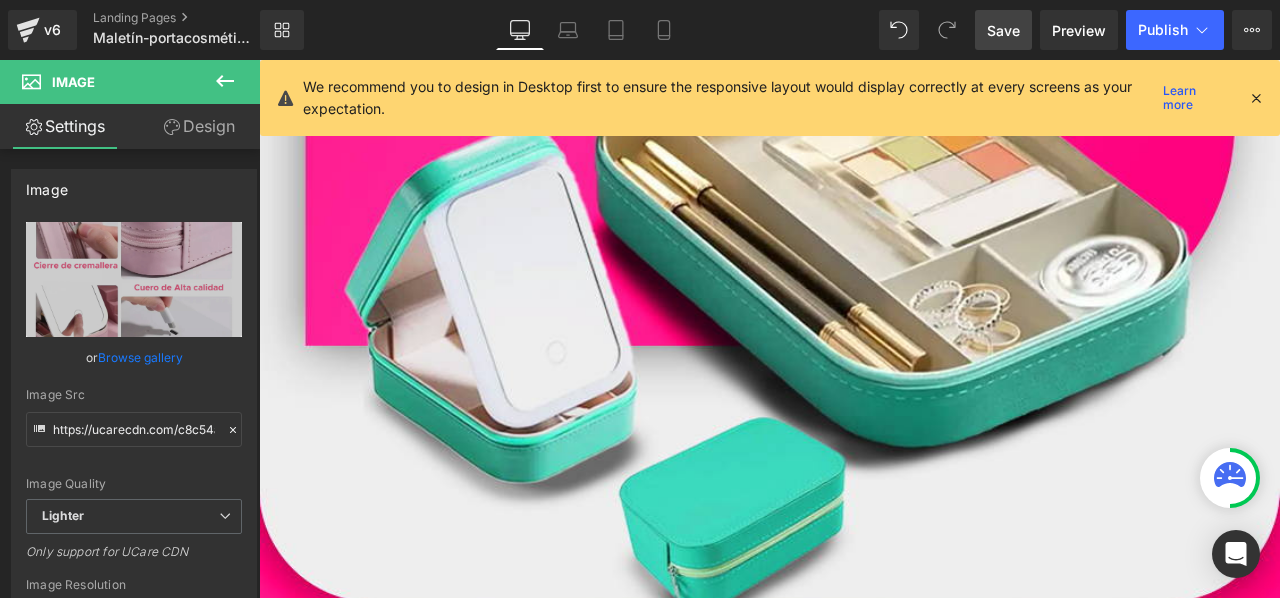 click on "We recommend you to design in Desktop first to ensure the responsive layout would display correctly at every screens as your expectation. Learn more" at bounding box center (775, 98) 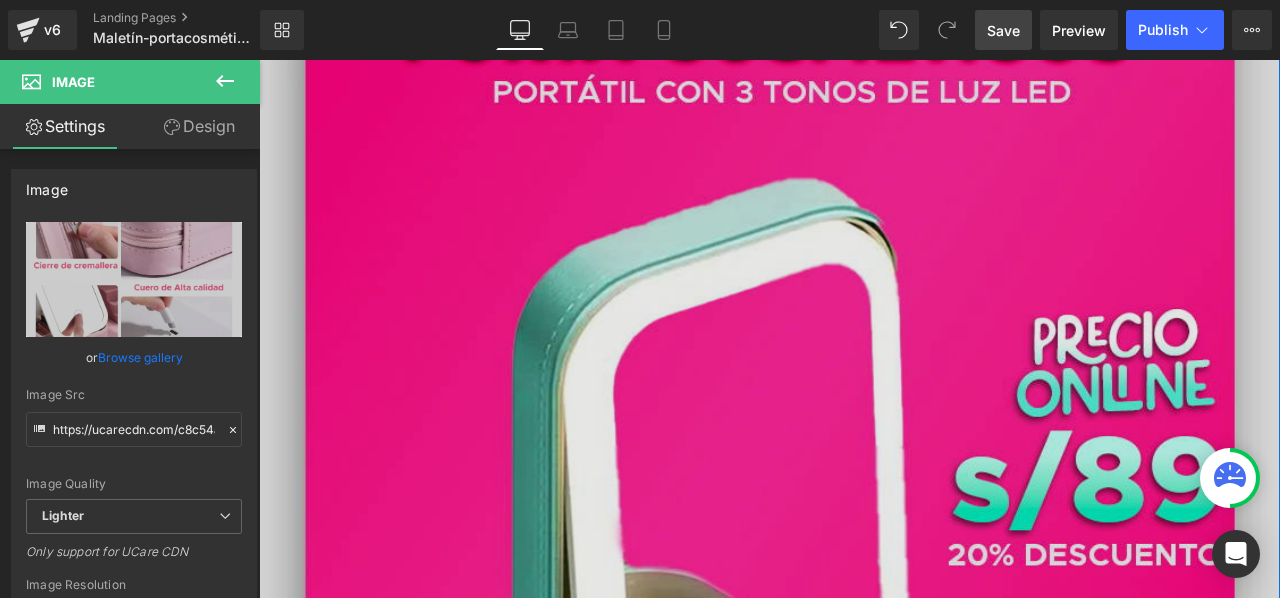 scroll, scrollTop: 400, scrollLeft: 0, axis: vertical 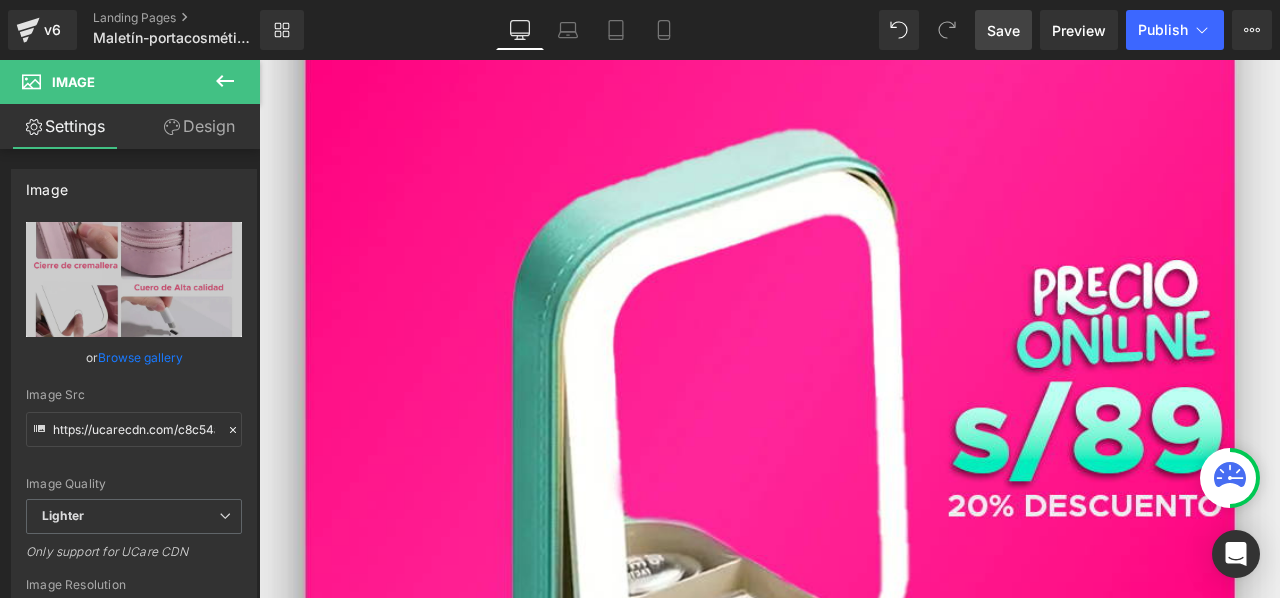 click 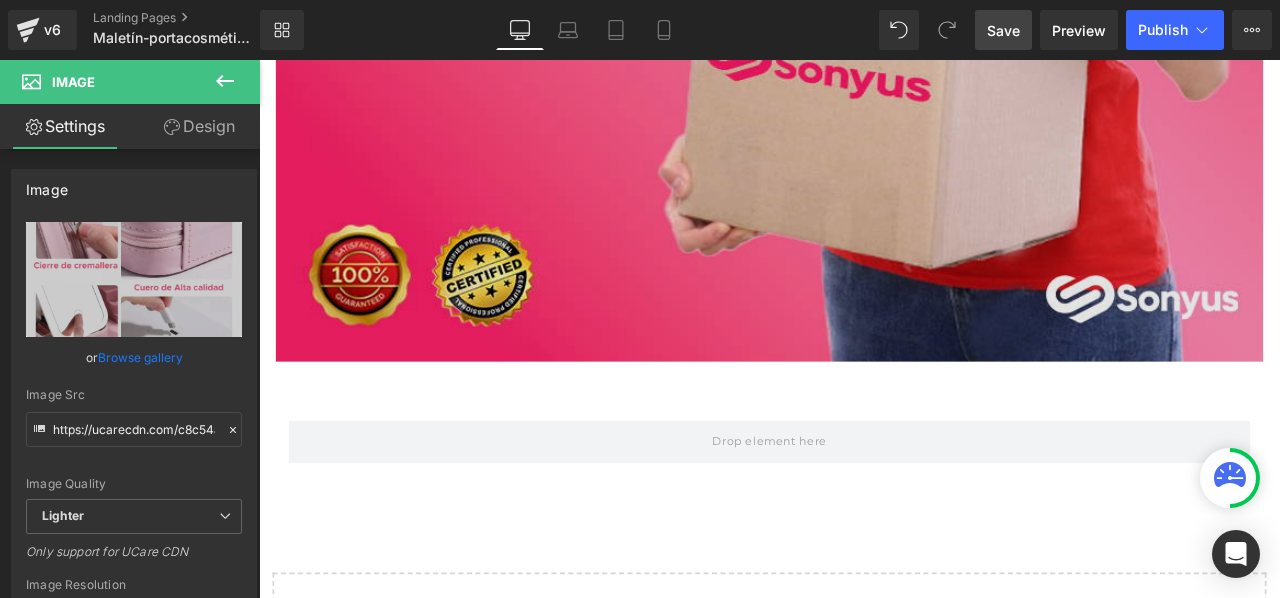 scroll, scrollTop: 13754, scrollLeft: 0, axis: vertical 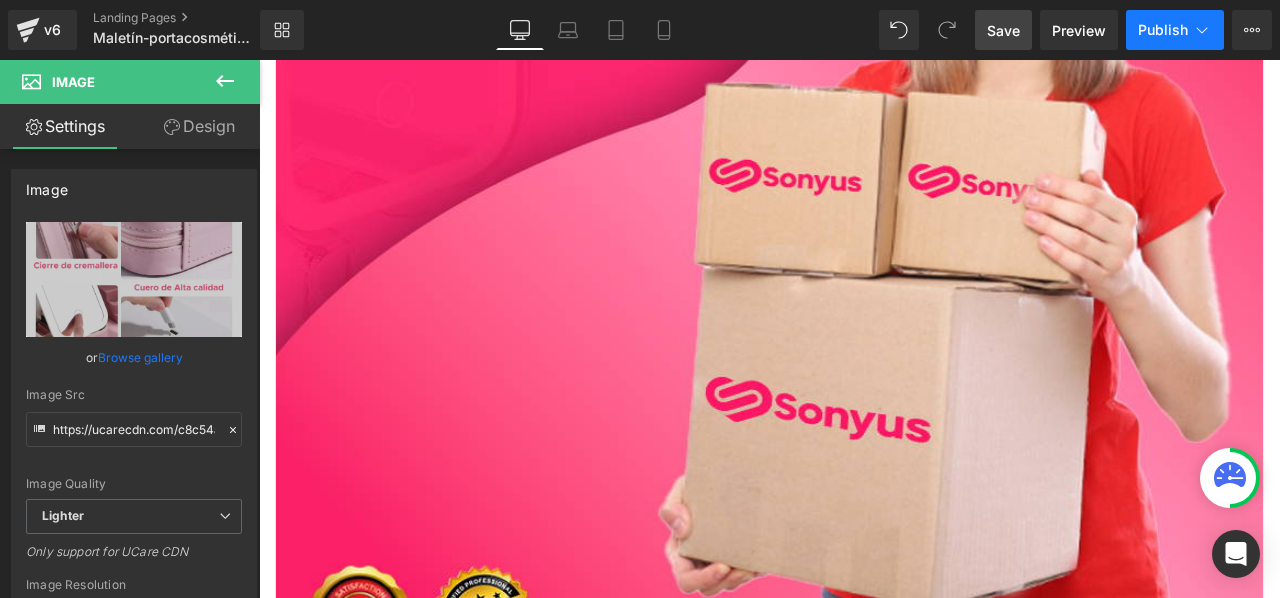 click on "Publish" at bounding box center [1175, 30] 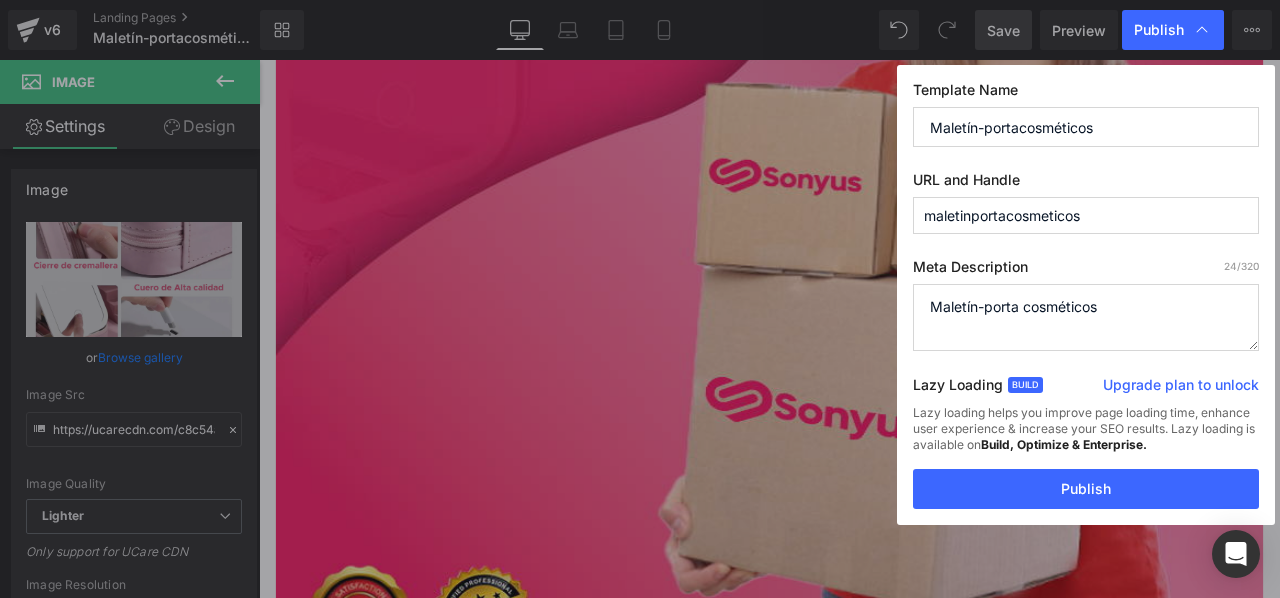 click on "Maletín-portacosméticos" at bounding box center (1086, 127) 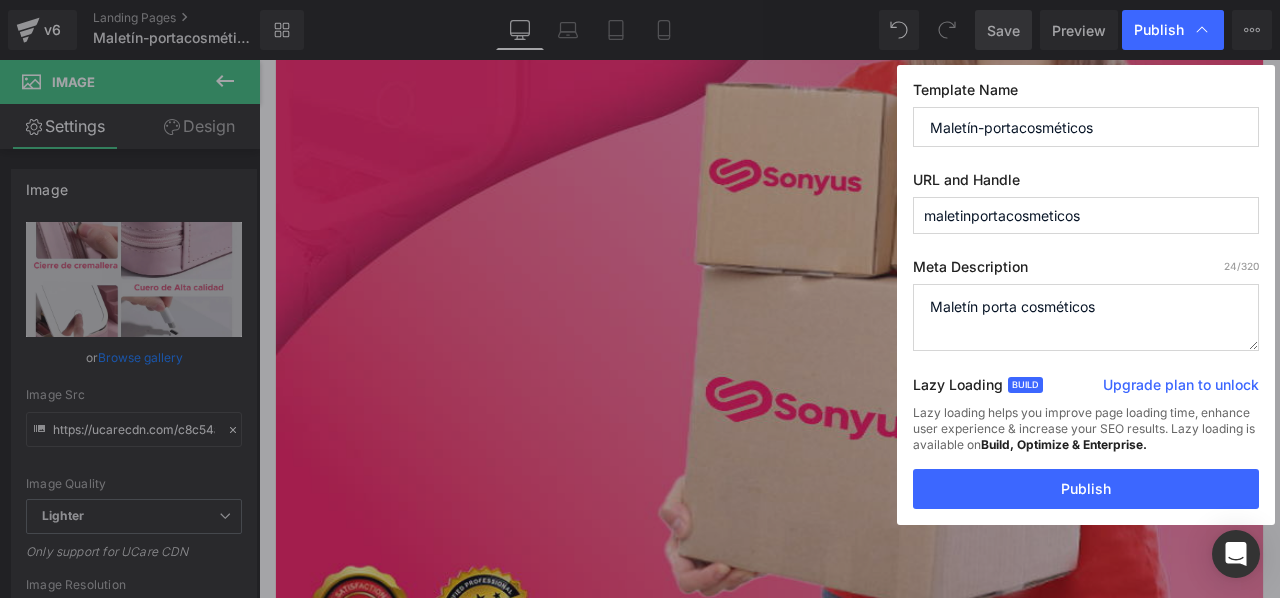 click on "Maletín-porta cosméticos" at bounding box center [1086, 317] 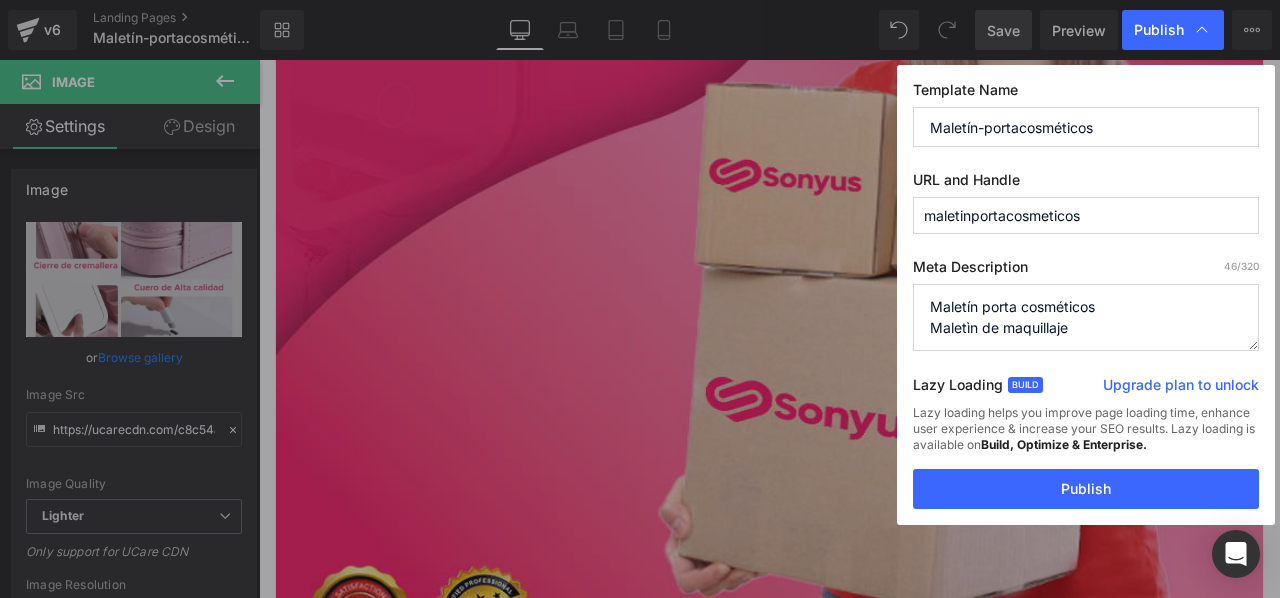 drag, startPoint x: 1064, startPoint y: 305, endPoint x: 1100, endPoint y: 307, distance: 36.05551 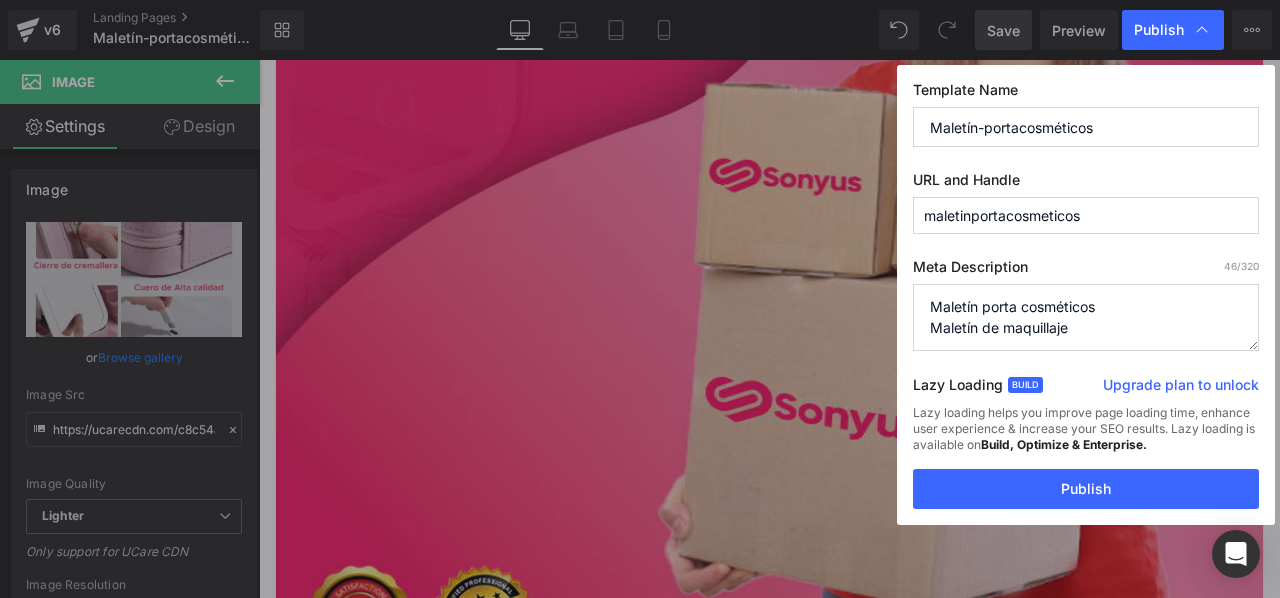 click on "Maletín-porta cosméticos" at bounding box center (1086, 317) 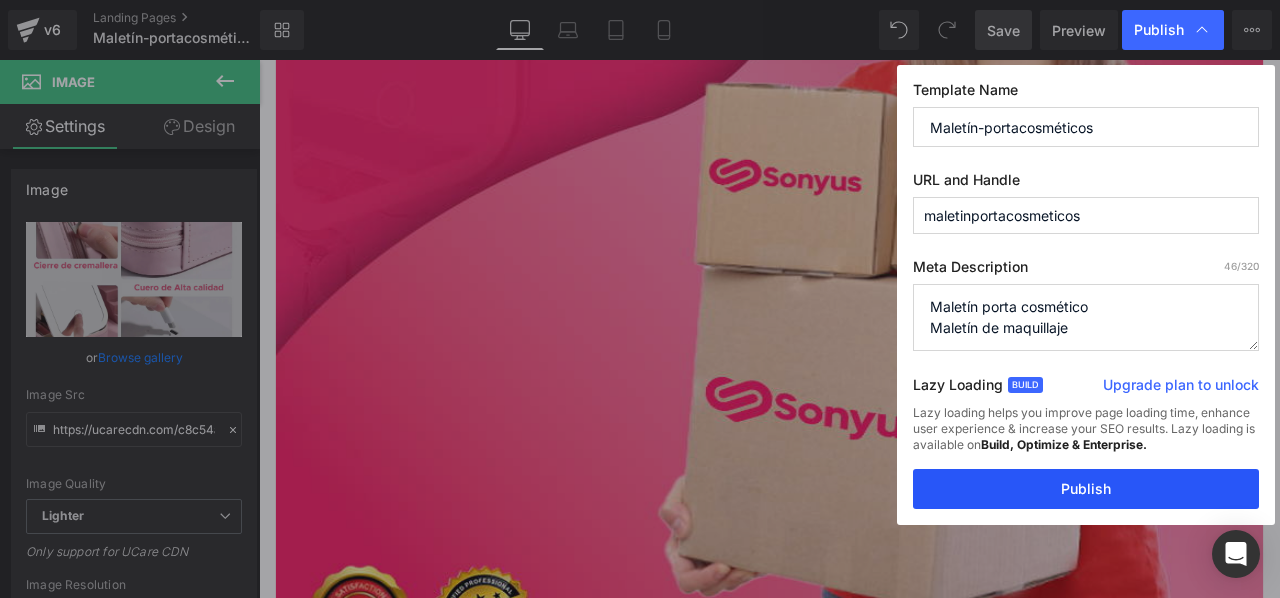type on "Maletín porta cosmético
Maletín de maquillaje" 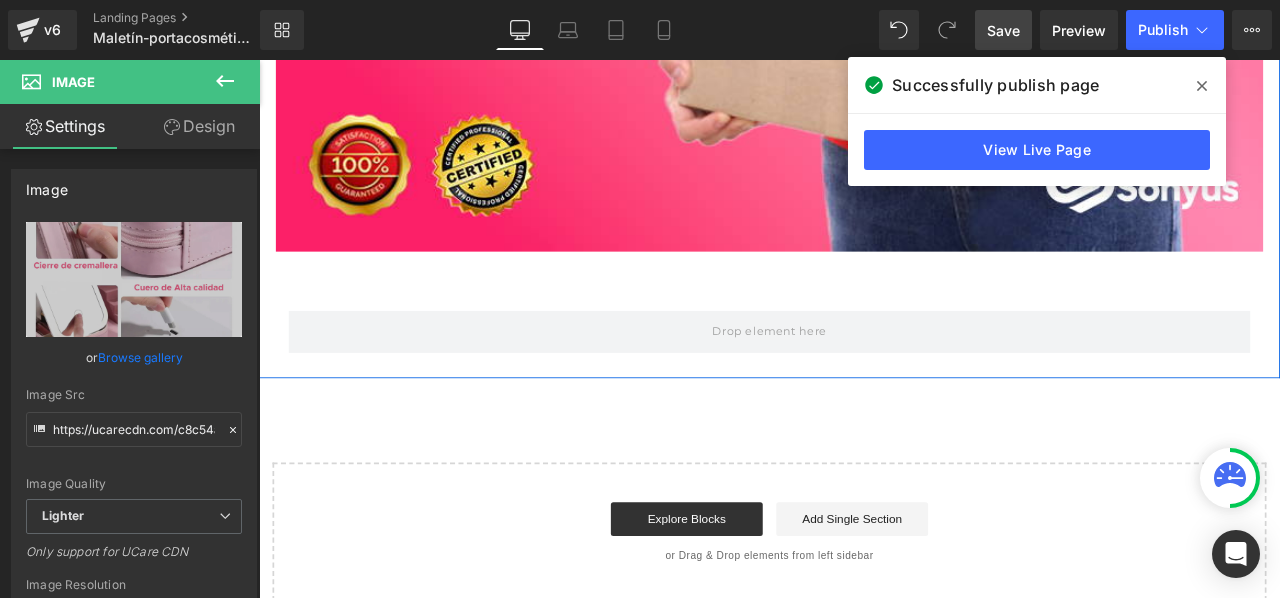scroll, scrollTop: 14354, scrollLeft: 0, axis: vertical 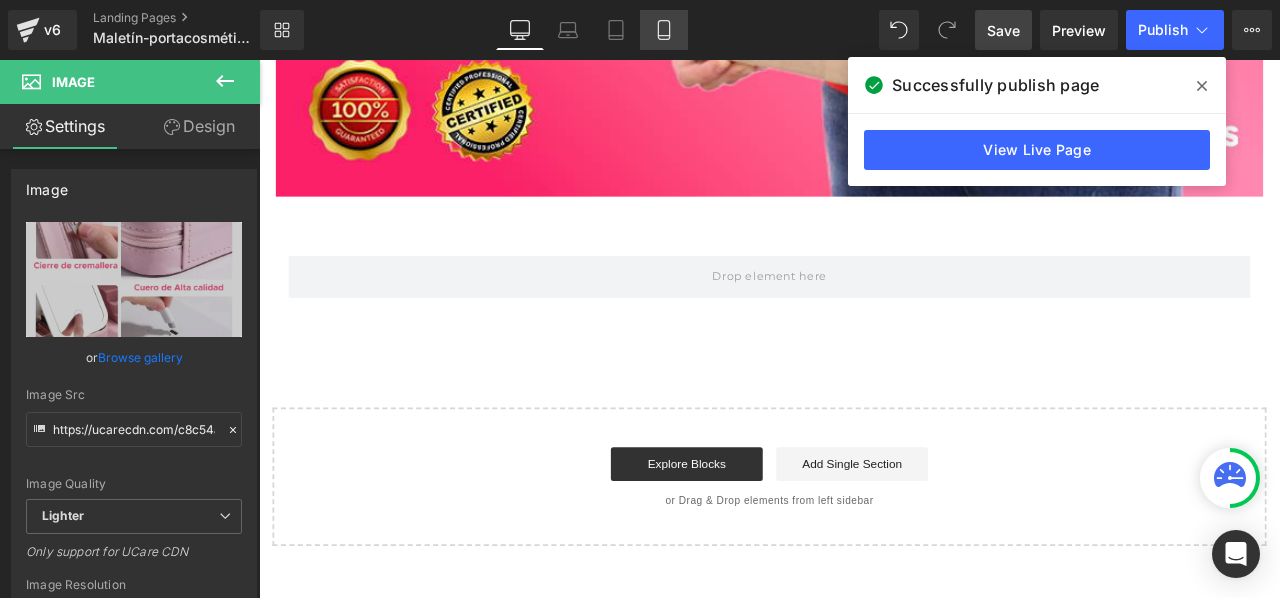 click 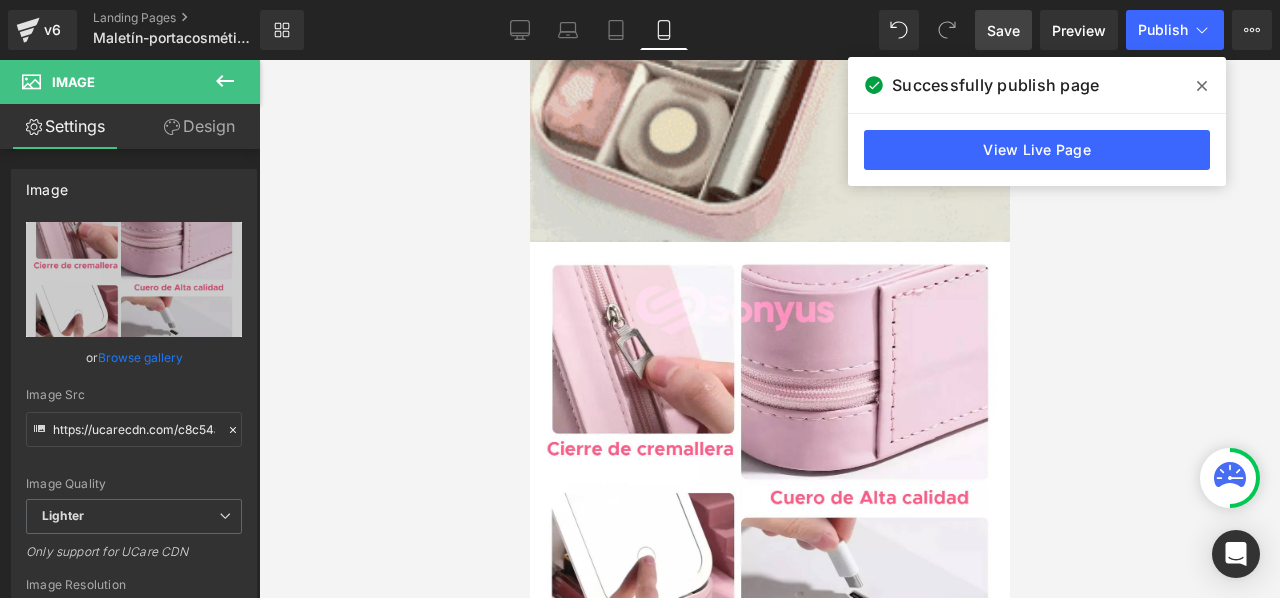 click at bounding box center [1202, 86] 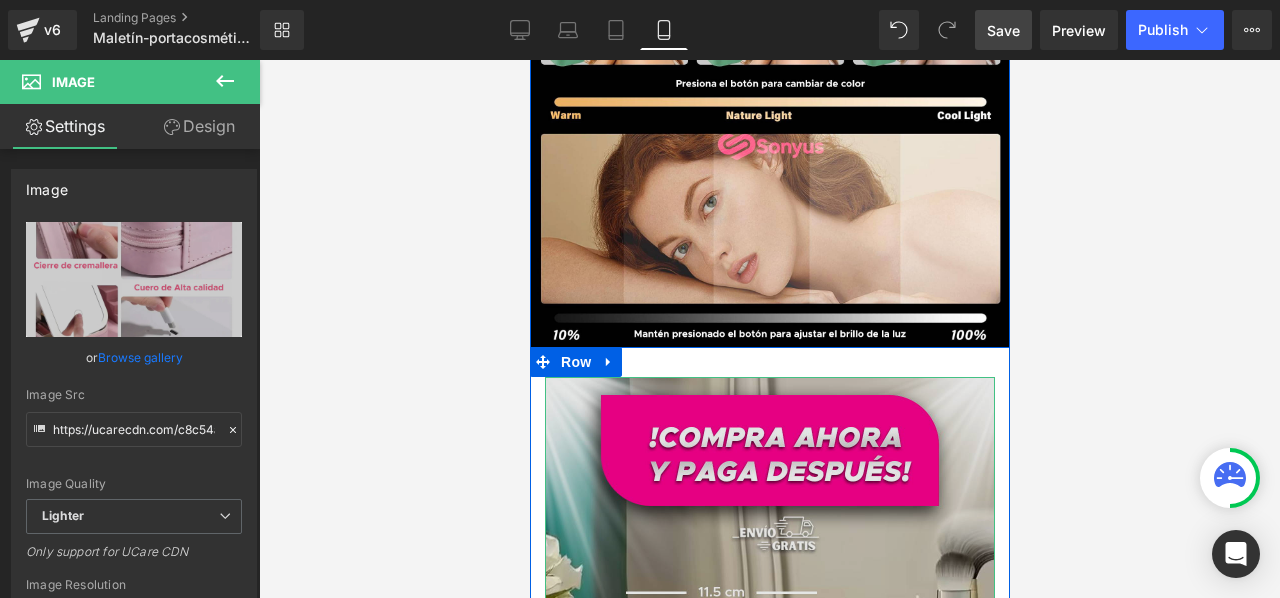 scroll, scrollTop: 4088, scrollLeft: 0, axis: vertical 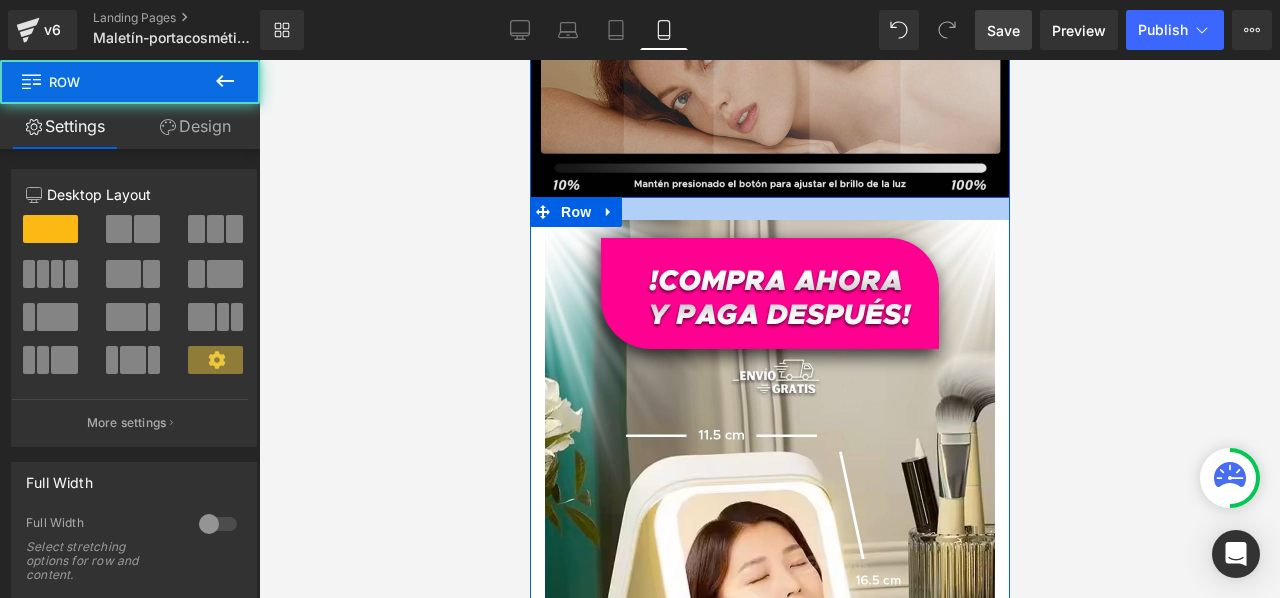 drag, startPoint x: 950, startPoint y: 218, endPoint x: 962, endPoint y: 183, distance: 37 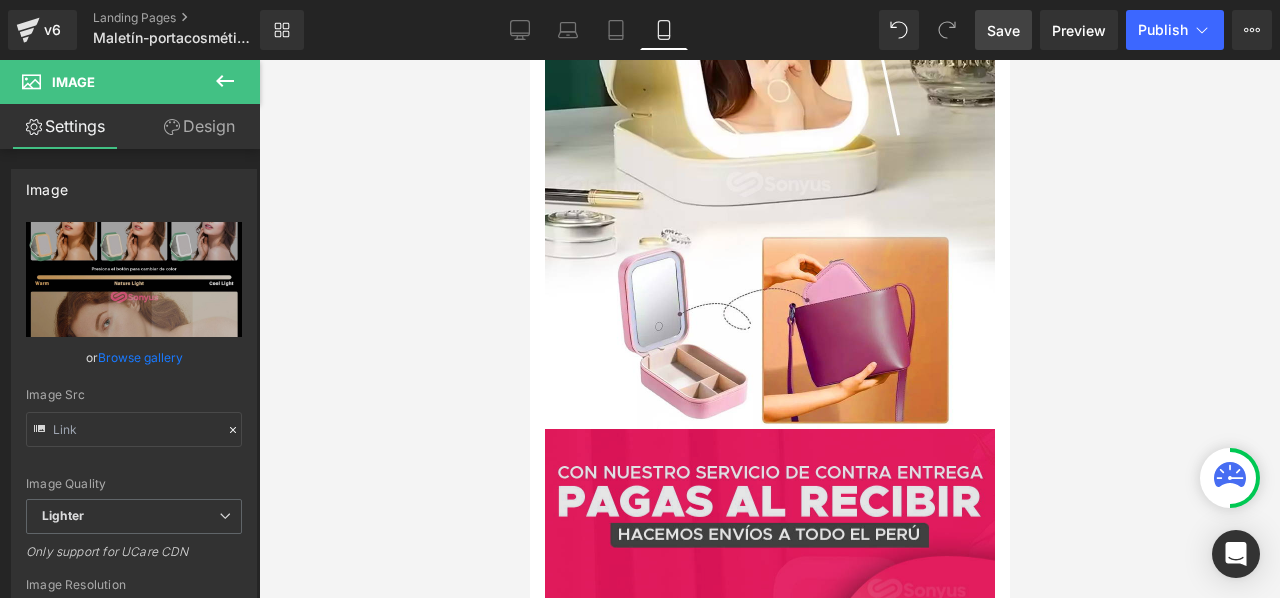 scroll, scrollTop: 4688, scrollLeft: 0, axis: vertical 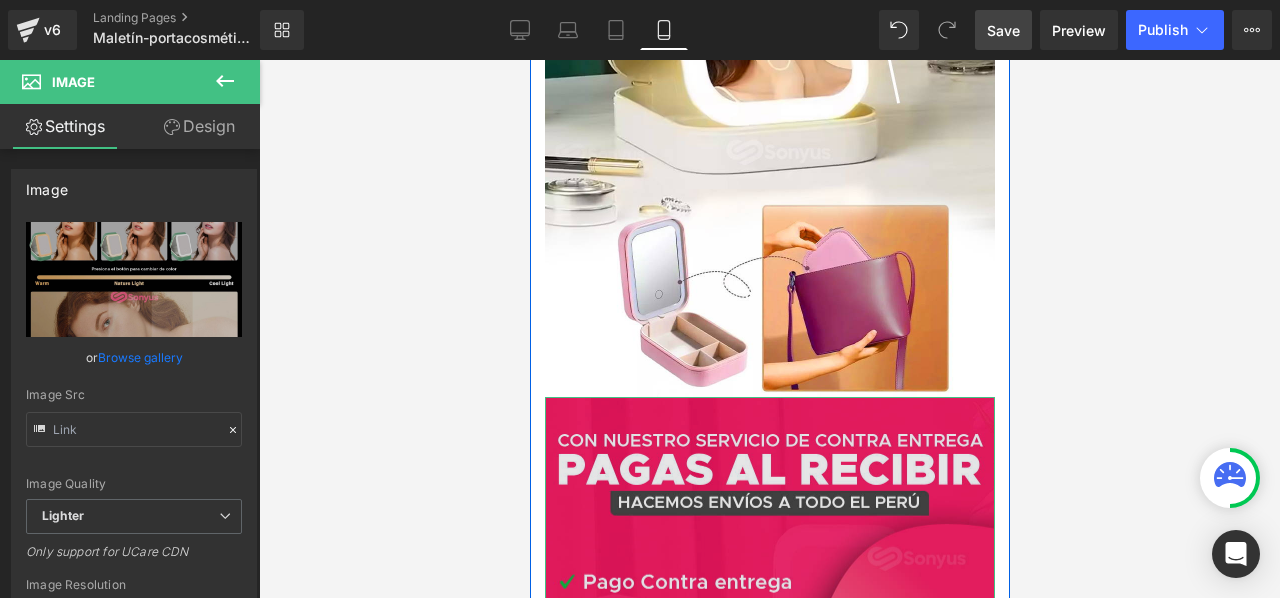 click at bounding box center (769, 721) 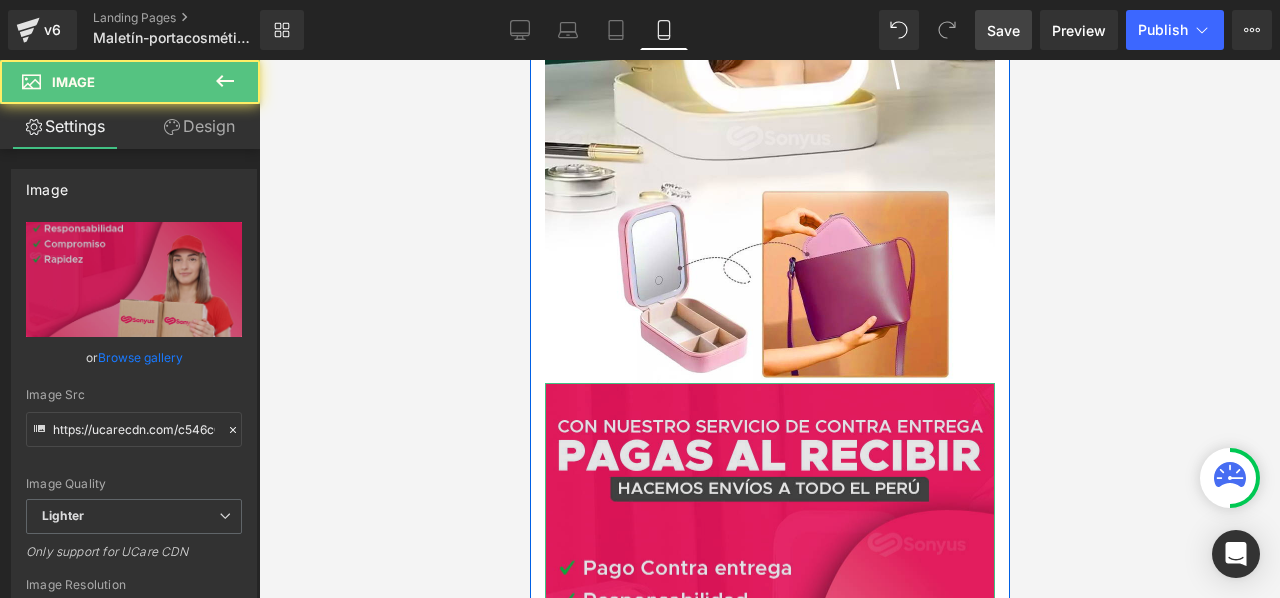 scroll, scrollTop: 4888, scrollLeft: 0, axis: vertical 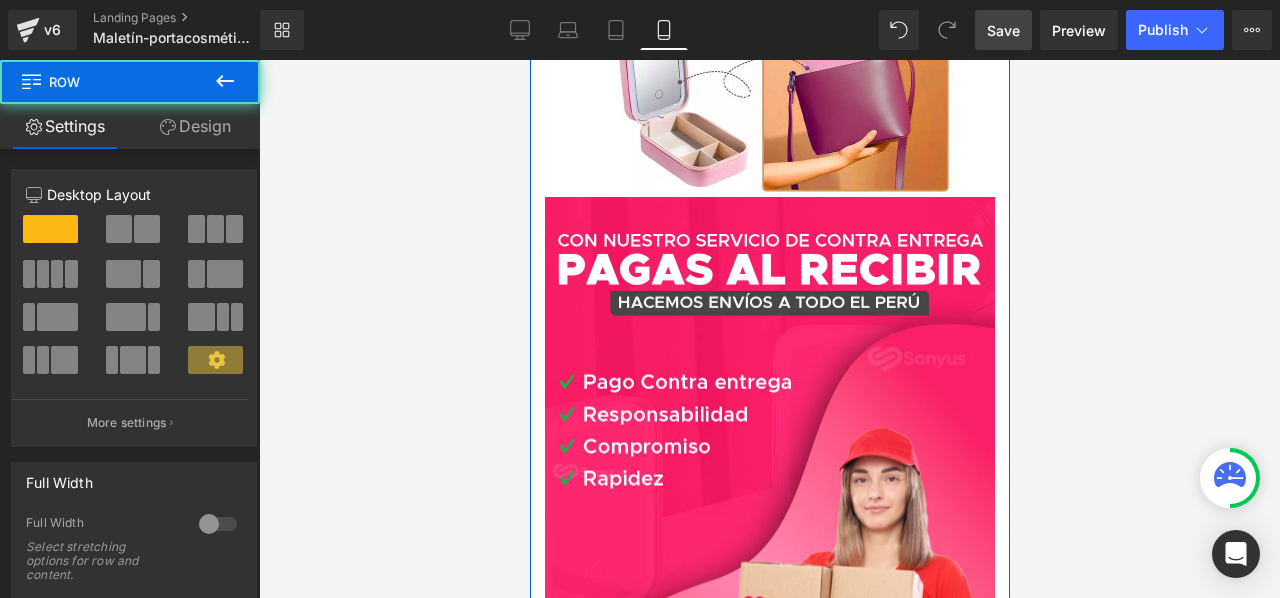 click on "Image         Image" at bounding box center [769, 121] 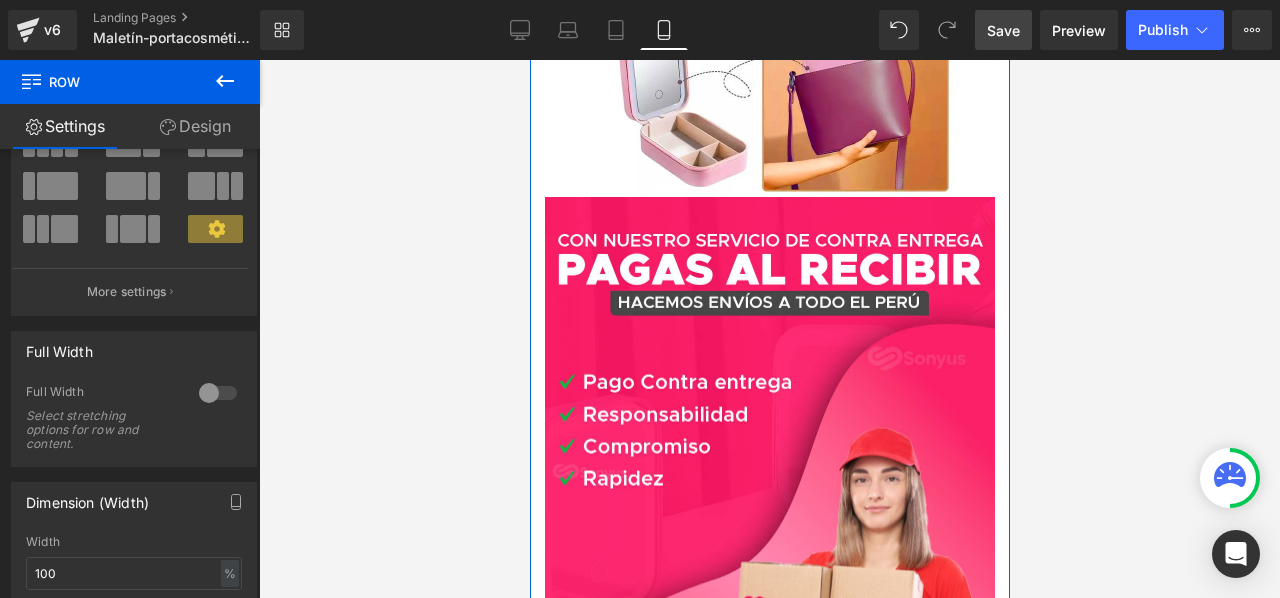 scroll, scrollTop: 200, scrollLeft: 0, axis: vertical 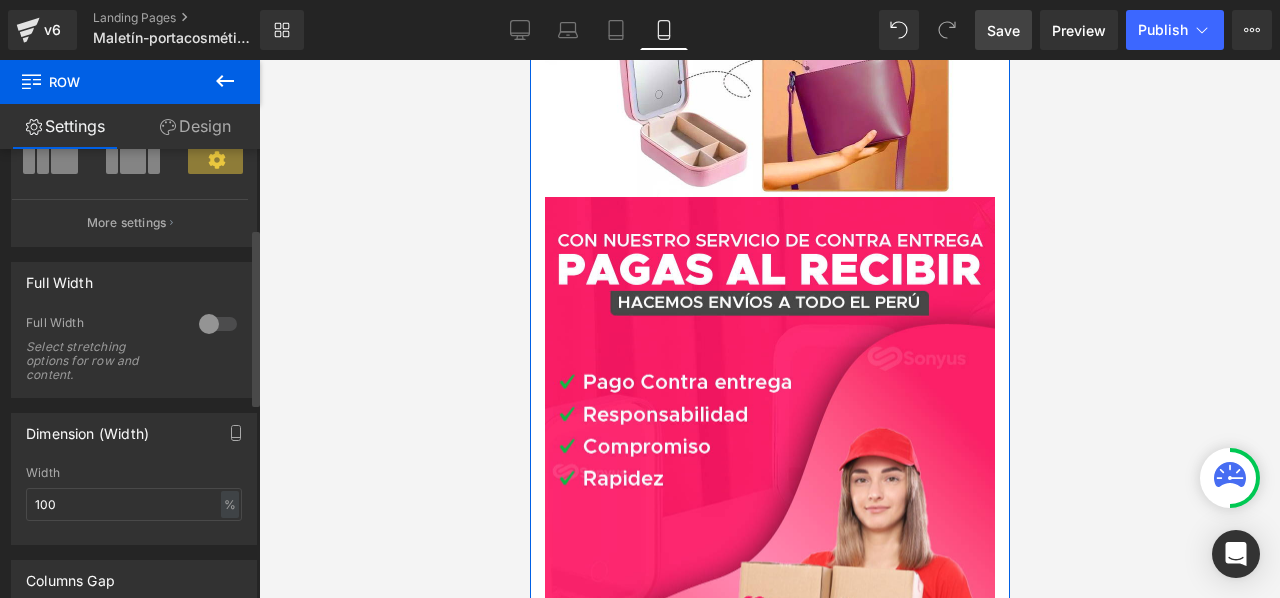 click at bounding box center [218, 324] 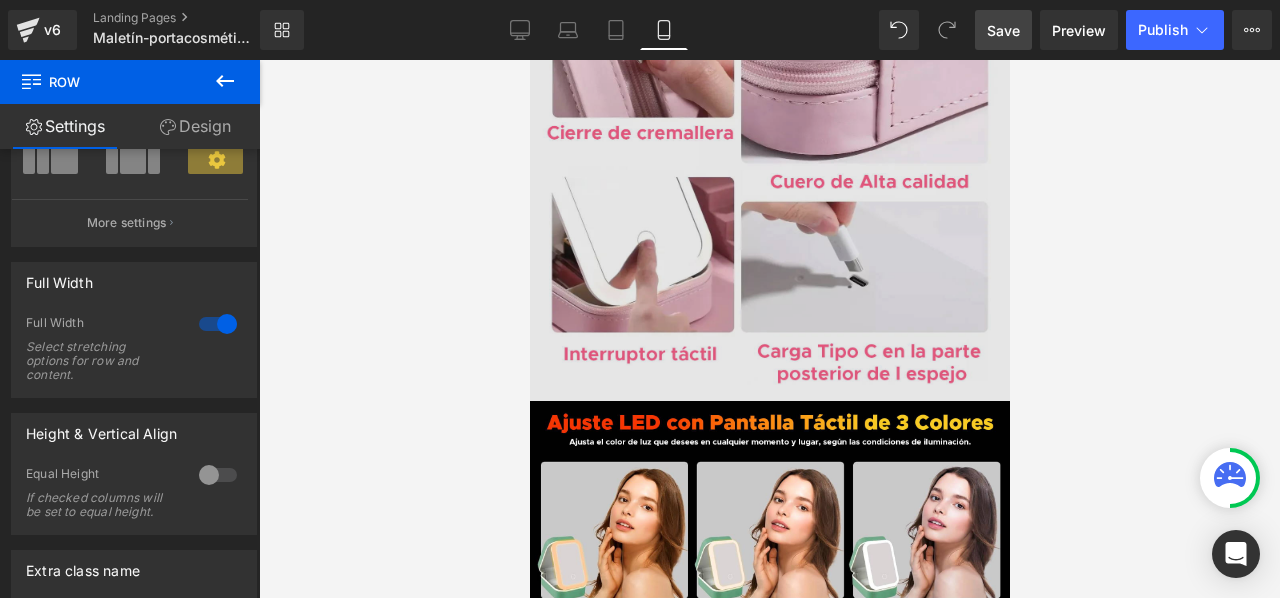 scroll, scrollTop: 3288, scrollLeft: 0, axis: vertical 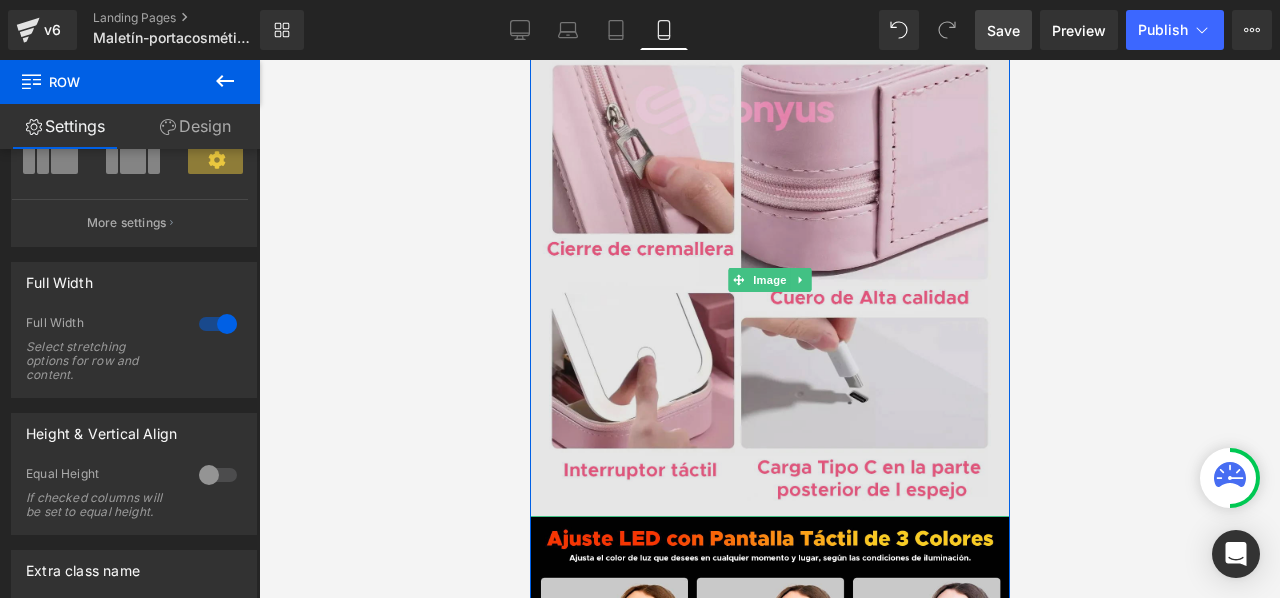 click at bounding box center [769, 280] 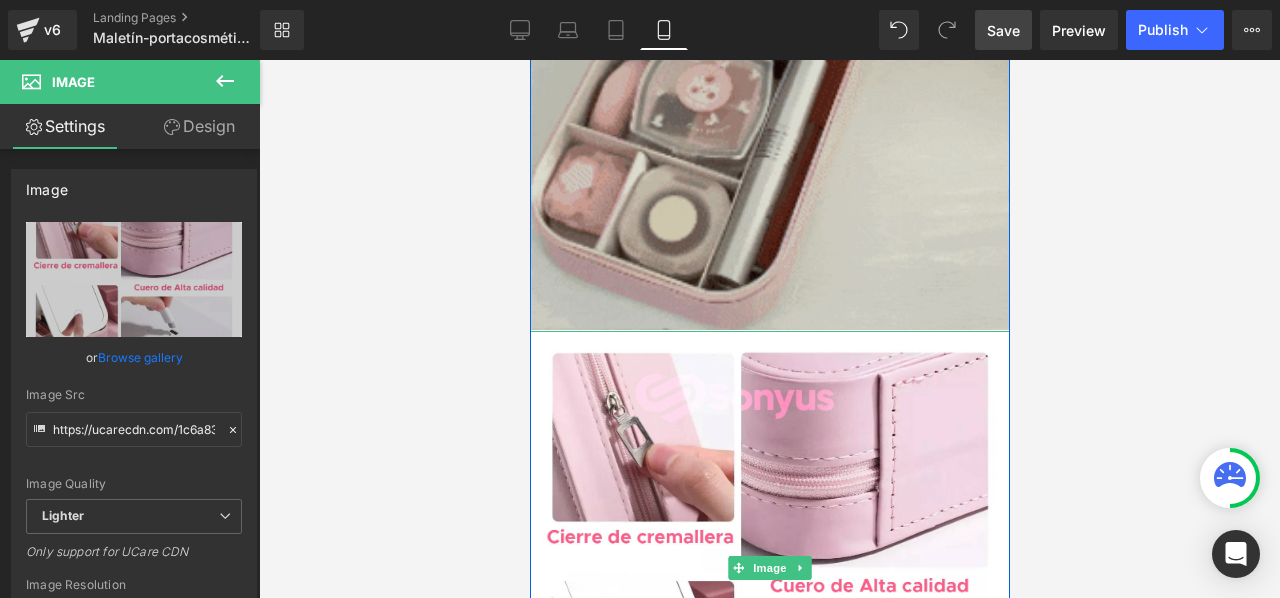 scroll, scrollTop: 2988, scrollLeft: 0, axis: vertical 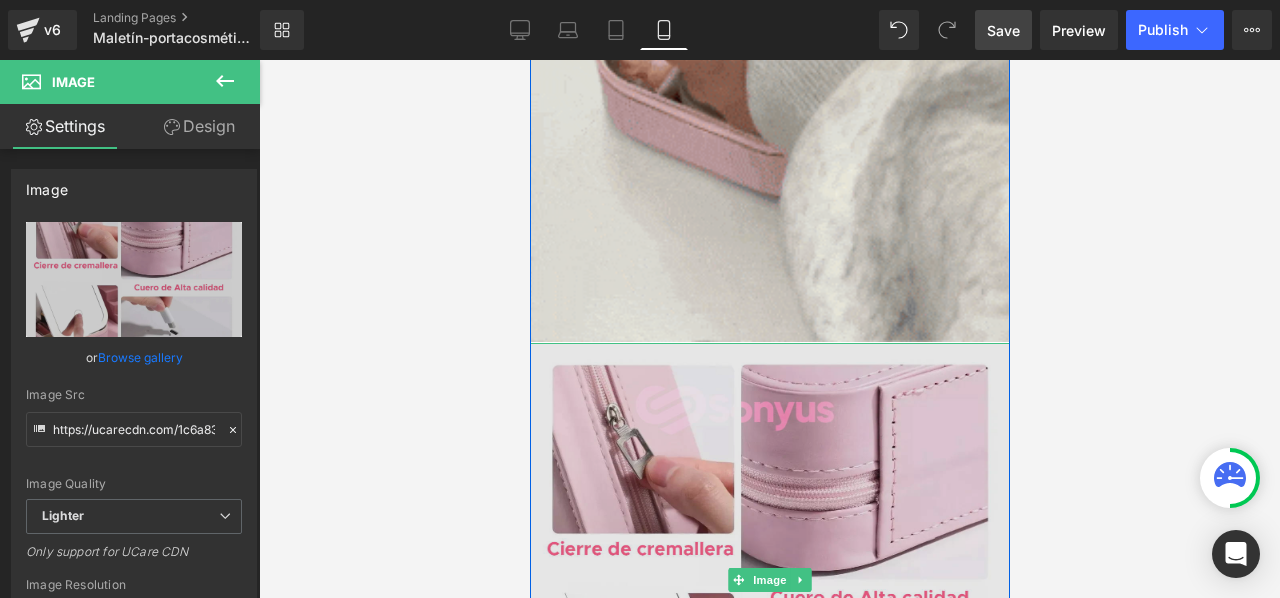 click at bounding box center [769, 580] 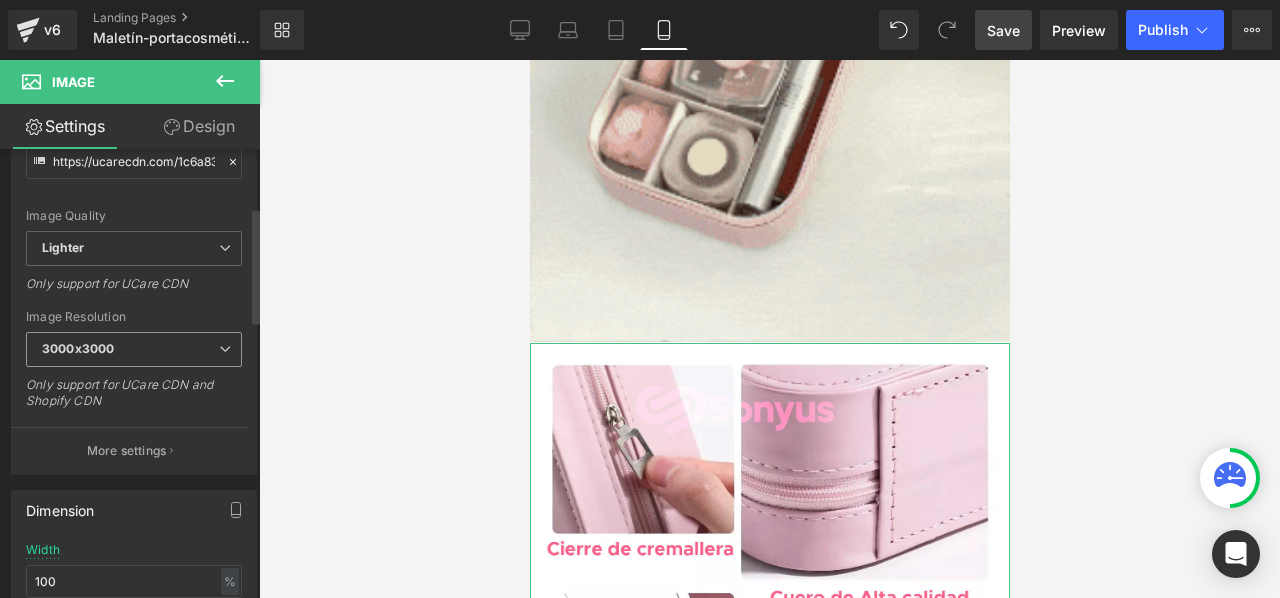 scroll, scrollTop: 300, scrollLeft: 0, axis: vertical 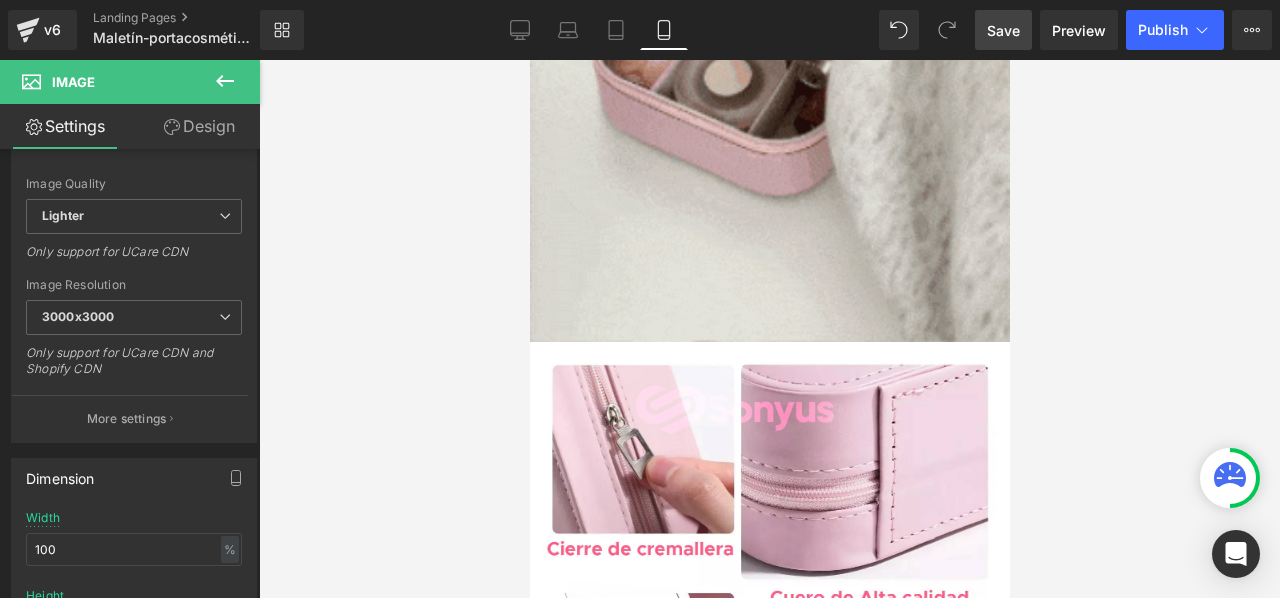click at bounding box center [769, 329] 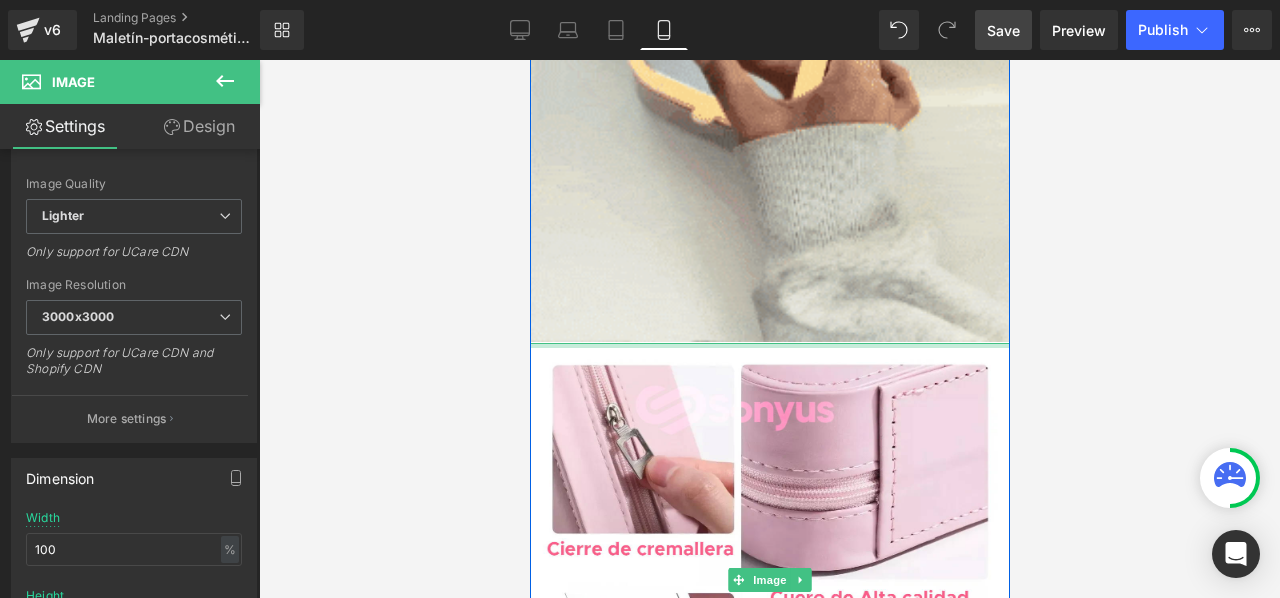 click at bounding box center (769, 345) 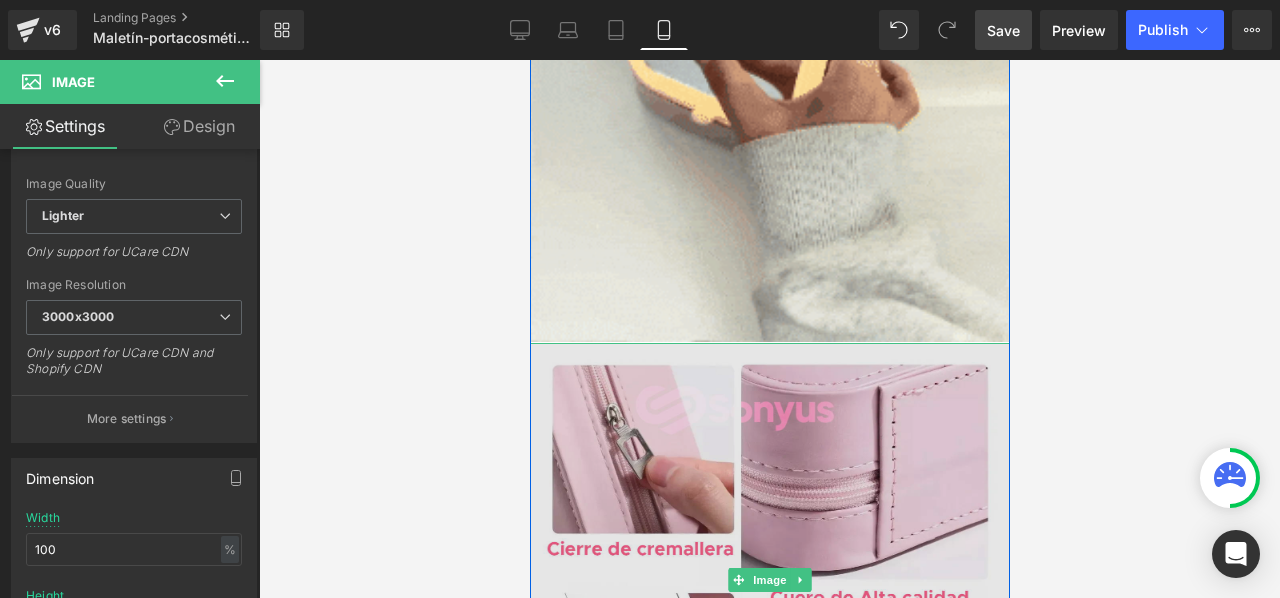 click at bounding box center (769, 580) 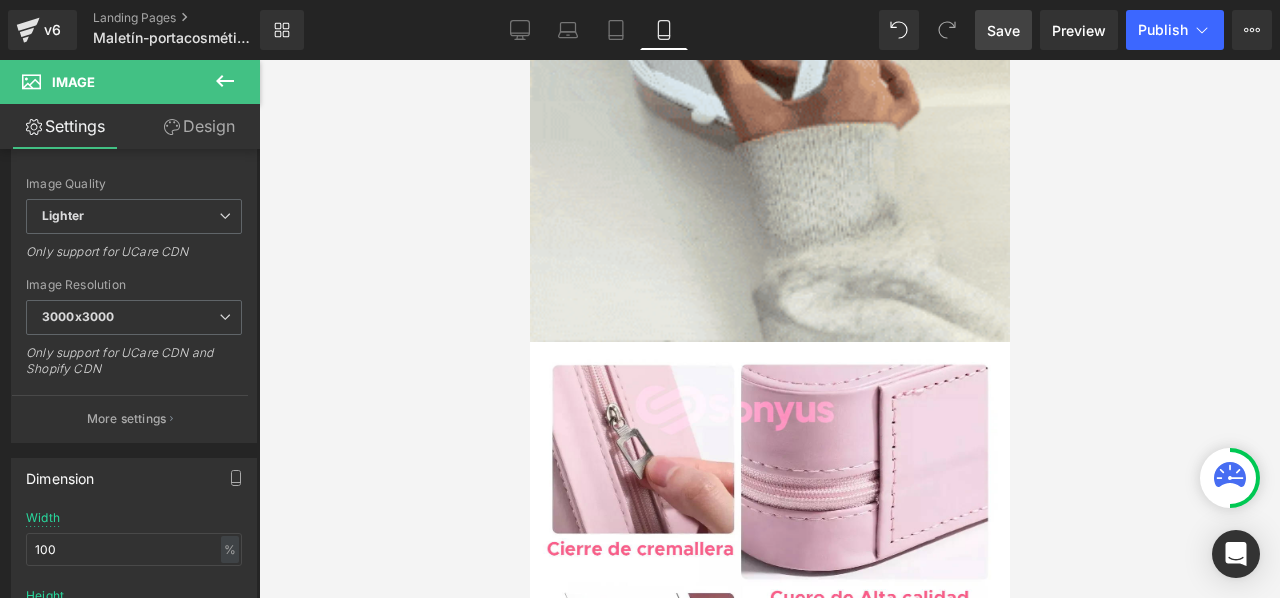 click 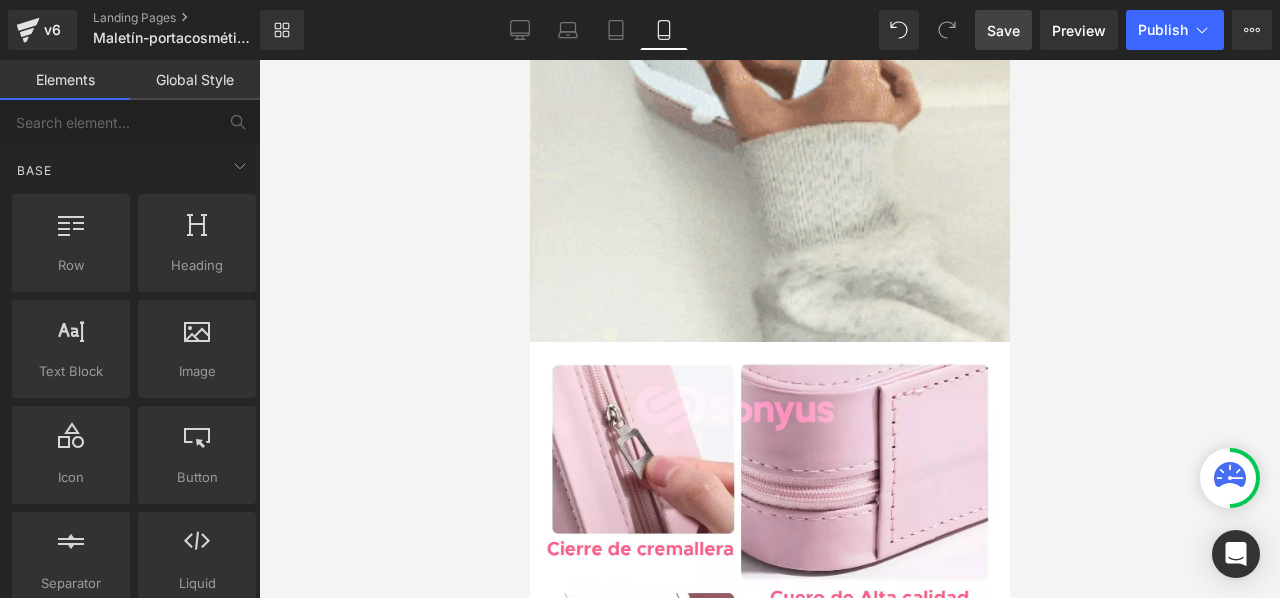 click at bounding box center [769, 329] 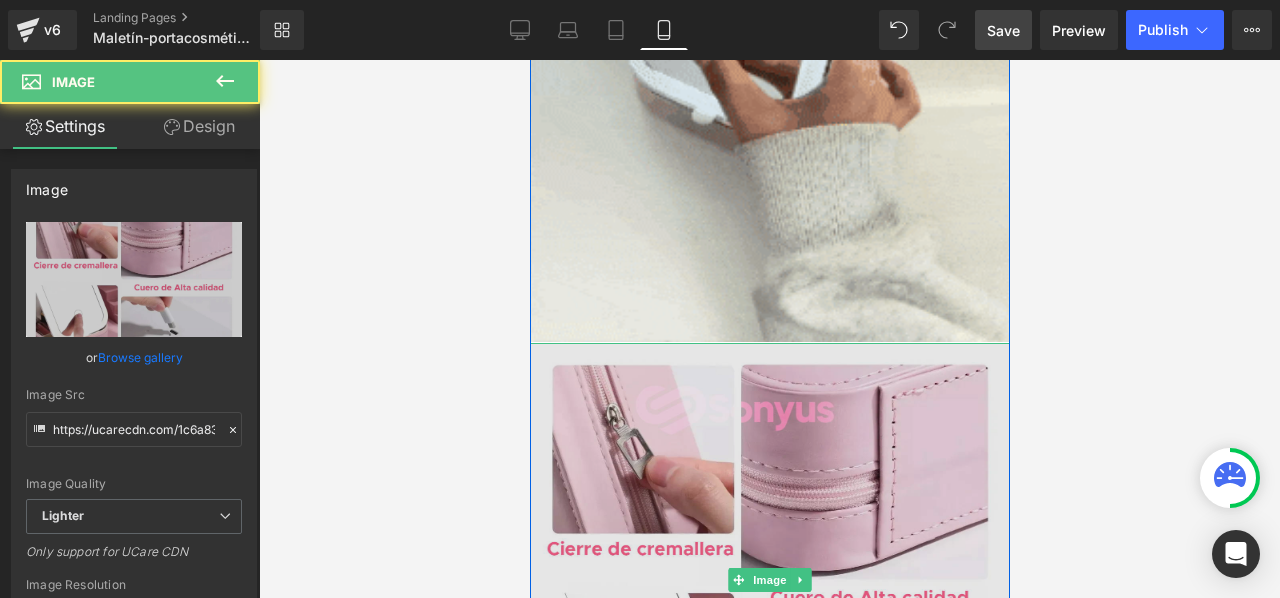 click at bounding box center (769, 580) 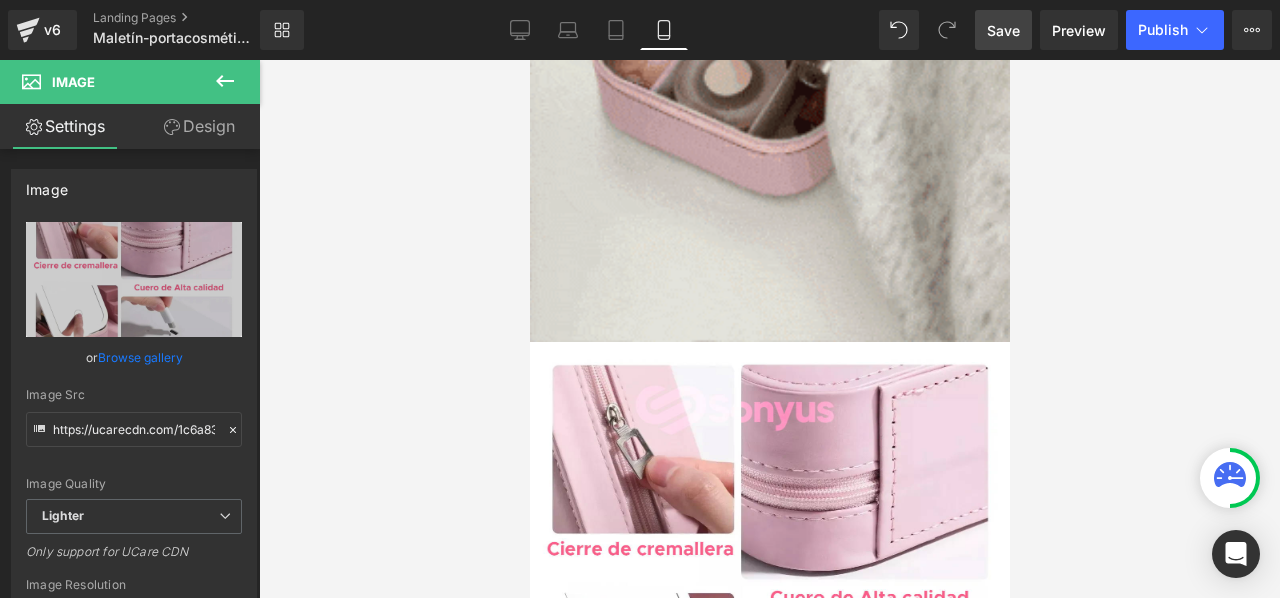 click at bounding box center [769, 329] 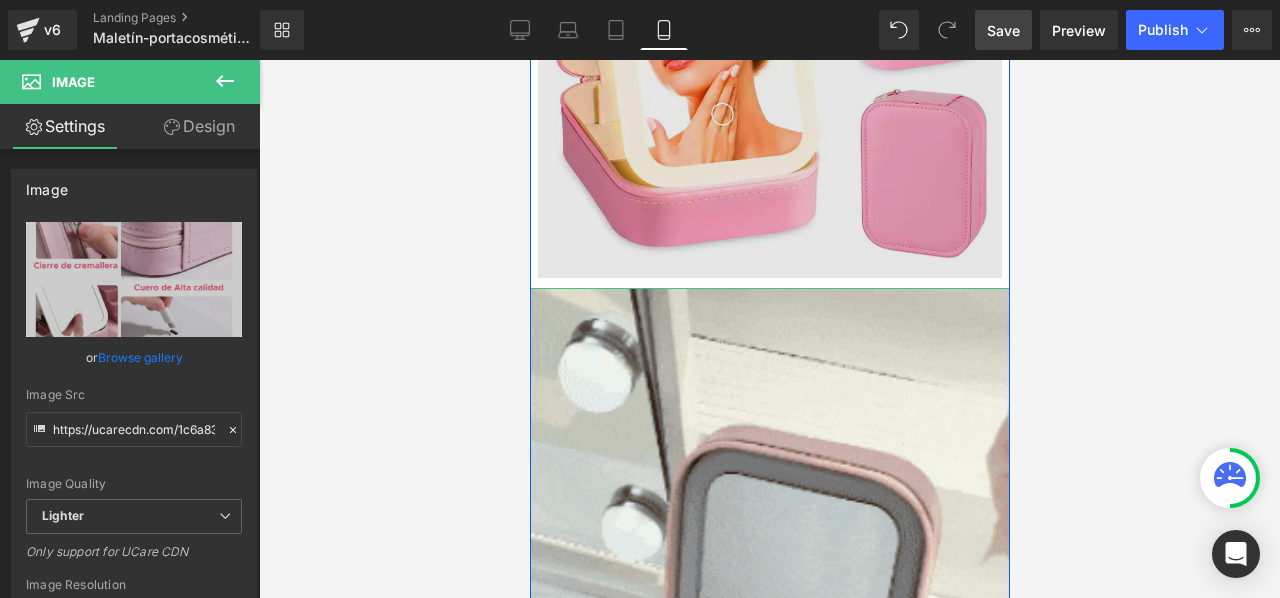 scroll, scrollTop: 2188, scrollLeft: 0, axis: vertical 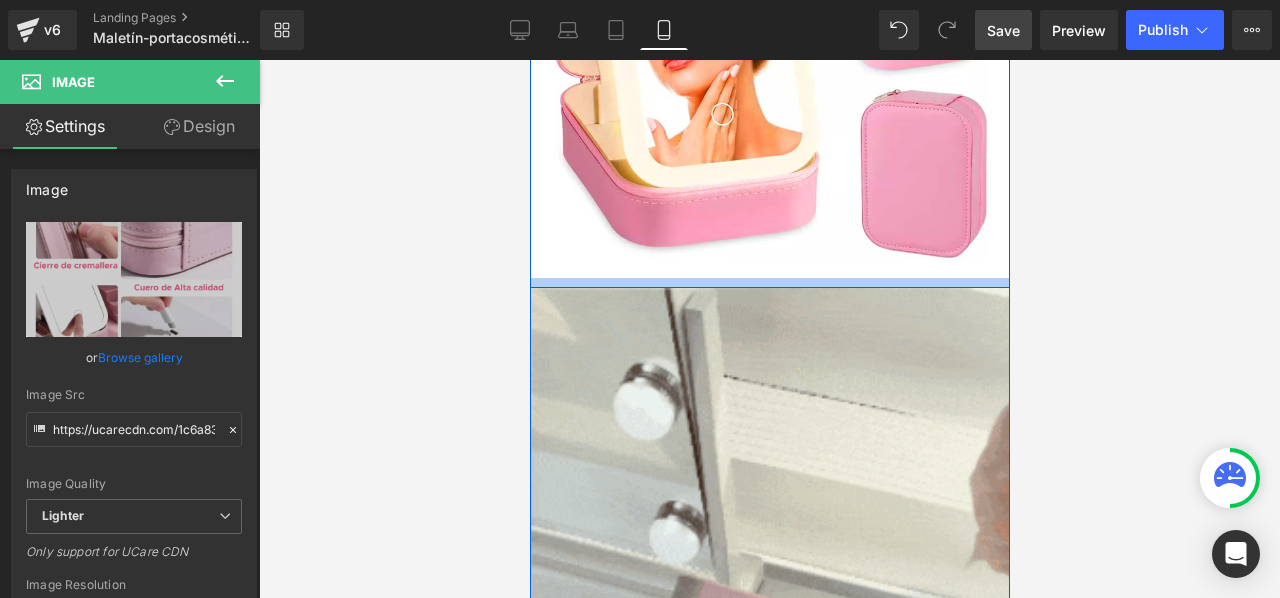 click at bounding box center (769, 283) 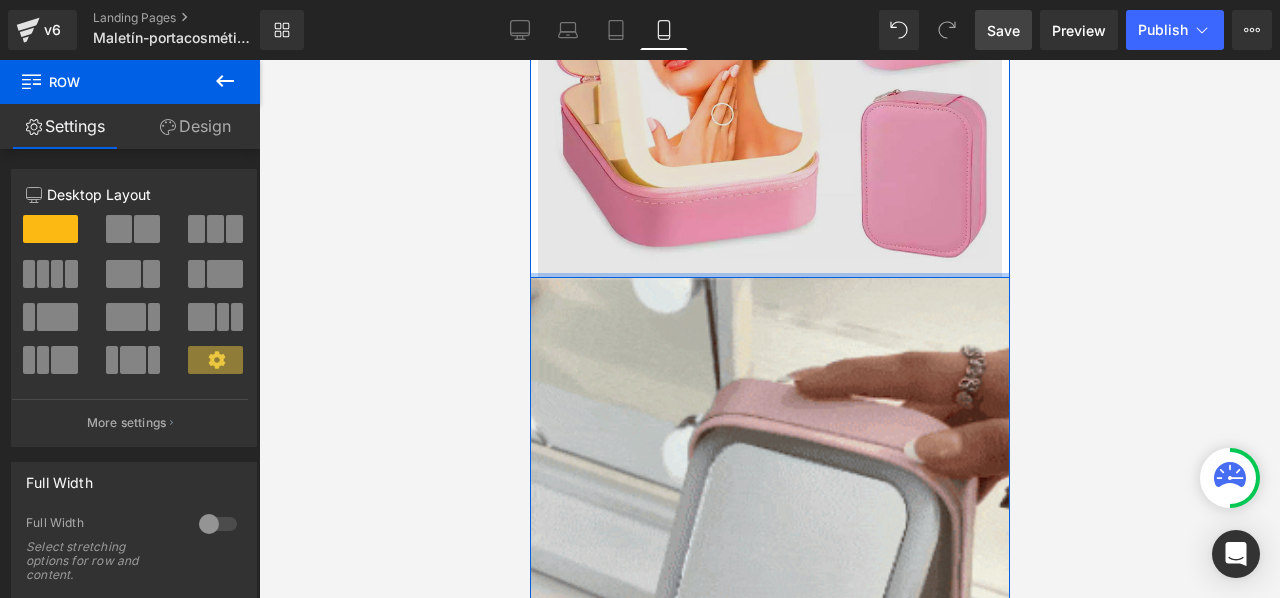 drag, startPoint x: 766, startPoint y: 282, endPoint x: 1595, endPoint y: 373, distance: 833.9796 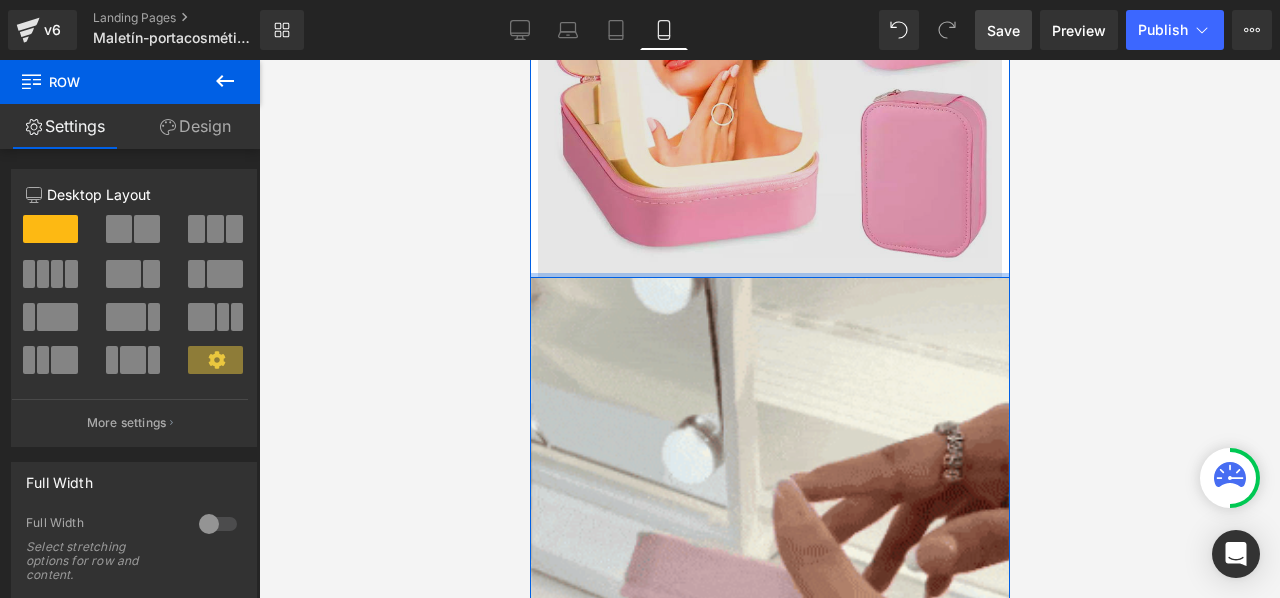 click on "Image
Row" at bounding box center (769, -135) 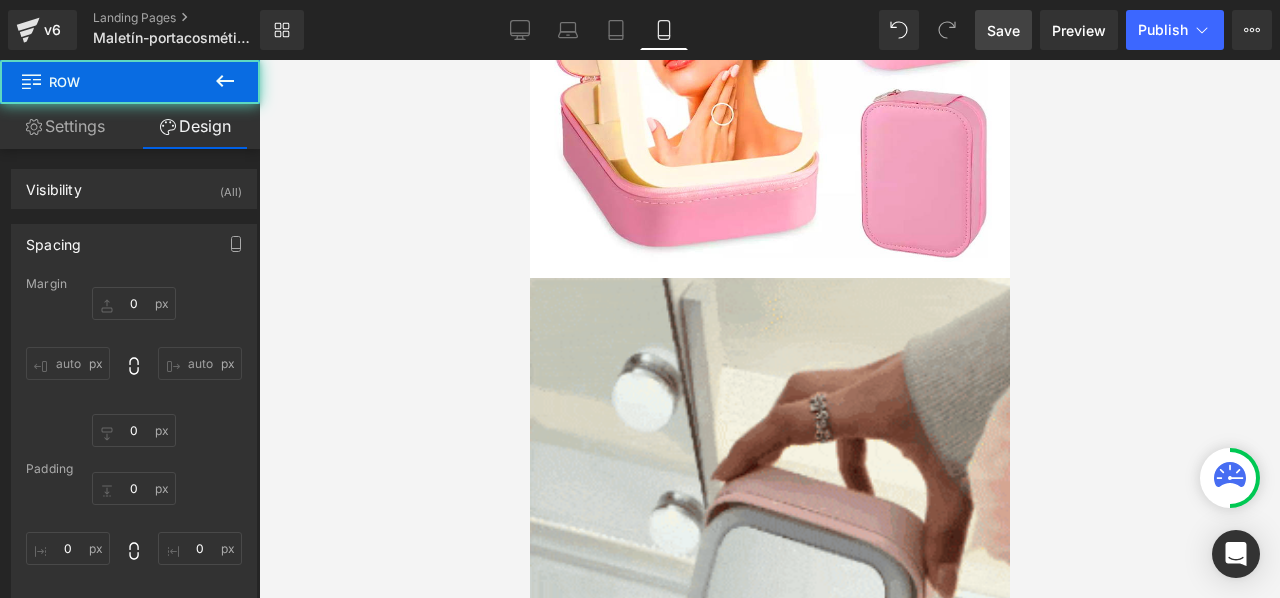 click at bounding box center [769, 329] 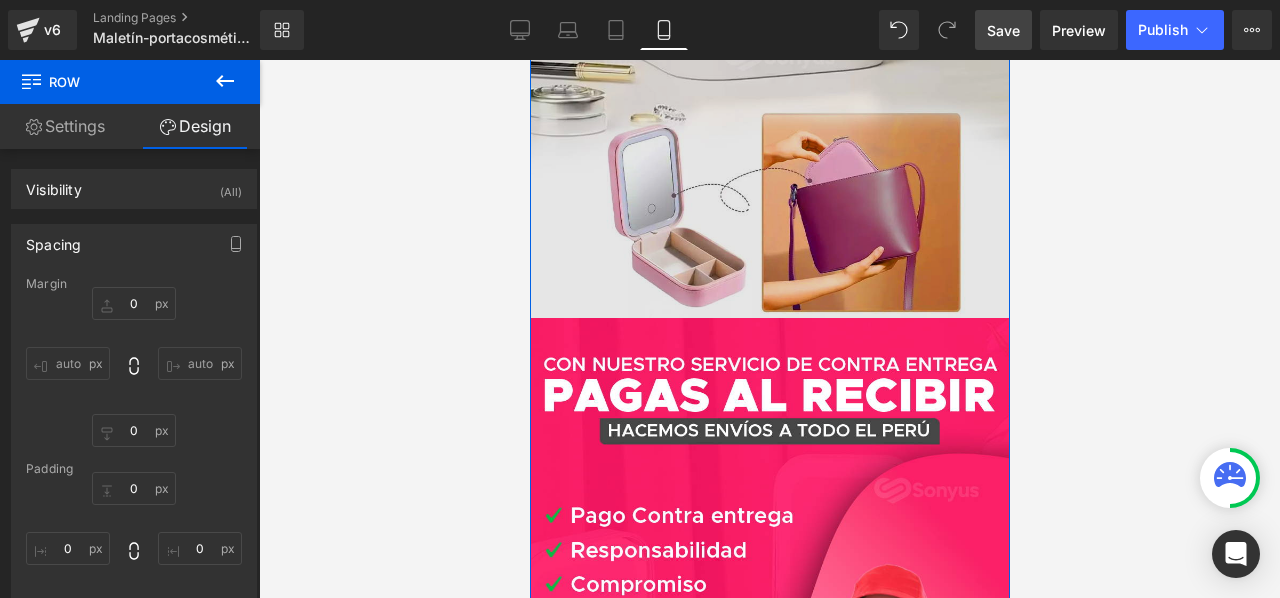 scroll, scrollTop: 4688, scrollLeft: 0, axis: vertical 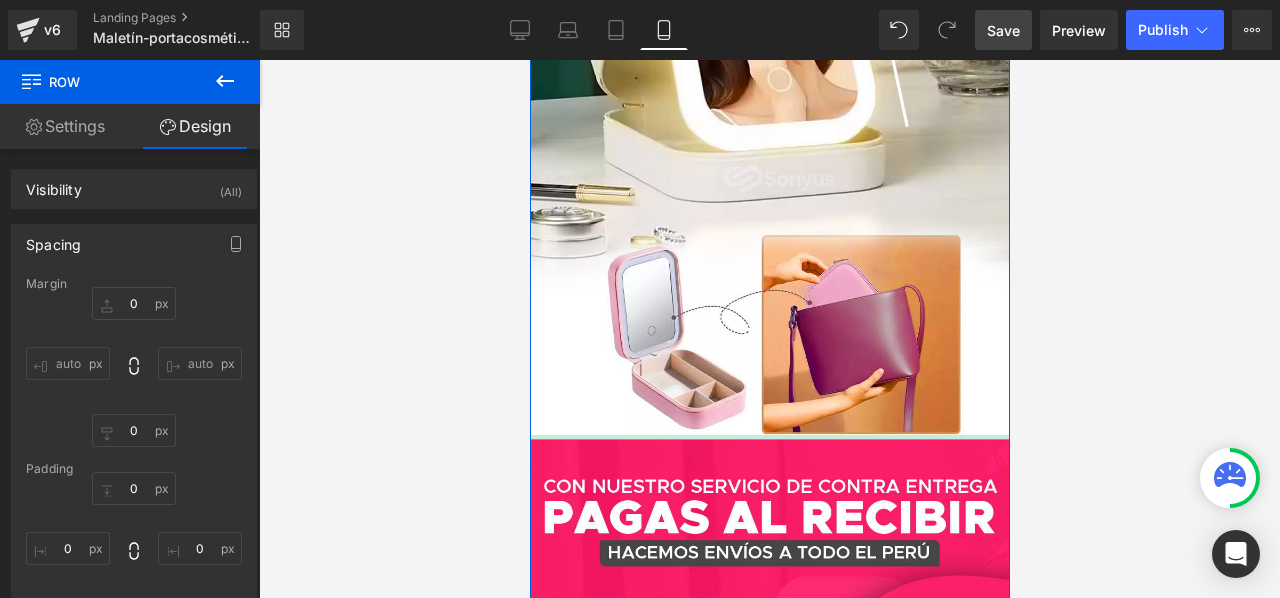 click at bounding box center [769, 437] 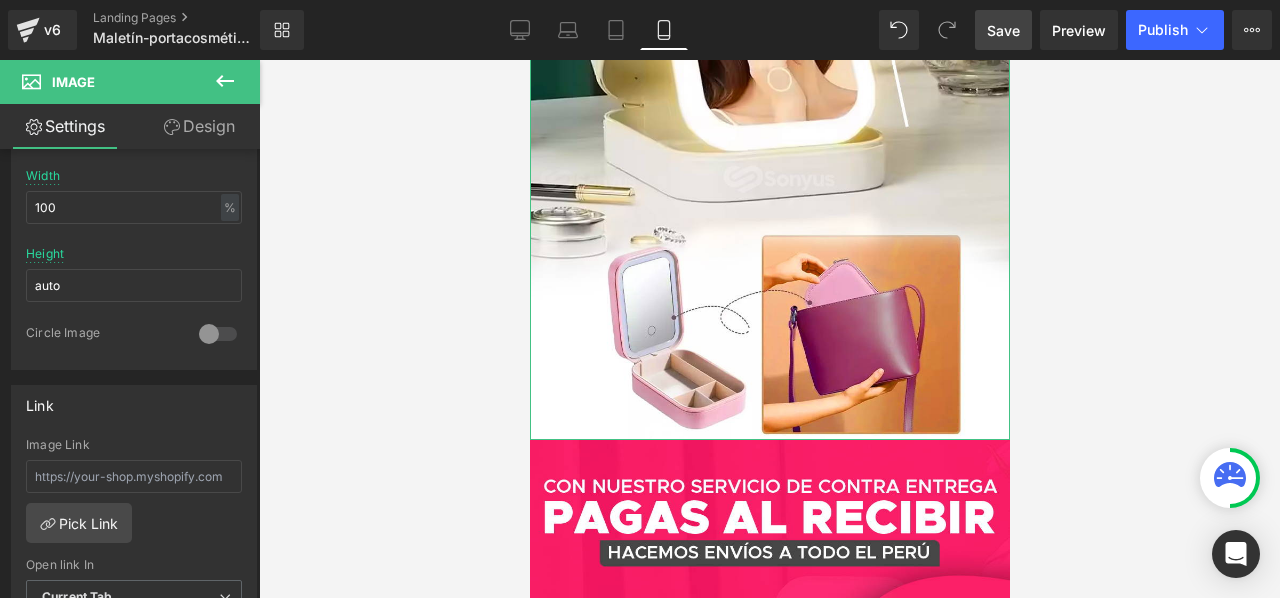 scroll, scrollTop: 700, scrollLeft: 0, axis: vertical 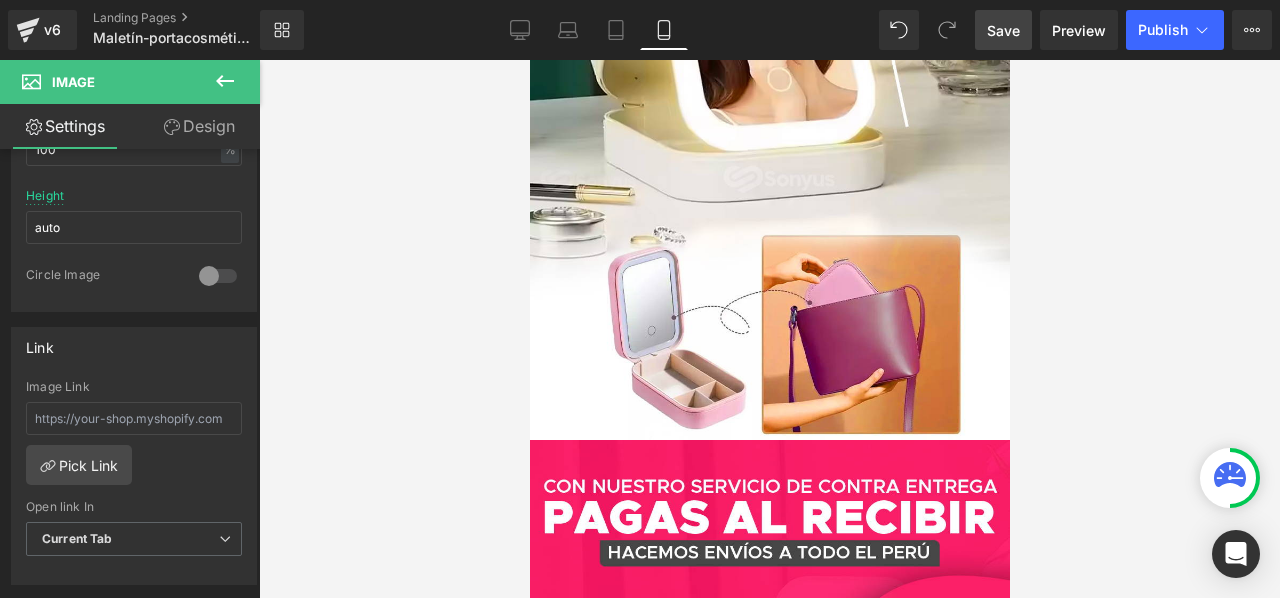 click at bounding box center [769, 329] 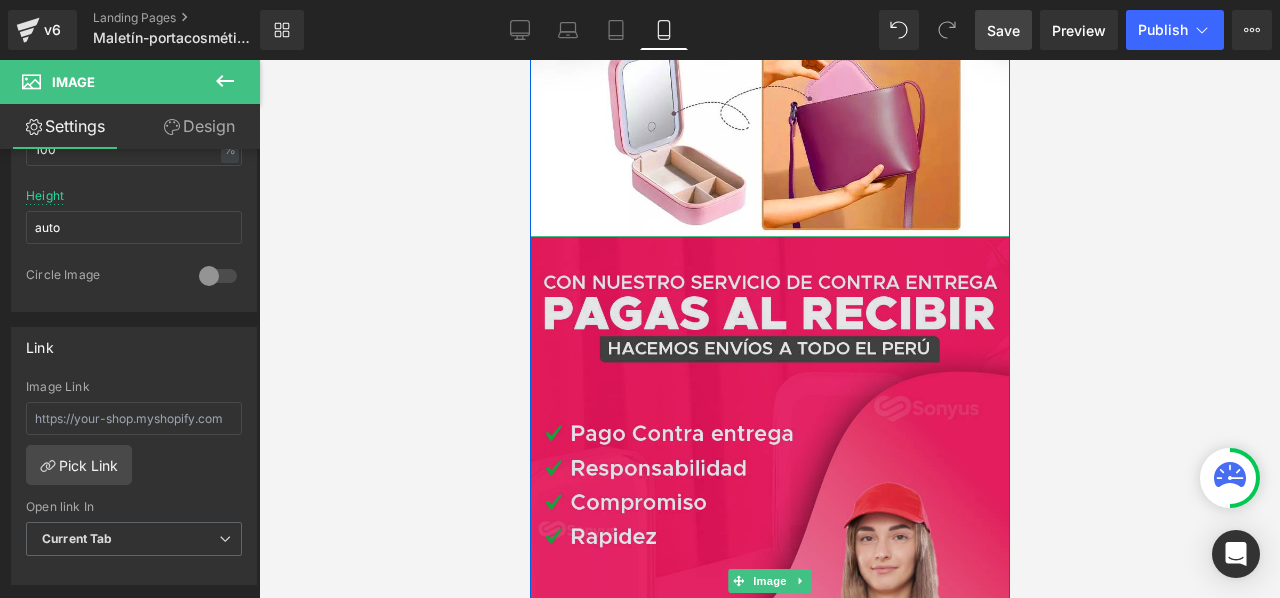 scroll, scrollTop: 4888, scrollLeft: 0, axis: vertical 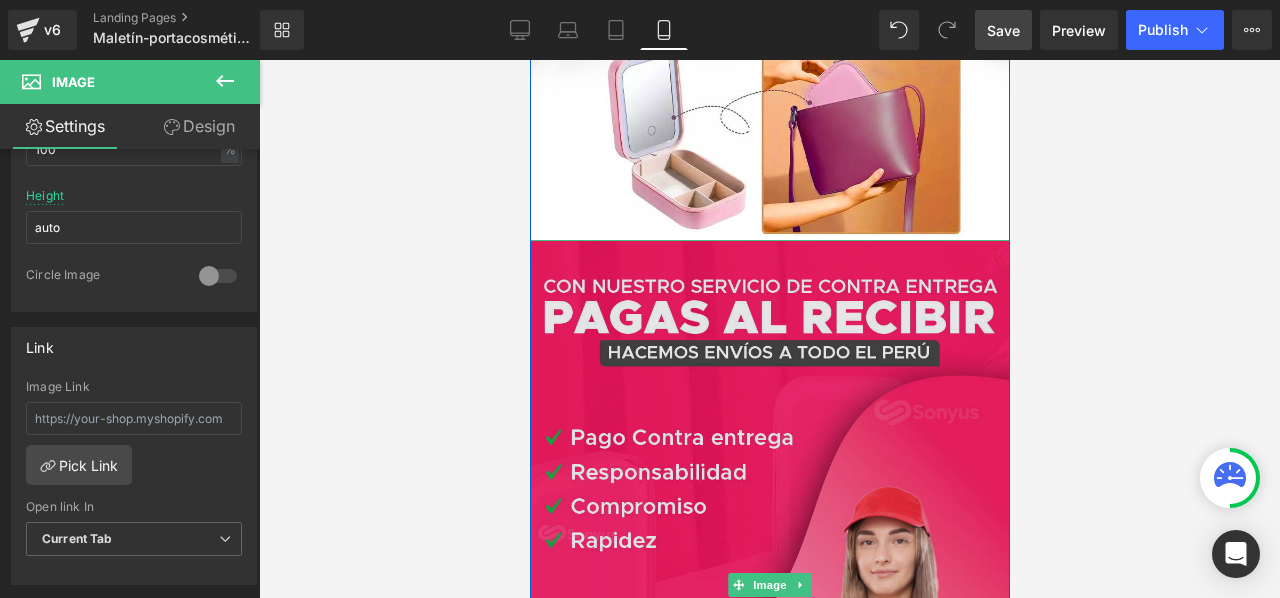 click at bounding box center (769, 585) 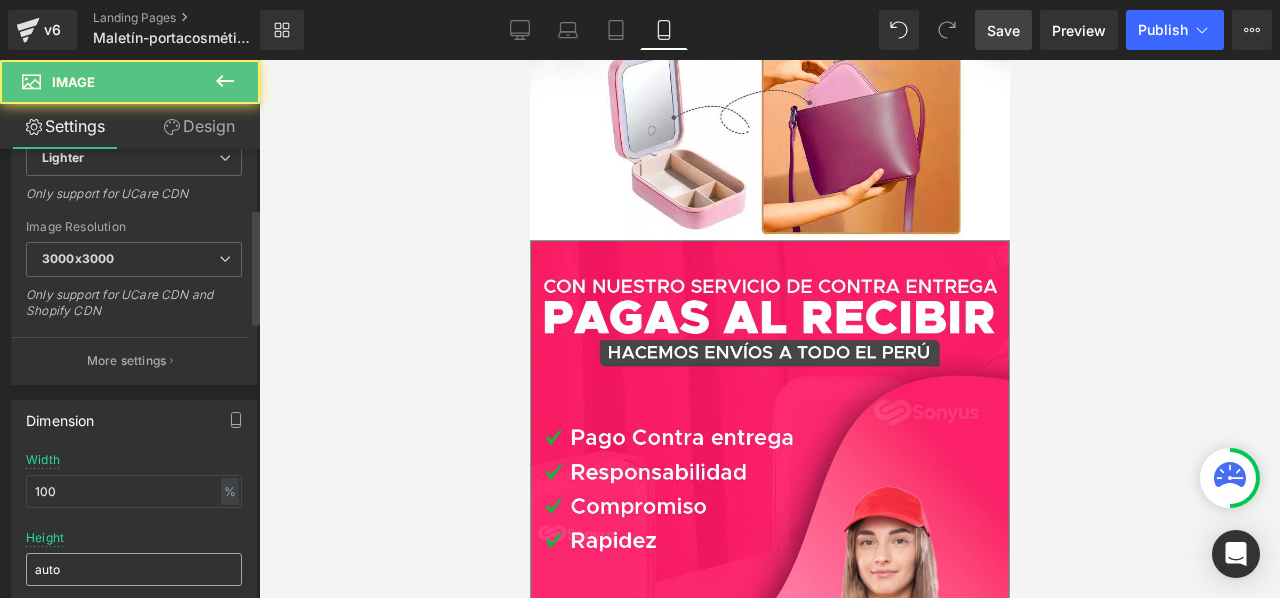 scroll, scrollTop: 600, scrollLeft: 0, axis: vertical 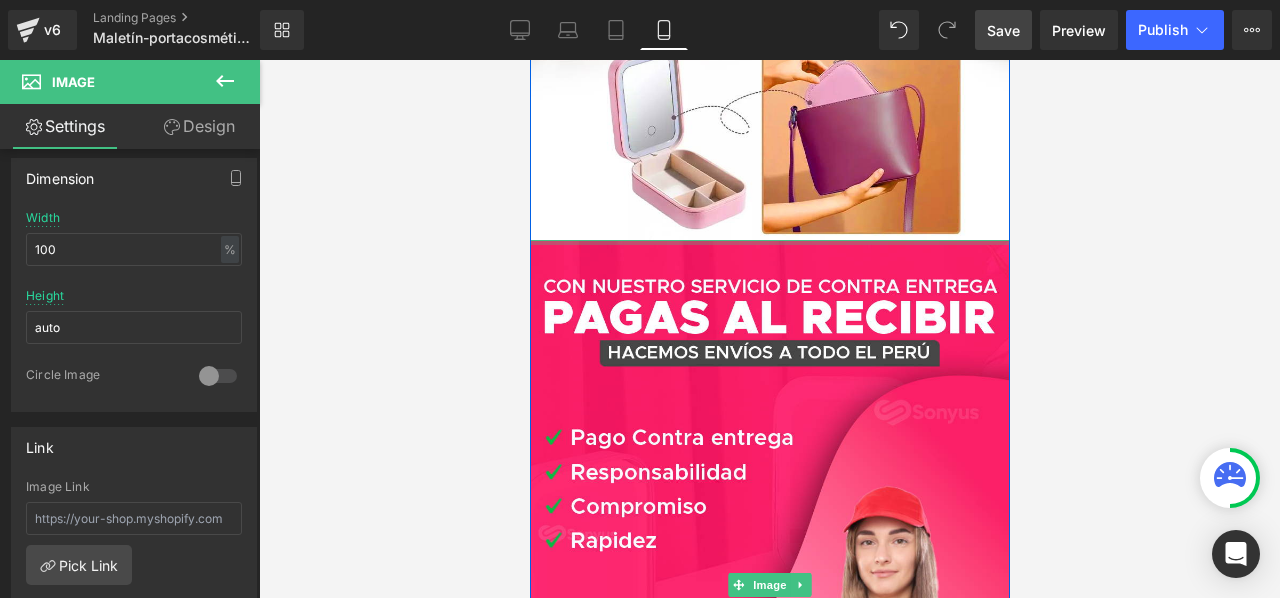 click at bounding box center [769, 242] 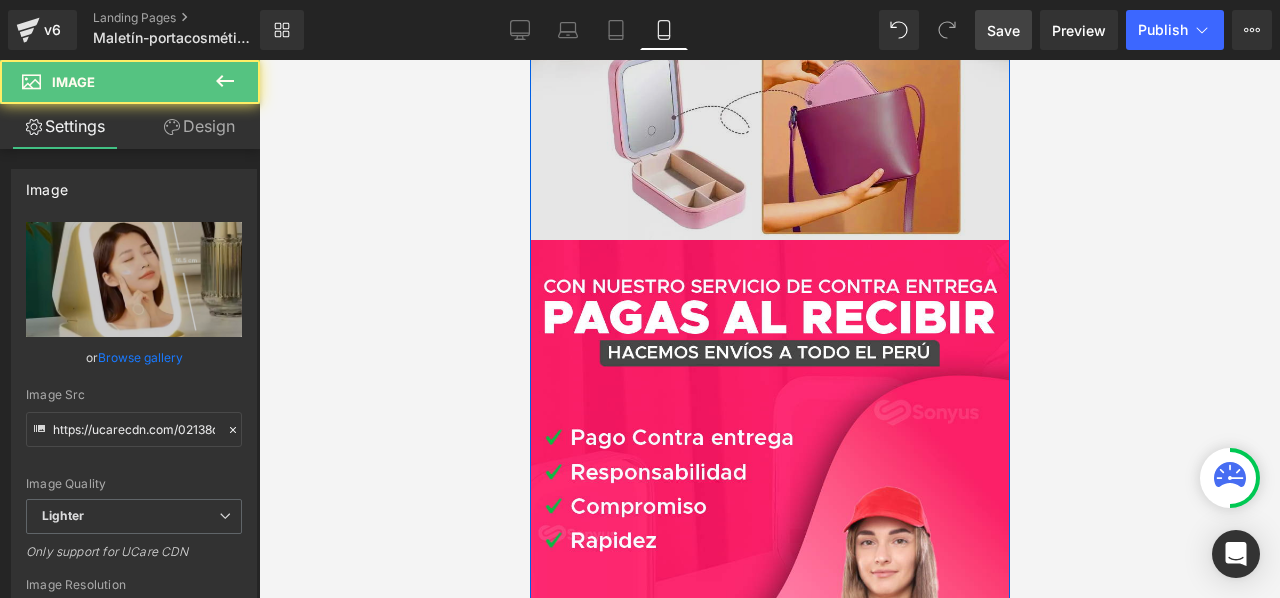 click at bounding box center [529, 60] 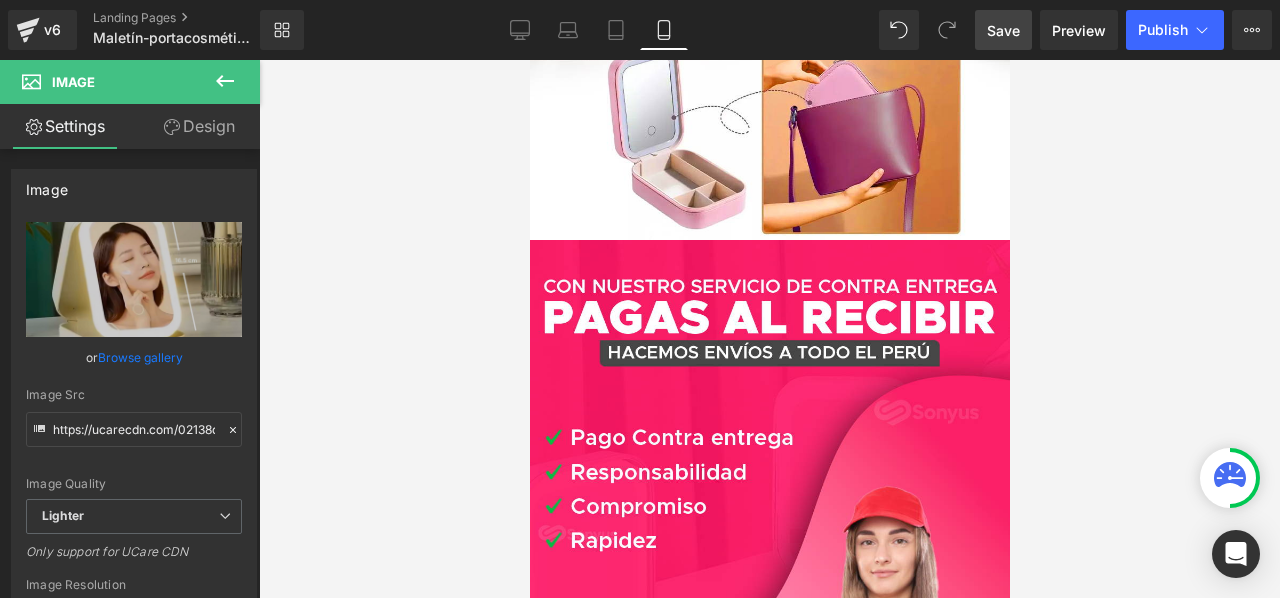 click 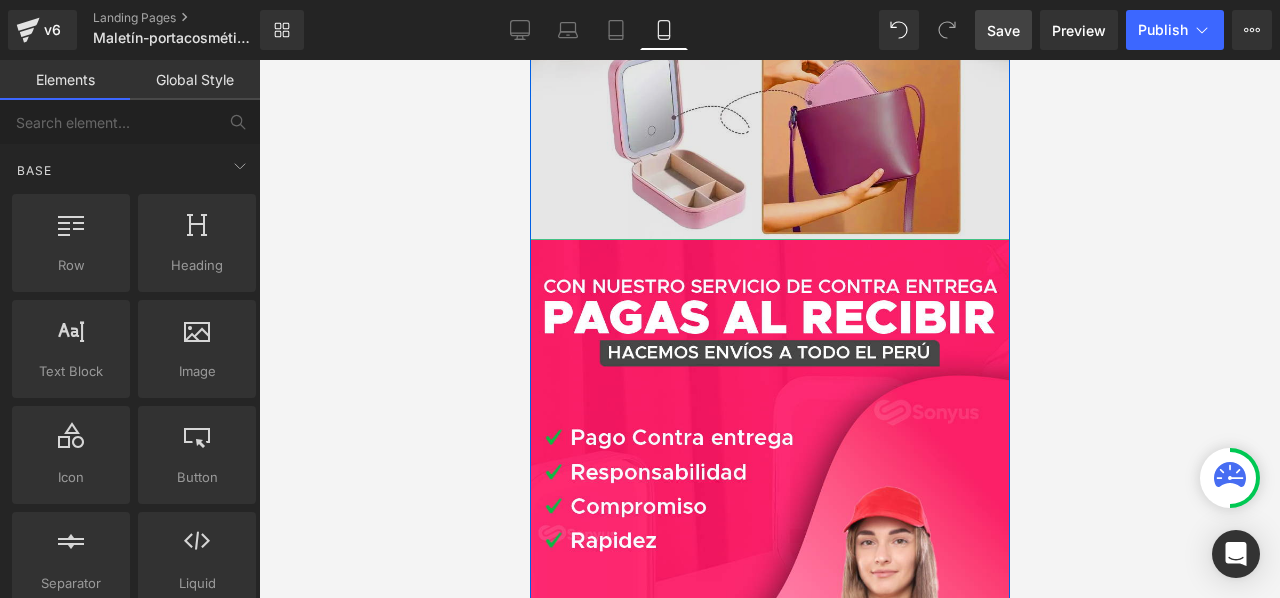 click at bounding box center (769, -187) 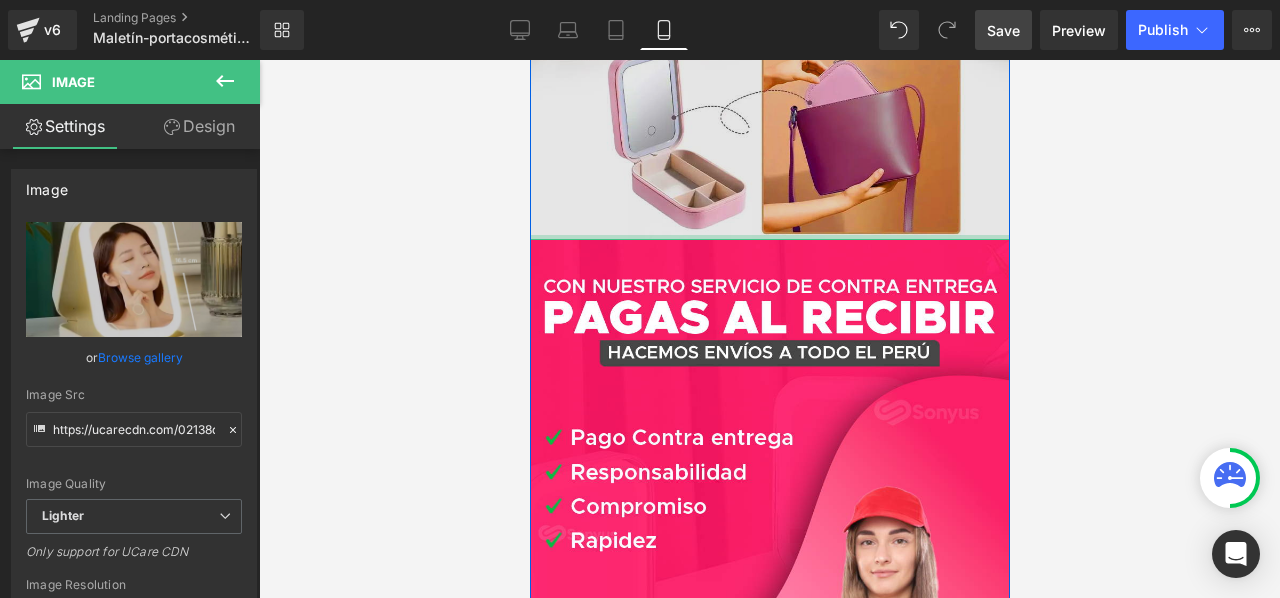 click at bounding box center [769, 237] 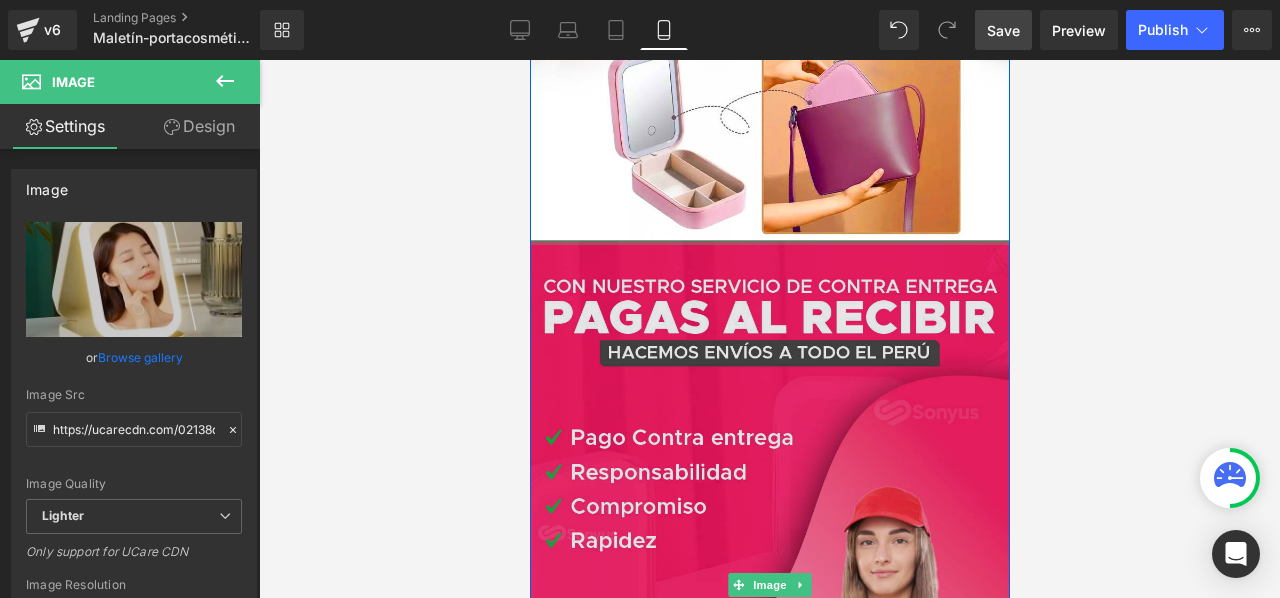 click at bounding box center (769, 242) 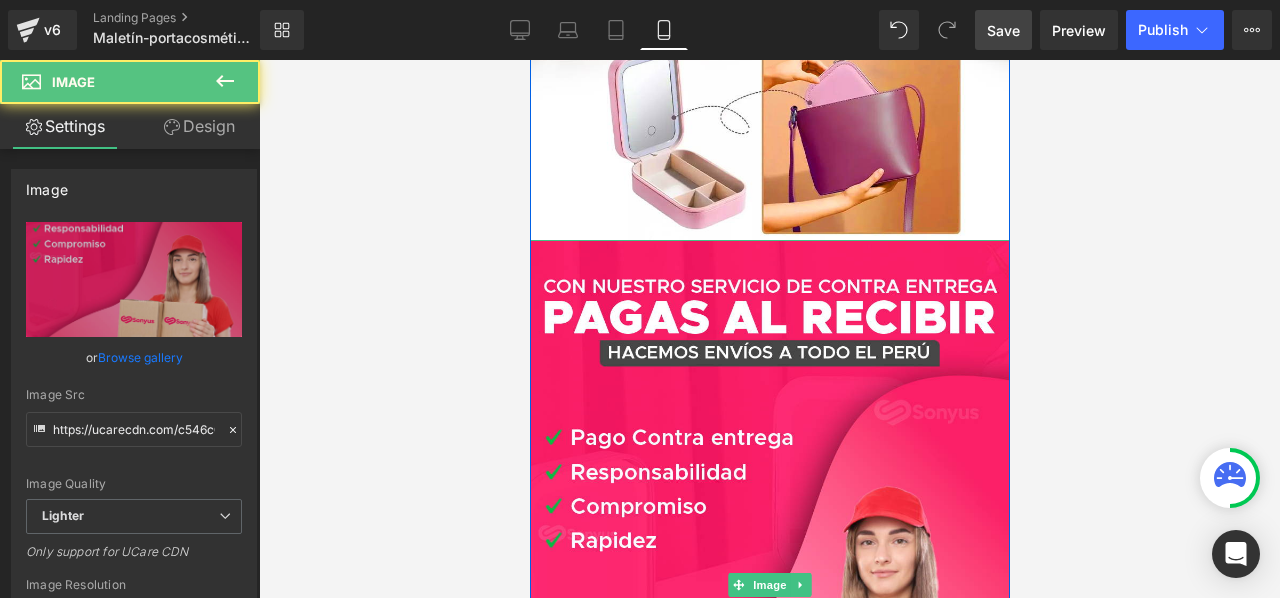 click at bounding box center [769, 242] 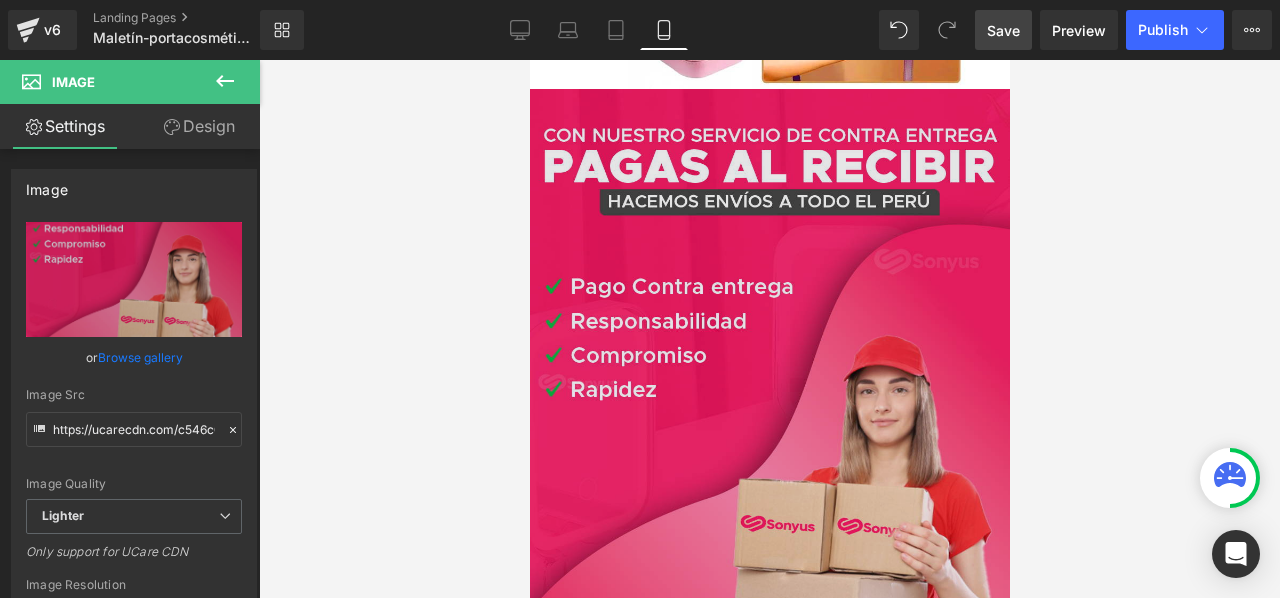 scroll, scrollTop: 4139, scrollLeft: 0, axis: vertical 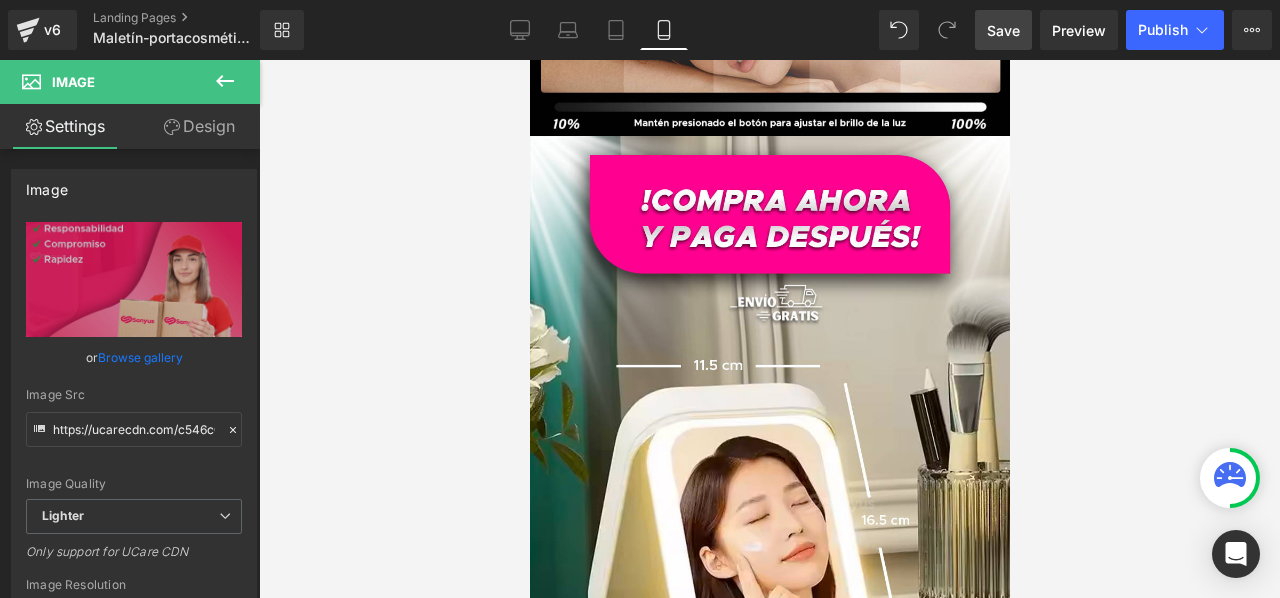 click on "Save" at bounding box center [1003, 30] 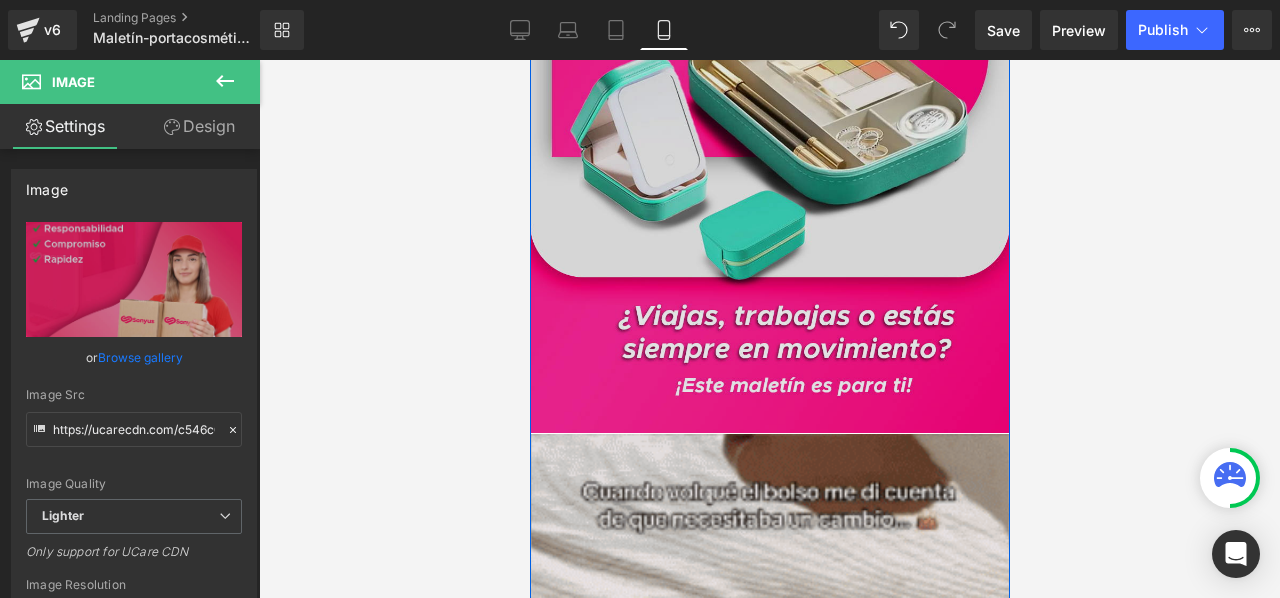 scroll, scrollTop: 500, scrollLeft: 0, axis: vertical 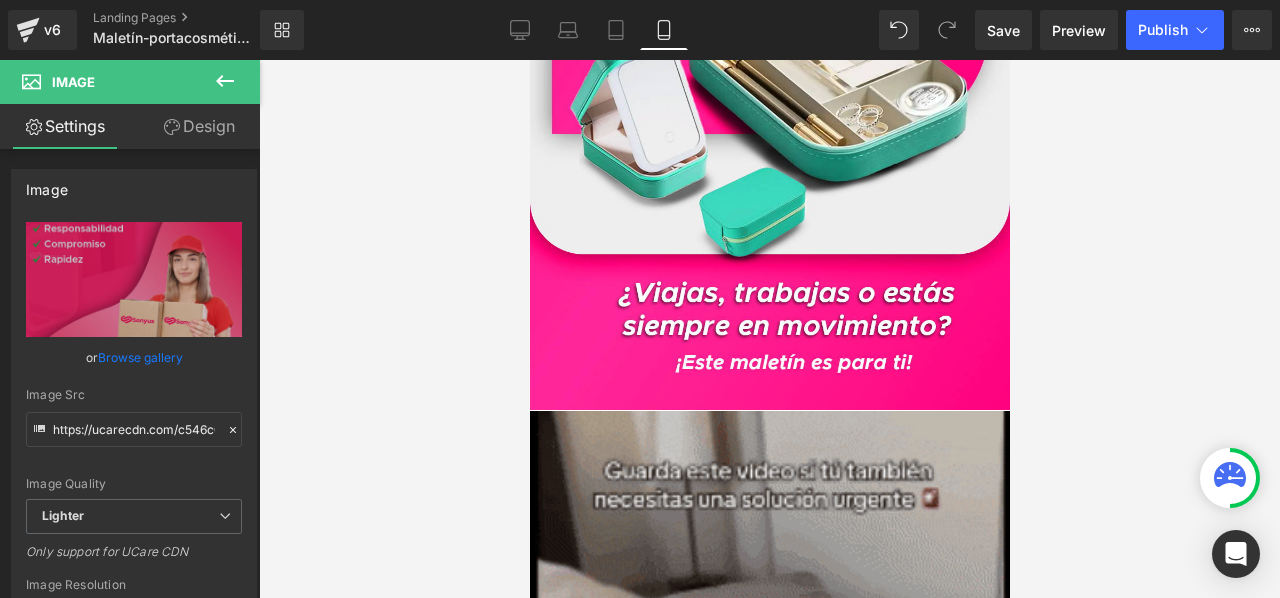 click 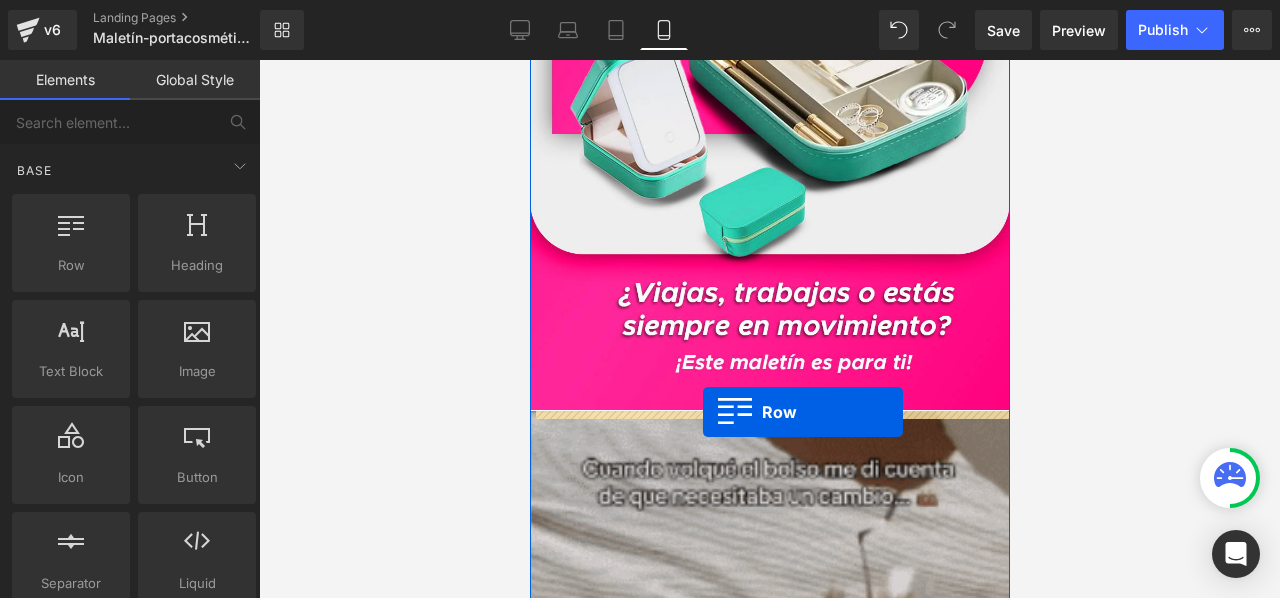 drag, startPoint x: 585, startPoint y: 298, endPoint x: 702, endPoint y: 412, distance: 163.35544 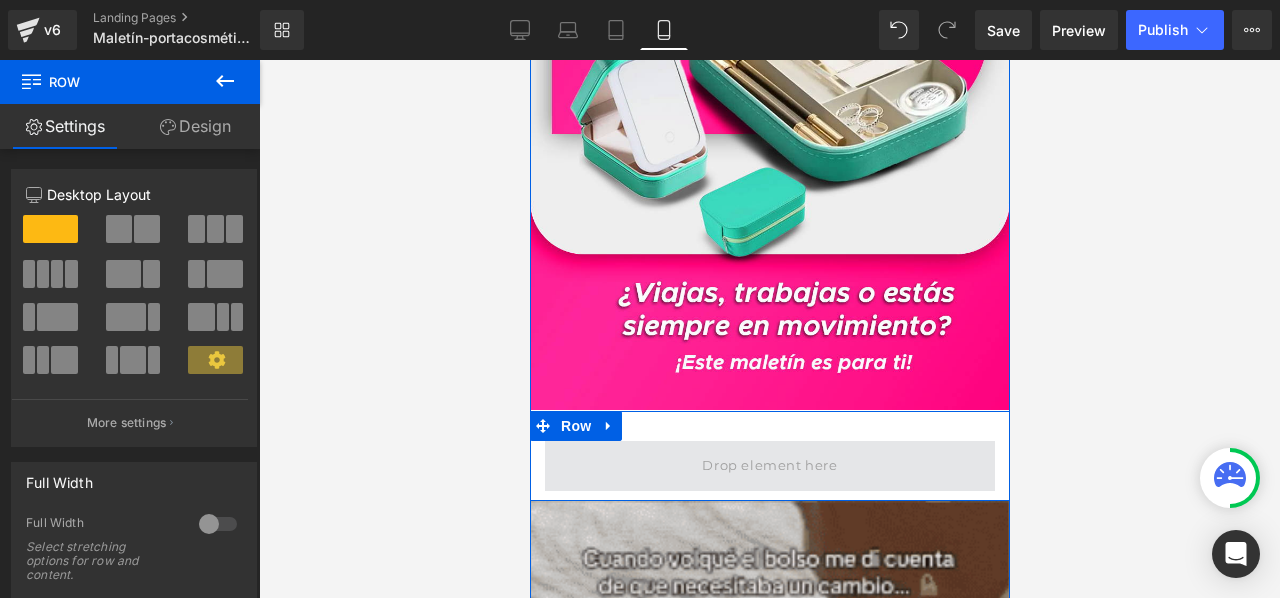 click at bounding box center (768, 466) 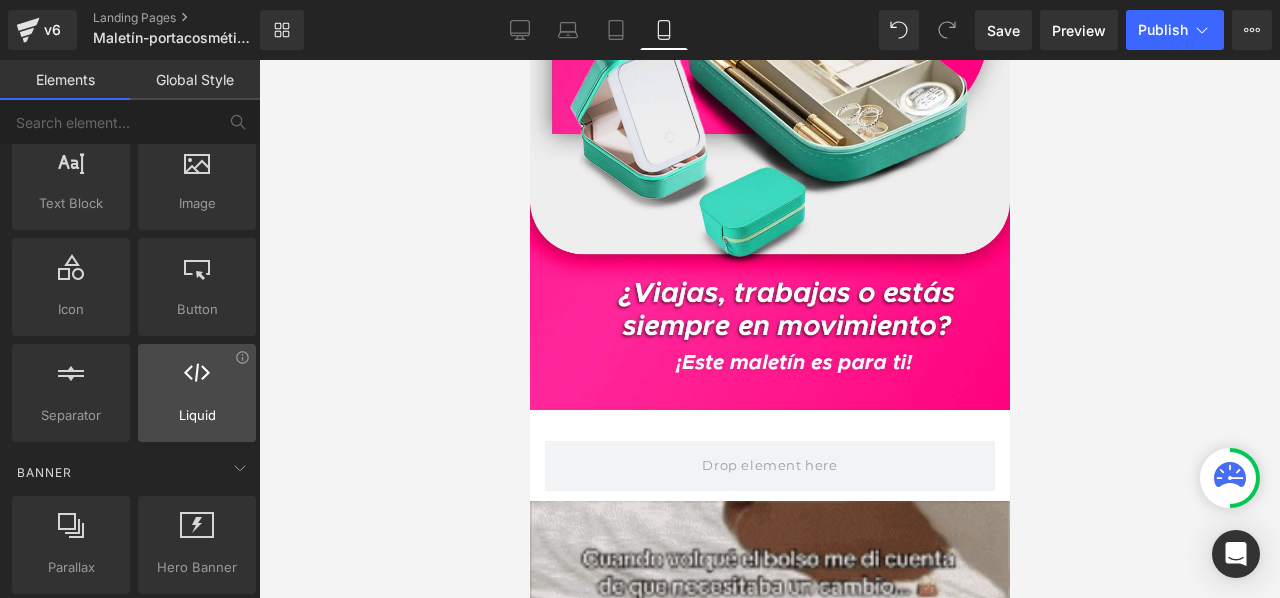 scroll, scrollTop: 200, scrollLeft: 0, axis: vertical 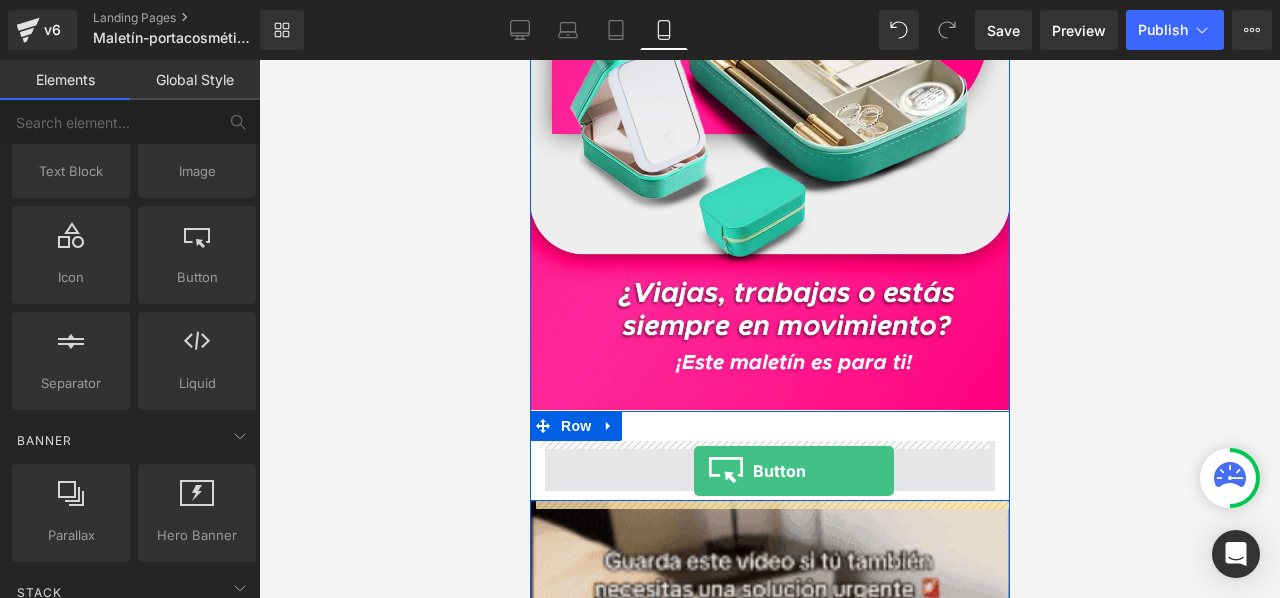 drag, startPoint x: 715, startPoint y: 305, endPoint x: 693, endPoint y: 471, distance: 167.45149 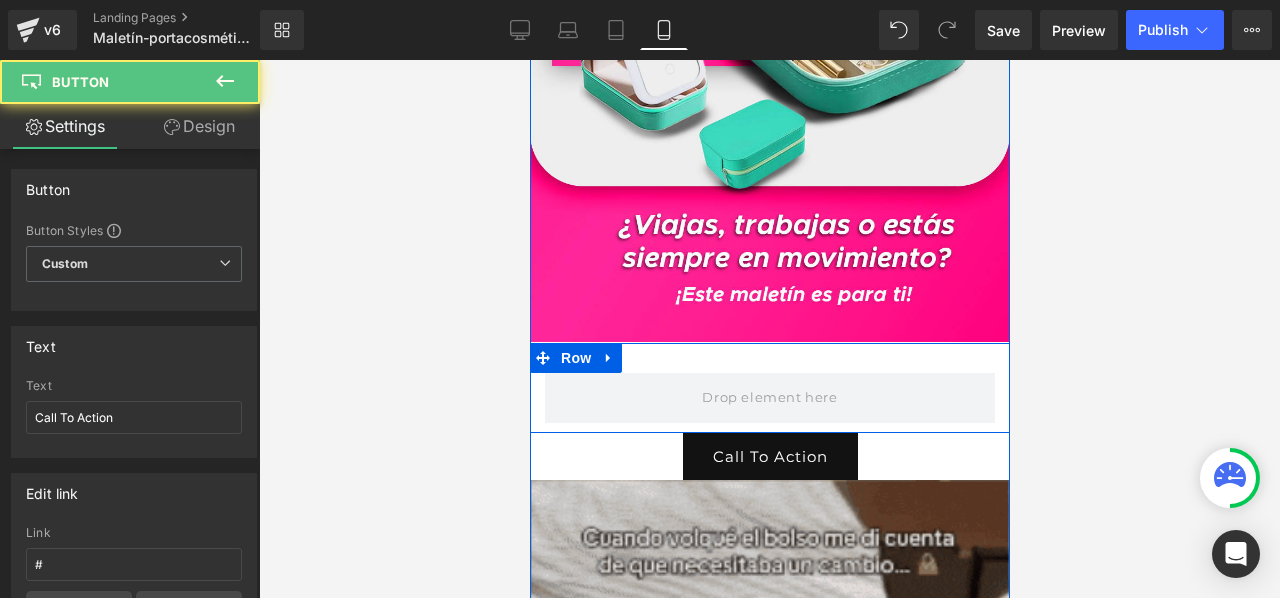 scroll, scrollTop: 600, scrollLeft: 0, axis: vertical 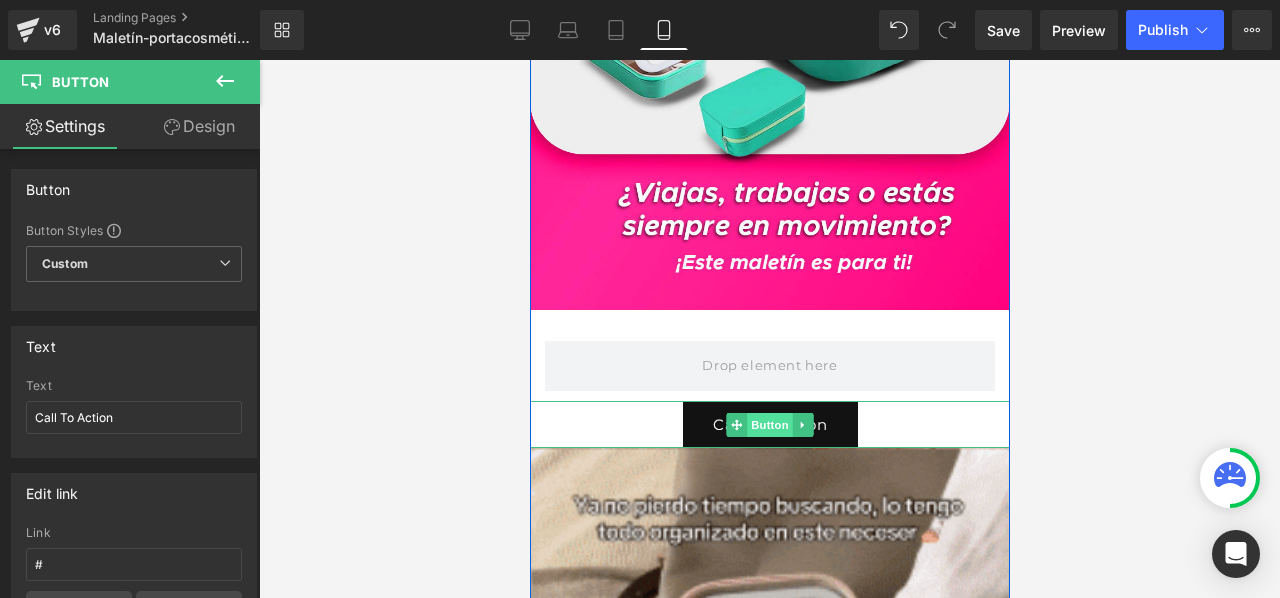 click on "Button" at bounding box center [769, 425] 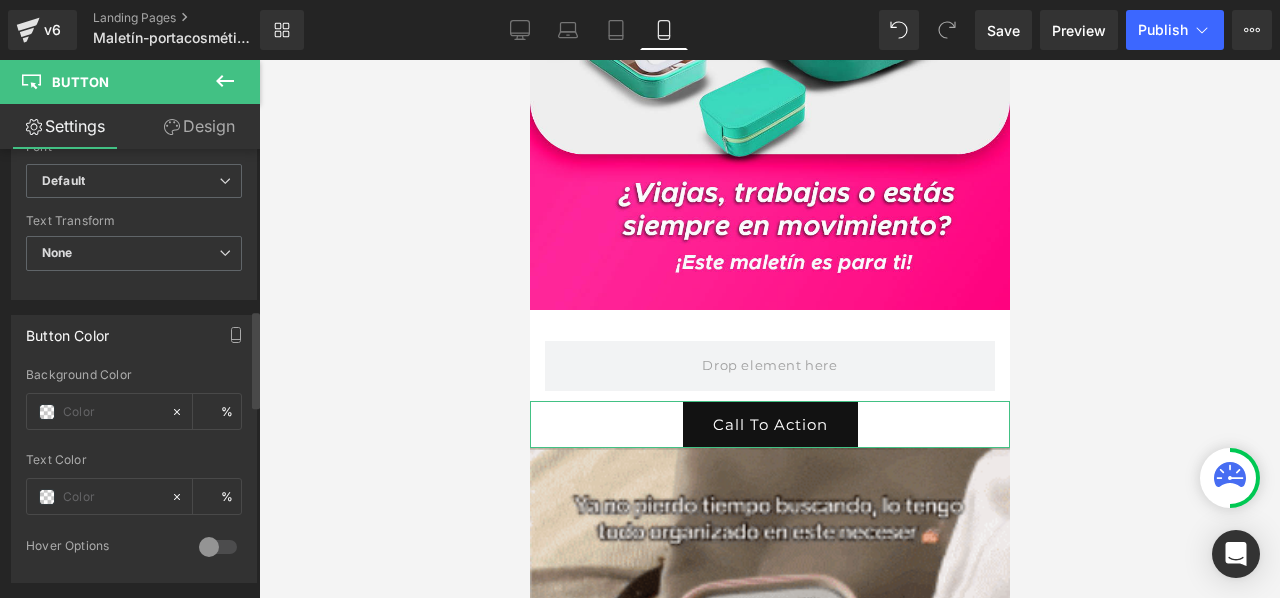 scroll, scrollTop: 738, scrollLeft: 0, axis: vertical 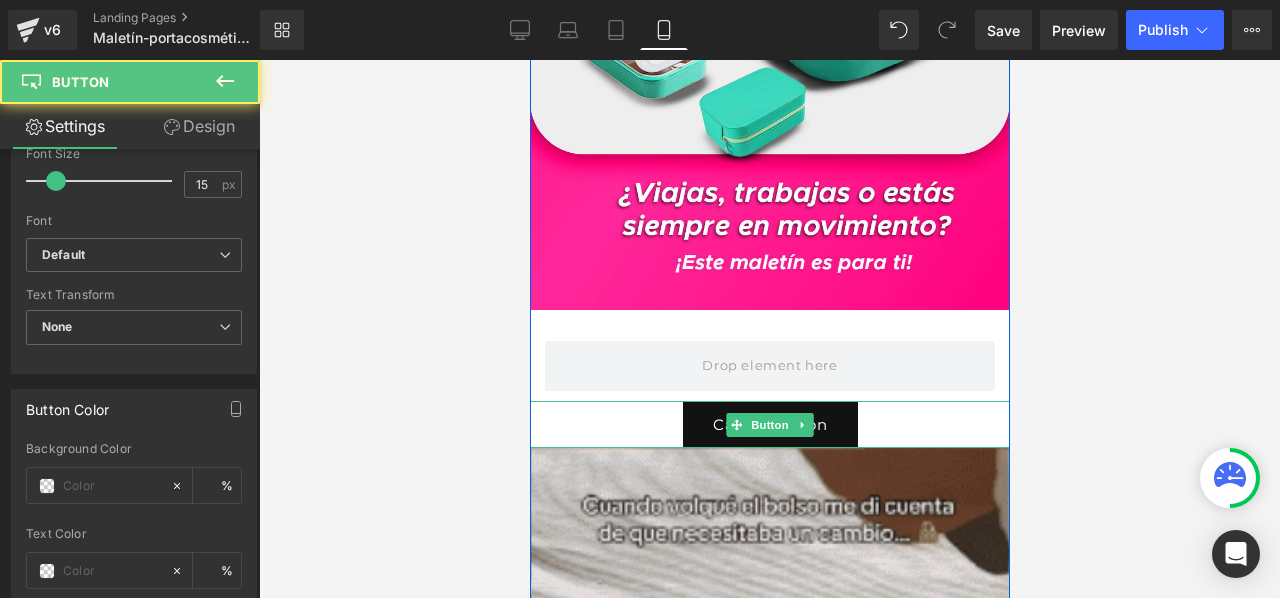 click on "Call To Action" at bounding box center [769, 424] 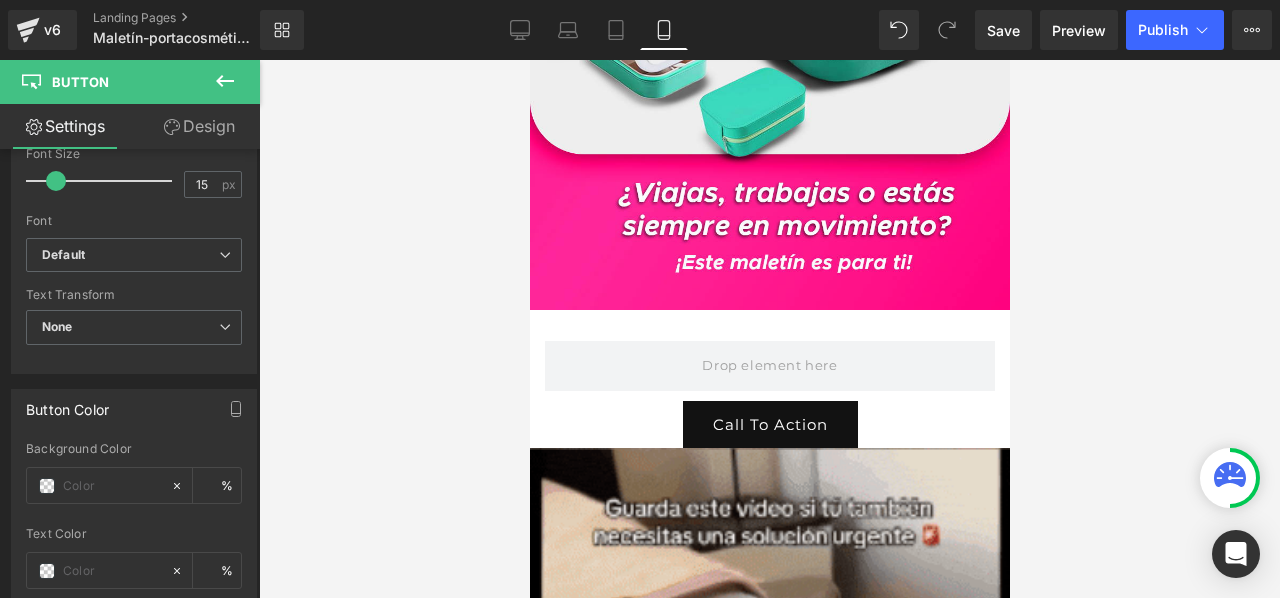 click at bounding box center [225, 82] 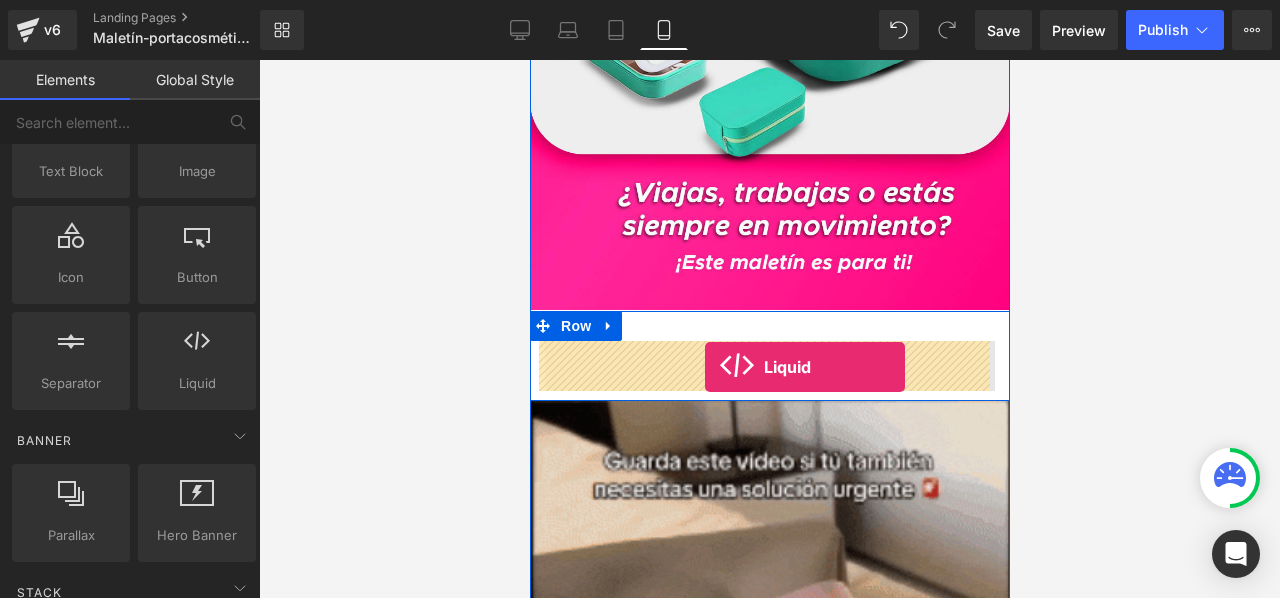 drag, startPoint x: 721, startPoint y: 423, endPoint x: 704, endPoint y: 367, distance: 58.5235 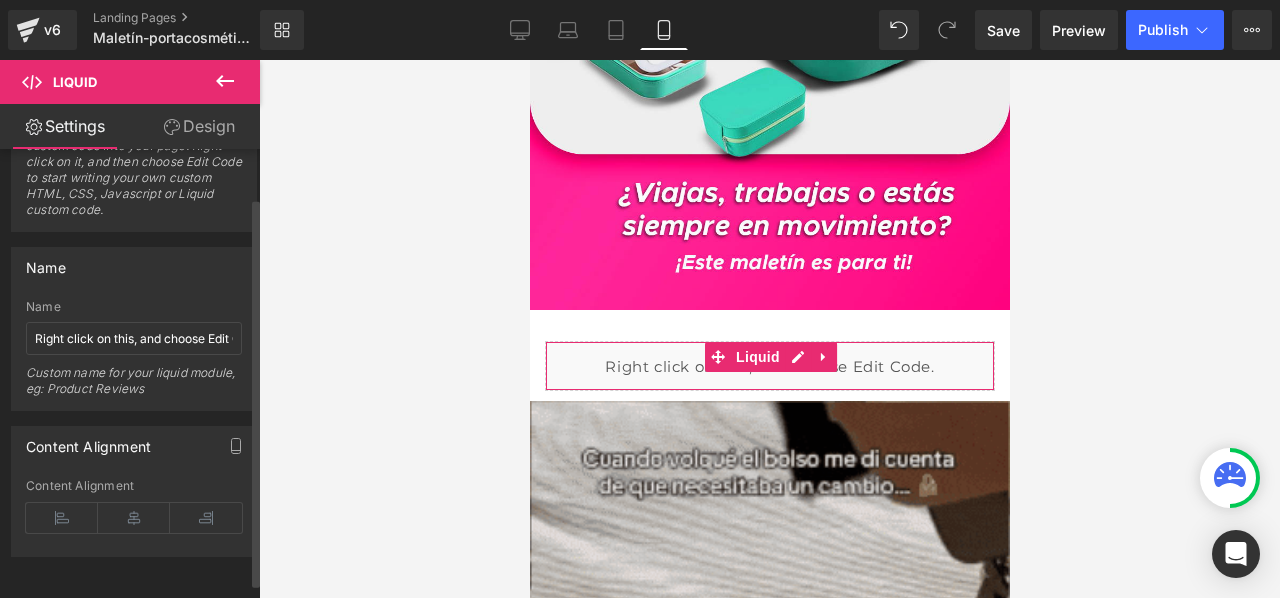 scroll, scrollTop: 0, scrollLeft: 0, axis: both 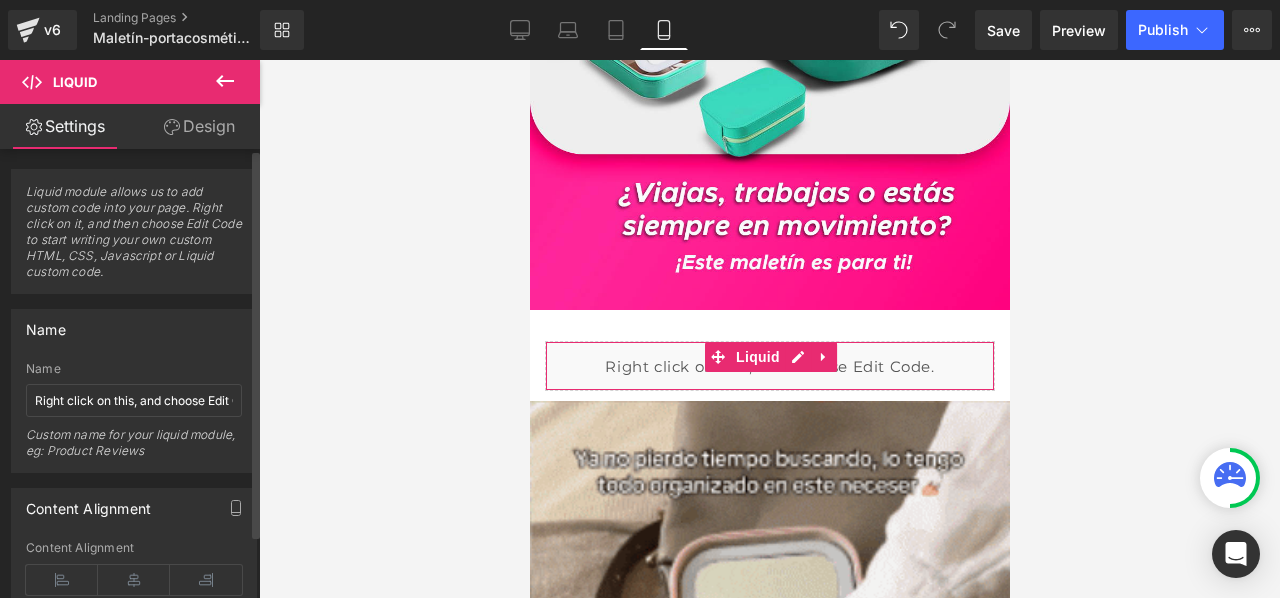 click on "Liquid module allows us to add custom code into your page. Right click on it, and then choose Edit Code to start writing your own custom HTML, CSS, Javascript or Liquid custom code." at bounding box center [134, 238] 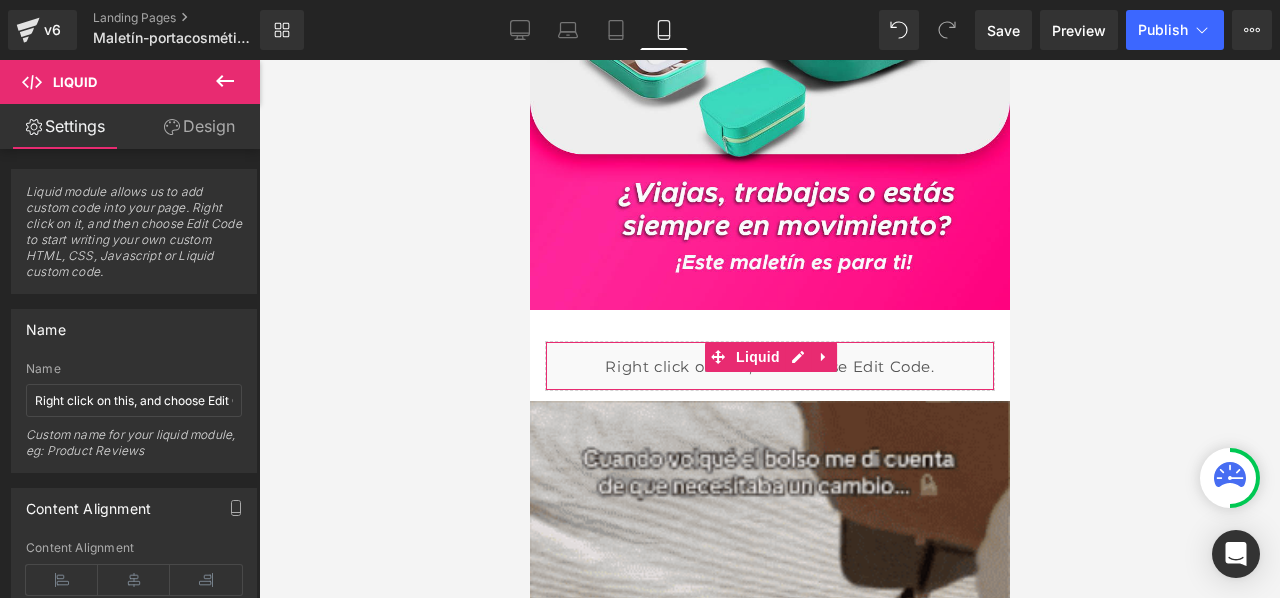 click on "Design" at bounding box center [199, 126] 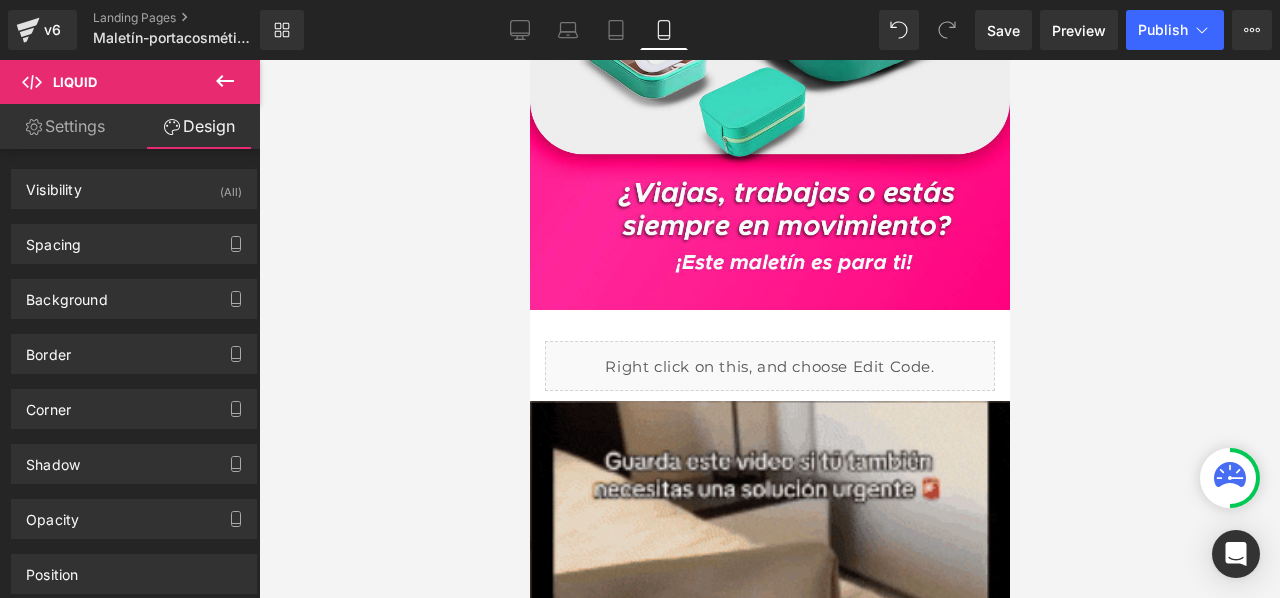 click 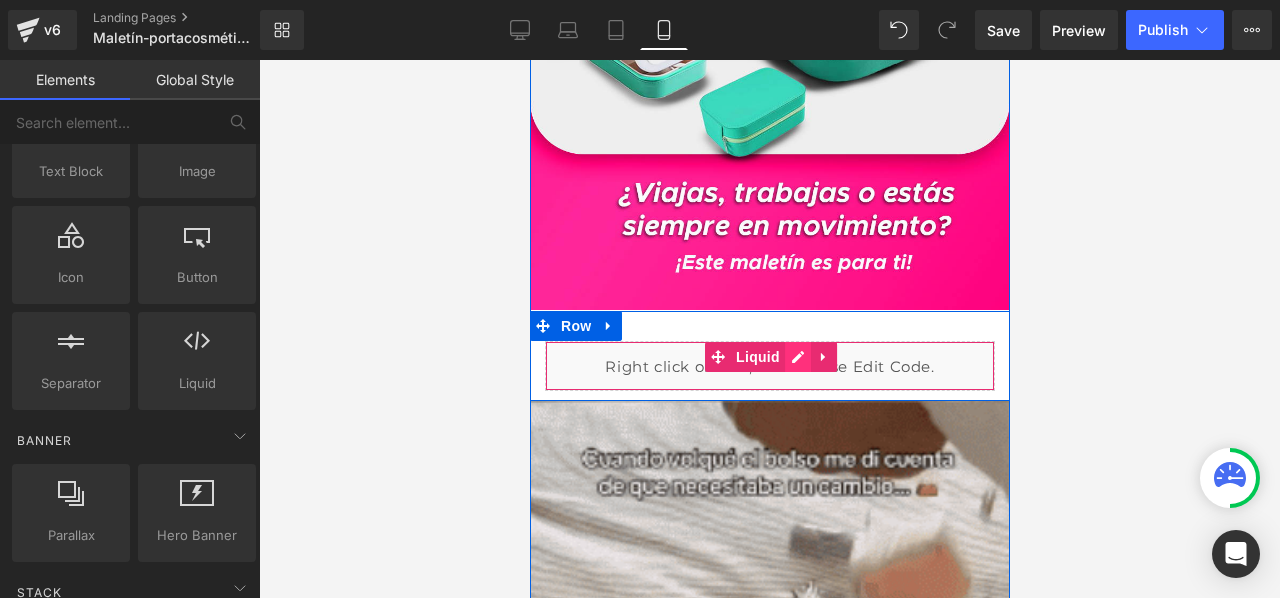 click on "Liquid" at bounding box center (769, 366) 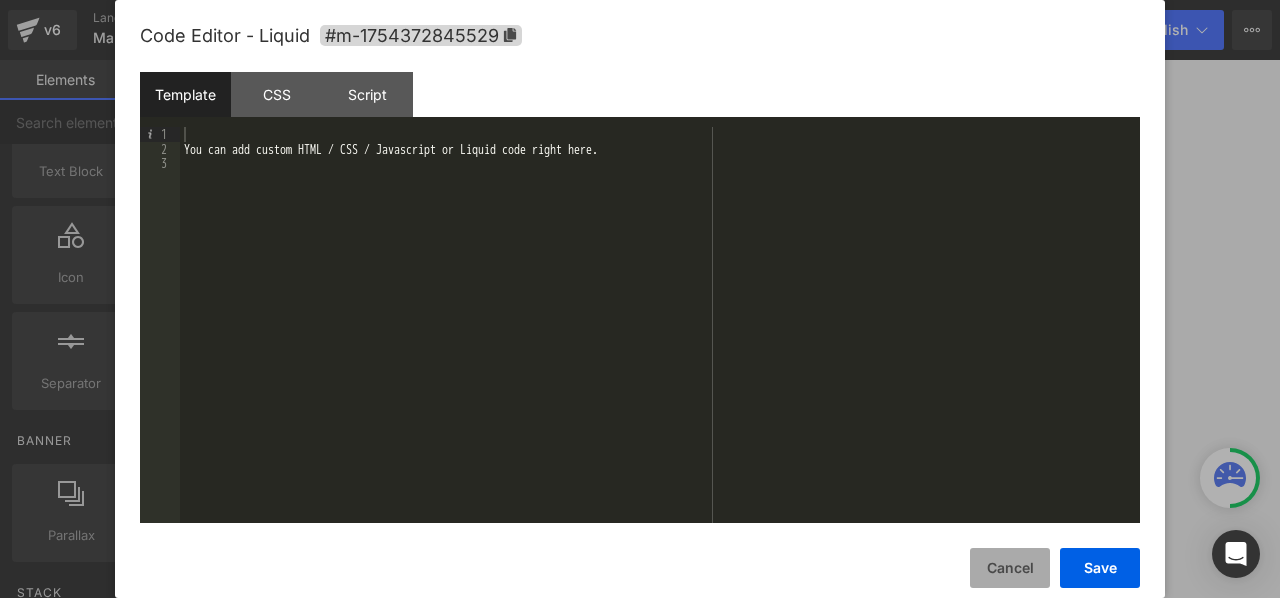 click on "Cancel" at bounding box center [1010, 568] 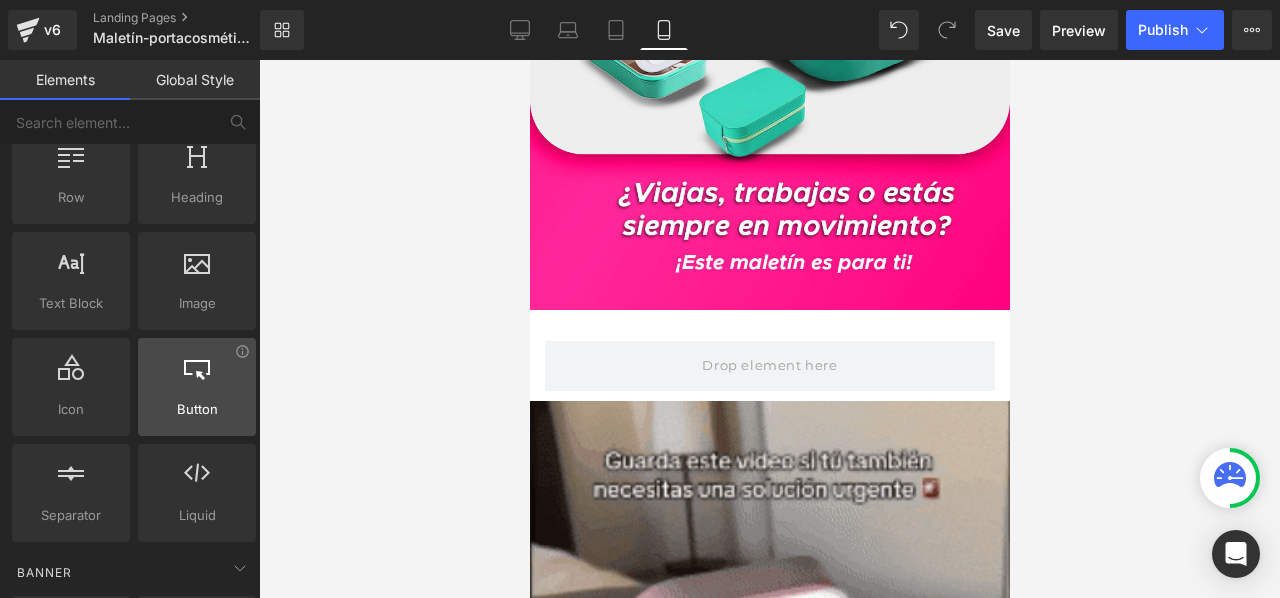 scroll, scrollTop: 100, scrollLeft: 0, axis: vertical 